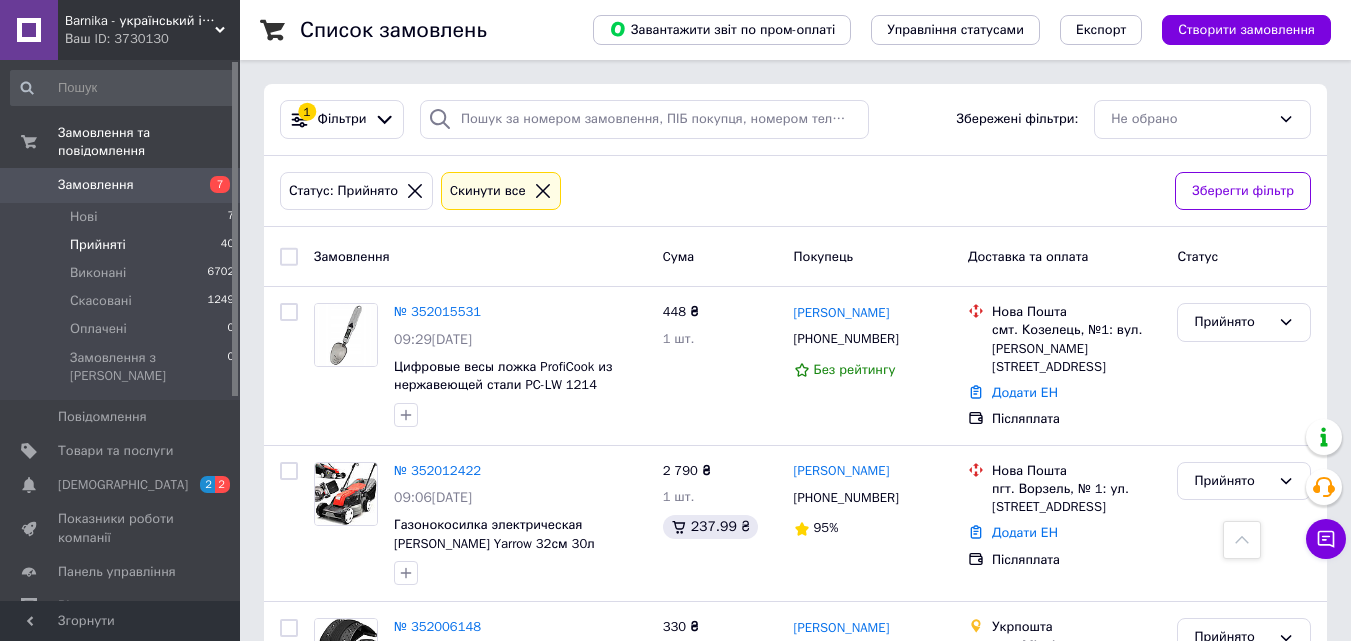 scroll, scrollTop: 7527, scrollLeft: 0, axis: vertical 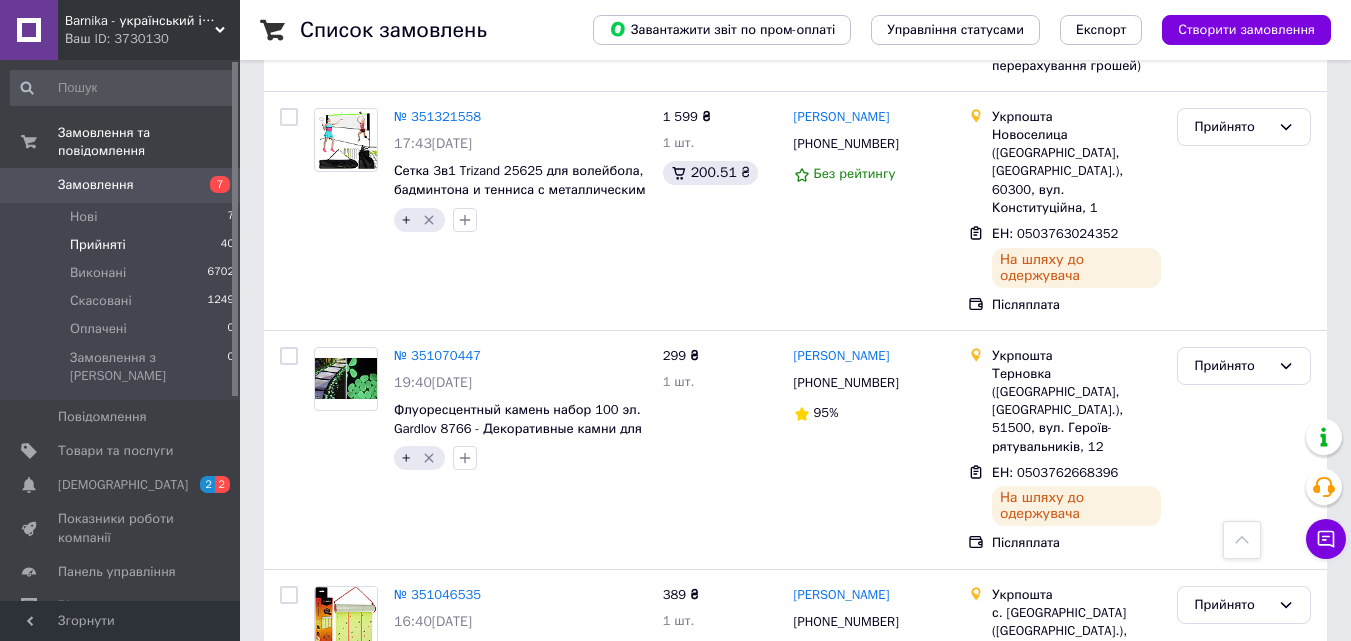 click on "Замовлення" at bounding box center (96, 185) 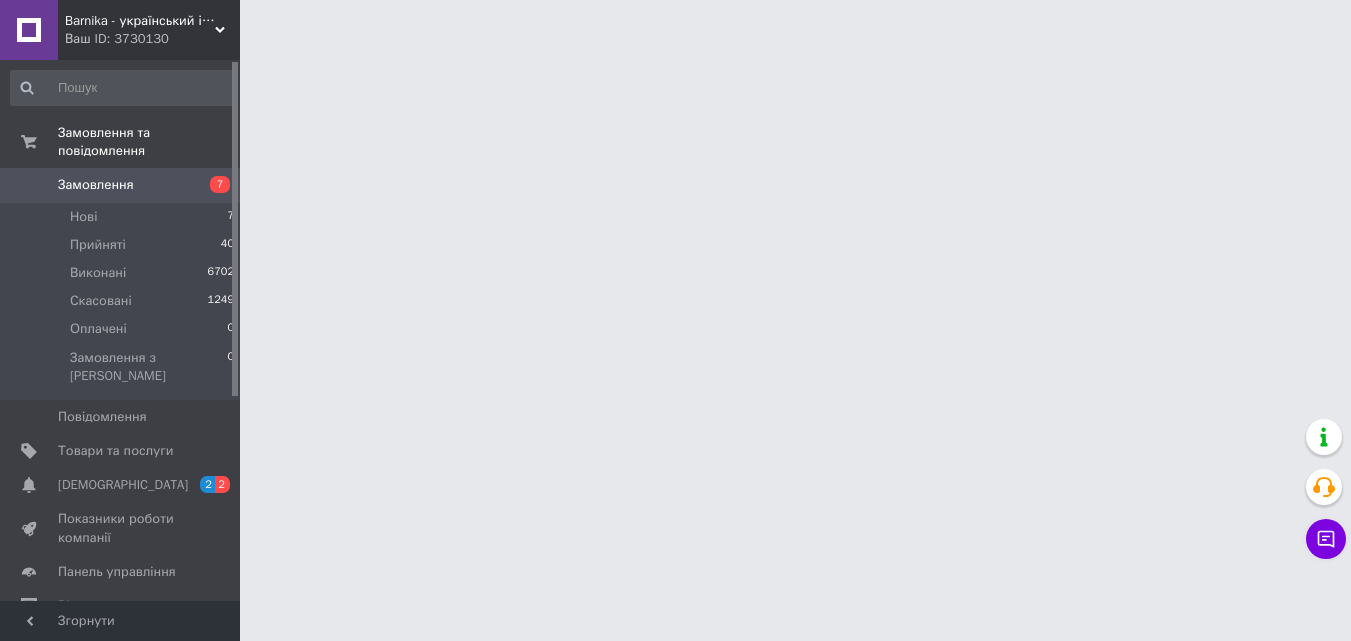 scroll, scrollTop: 0, scrollLeft: 0, axis: both 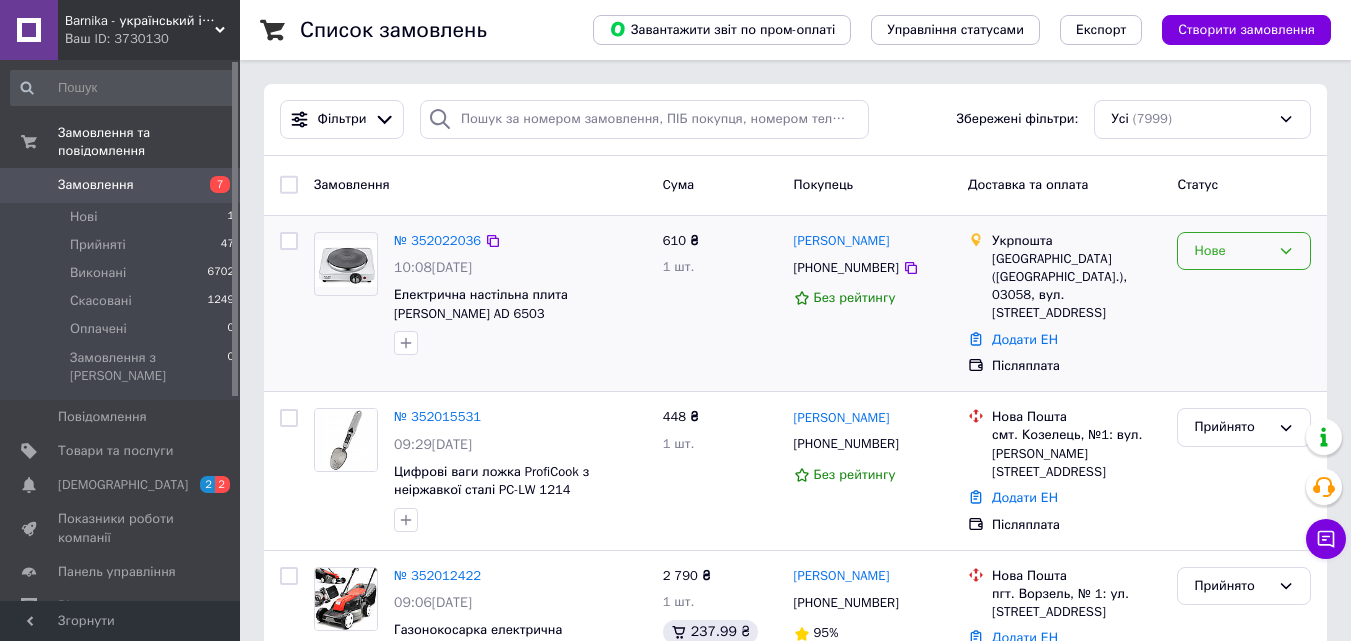 click on "Нове" at bounding box center (1232, 251) 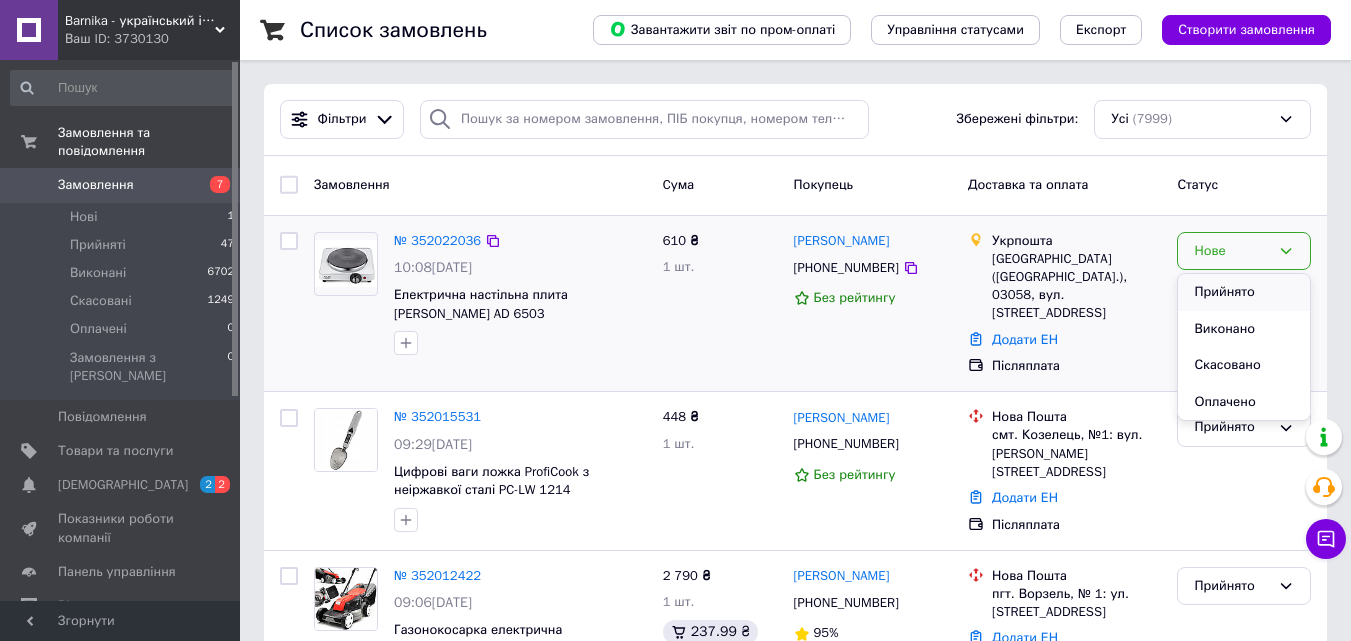 click on "Прийнято" at bounding box center (1244, 292) 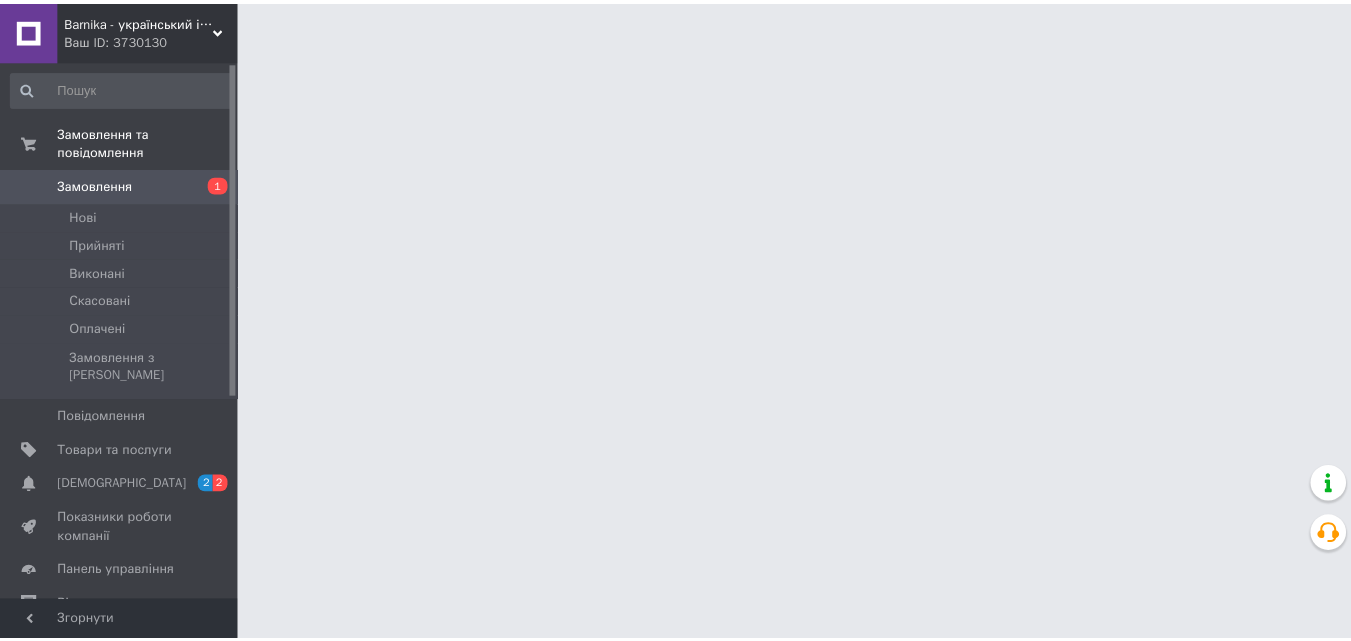 scroll, scrollTop: 0, scrollLeft: 0, axis: both 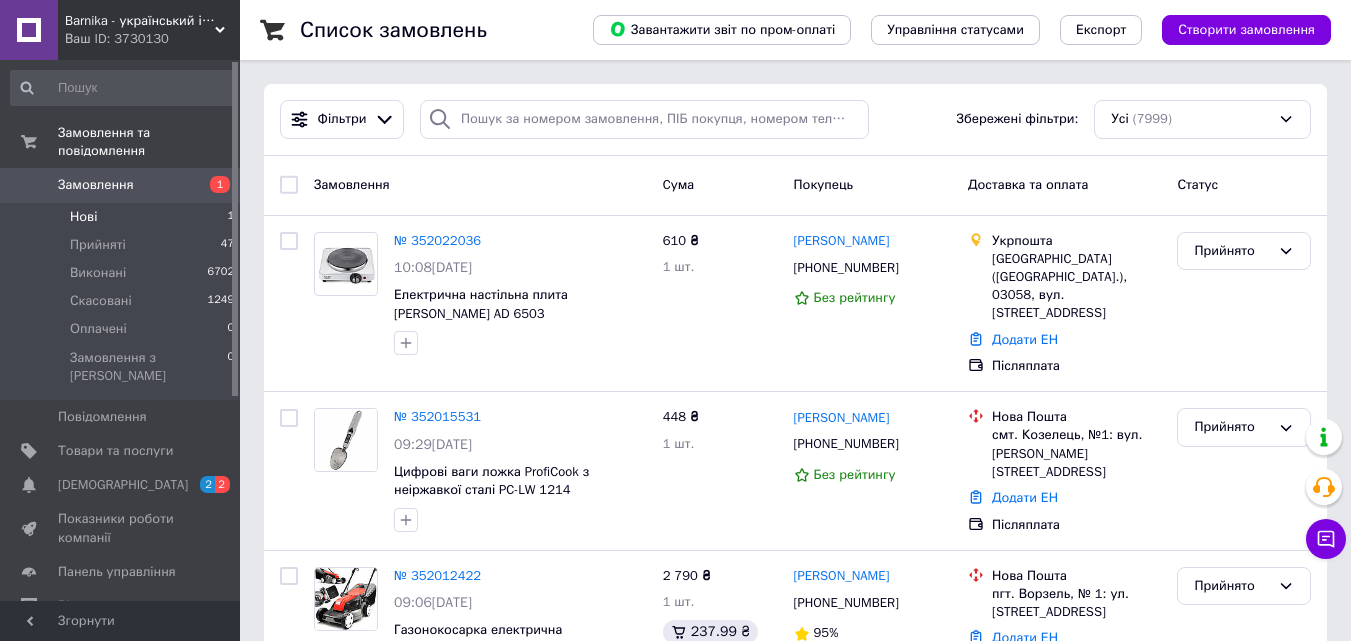 click on "Нові" at bounding box center [83, 217] 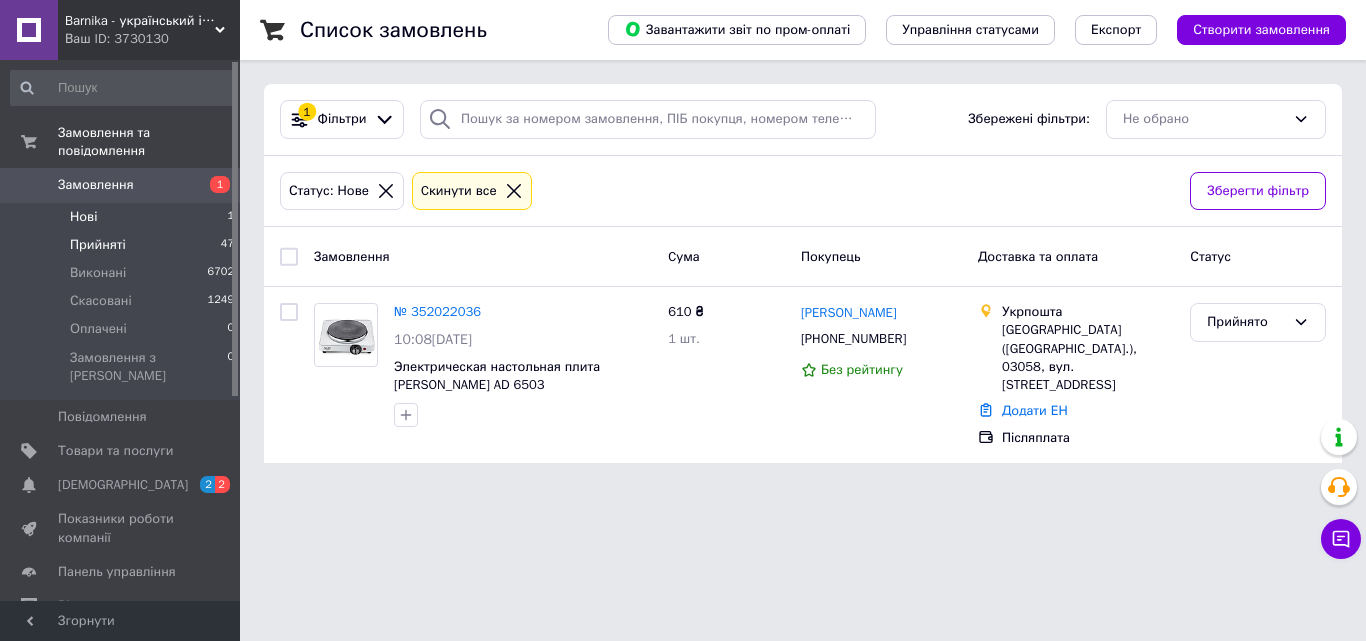 click on "Прийняті" at bounding box center (98, 245) 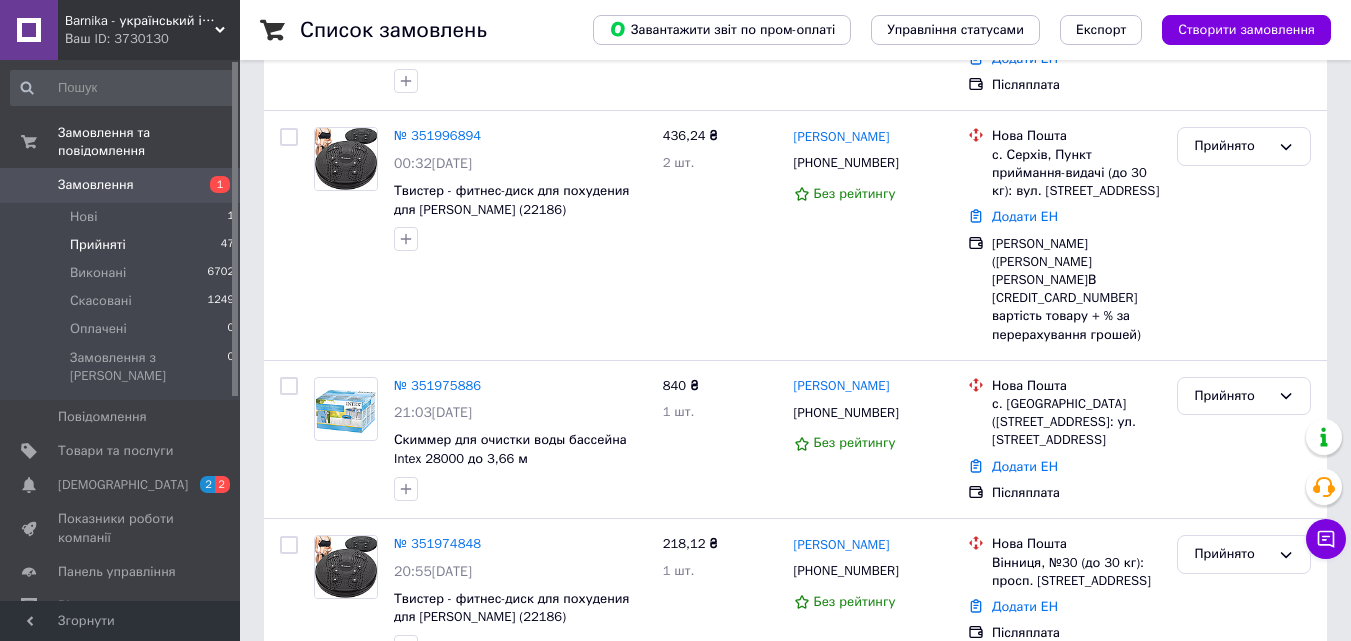 scroll, scrollTop: 1494, scrollLeft: 0, axis: vertical 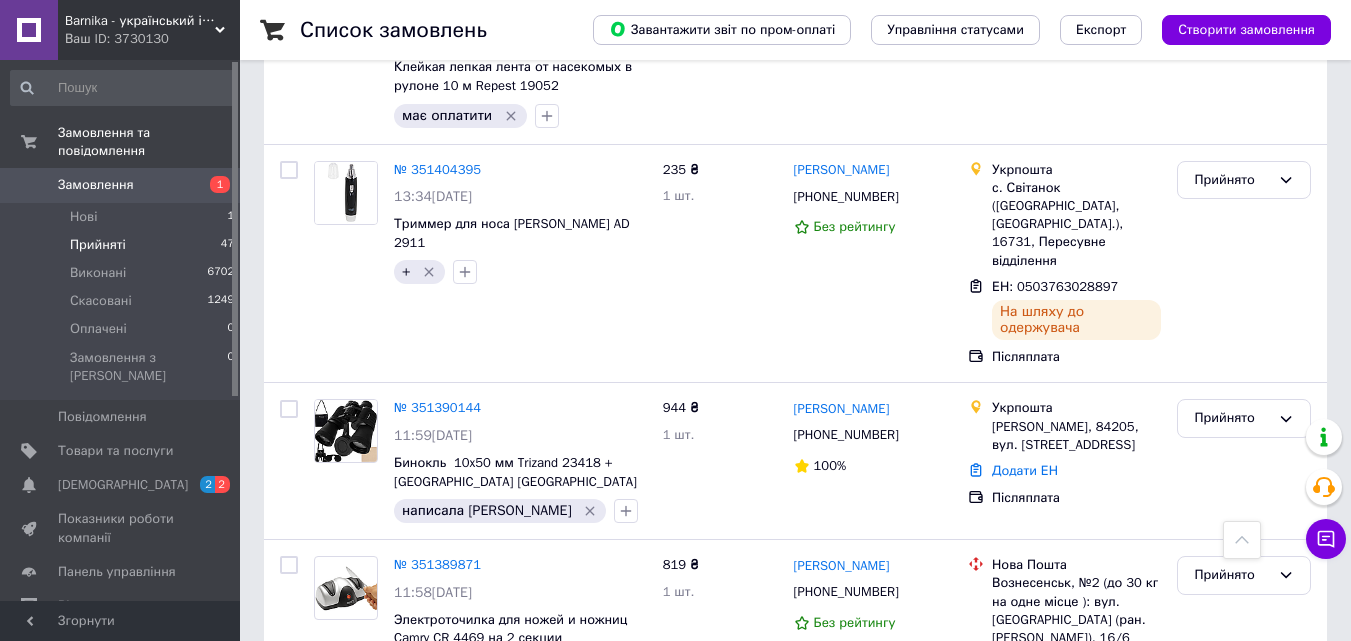 click on "Прийнято" at bounding box center (1232, 780) 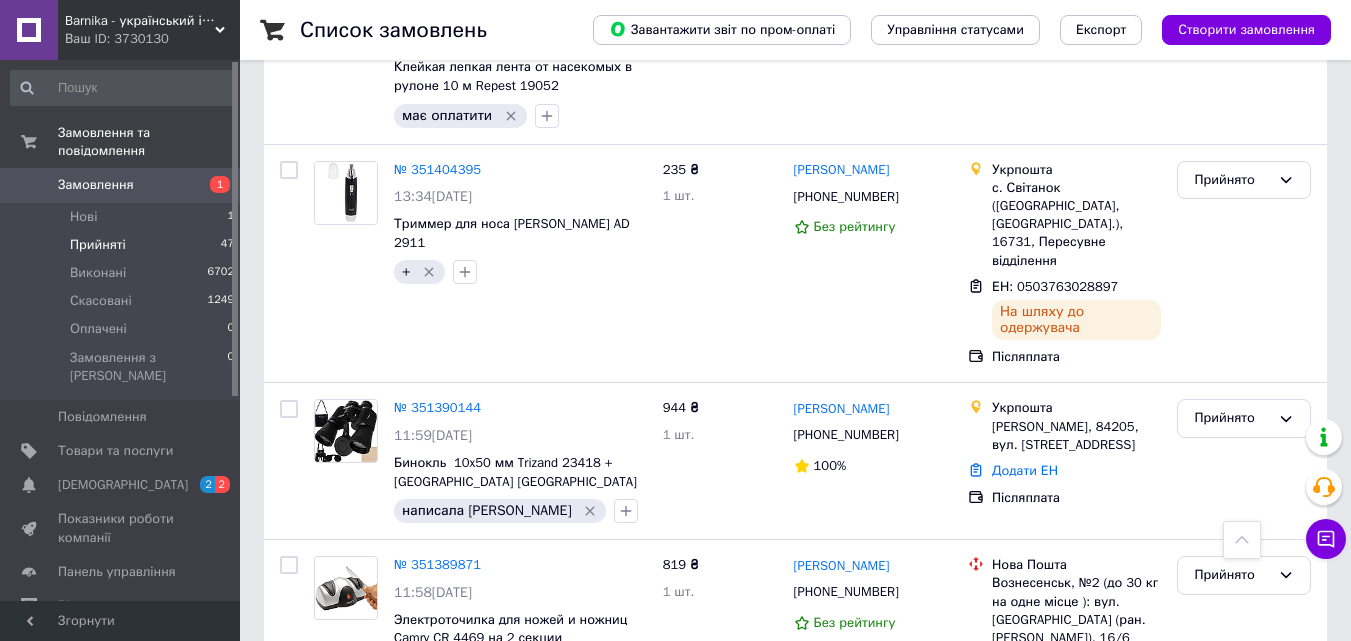 click on "Прийнято" at bounding box center (1232, 780) 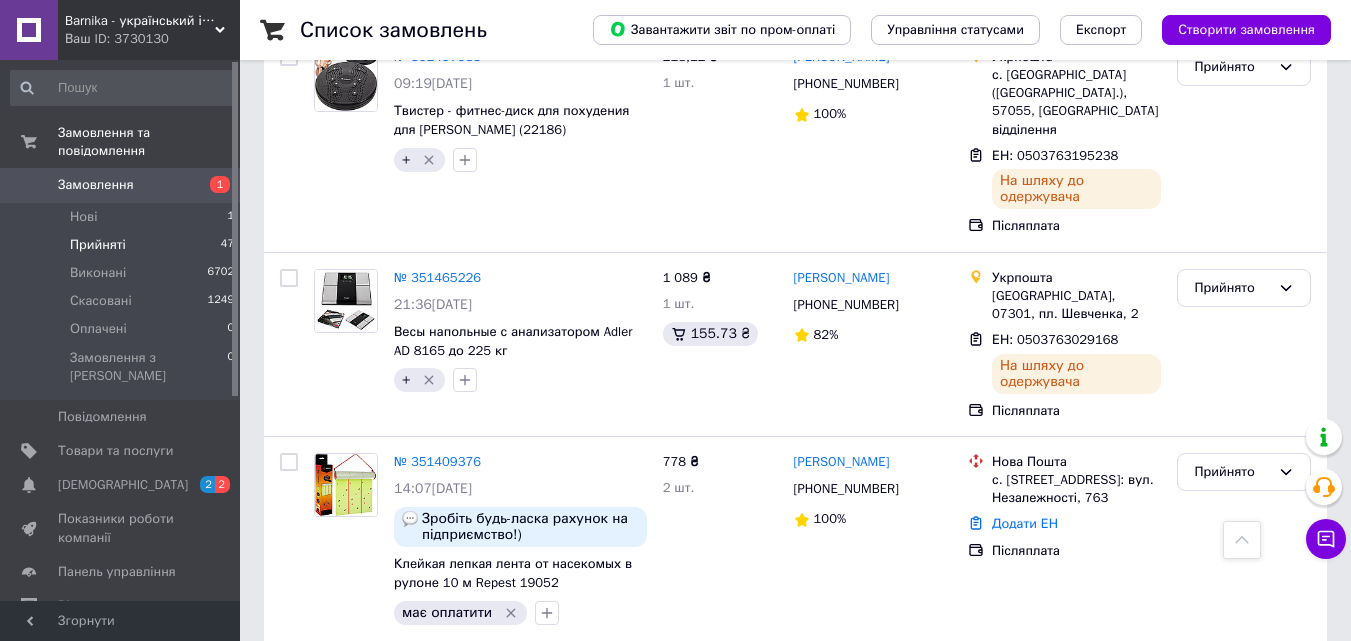 scroll, scrollTop: 6988, scrollLeft: 0, axis: vertical 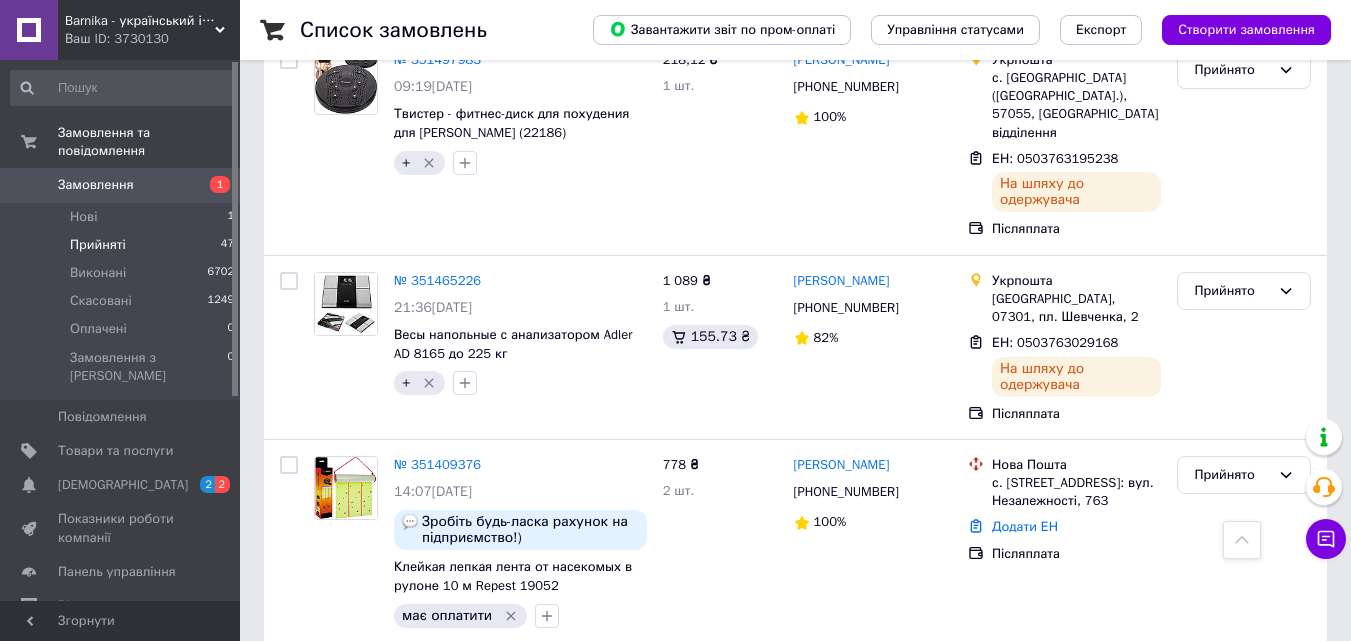 click on "Прийнято" at bounding box center [1232, 918] 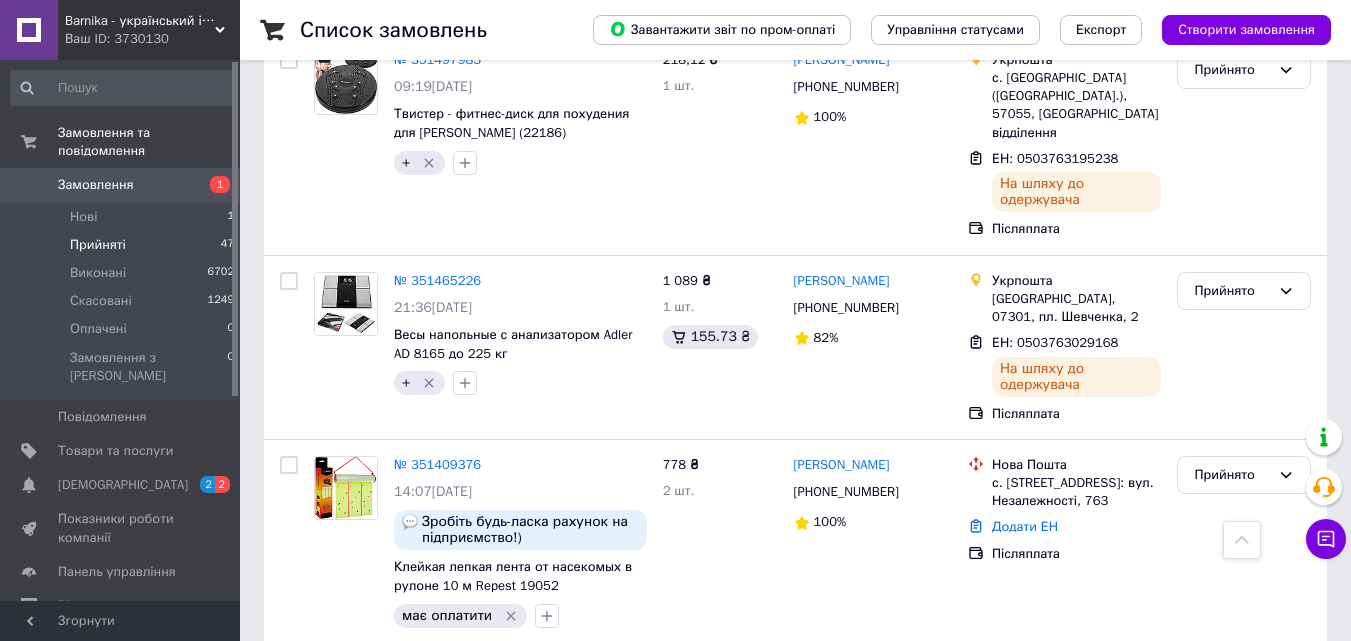 click on "Скасовано" at bounding box center (1244, 997) 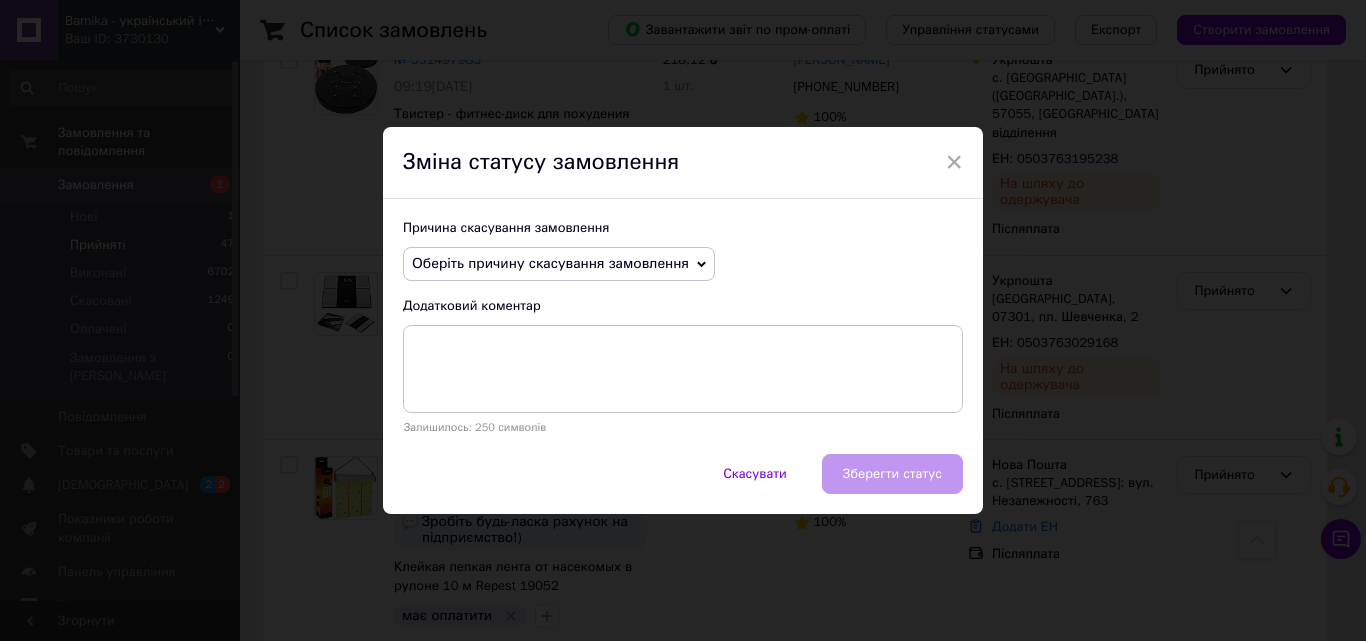 click on "Оберіть причину скасування замовлення" at bounding box center (559, 264) 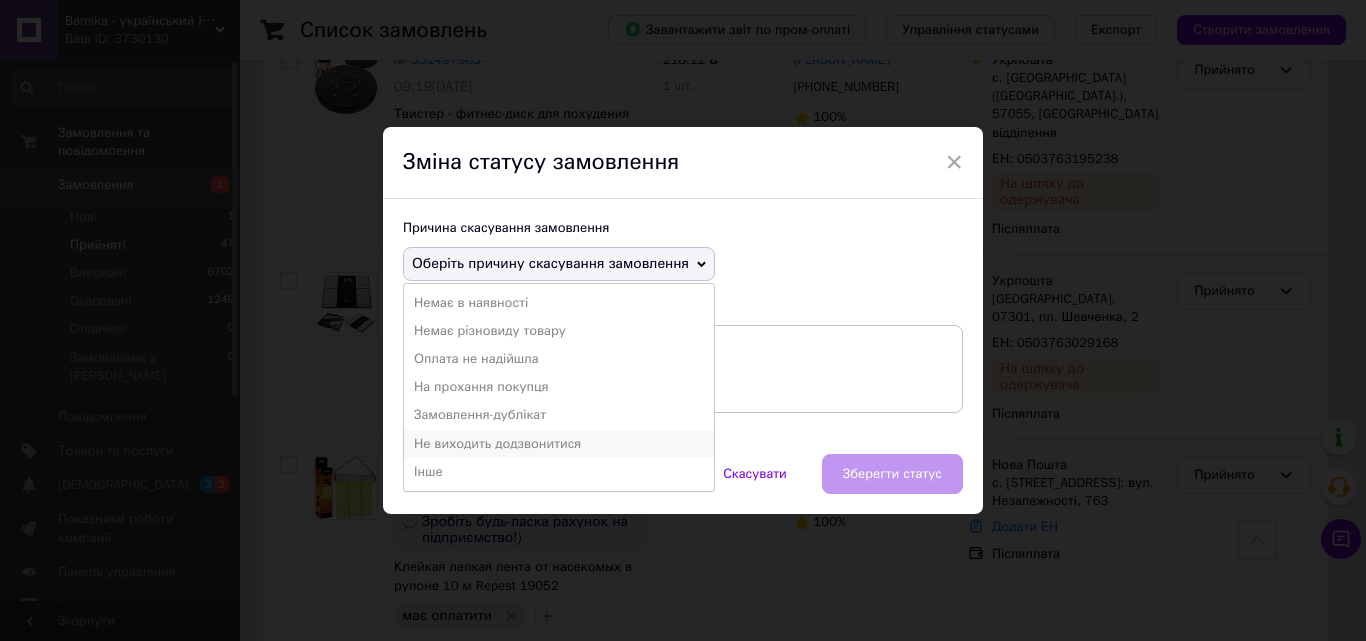 click on "Не виходить додзвонитися" at bounding box center (559, 444) 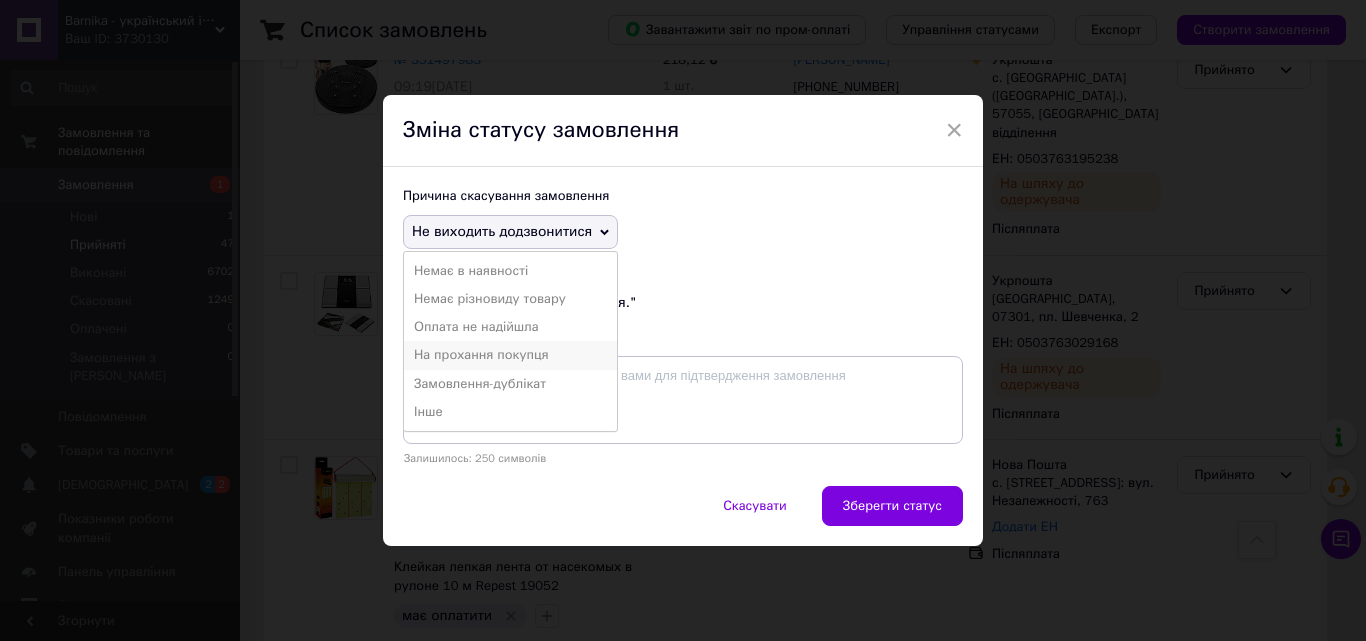 click on "На прохання покупця" at bounding box center (510, 355) 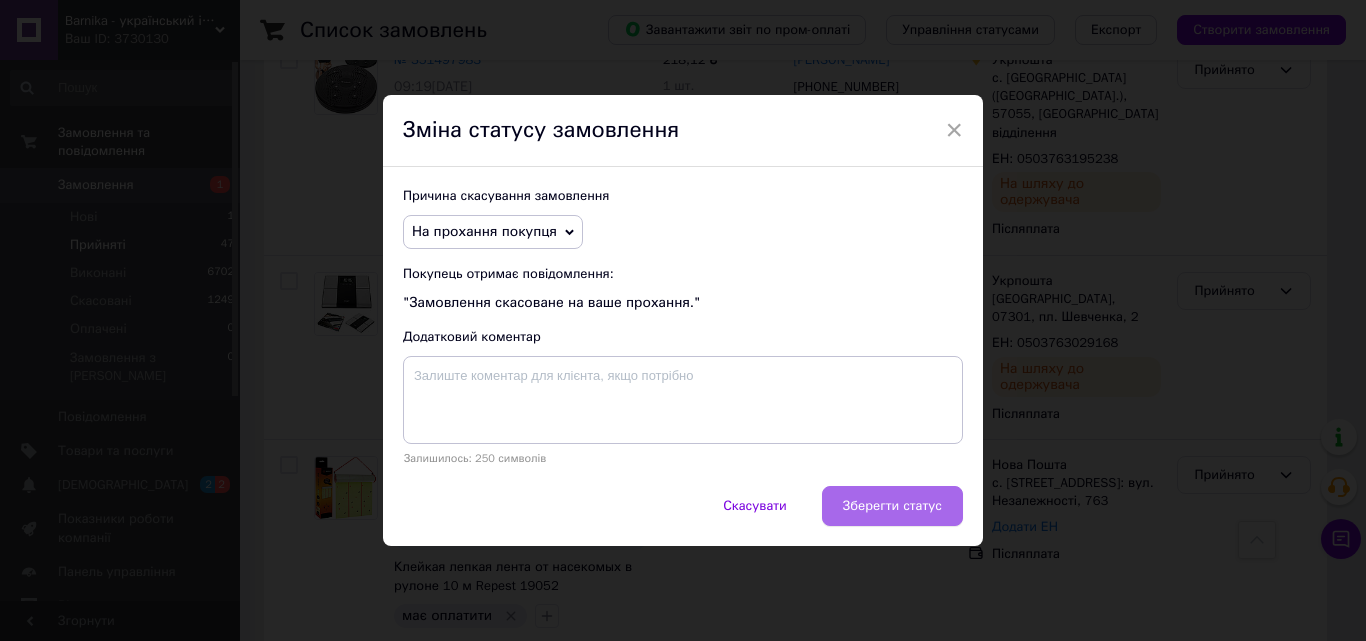 click on "Зберегти статус" at bounding box center [892, 506] 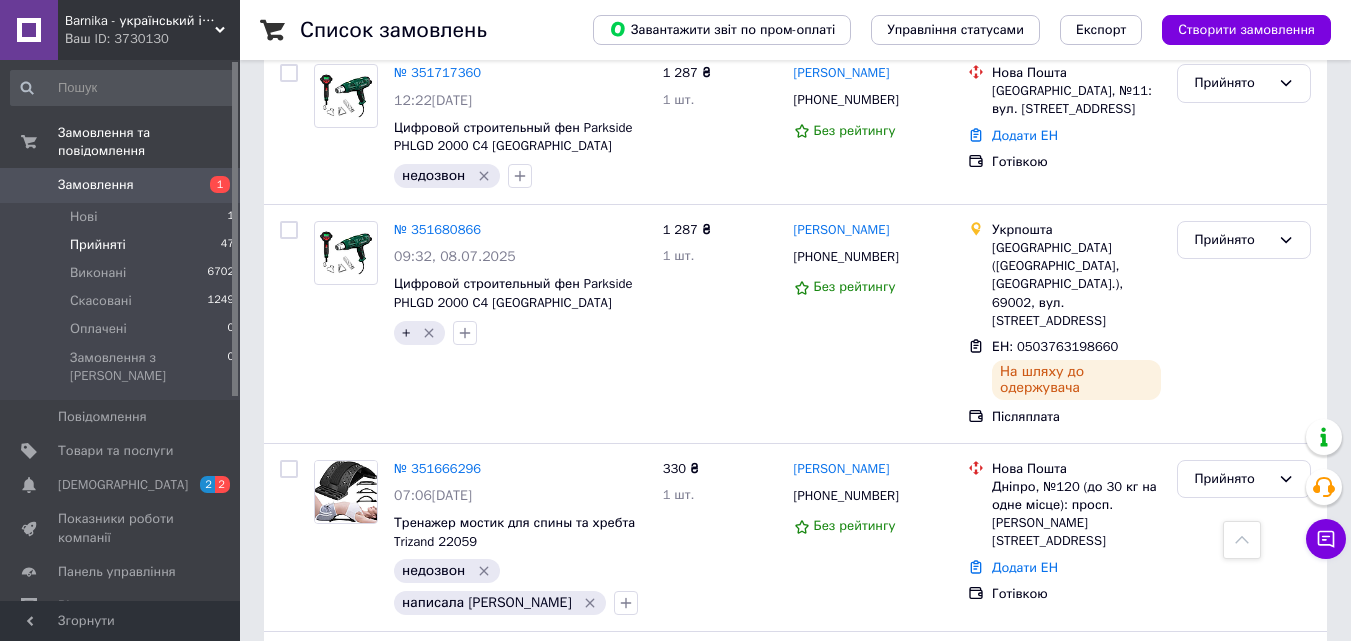 scroll, scrollTop: 5588, scrollLeft: 0, axis: vertical 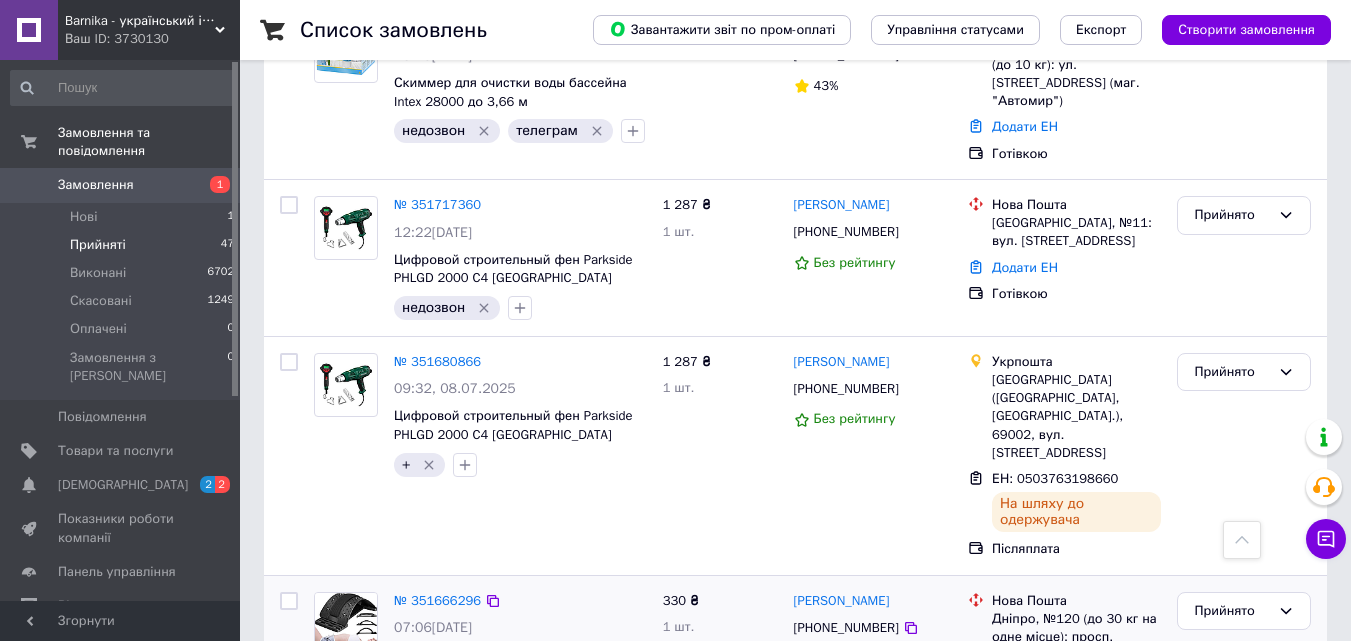 click on "недозвон" at bounding box center [447, 703] 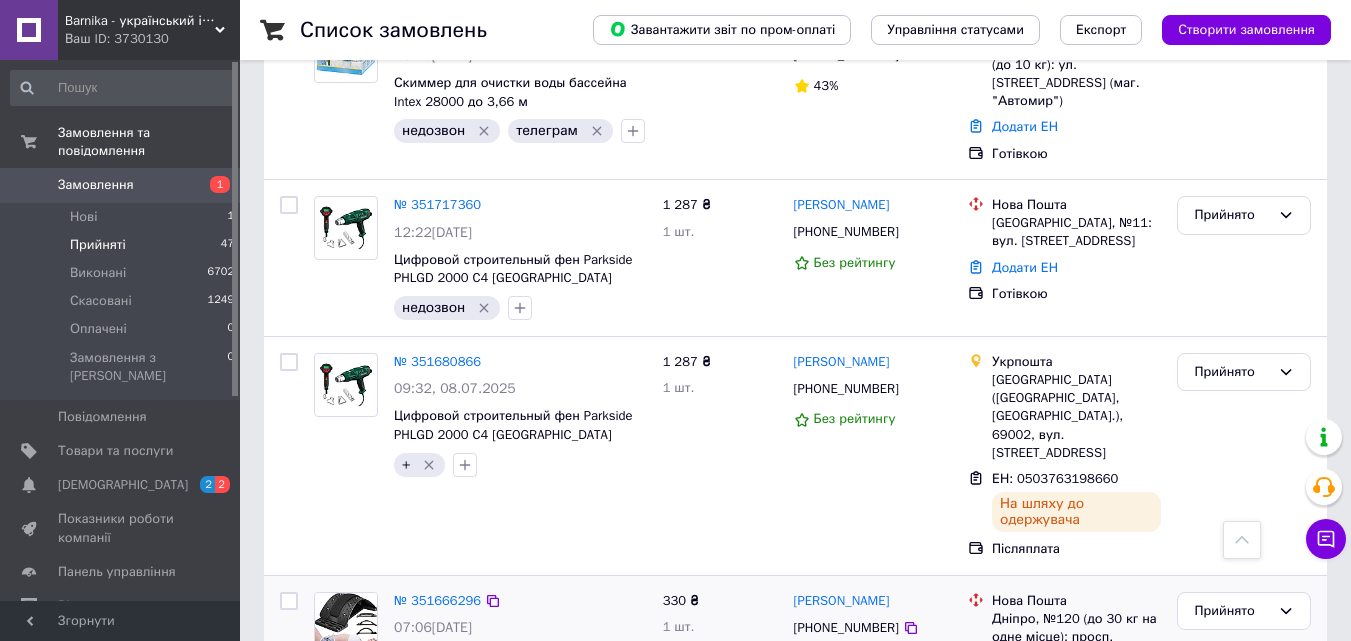 click 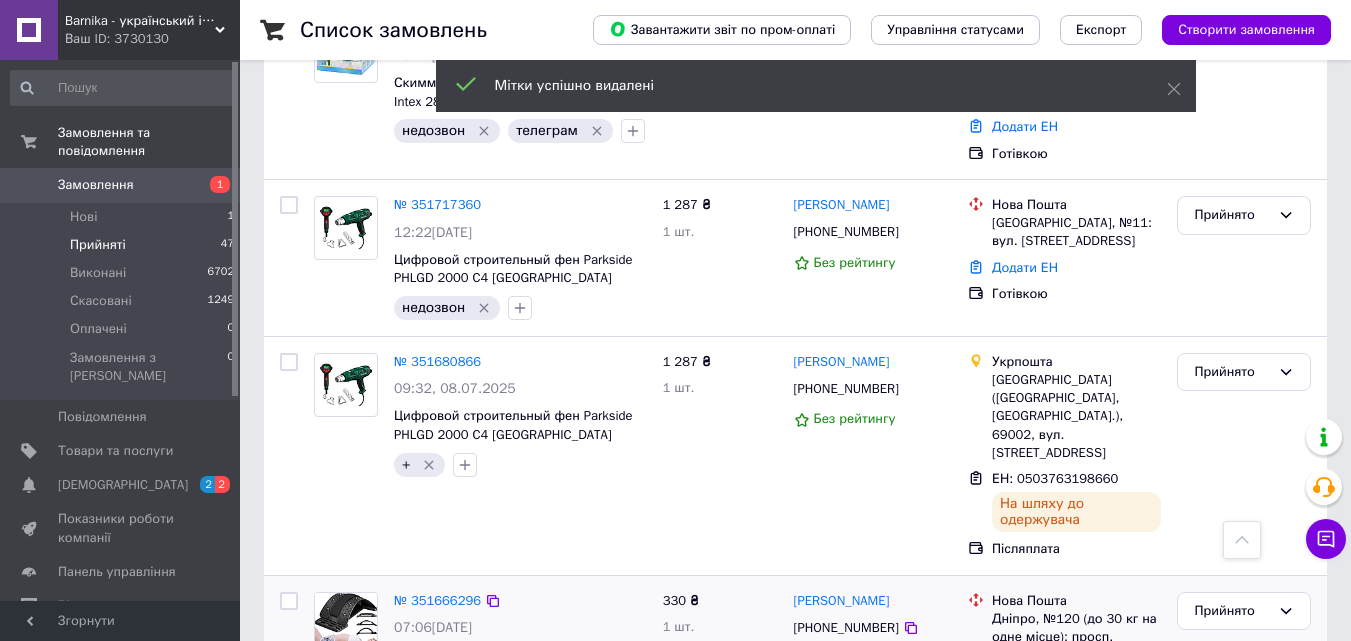 click 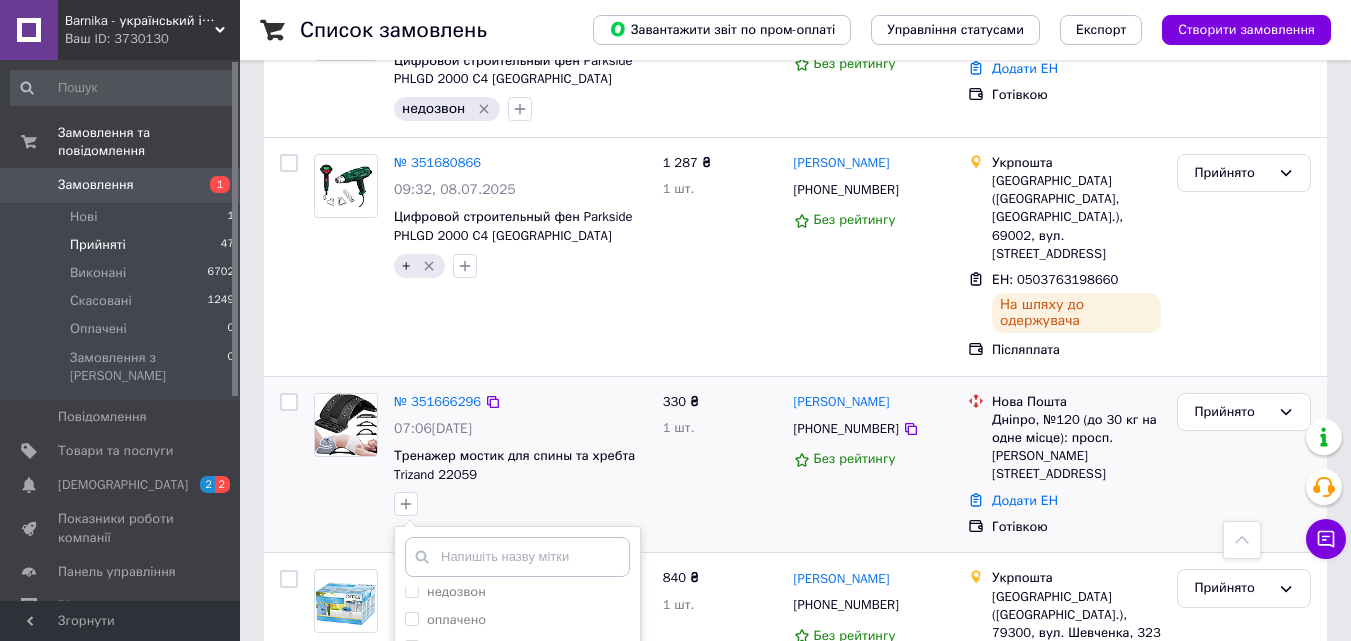 scroll, scrollTop: 5688, scrollLeft: 0, axis: vertical 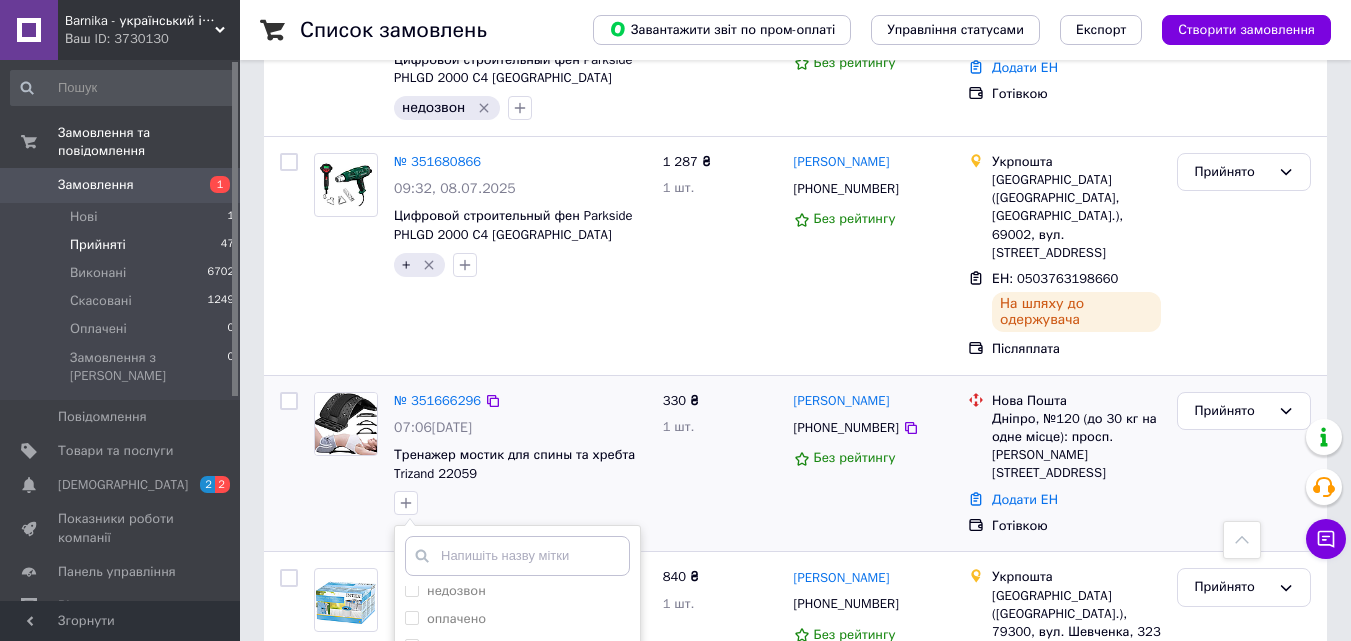 click on "Додати мітку" at bounding box center (517, 922) 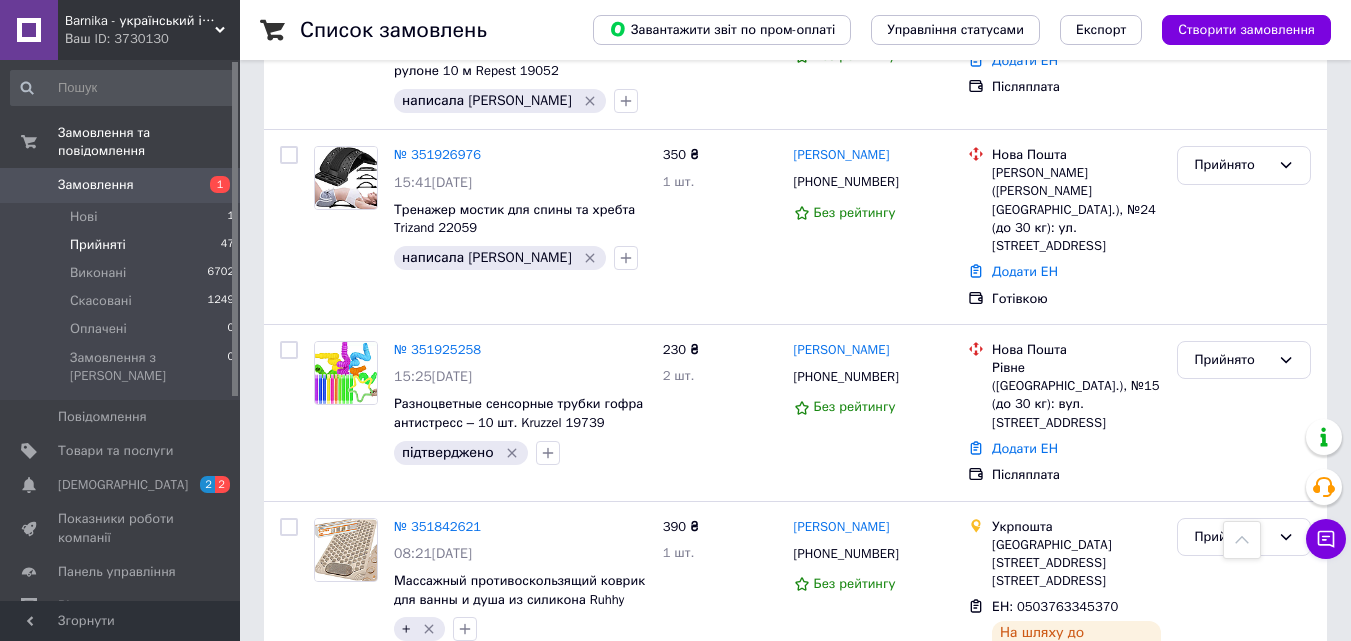 scroll, scrollTop: 4388, scrollLeft: 0, axis: vertical 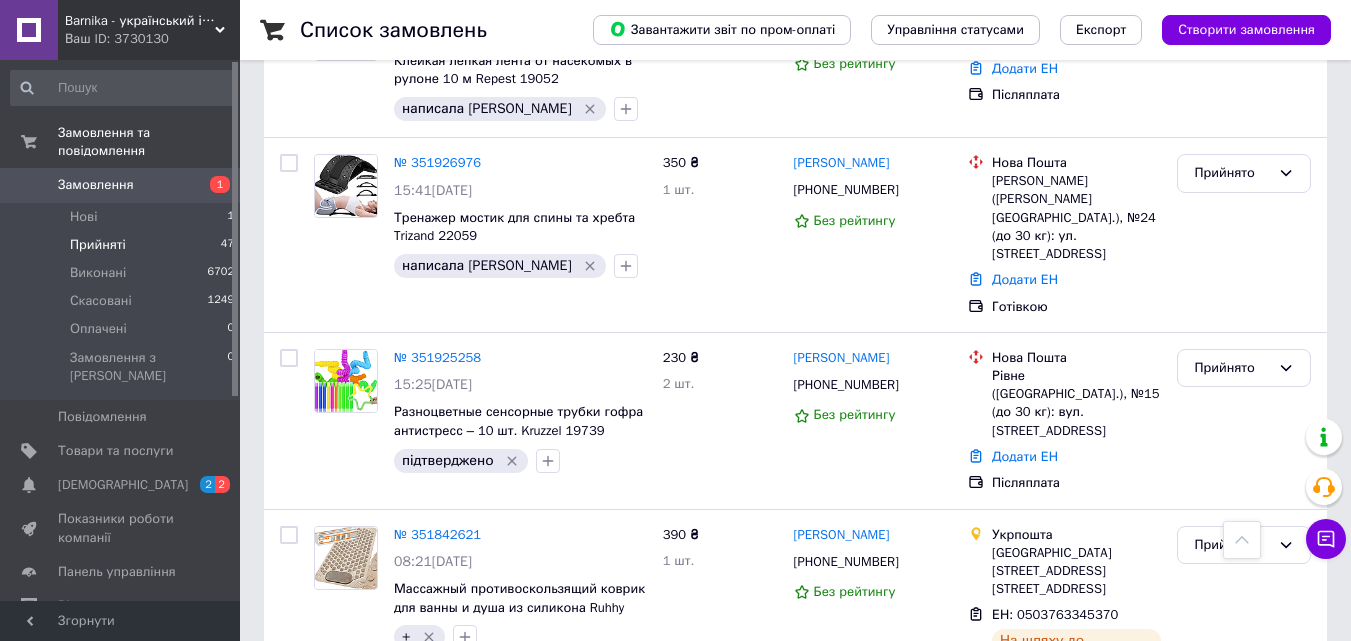 click 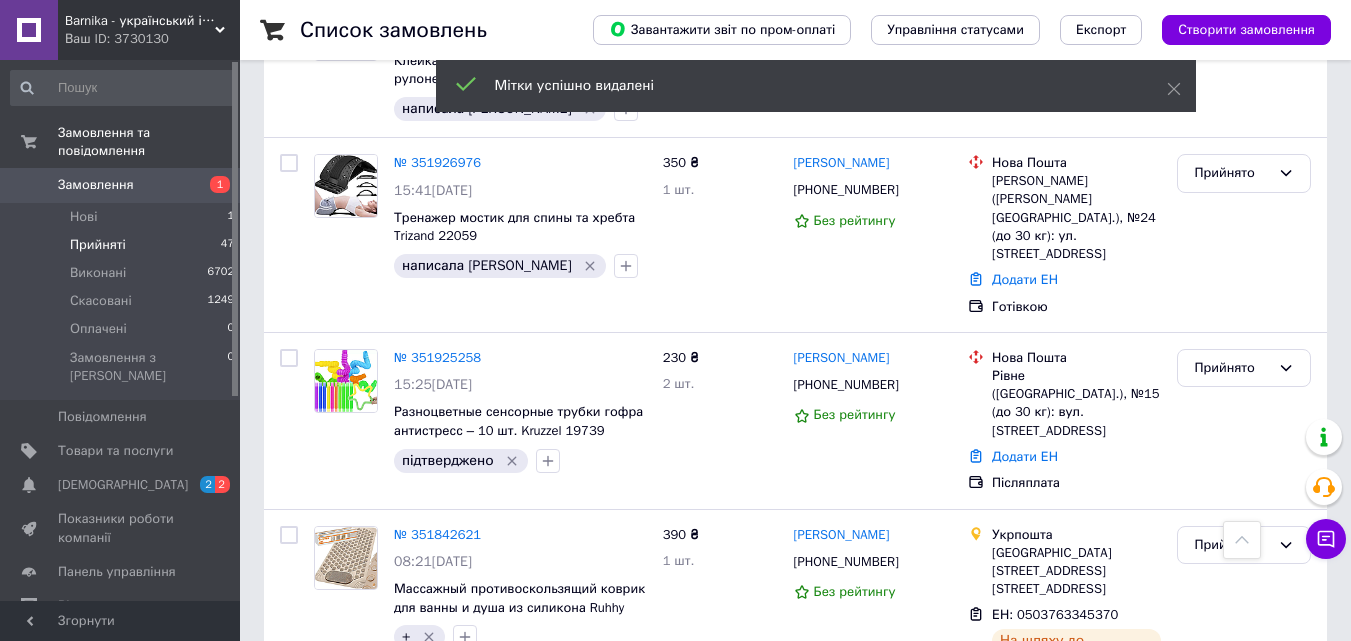 click 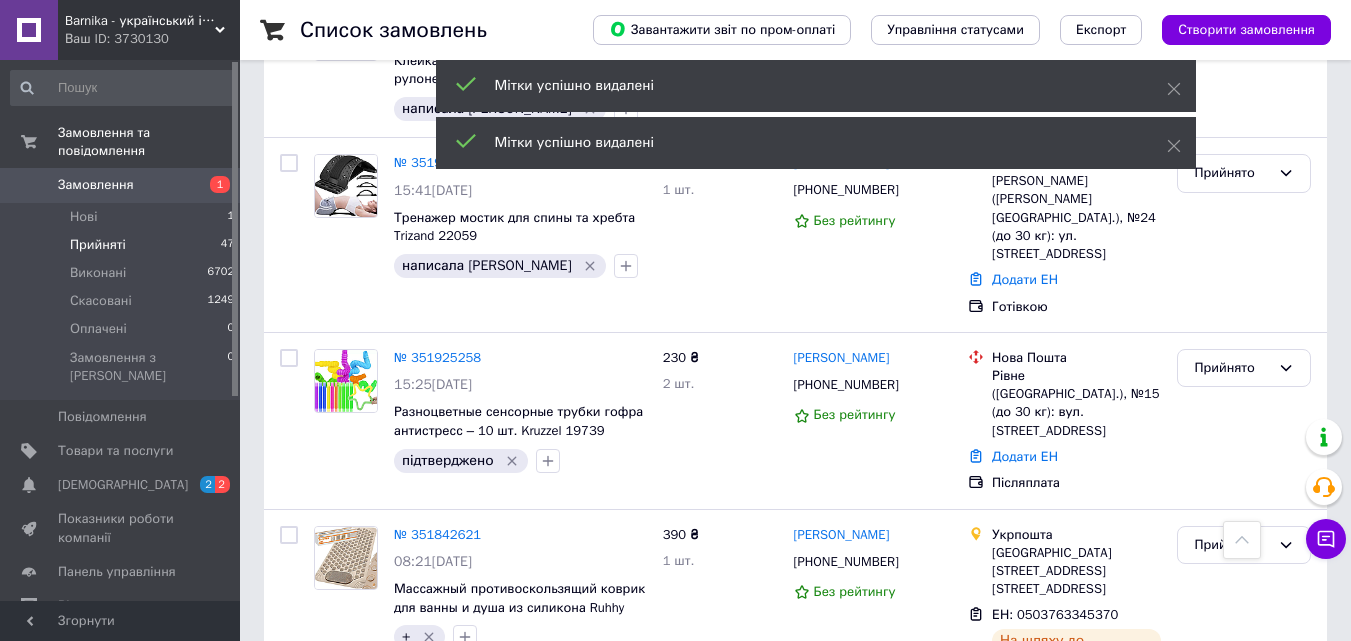 click 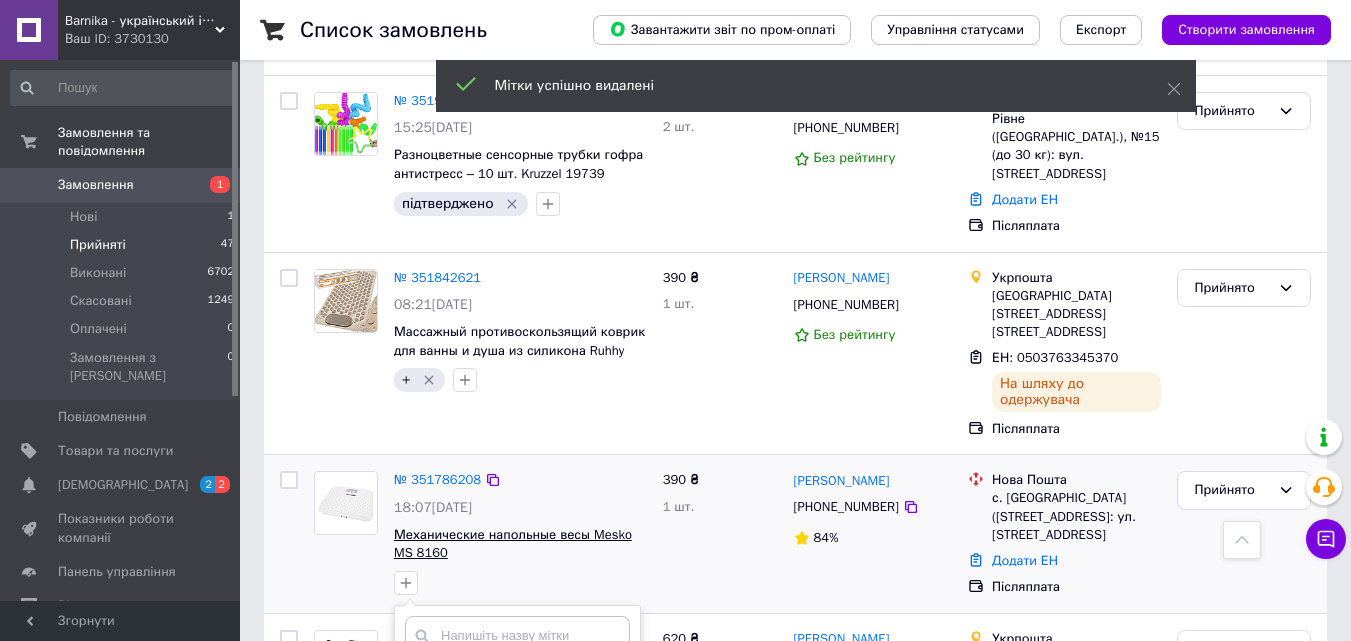 scroll, scrollTop: 4688, scrollLeft: 0, axis: vertical 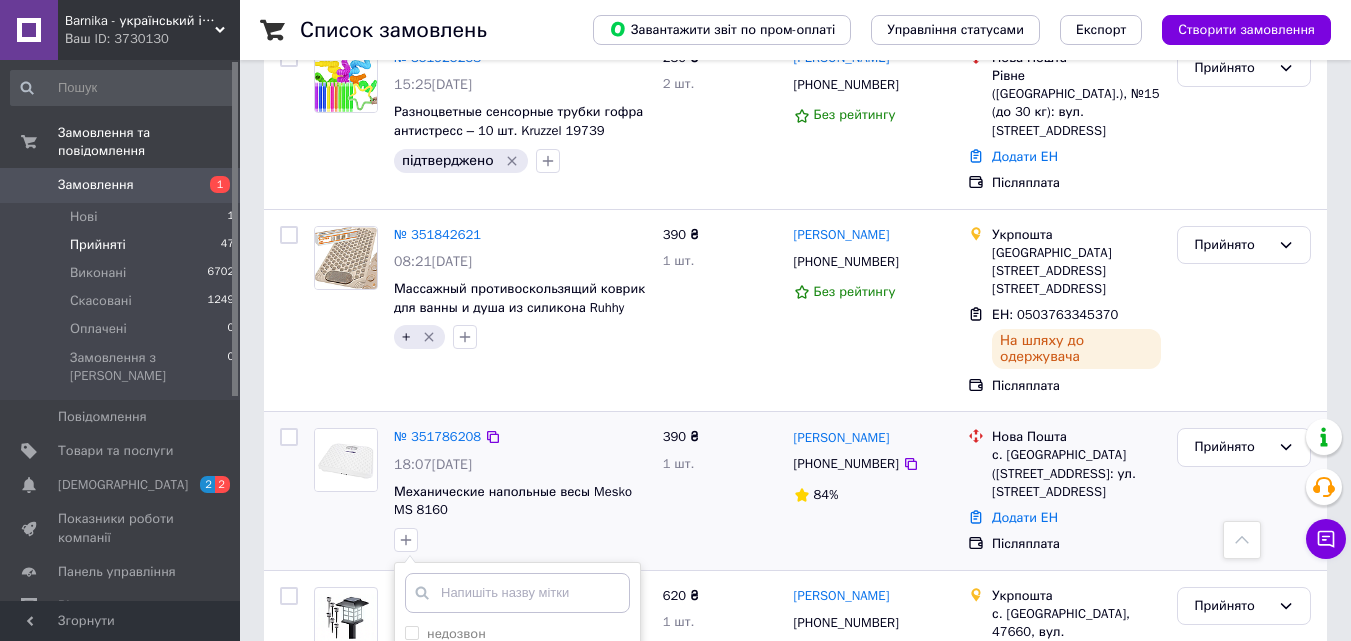 click on "підтверджено" at bounding box center (517, 803) 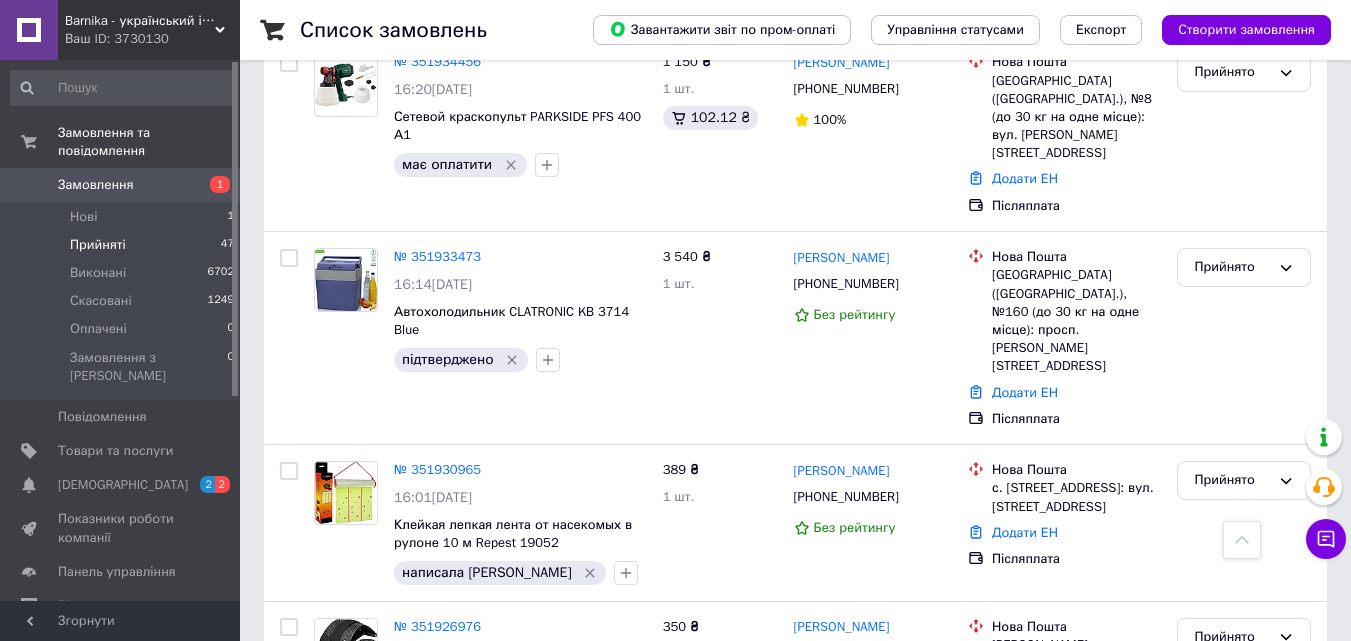 scroll, scrollTop: 3888, scrollLeft: 0, axis: vertical 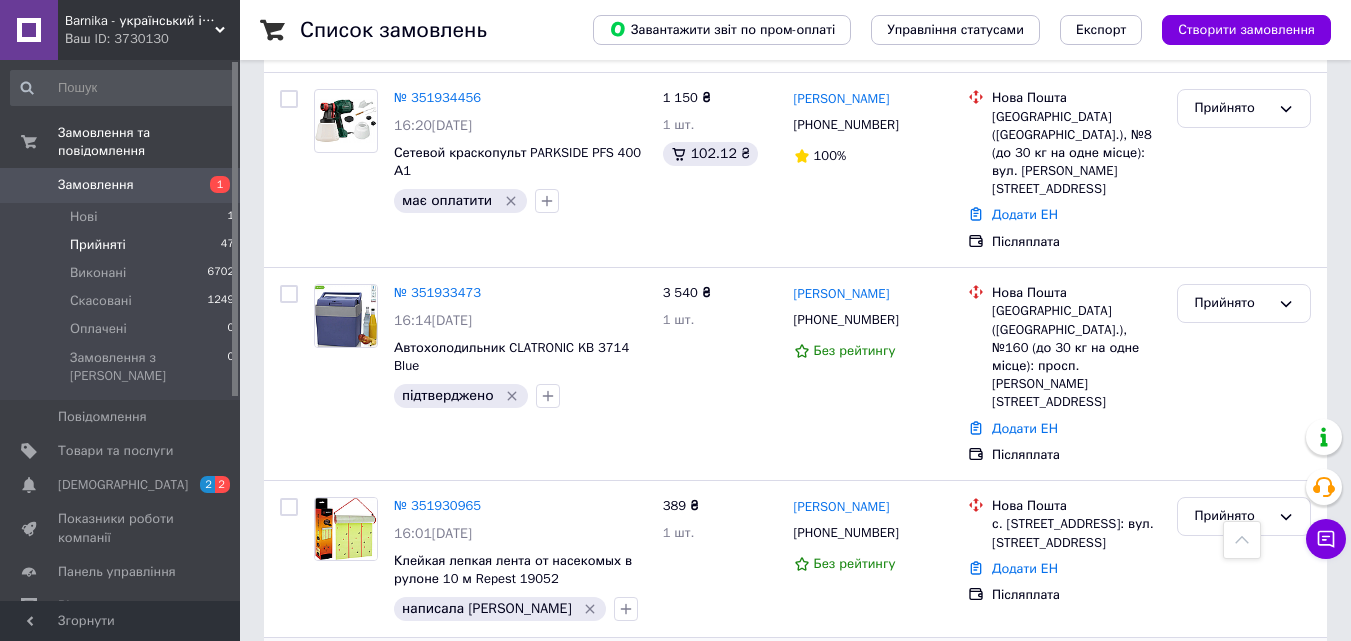 click 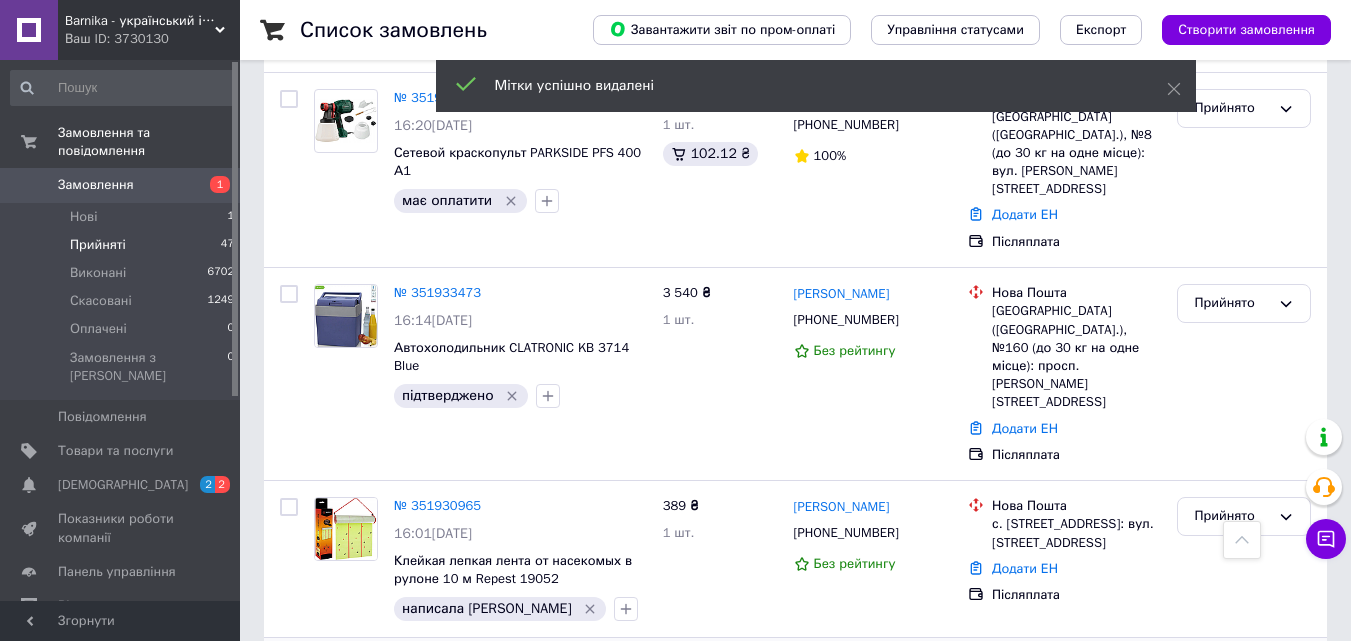 click 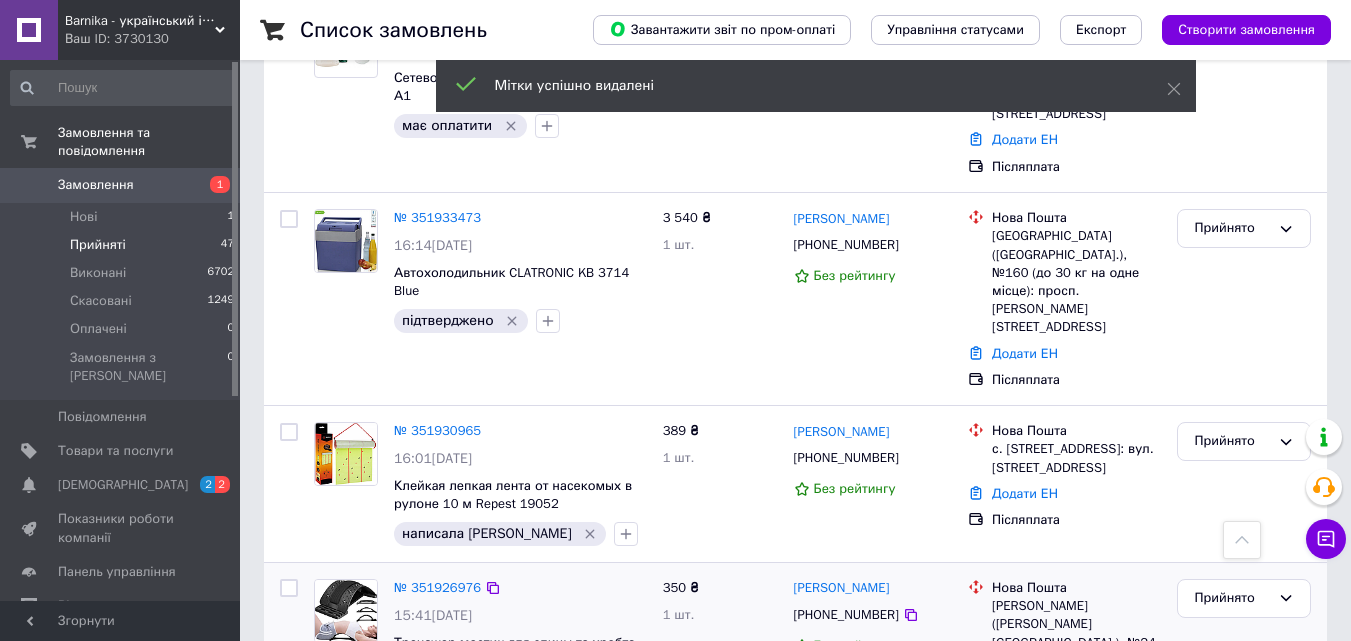 scroll, scrollTop: 4188, scrollLeft: 0, axis: vertical 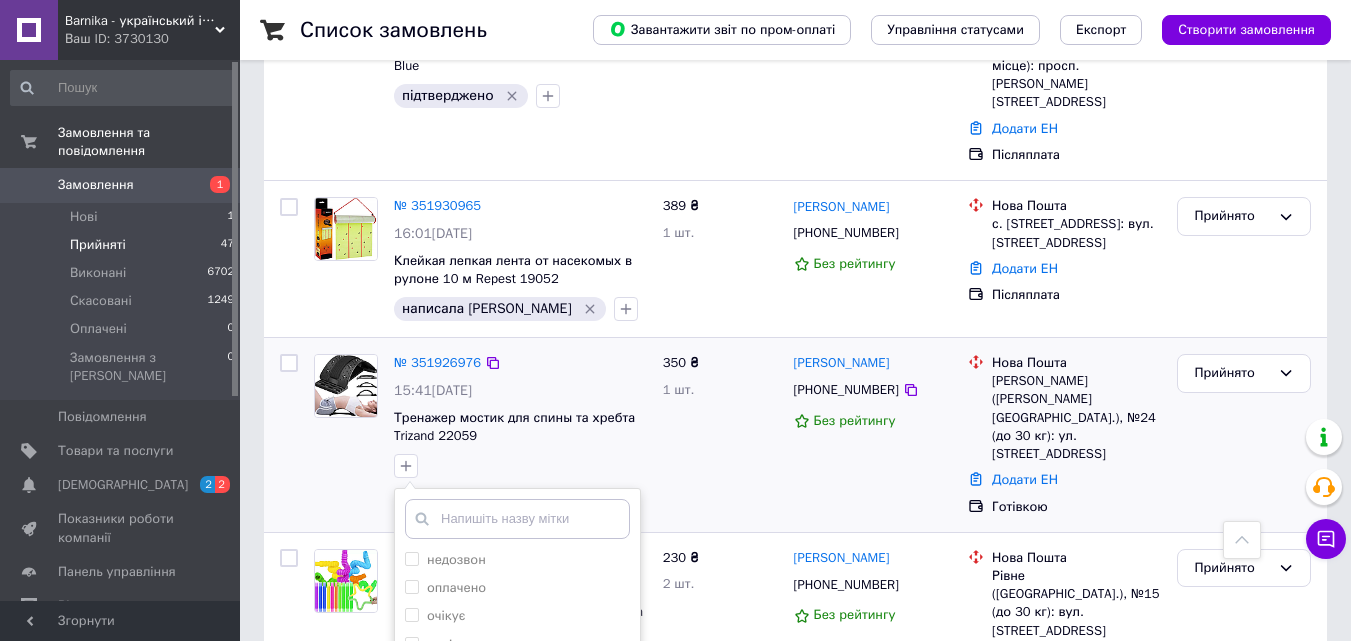 click on "підтверджено" at bounding box center [517, 729] 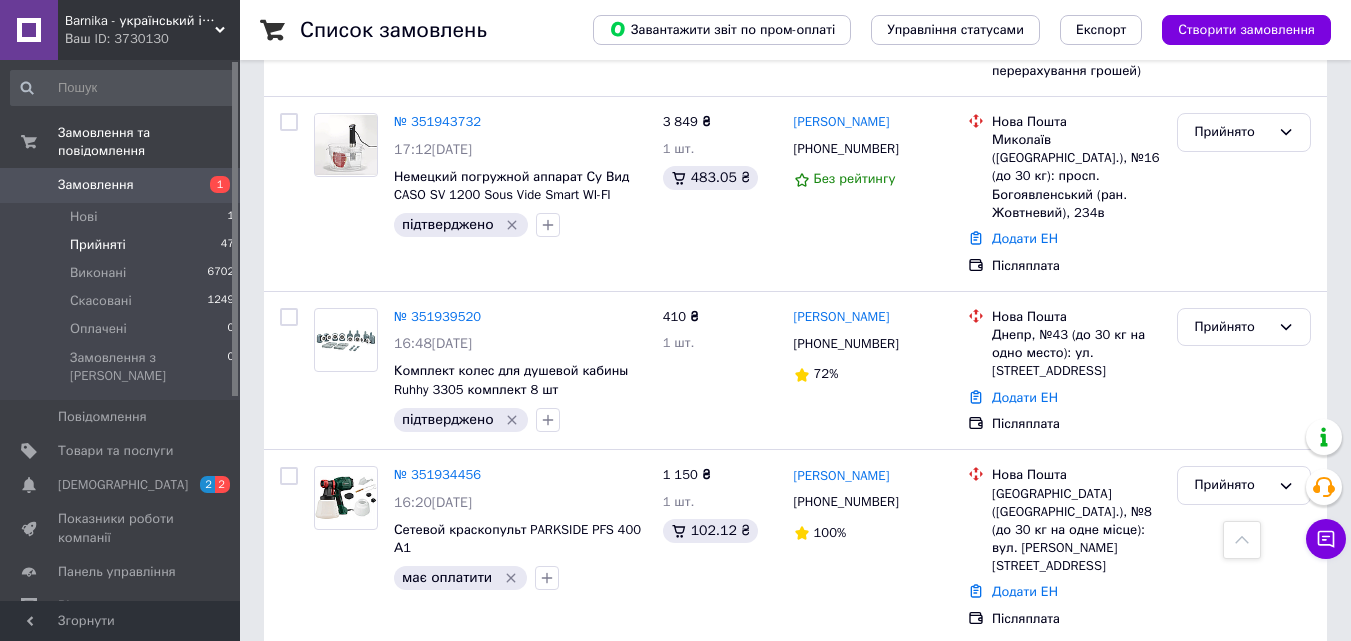 scroll, scrollTop: 3488, scrollLeft: 0, axis: vertical 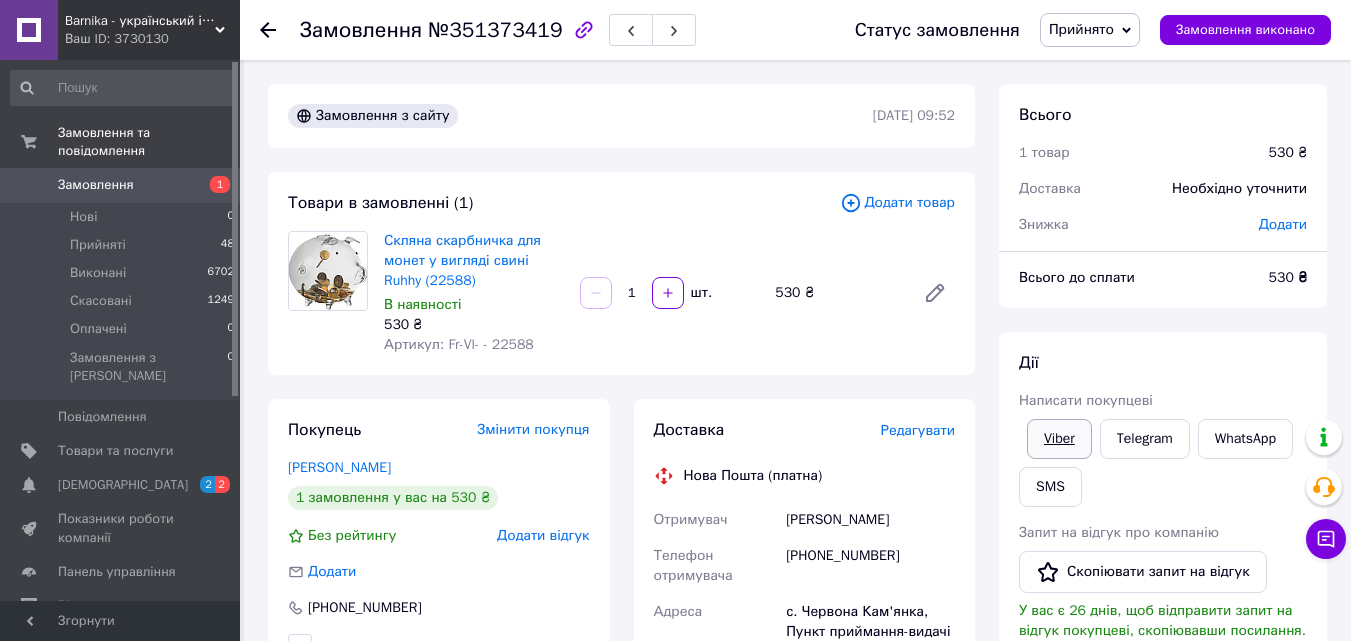 click on "Viber" at bounding box center [1059, 439] 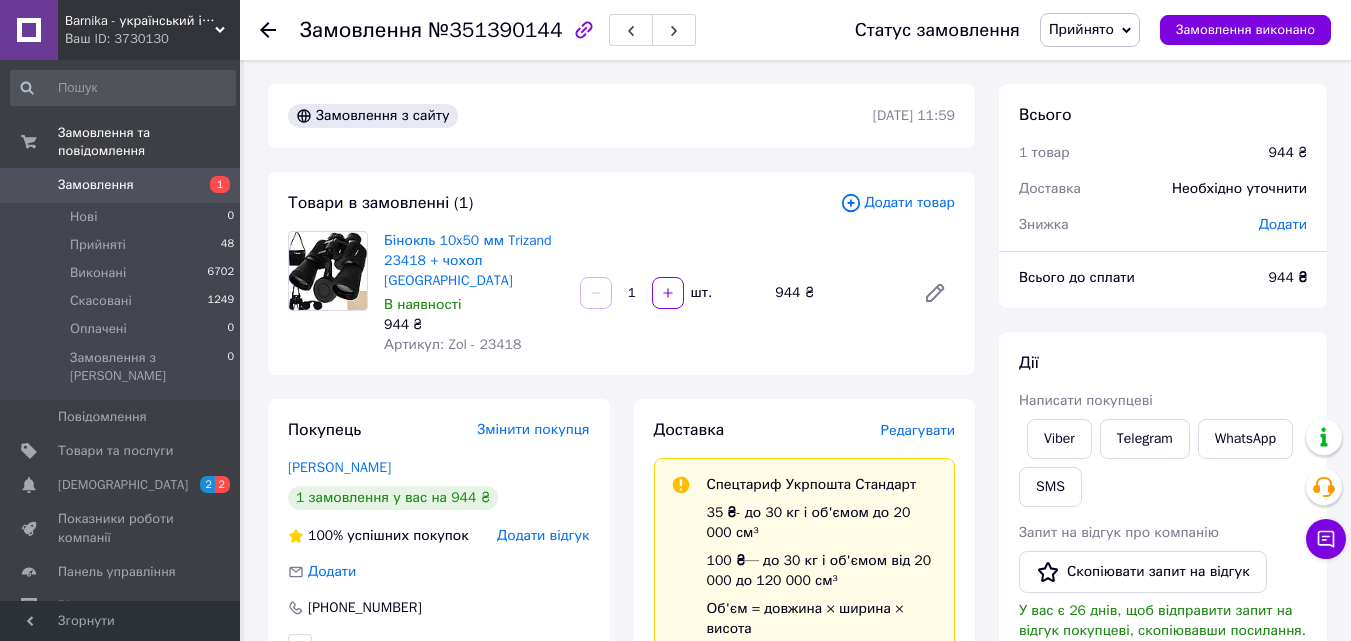 scroll, scrollTop: 0, scrollLeft: 0, axis: both 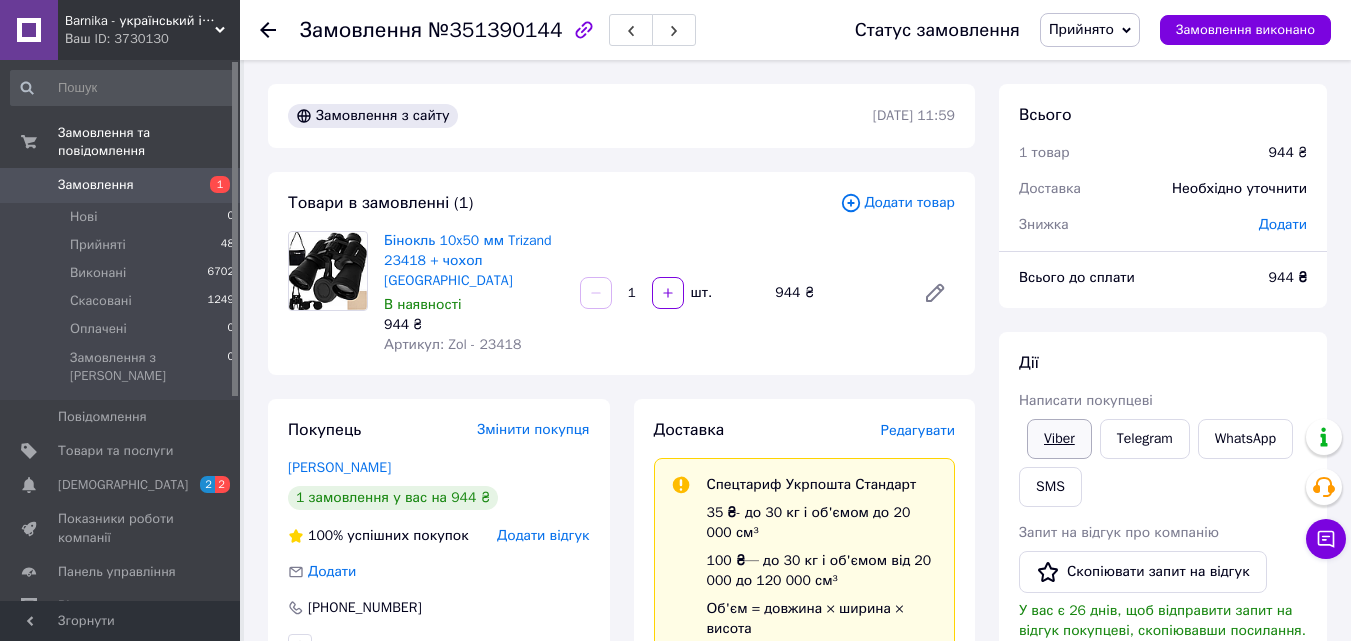 click on "Viber" at bounding box center (1059, 439) 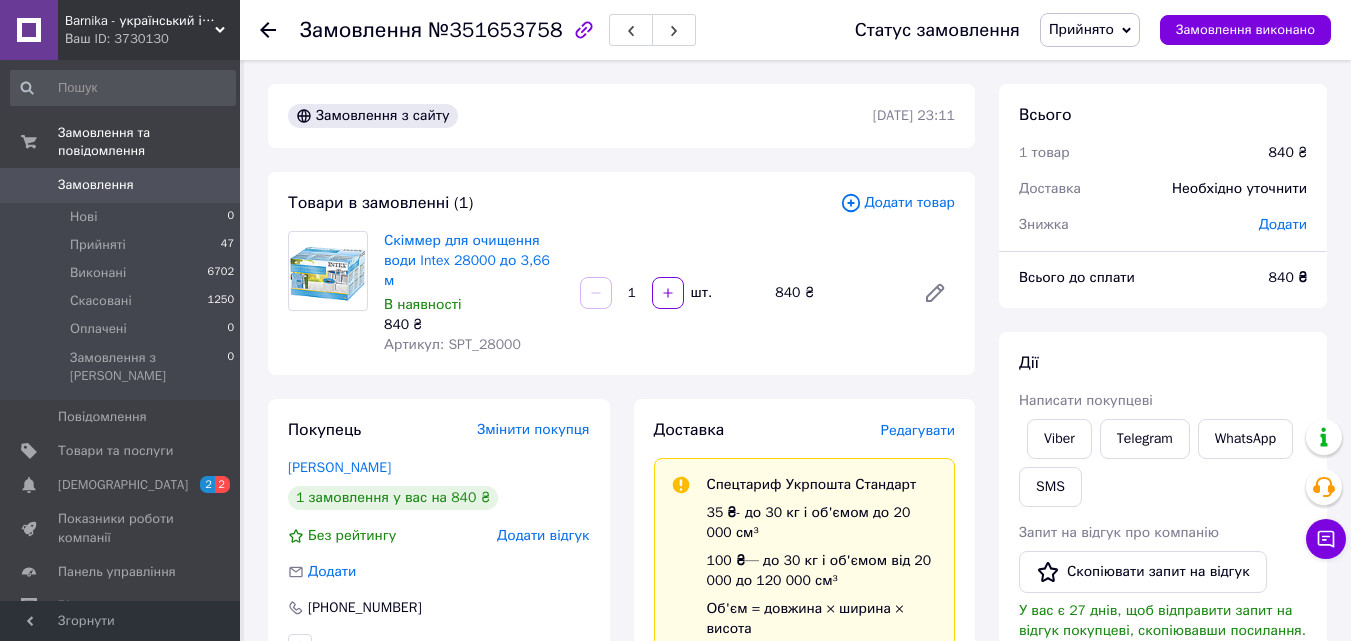 scroll, scrollTop: 0, scrollLeft: 0, axis: both 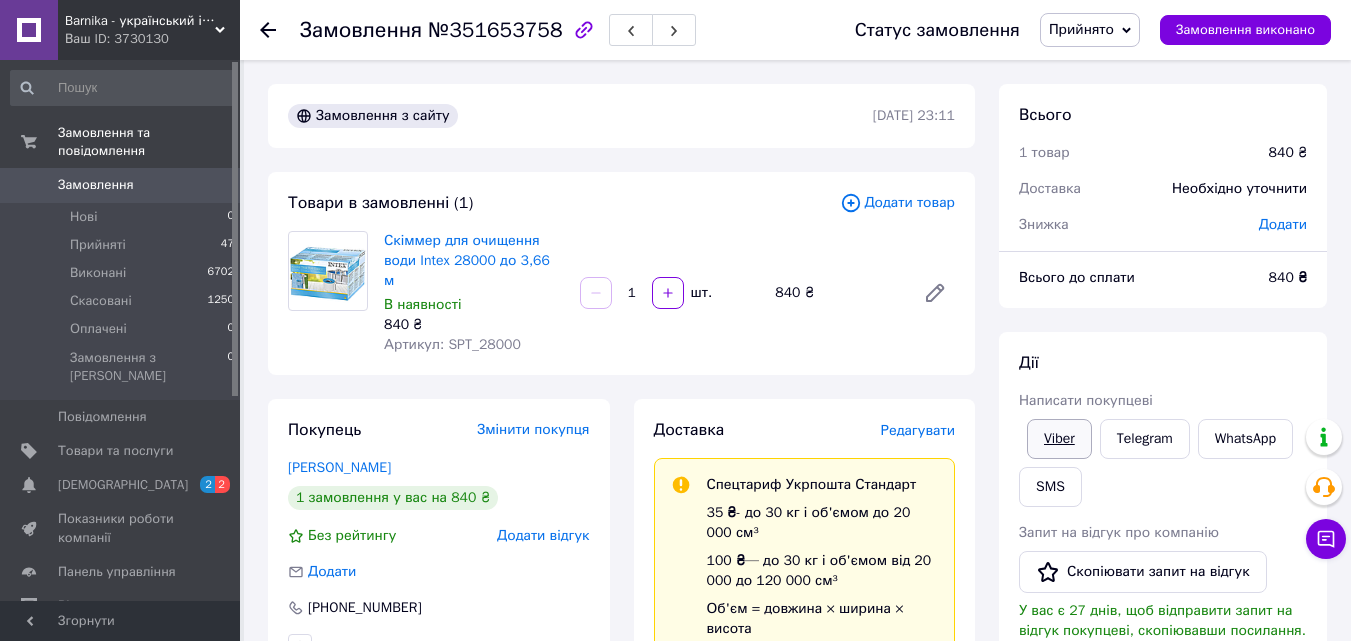 click on "Viber" at bounding box center [1059, 439] 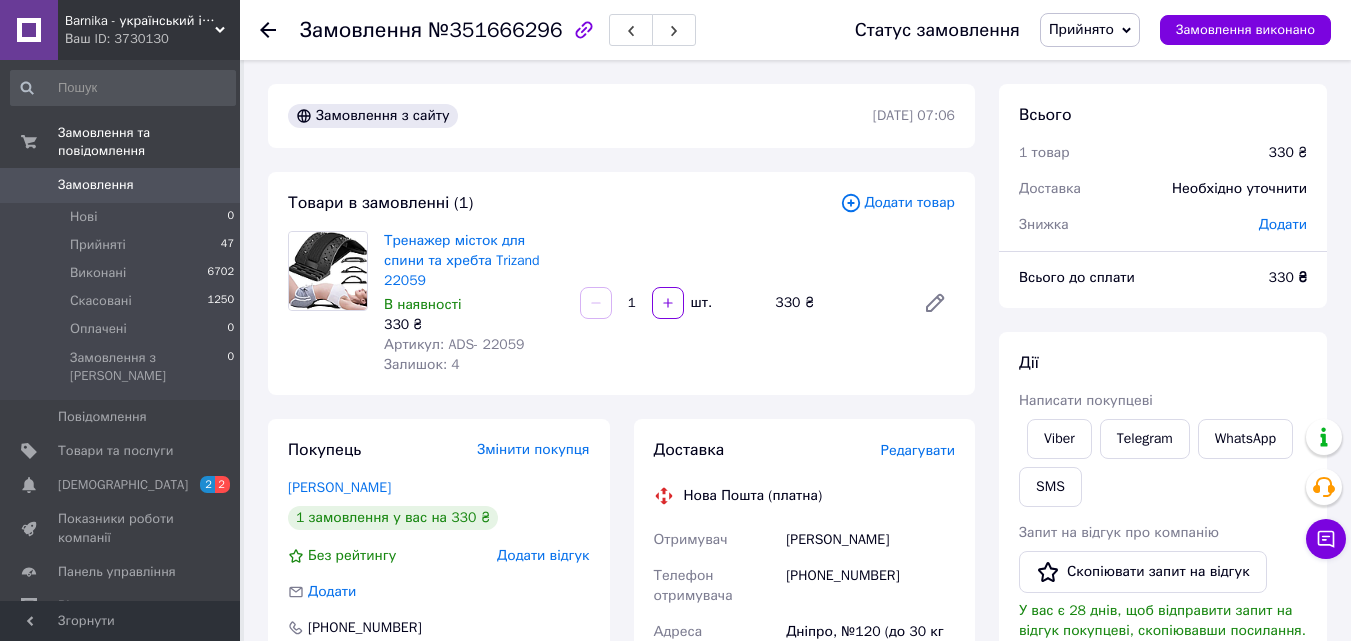 scroll, scrollTop: 0, scrollLeft: 0, axis: both 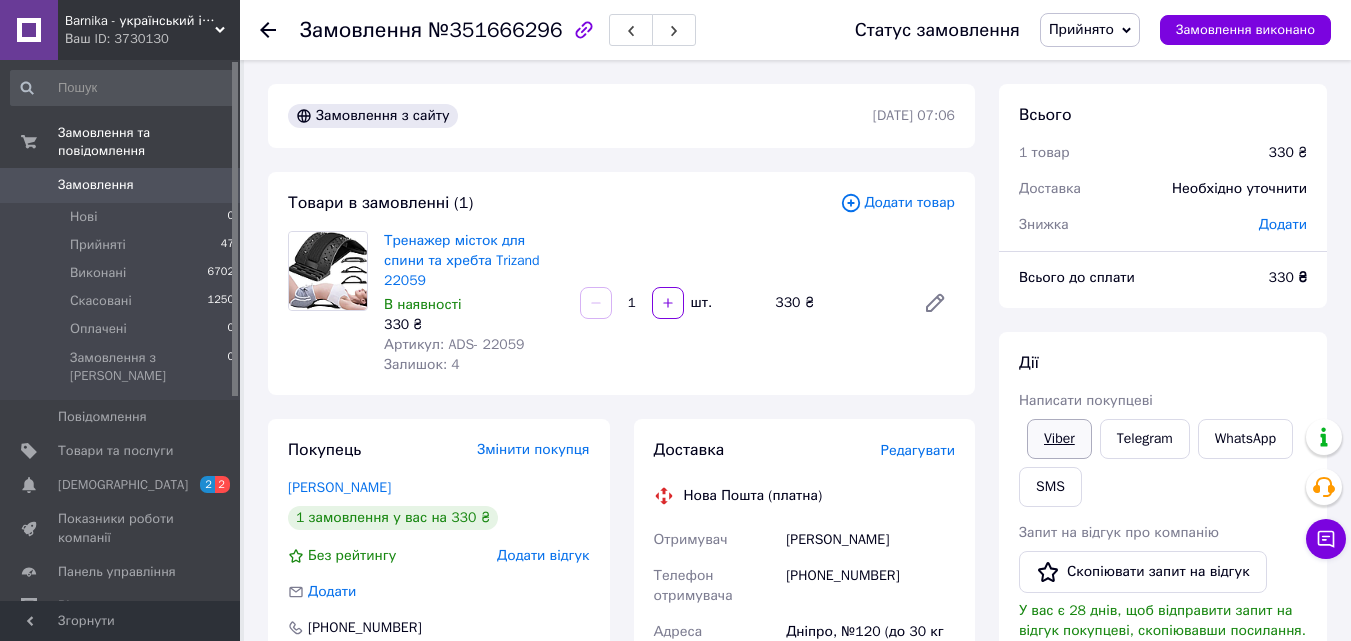 click on "Viber" at bounding box center (1059, 439) 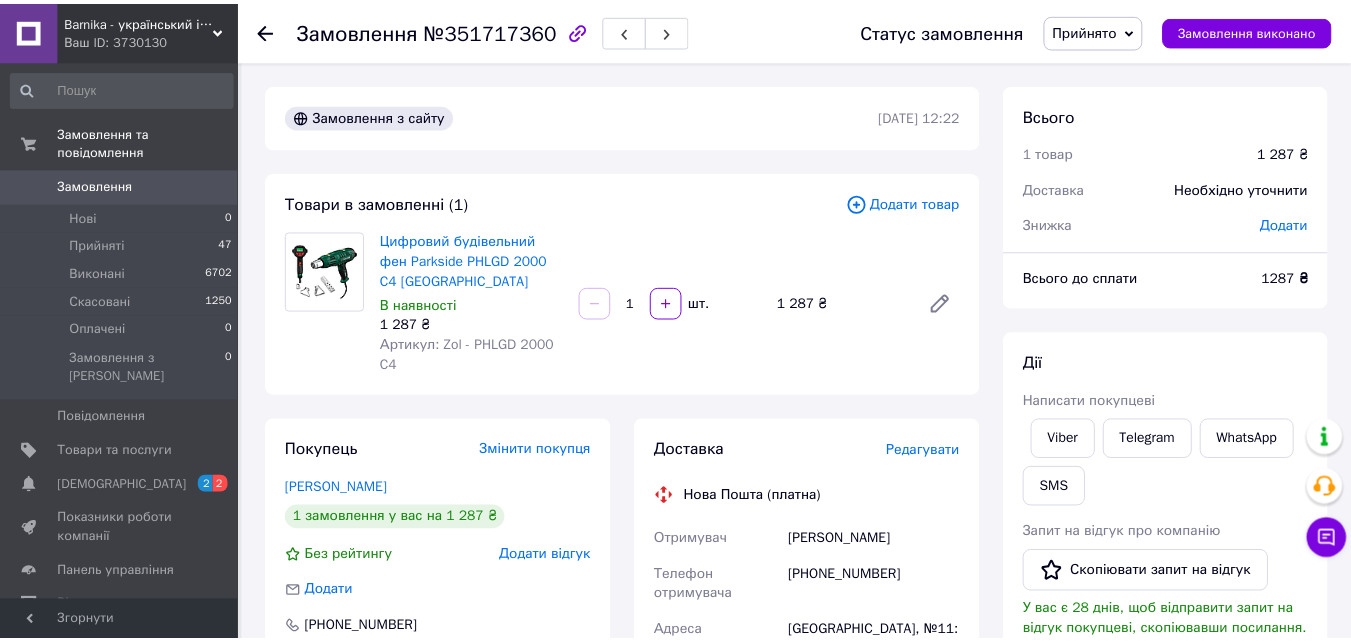 scroll, scrollTop: 0, scrollLeft: 0, axis: both 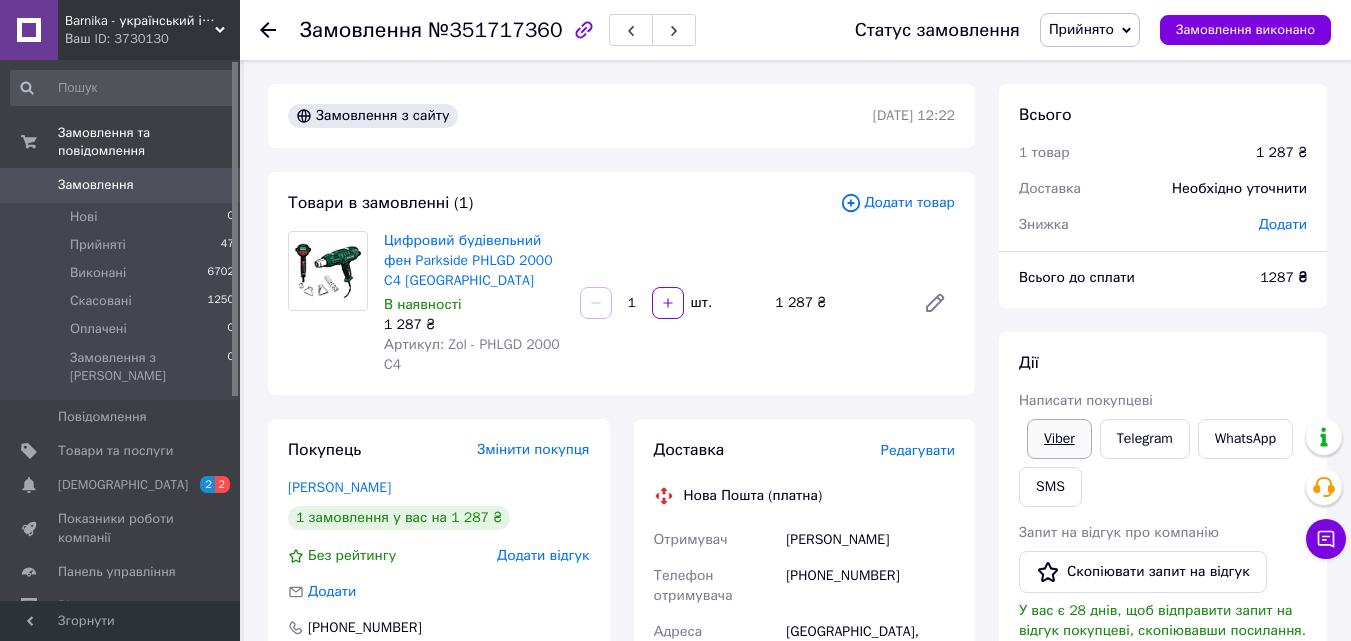 click on "Viber" at bounding box center (1059, 439) 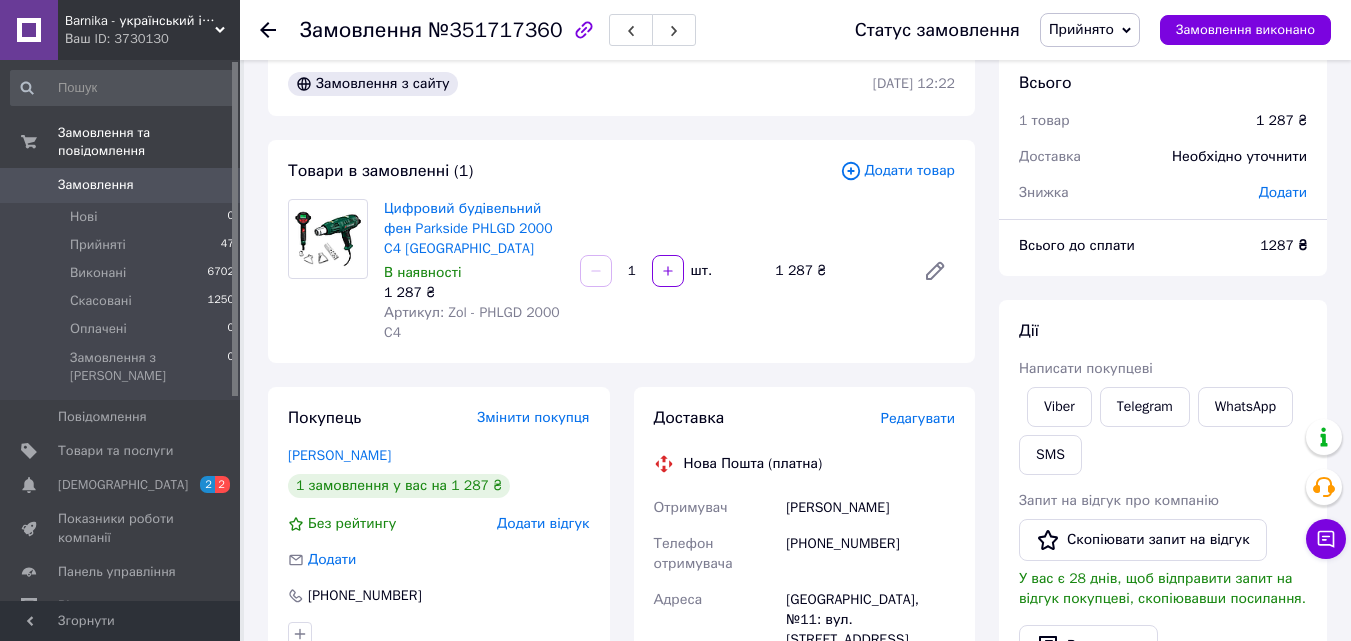 scroll, scrollTop: 0, scrollLeft: 0, axis: both 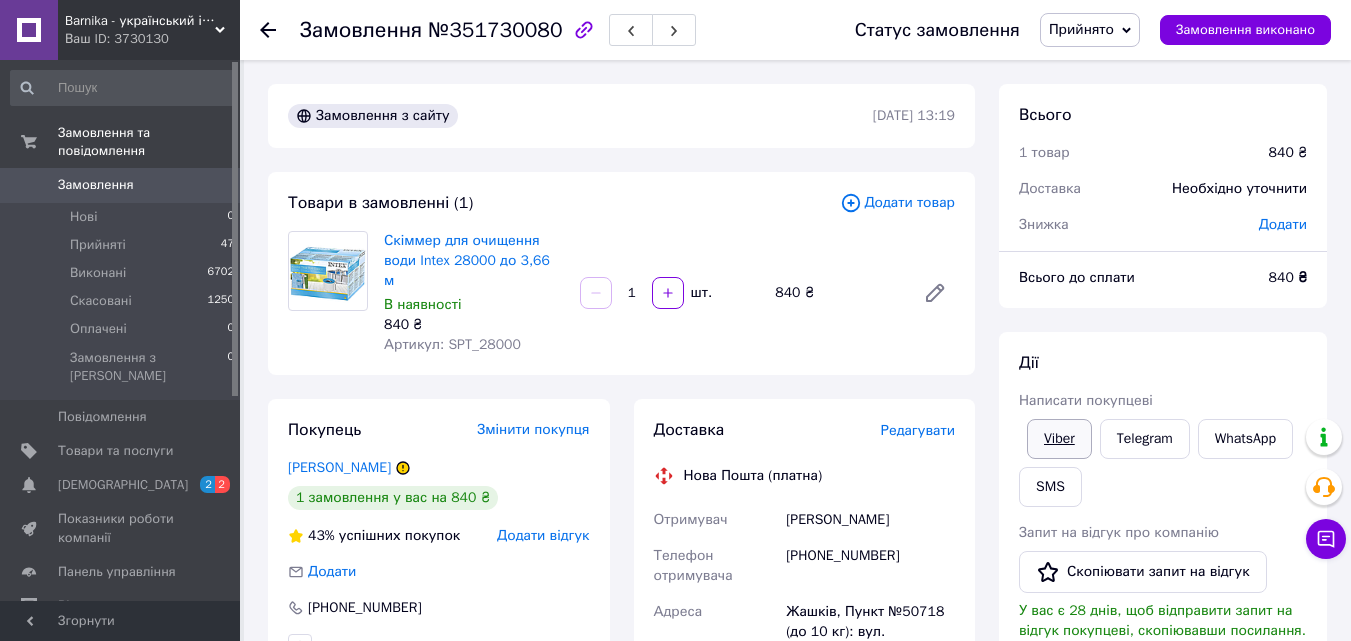 click on "Viber" at bounding box center [1059, 439] 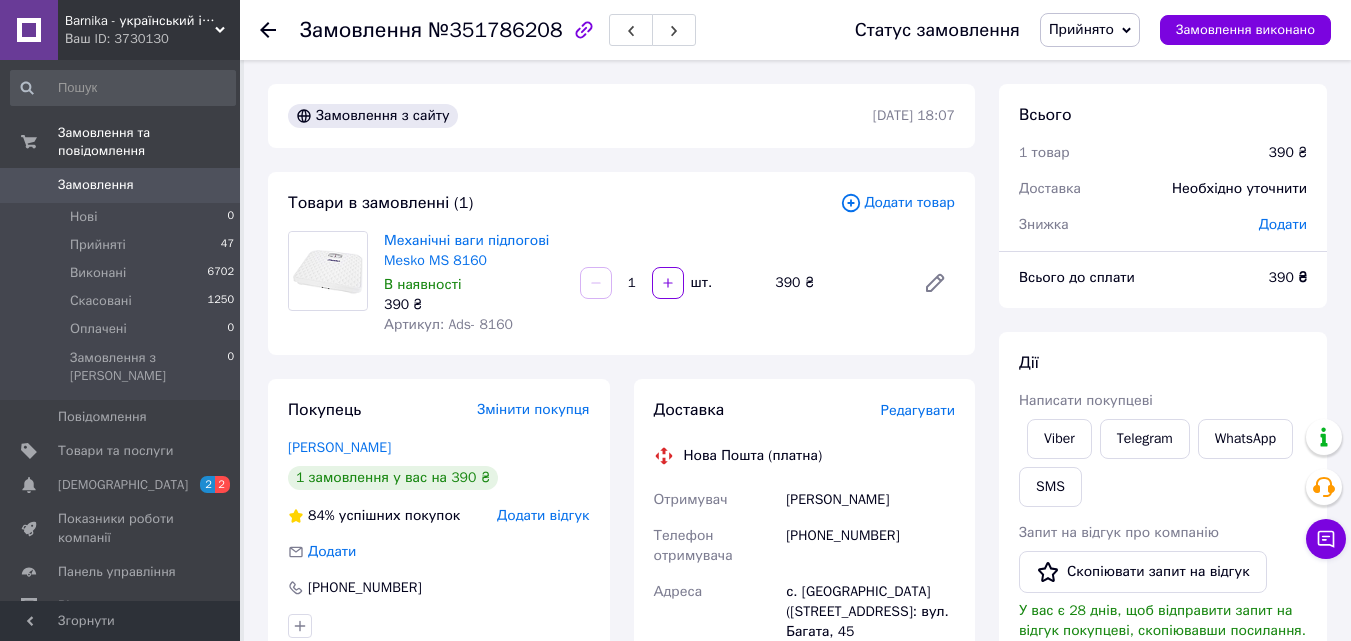 scroll, scrollTop: 0, scrollLeft: 0, axis: both 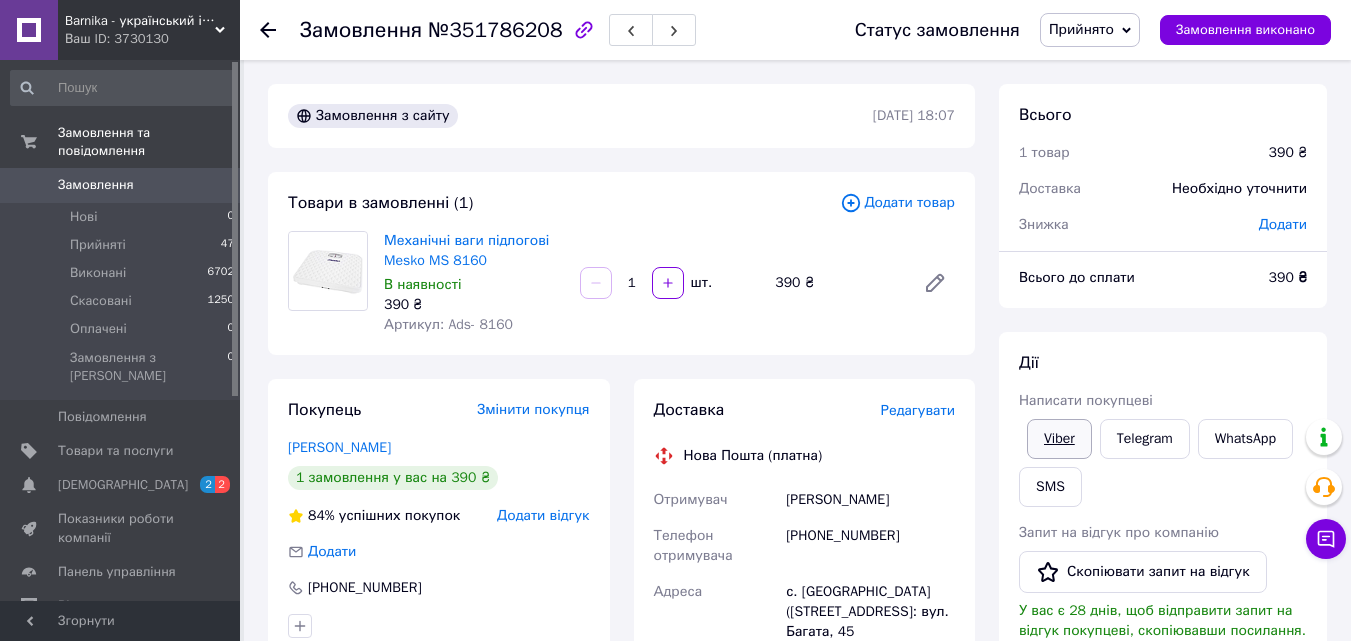 click on "Viber" at bounding box center [1059, 439] 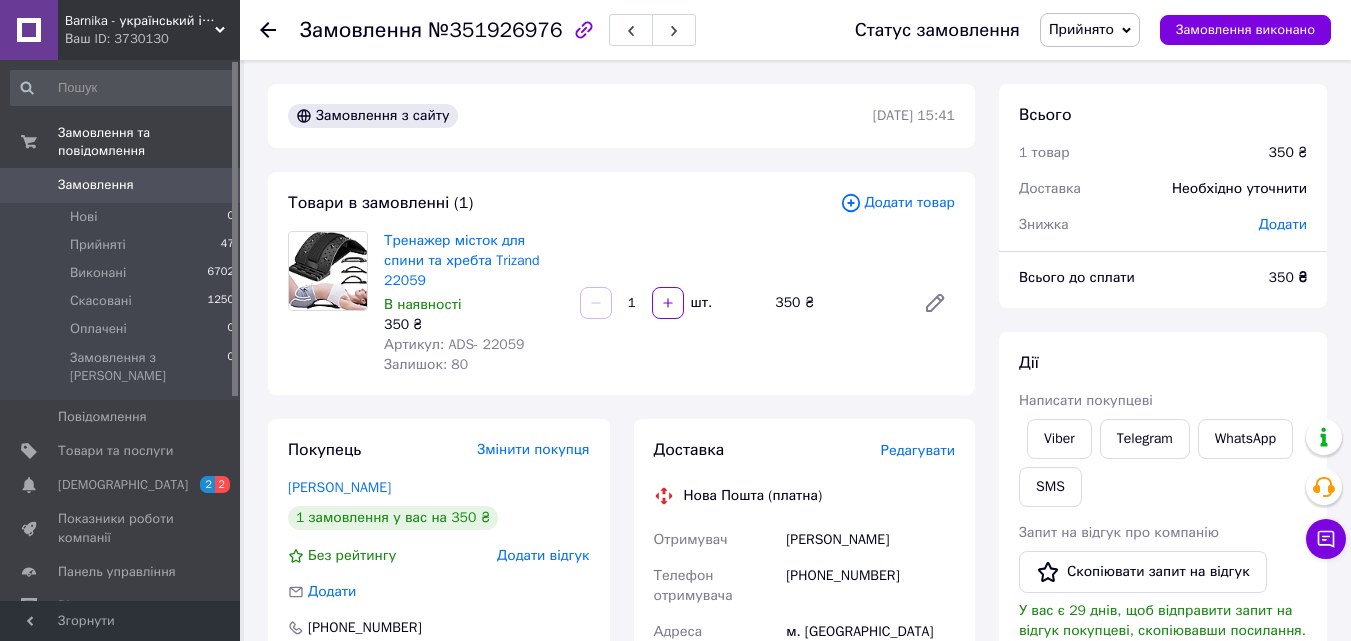 scroll, scrollTop: 0, scrollLeft: 0, axis: both 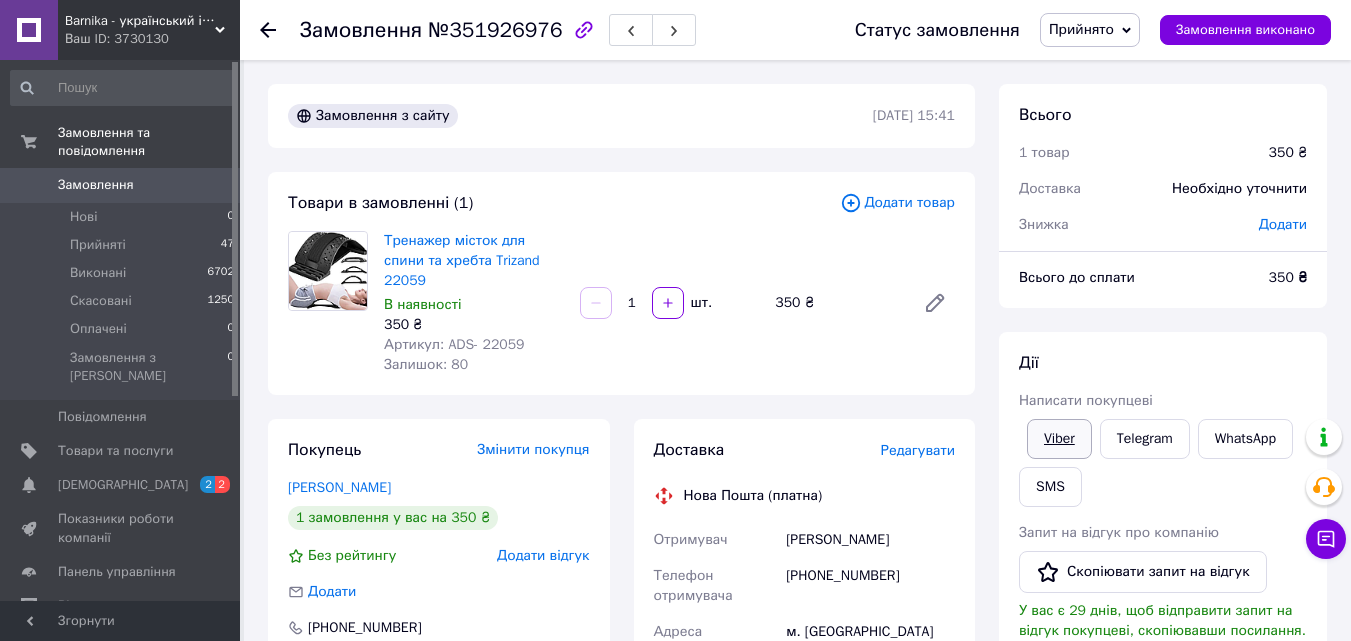 click on "Viber" at bounding box center (1059, 439) 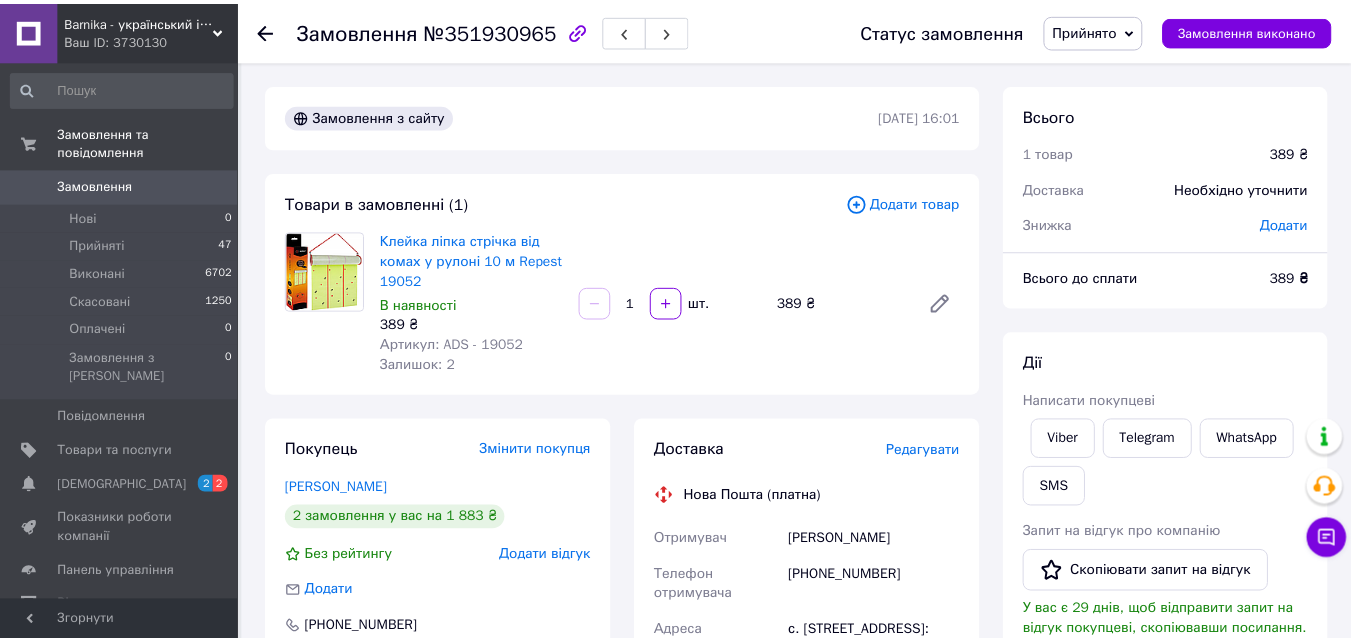 scroll, scrollTop: 0, scrollLeft: 0, axis: both 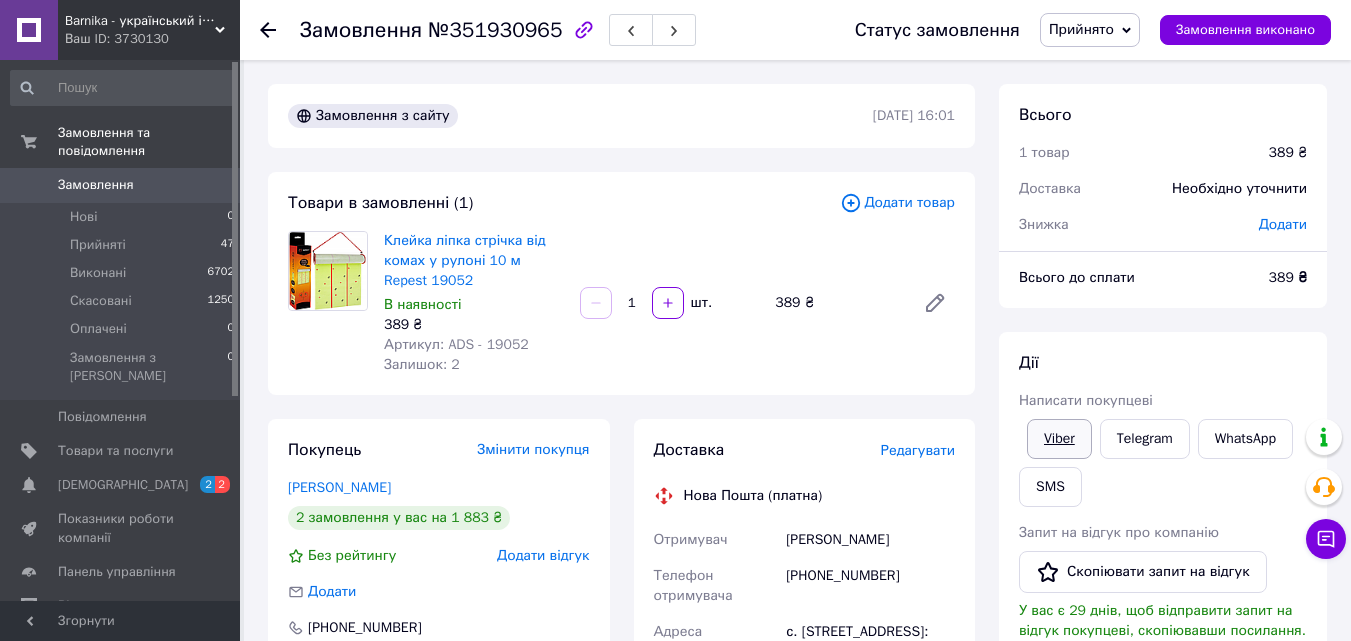 click on "Viber" at bounding box center [1059, 439] 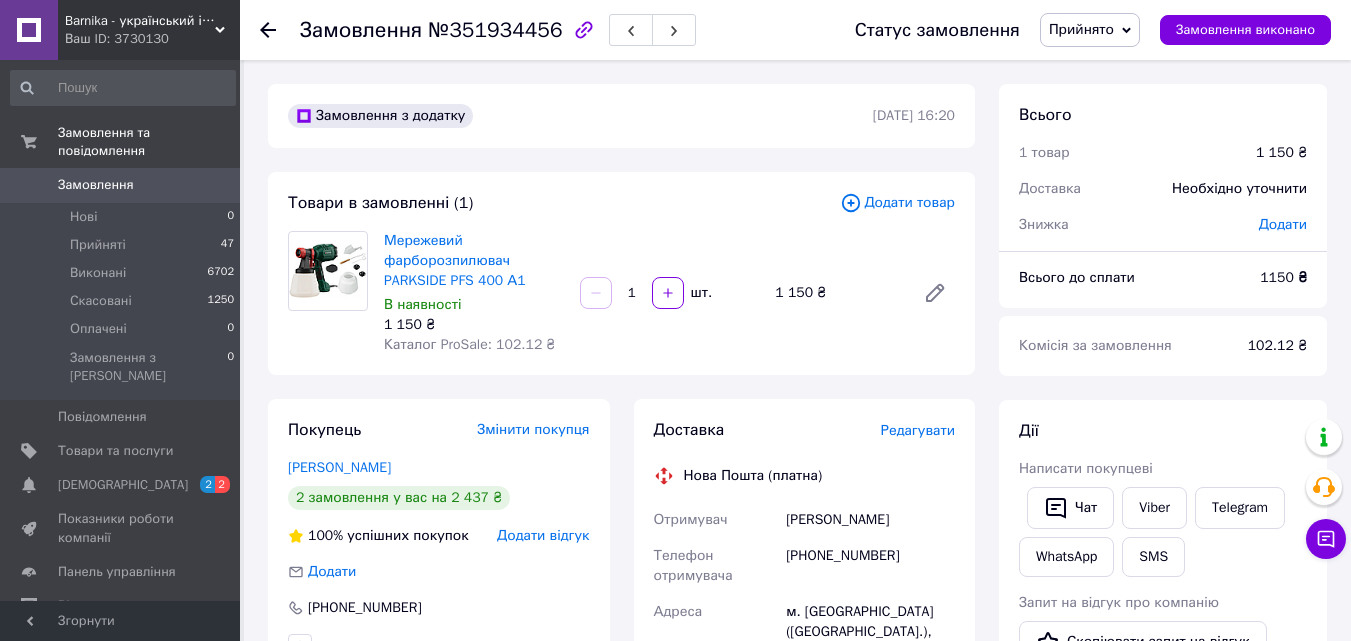 scroll, scrollTop: 0, scrollLeft: 0, axis: both 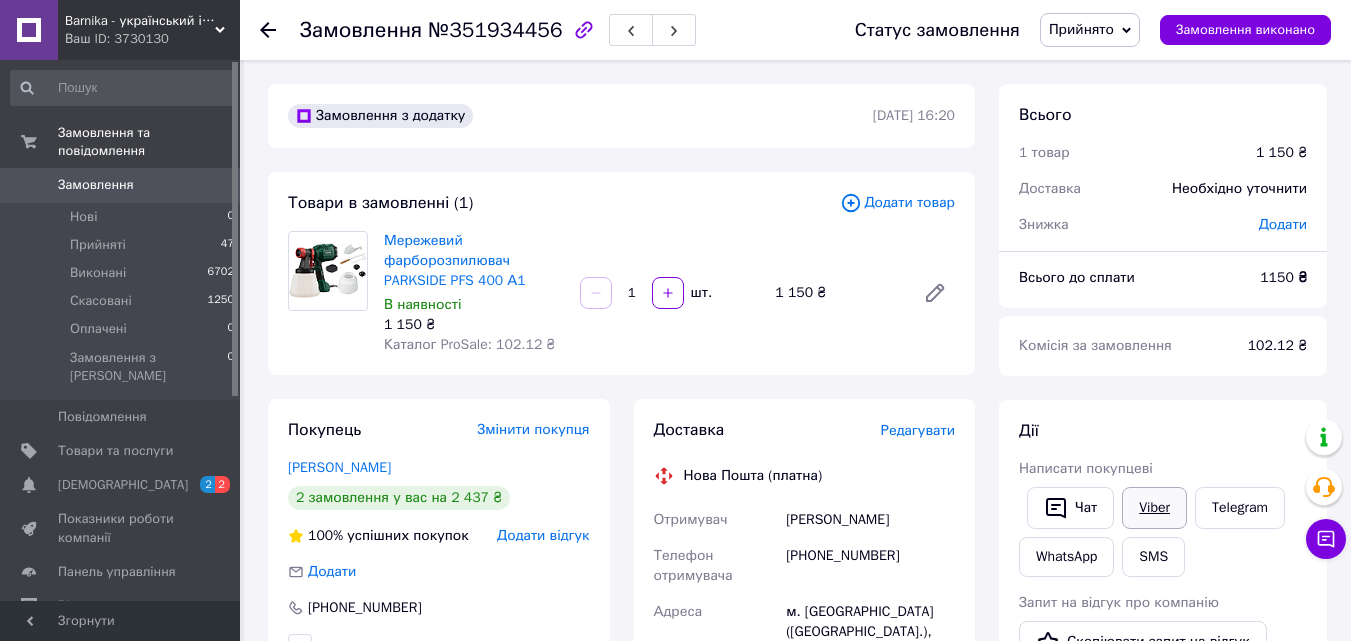 click on "Viber" at bounding box center [1154, 508] 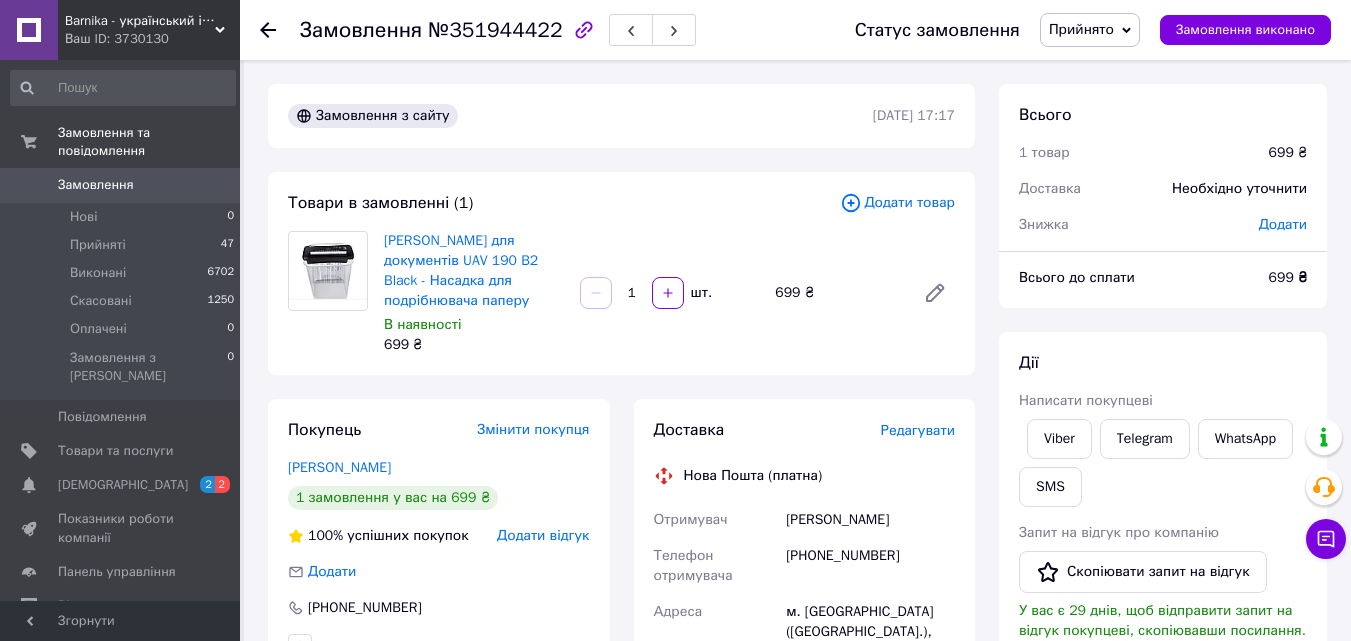 scroll, scrollTop: 0, scrollLeft: 0, axis: both 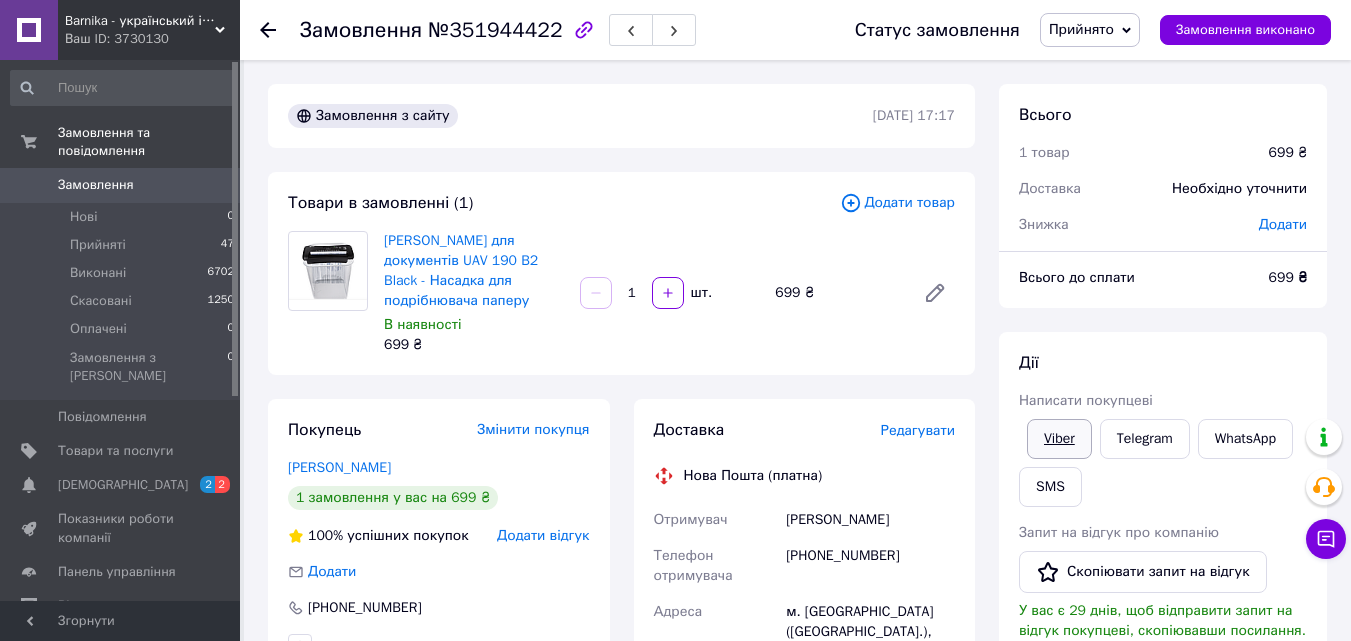 click on "Viber" at bounding box center [1059, 439] 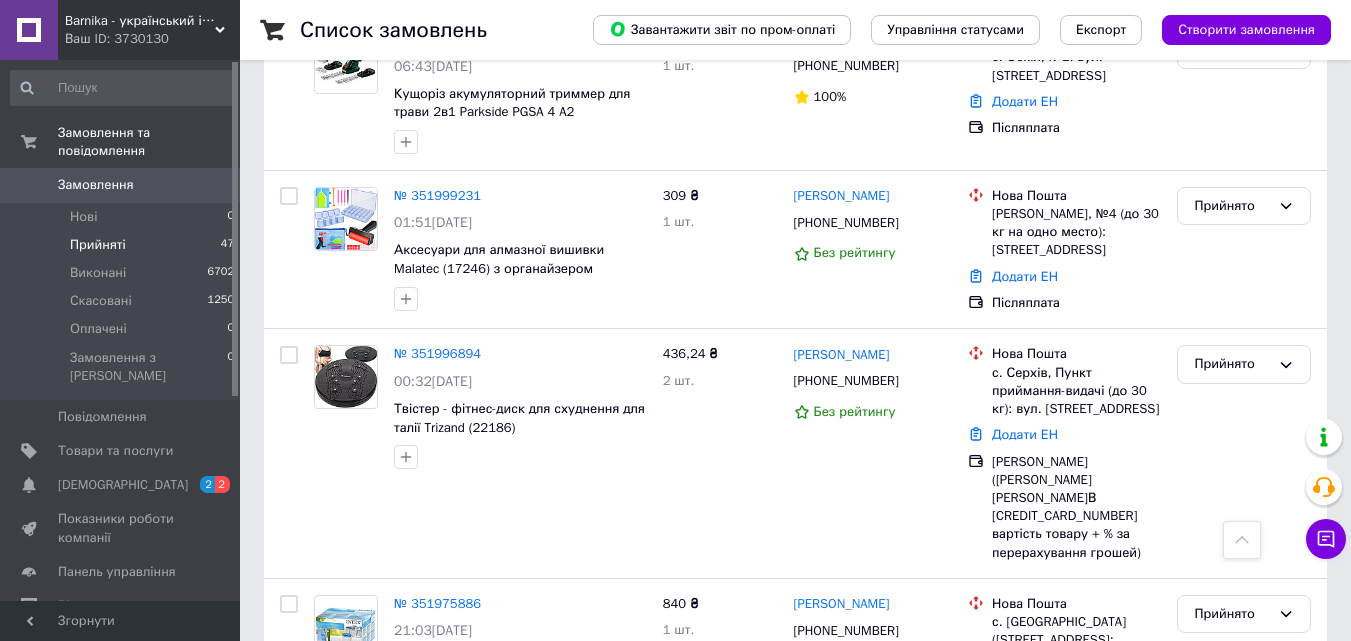 scroll, scrollTop: 1300, scrollLeft: 0, axis: vertical 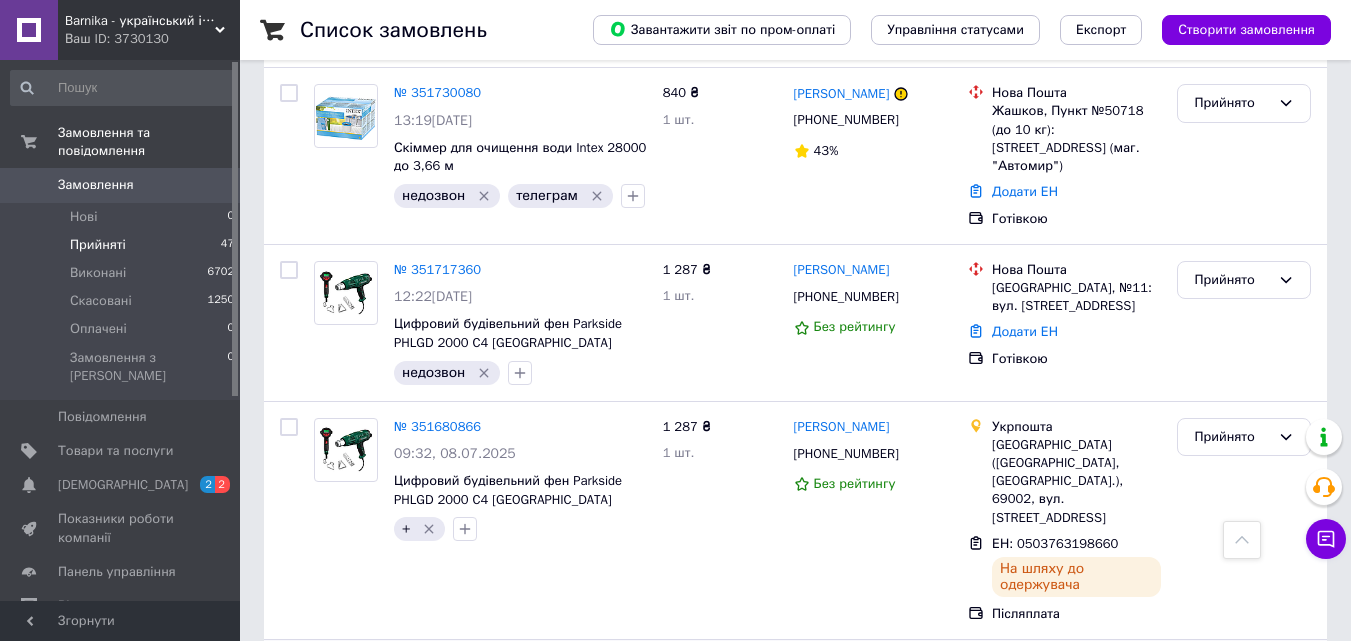 click 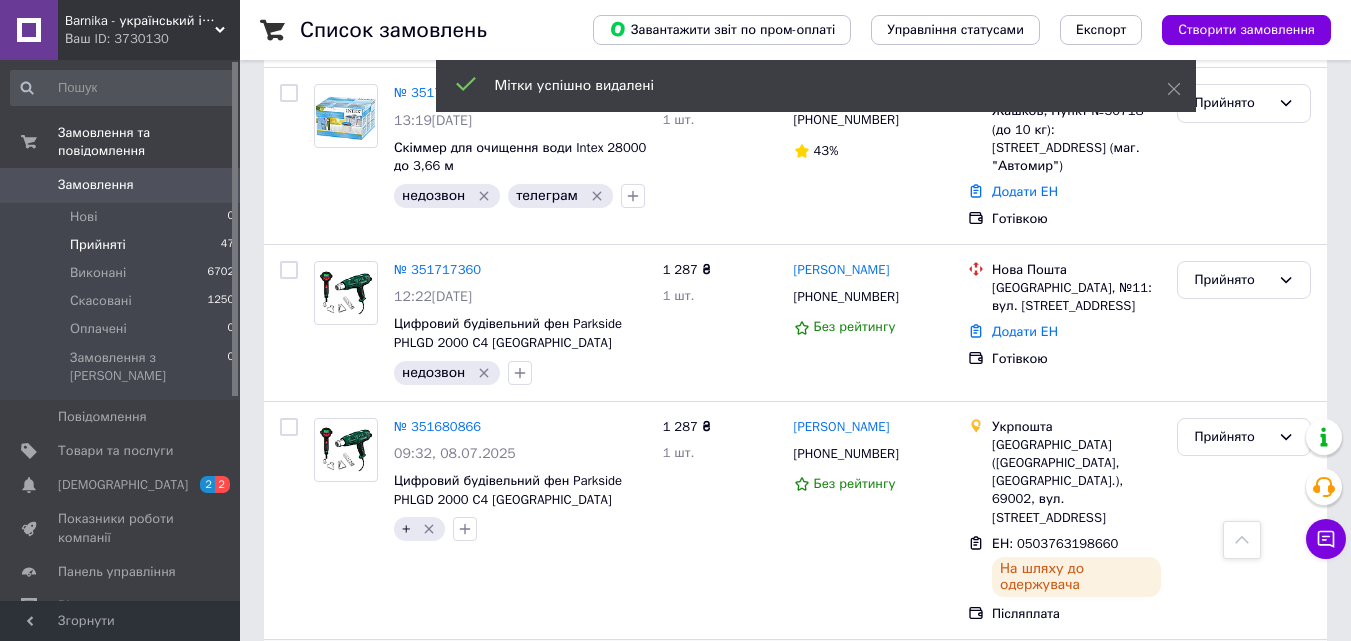 click 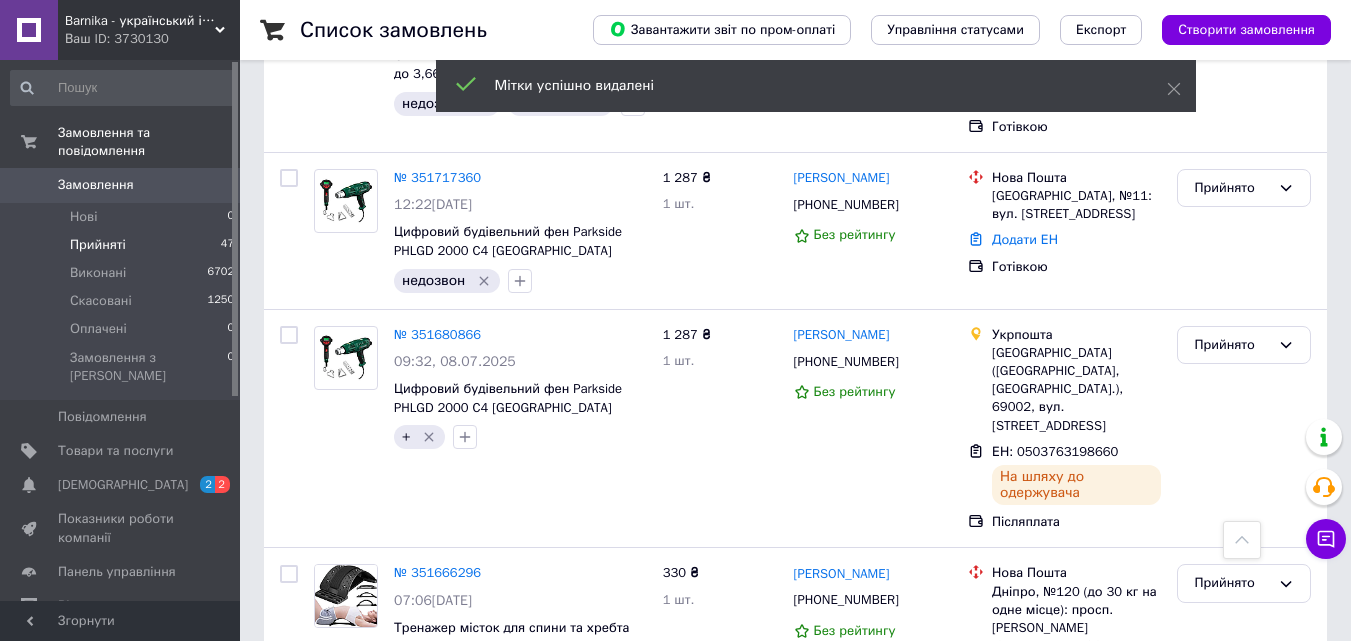 scroll, scrollTop: 5573, scrollLeft: 0, axis: vertical 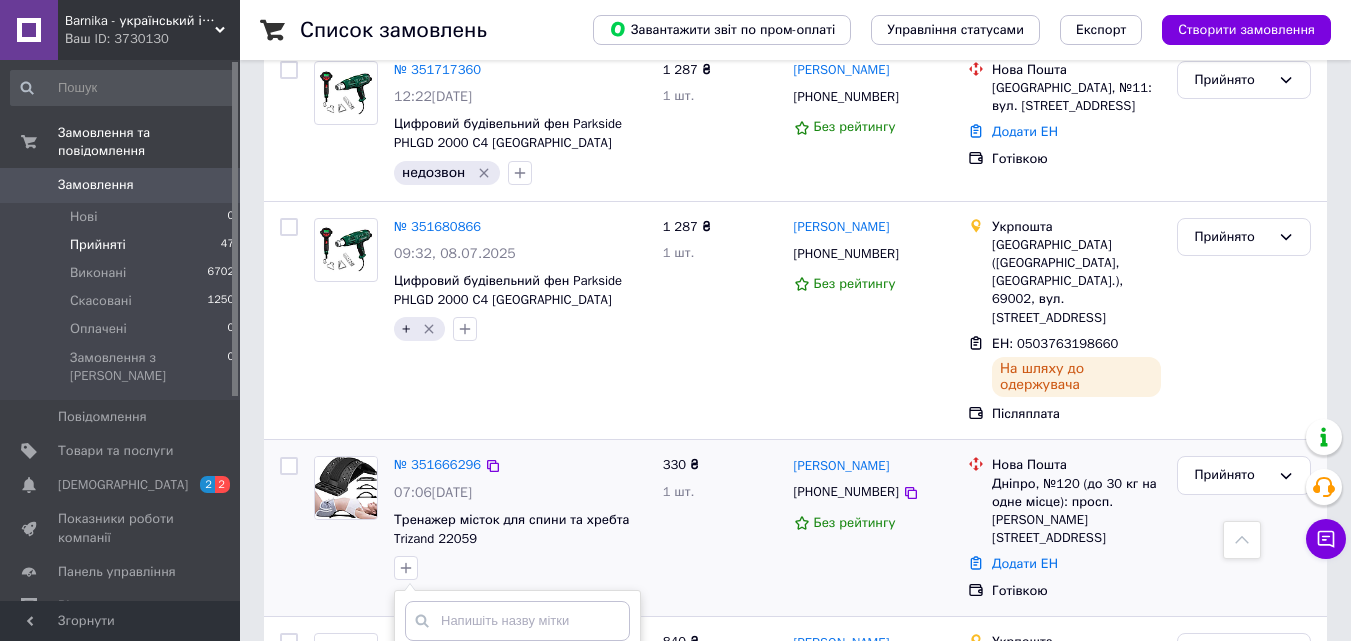 click on "Додати мітку" at bounding box center (517, 987) 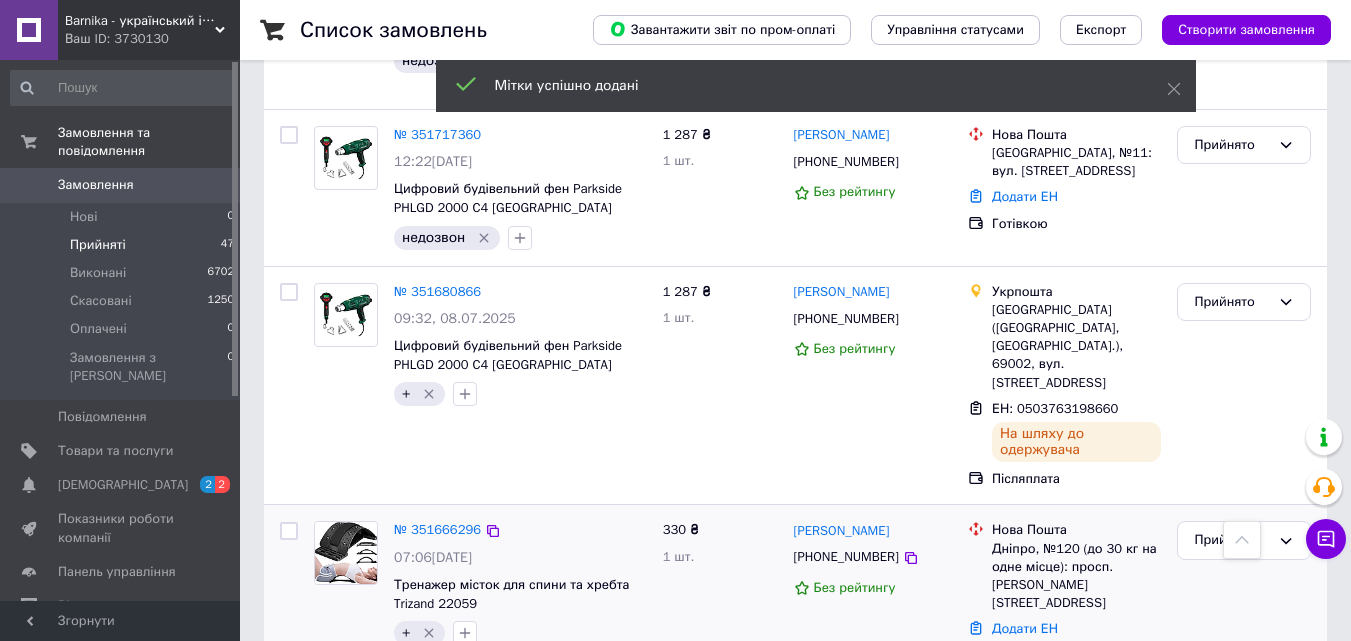 scroll, scrollTop: 5473, scrollLeft: 0, axis: vertical 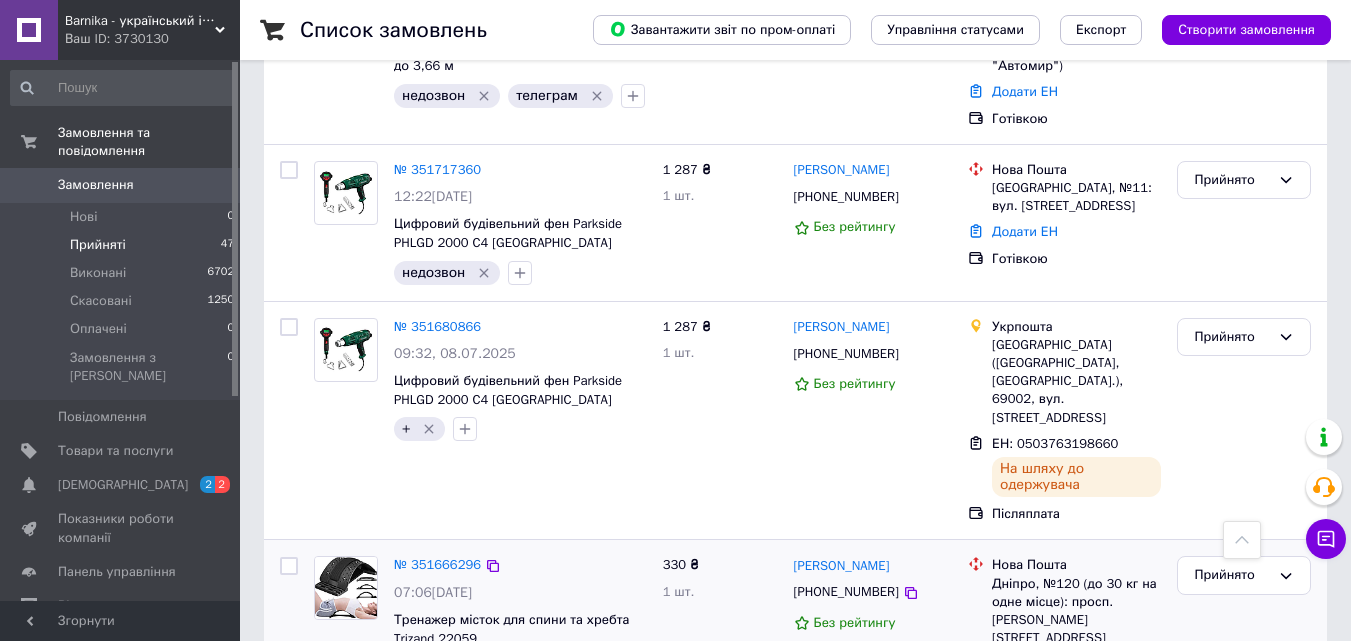 click 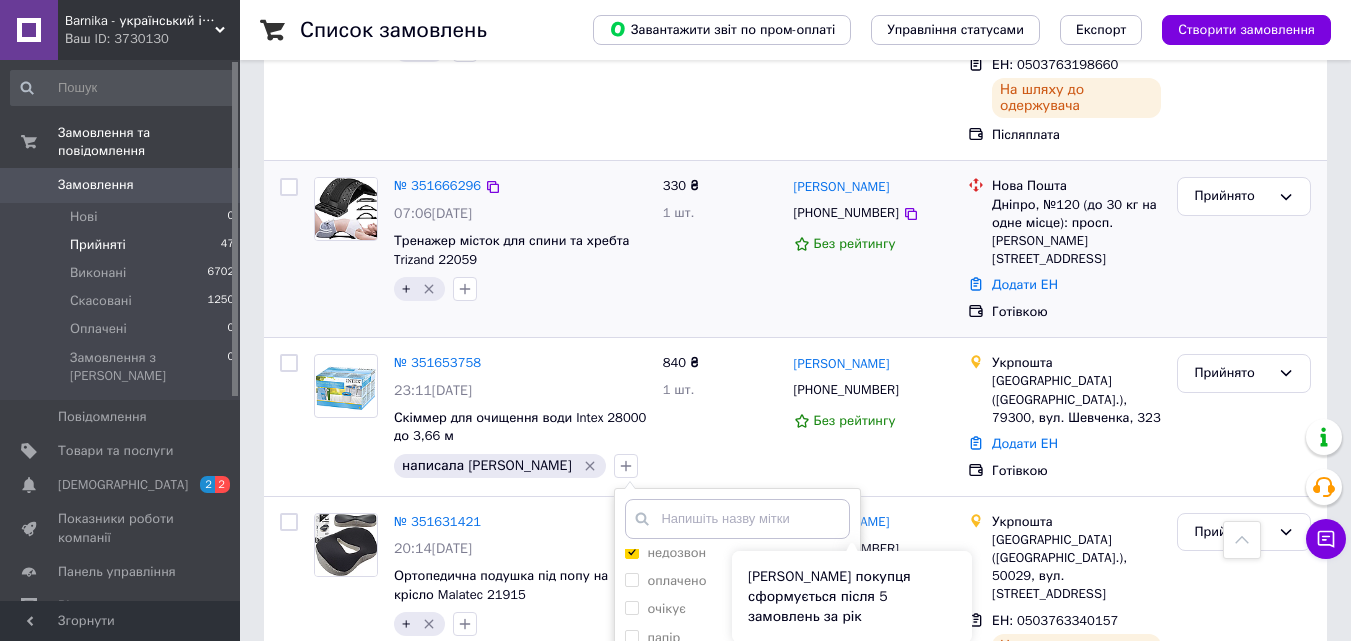 scroll, scrollTop: 5873, scrollLeft: 0, axis: vertical 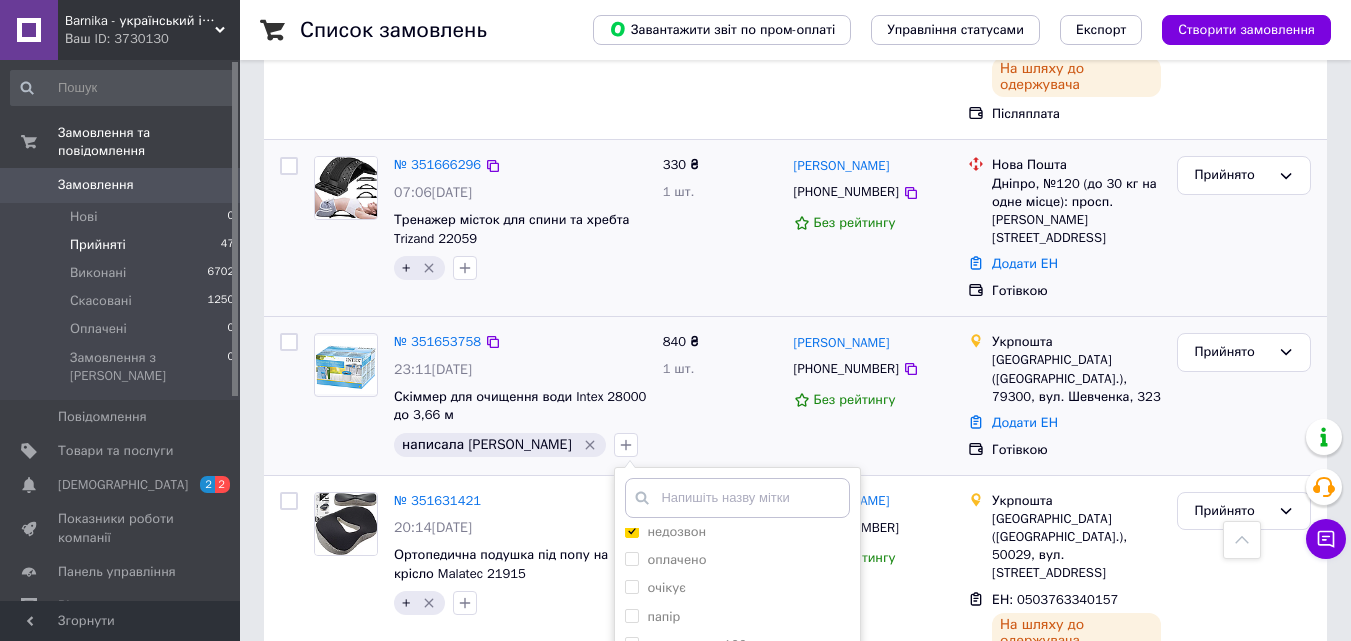 click on "Додати мітку" at bounding box center (737, 864) 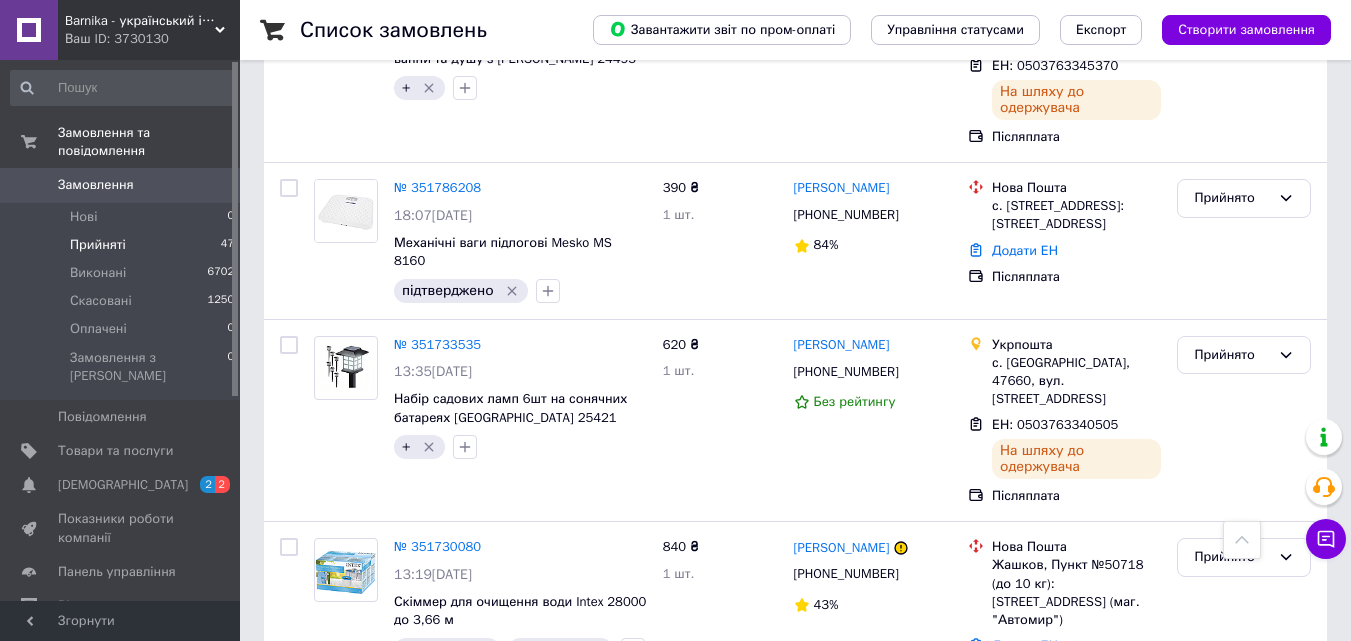 scroll, scrollTop: 4873, scrollLeft: 0, axis: vertical 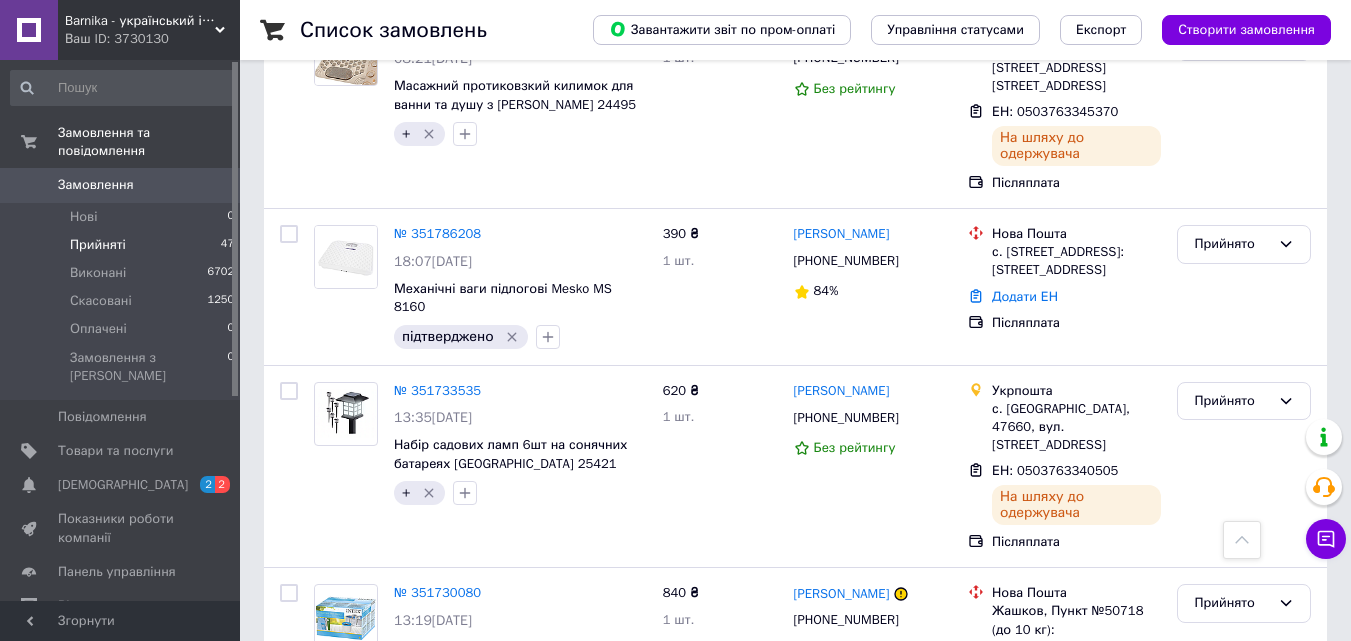 click 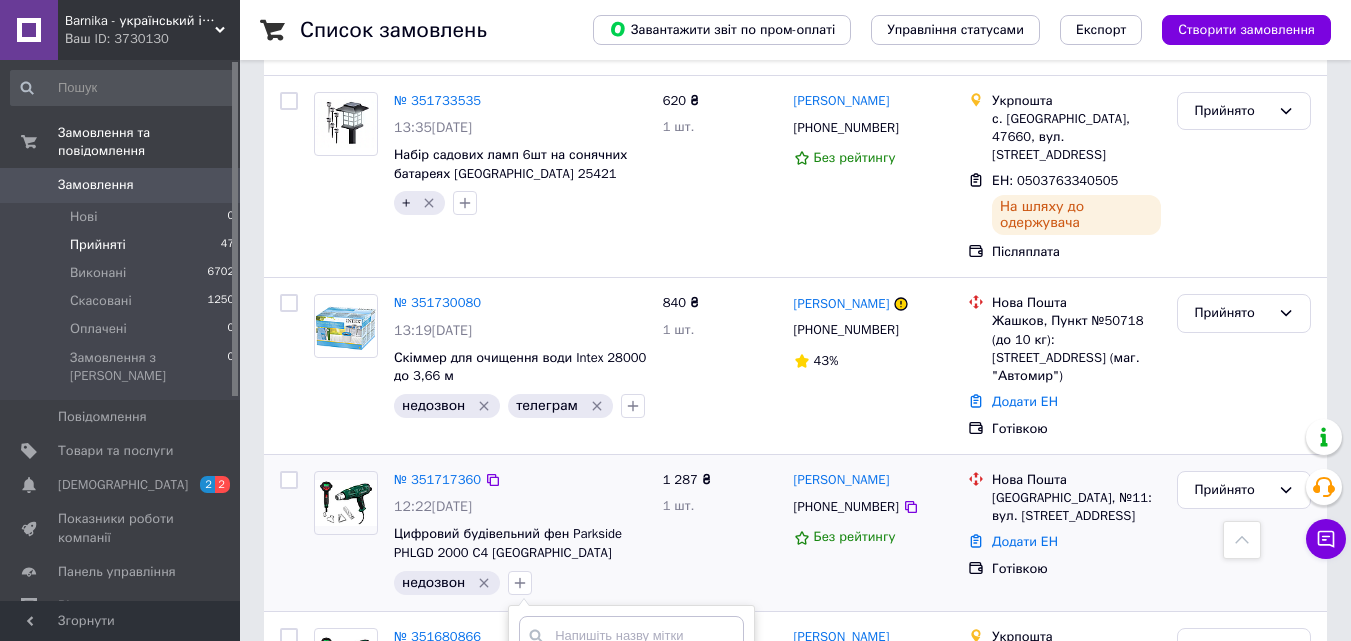 scroll, scrollTop: 5273, scrollLeft: 0, axis: vertical 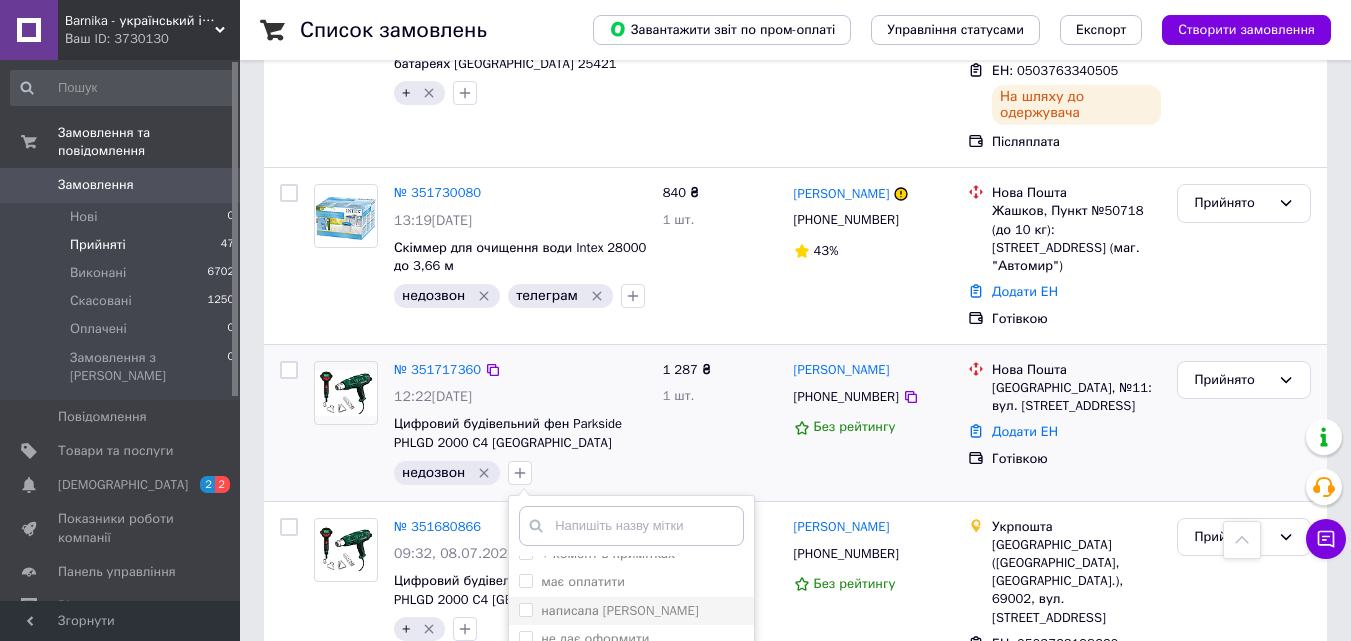 click on "написала вайбер" at bounding box center (620, 610) 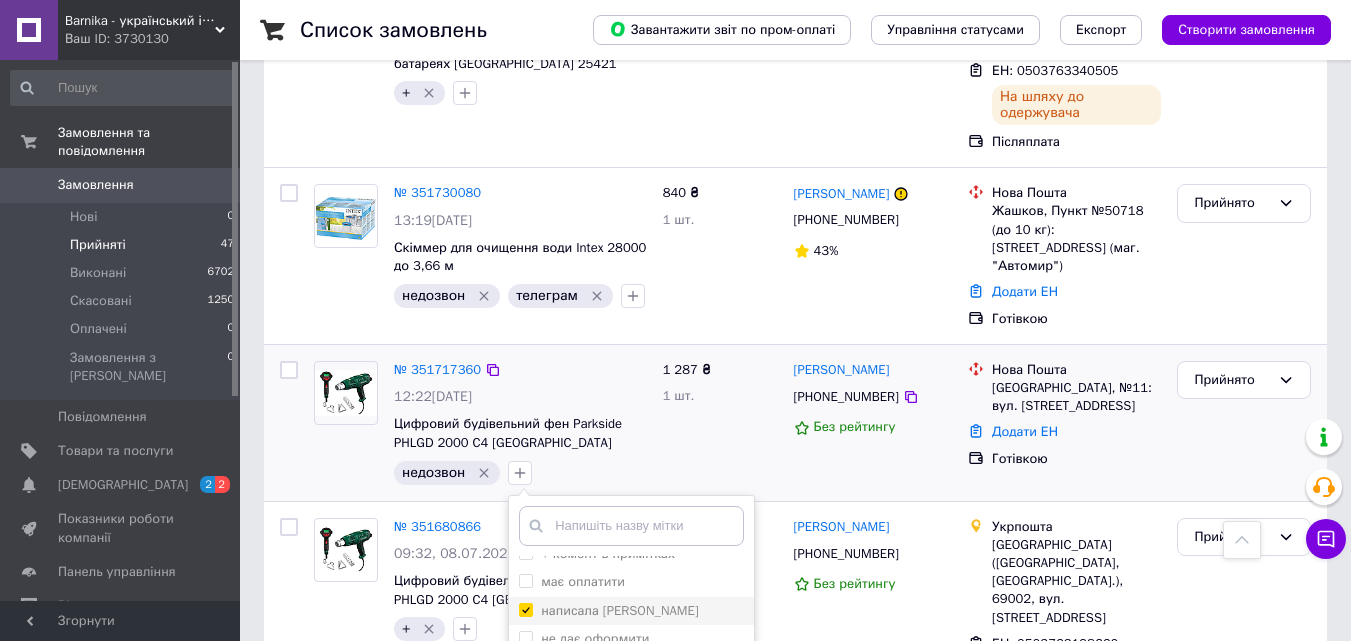 checkbox on "true" 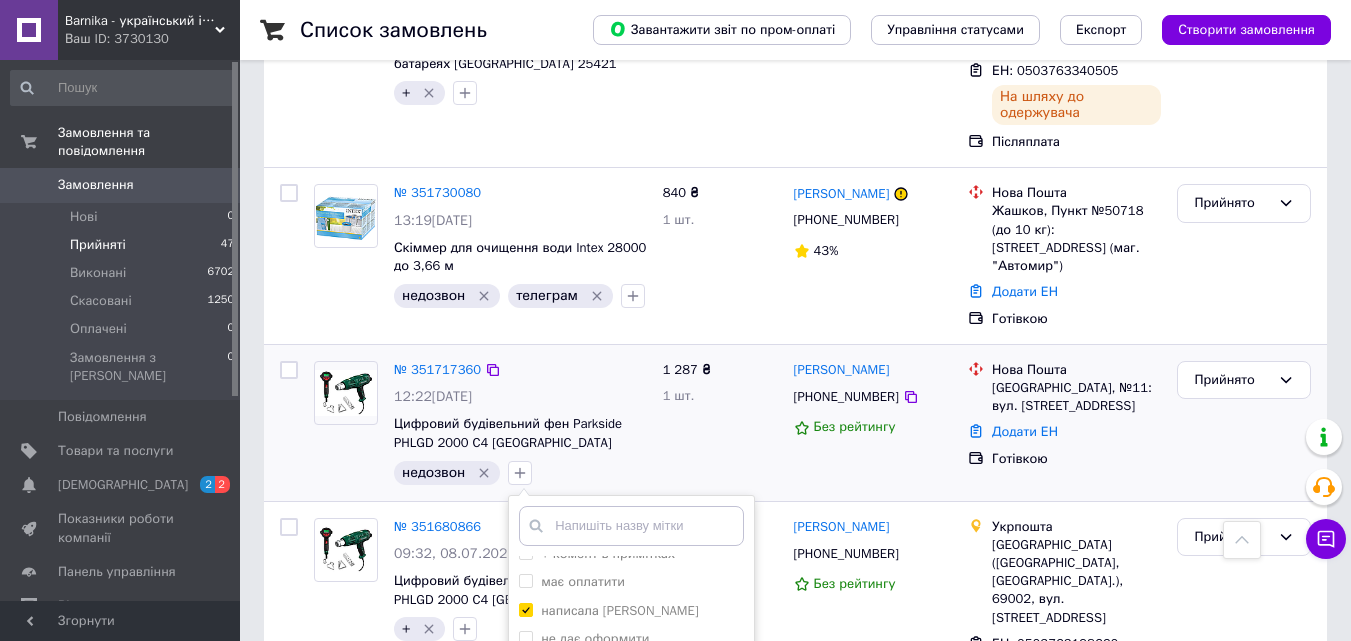 click on "Додати мітку" at bounding box center (631, 892) 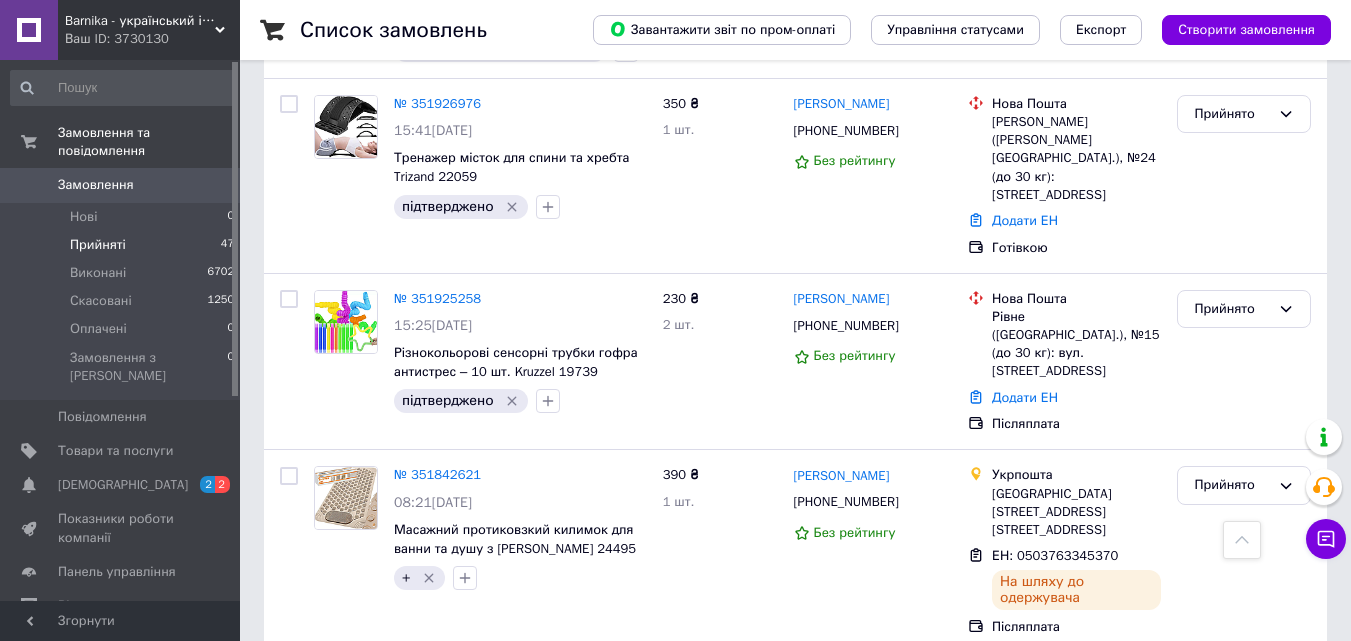 scroll, scrollTop: 4373, scrollLeft: 0, axis: vertical 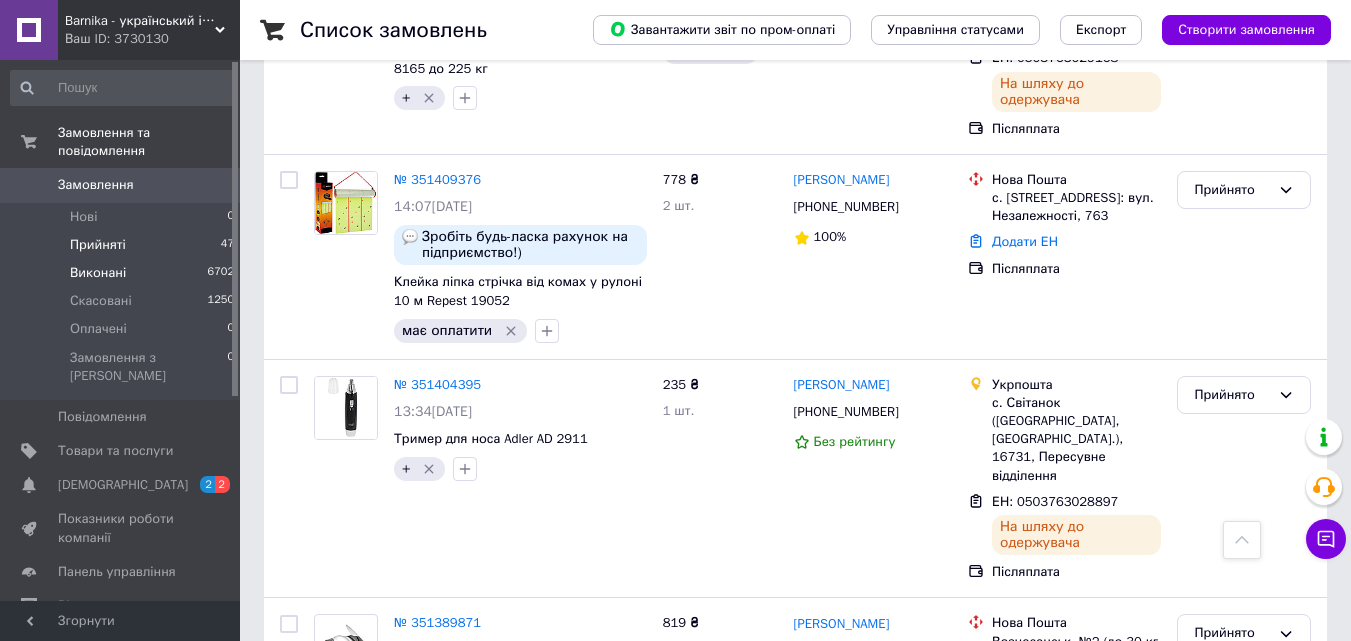 click on "Виконані" at bounding box center (98, 273) 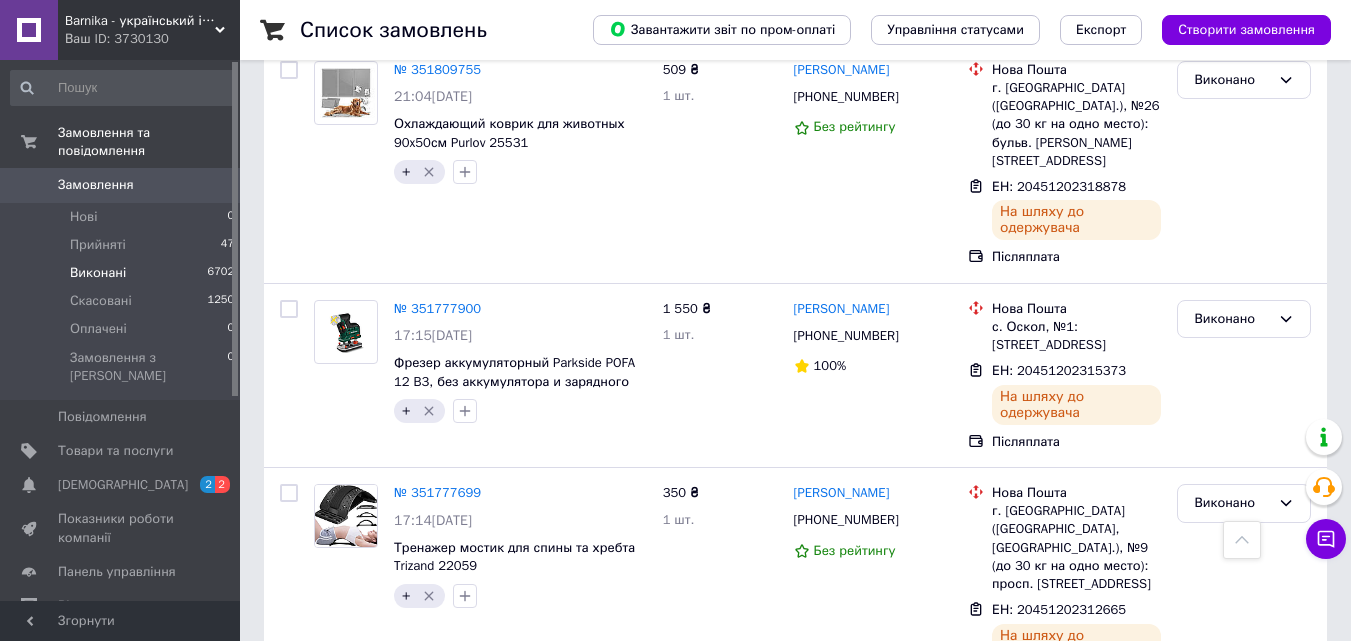 scroll, scrollTop: 3709, scrollLeft: 0, axis: vertical 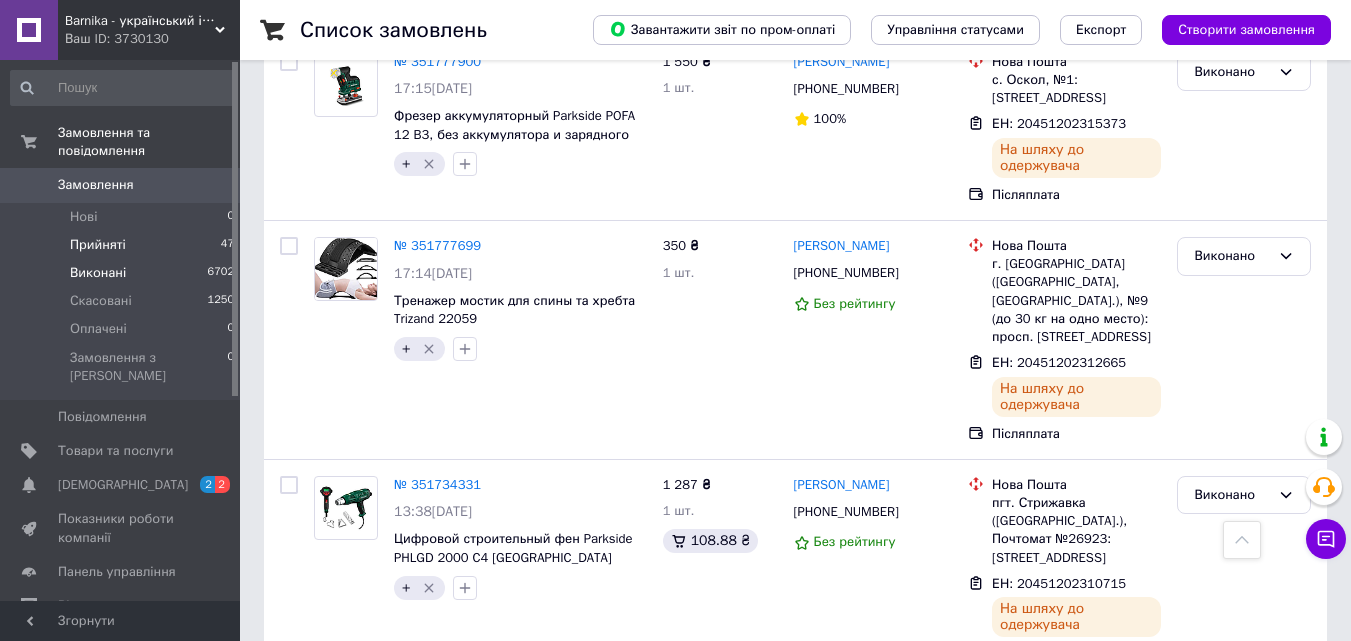 click on "Прийняті" at bounding box center (98, 245) 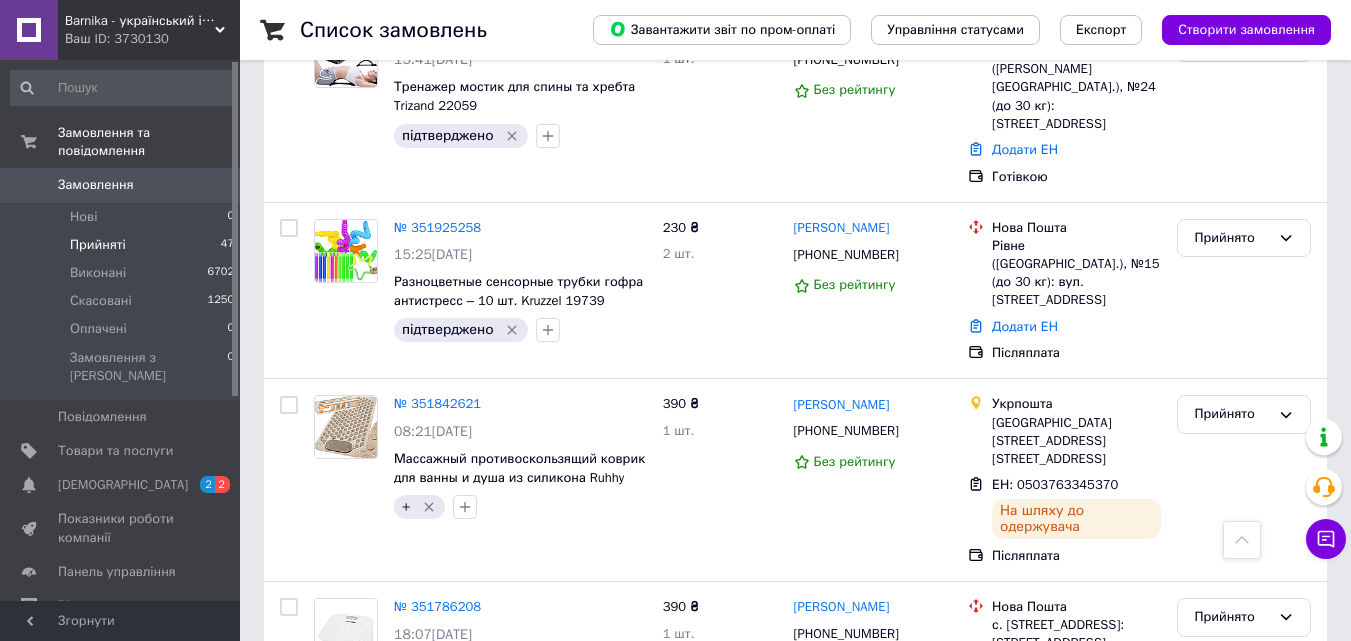 scroll, scrollTop: 4400, scrollLeft: 0, axis: vertical 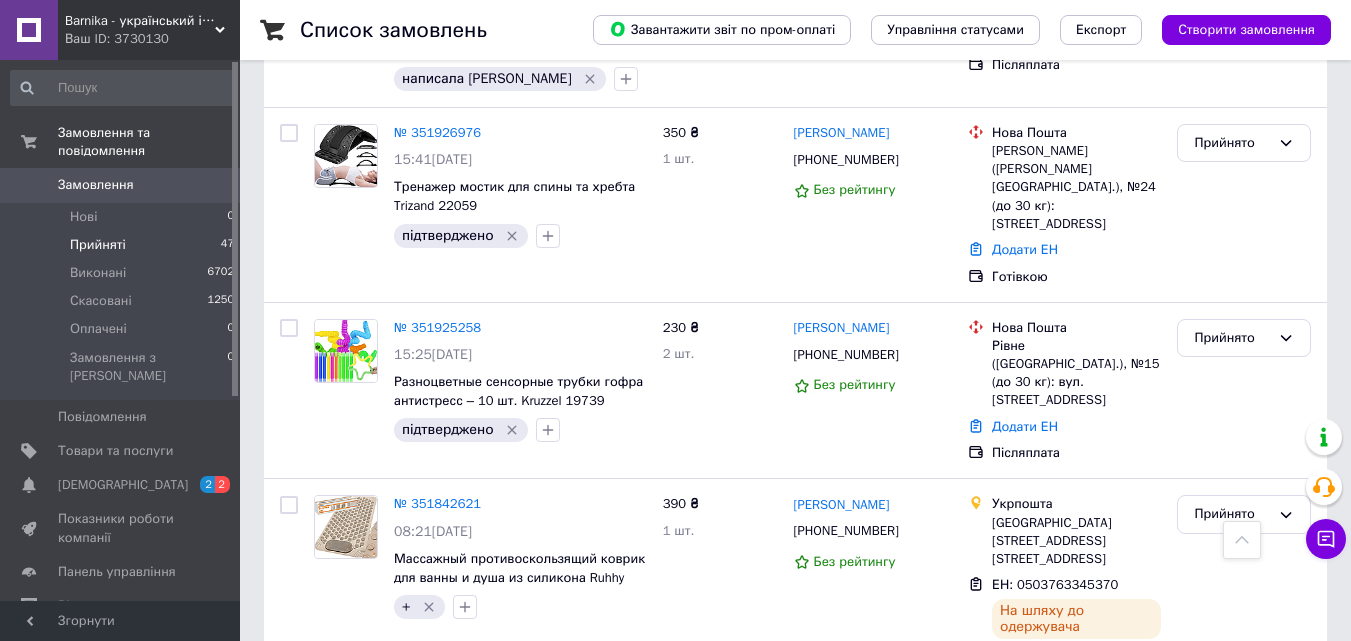 click 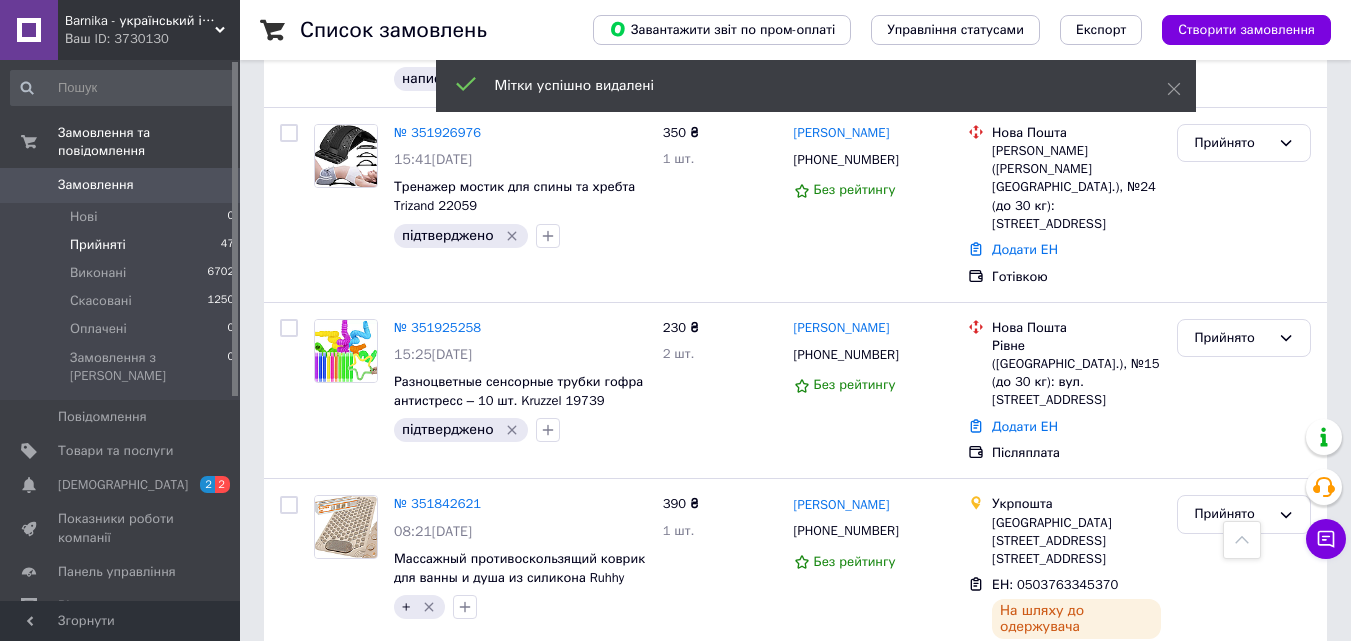 click 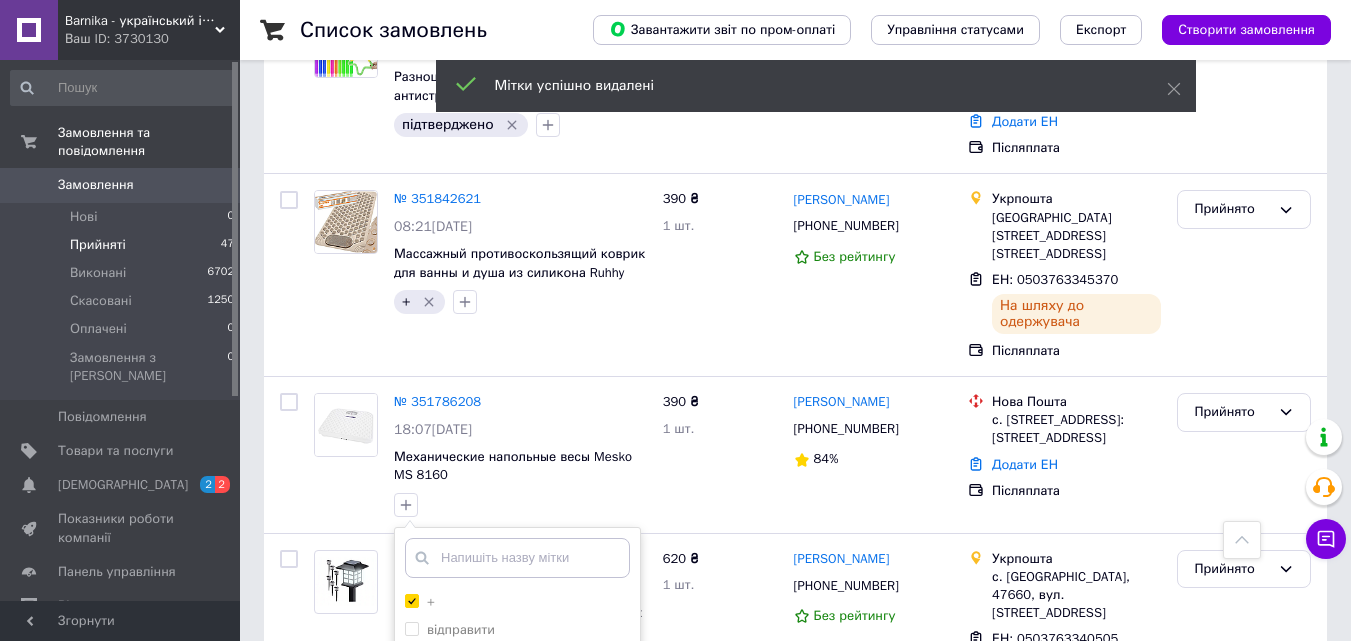 scroll, scrollTop: 4800, scrollLeft: 0, axis: vertical 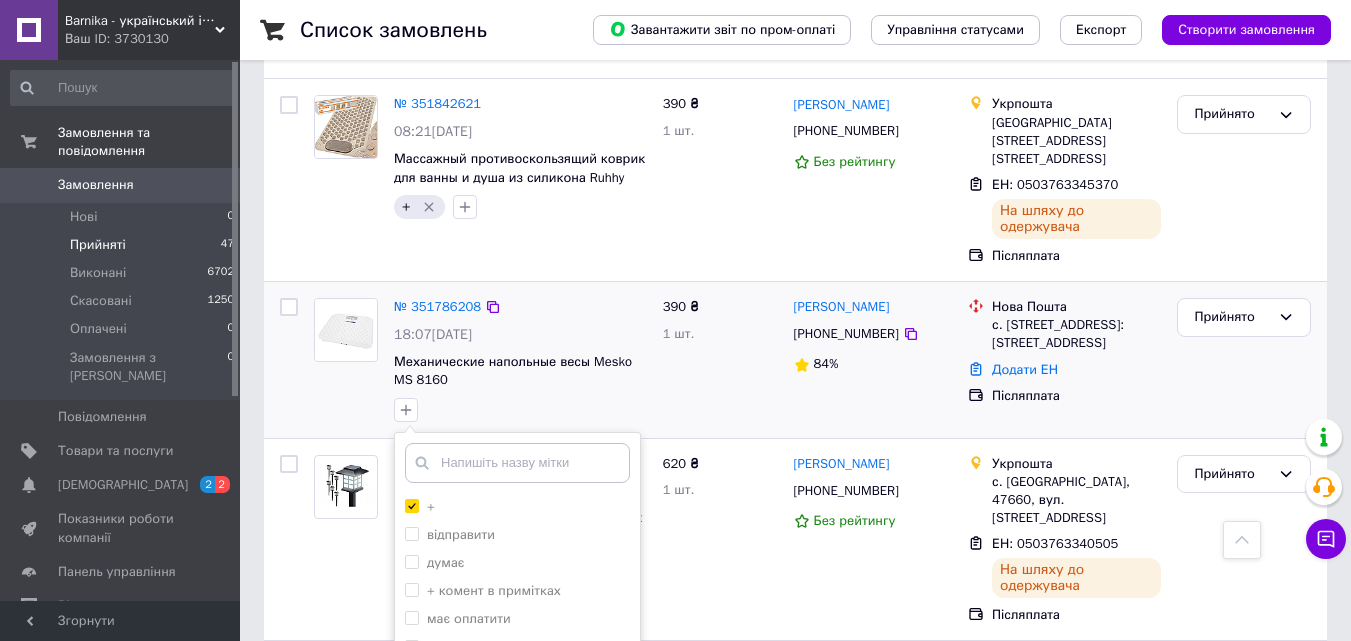 click on "Додати мітку" at bounding box center (517, 829) 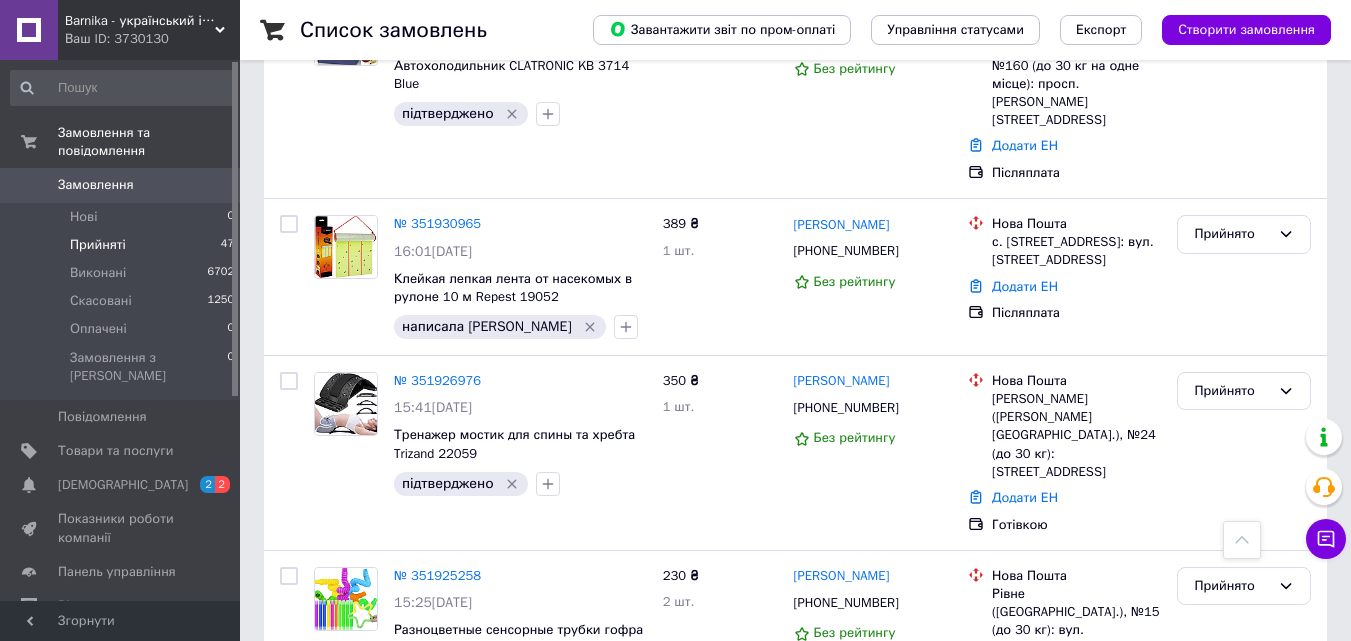 scroll, scrollTop: 4100, scrollLeft: 0, axis: vertical 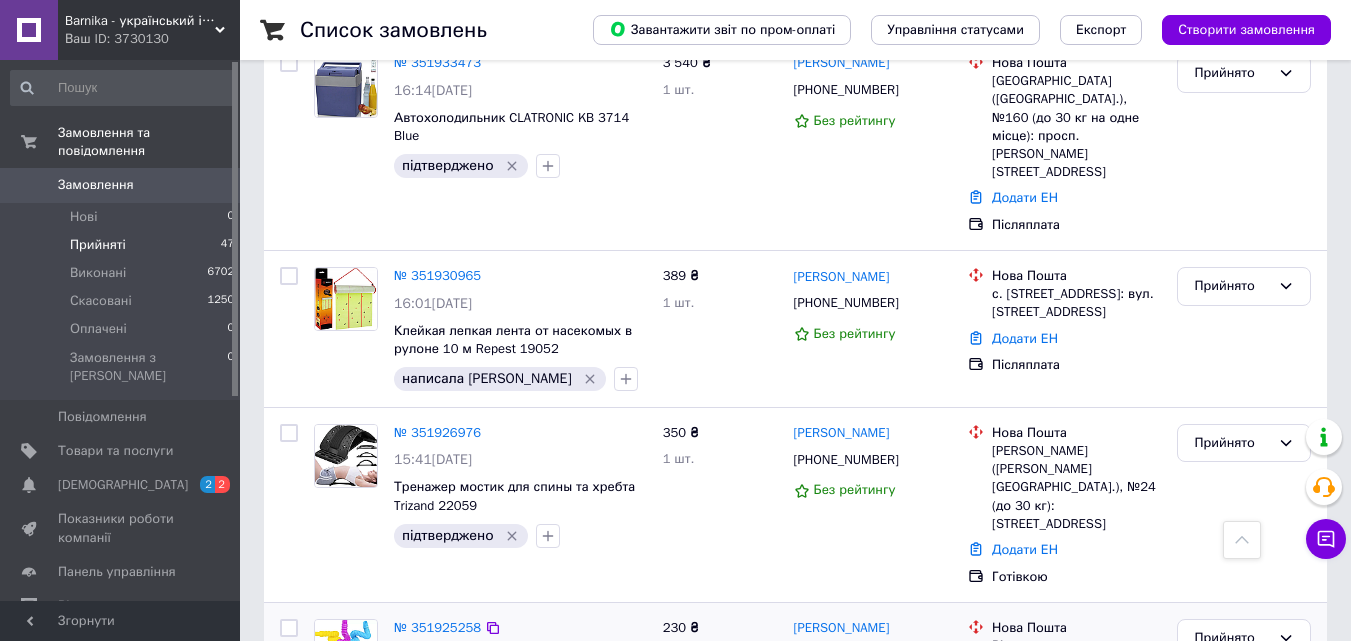 click 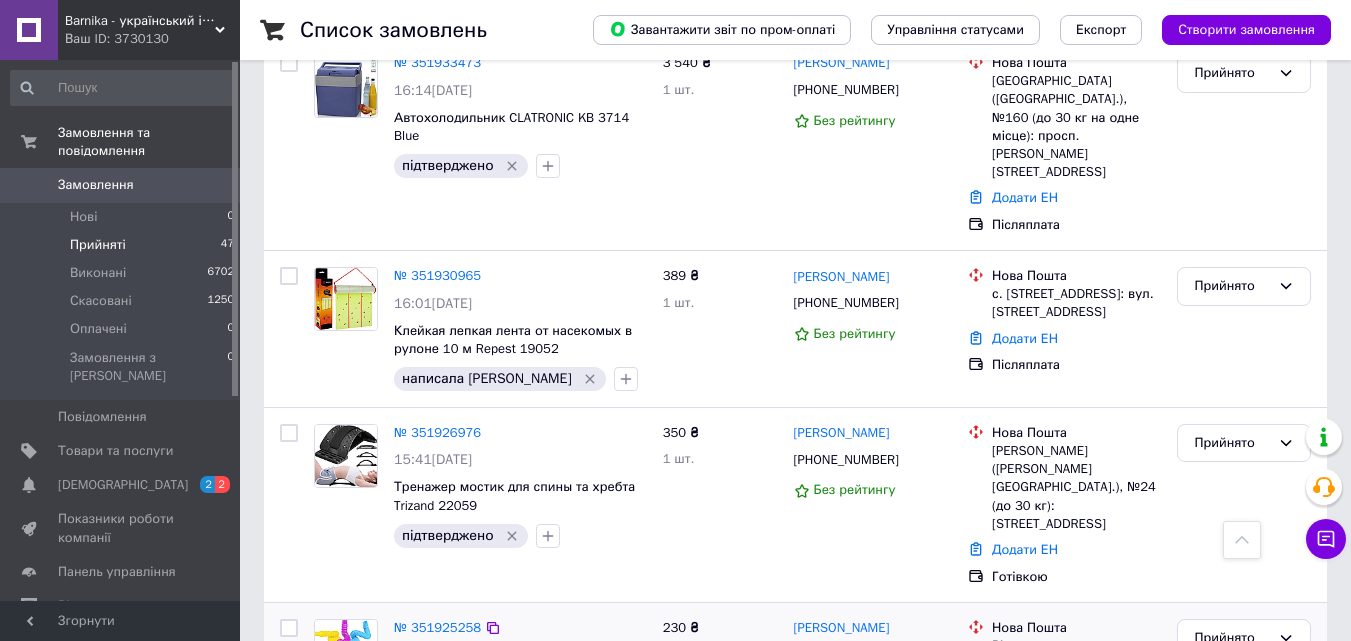 click 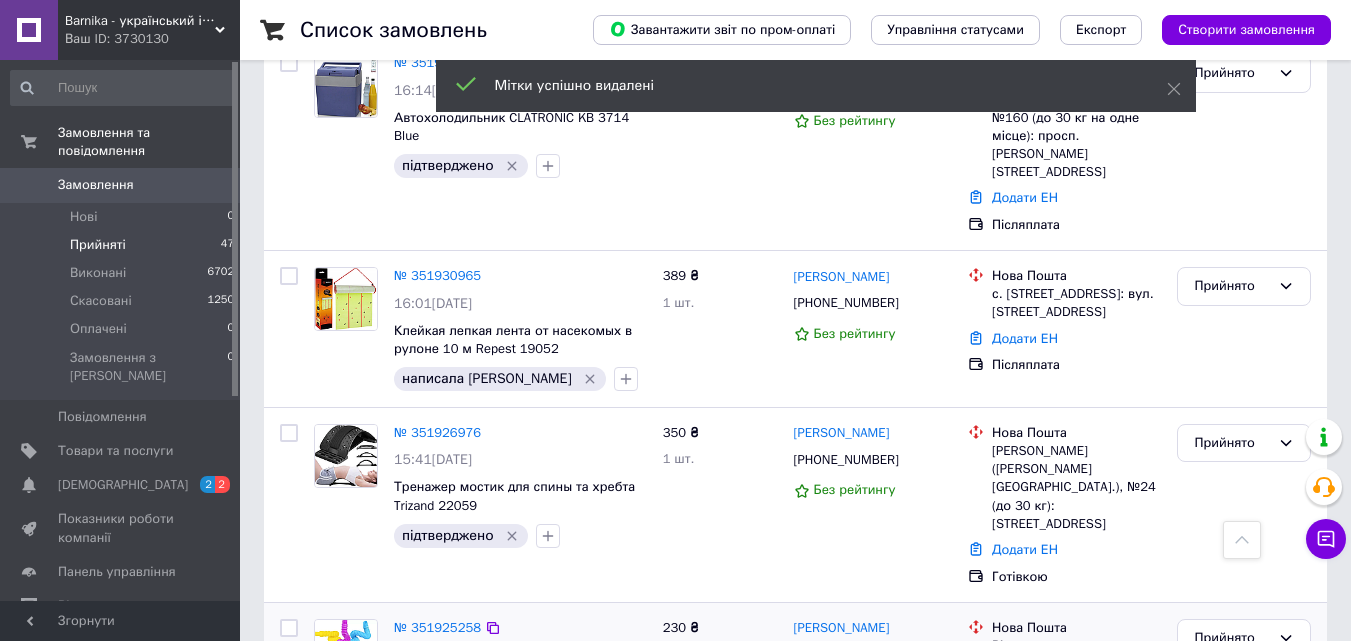 click 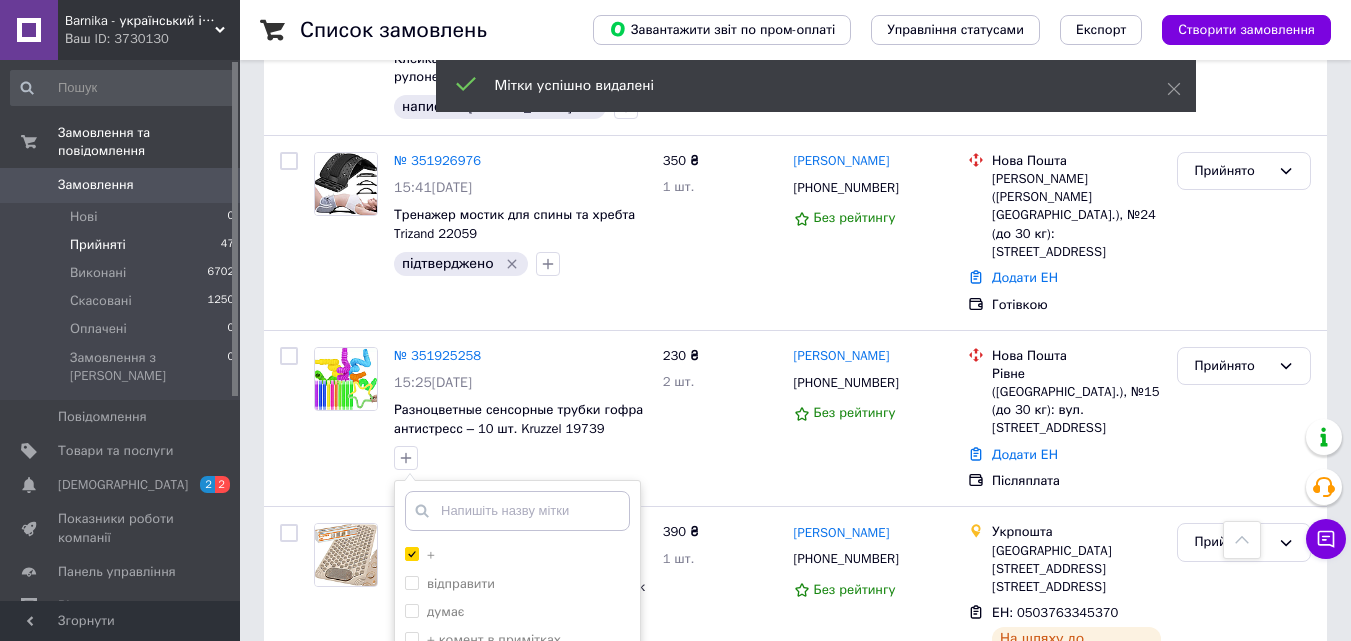 scroll, scrollTop: 4400, scrollLeft: 0, axis: vertical 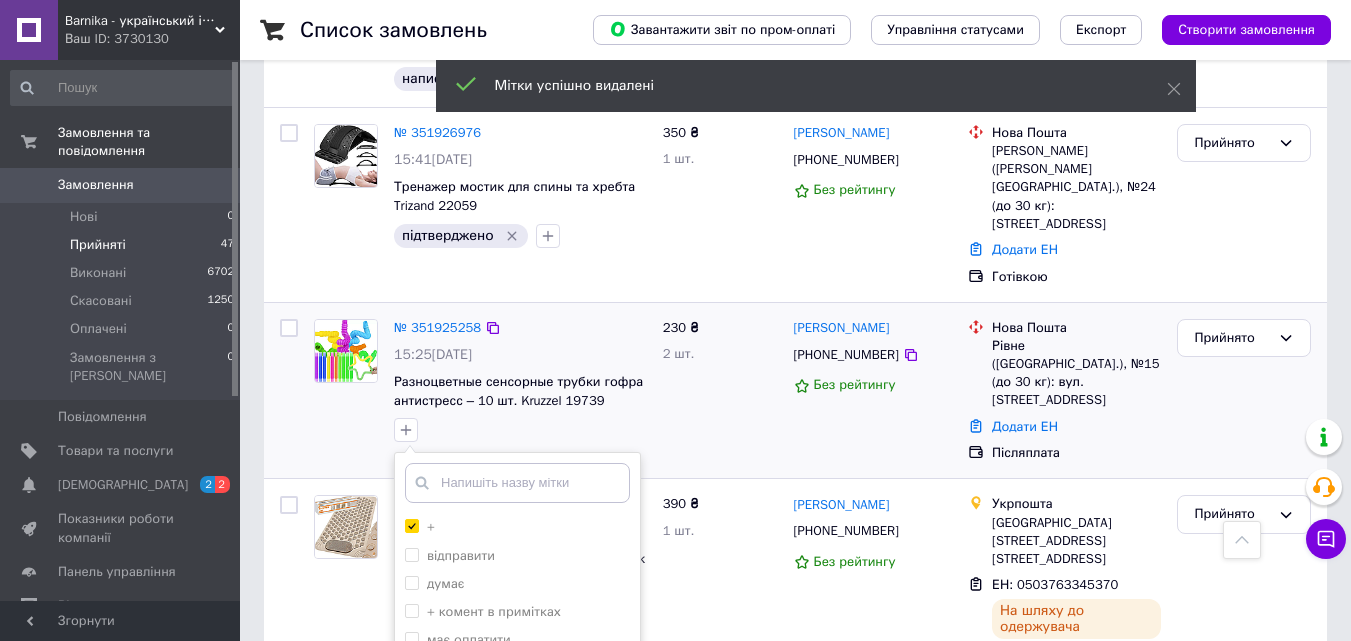 click on "Додати мітку" at bounding box center [517, 849] 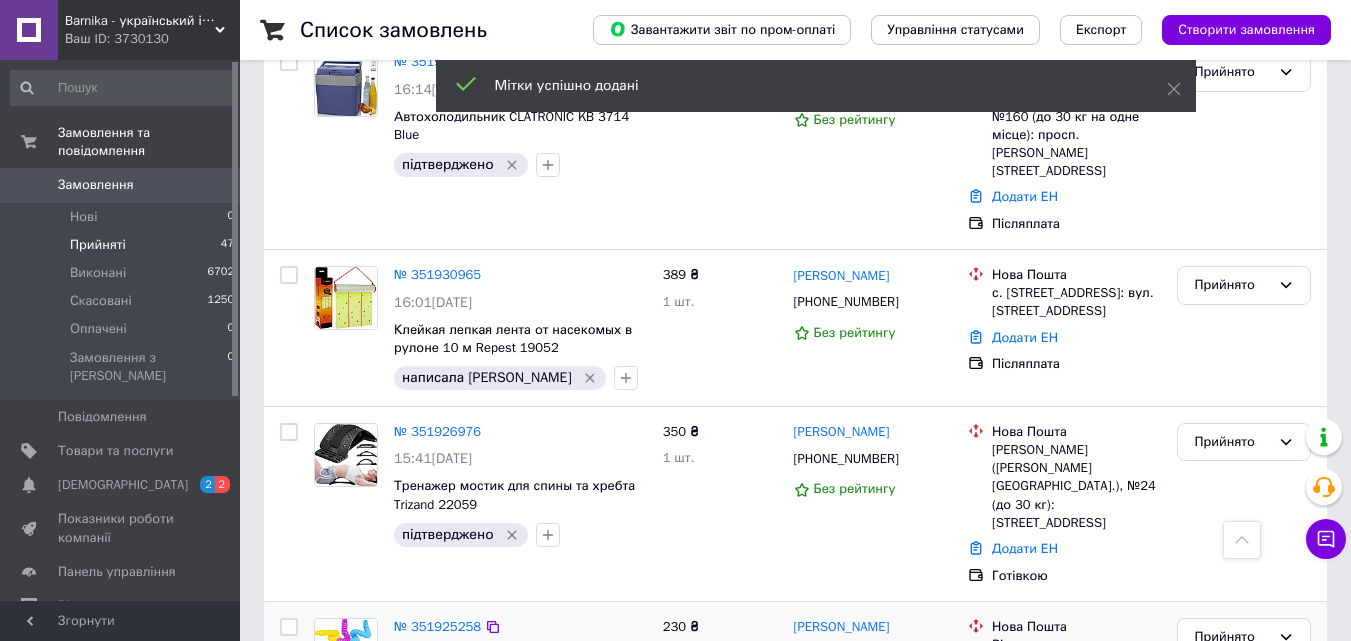 scroll, scrollTop: 4000, scrollLeft: 0, axis: vertical 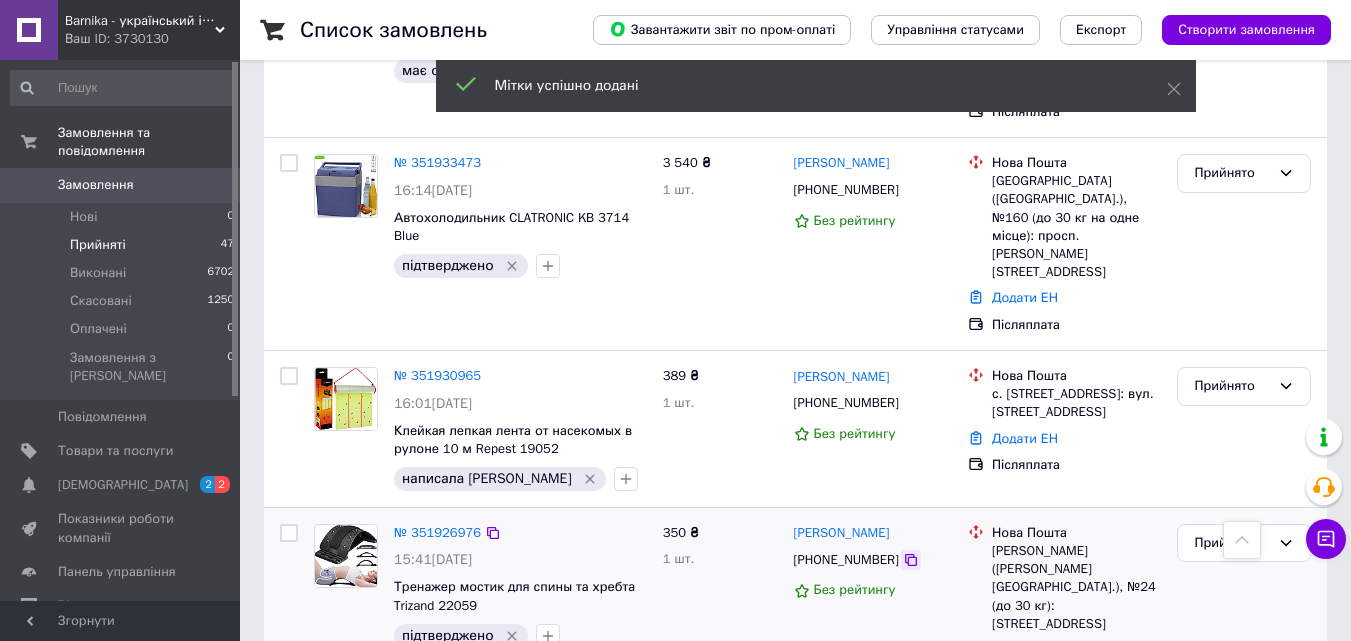 click 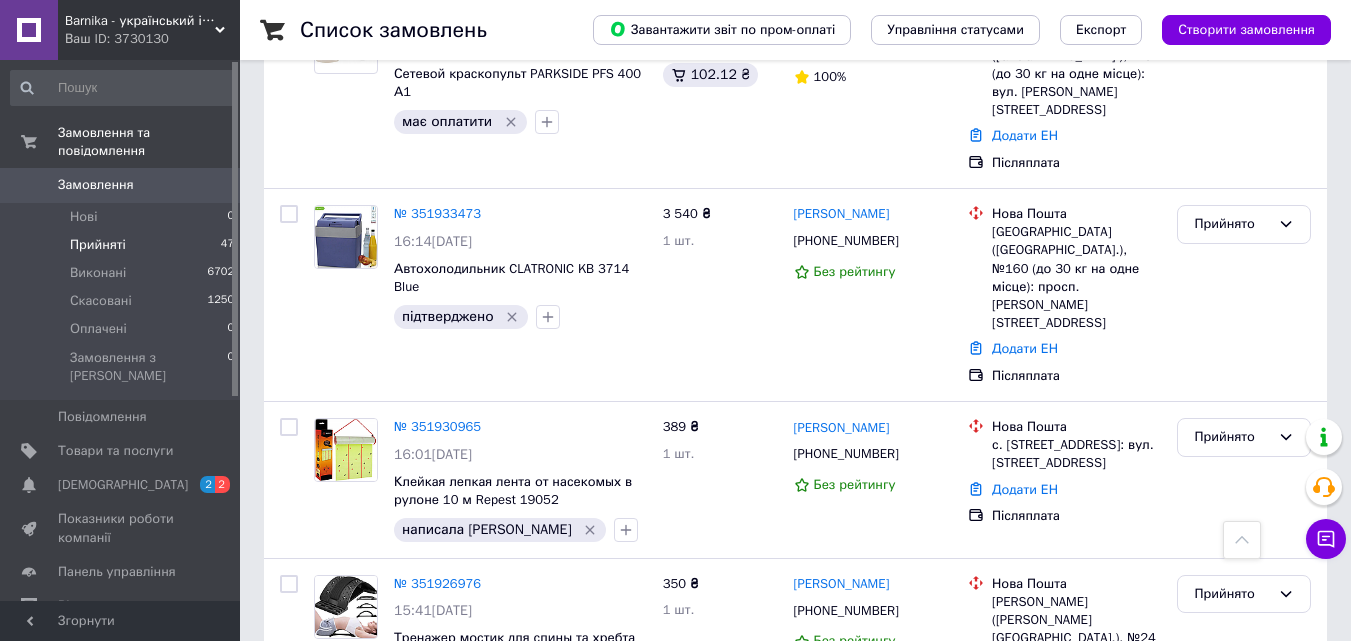 scroll, scrollTop: 4000, scrollLeft: 0, axis: vertical 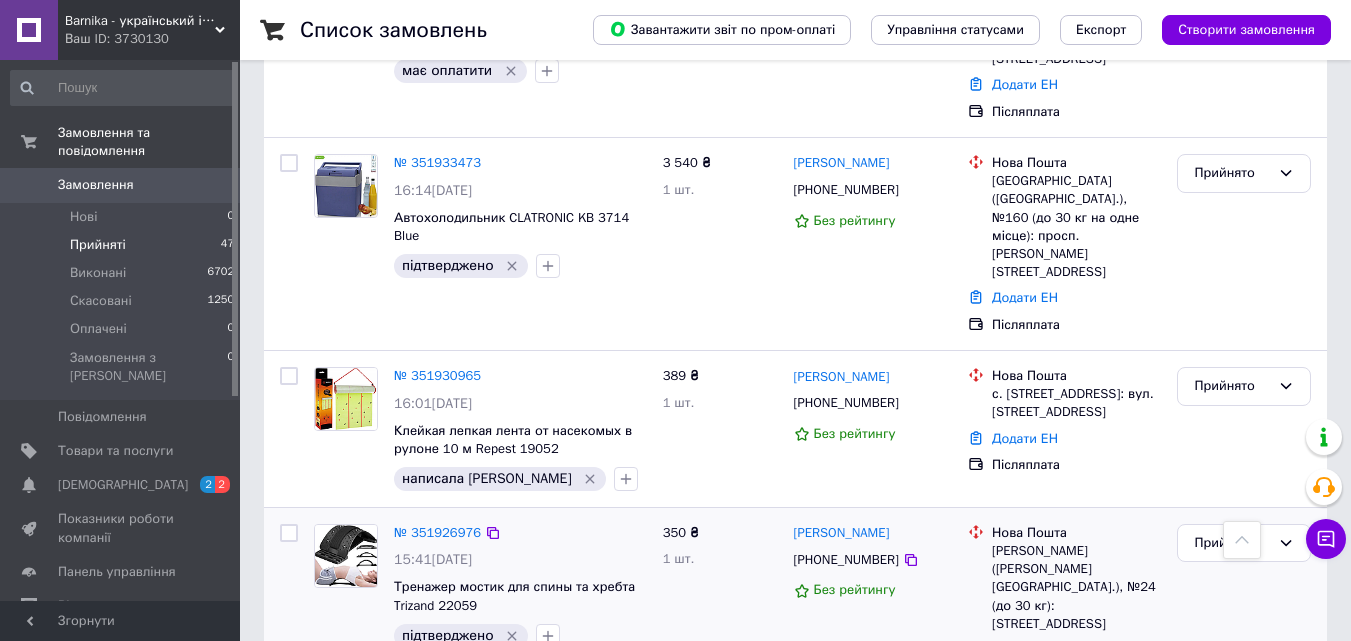 click 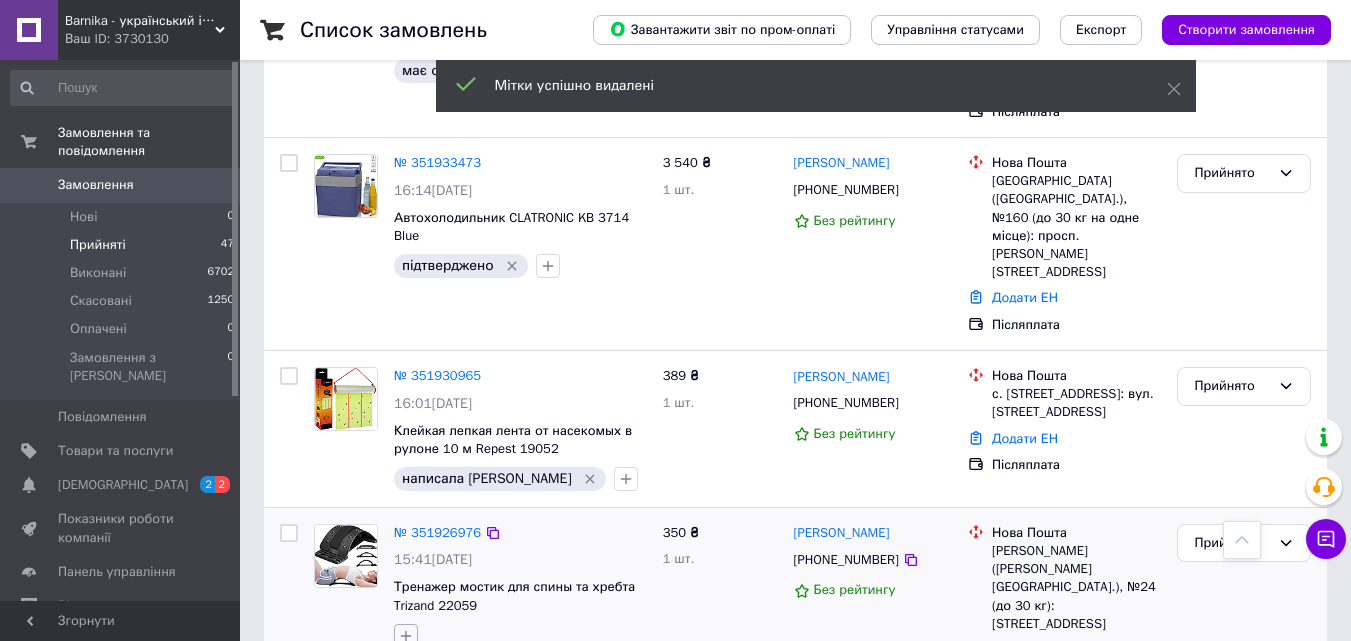click 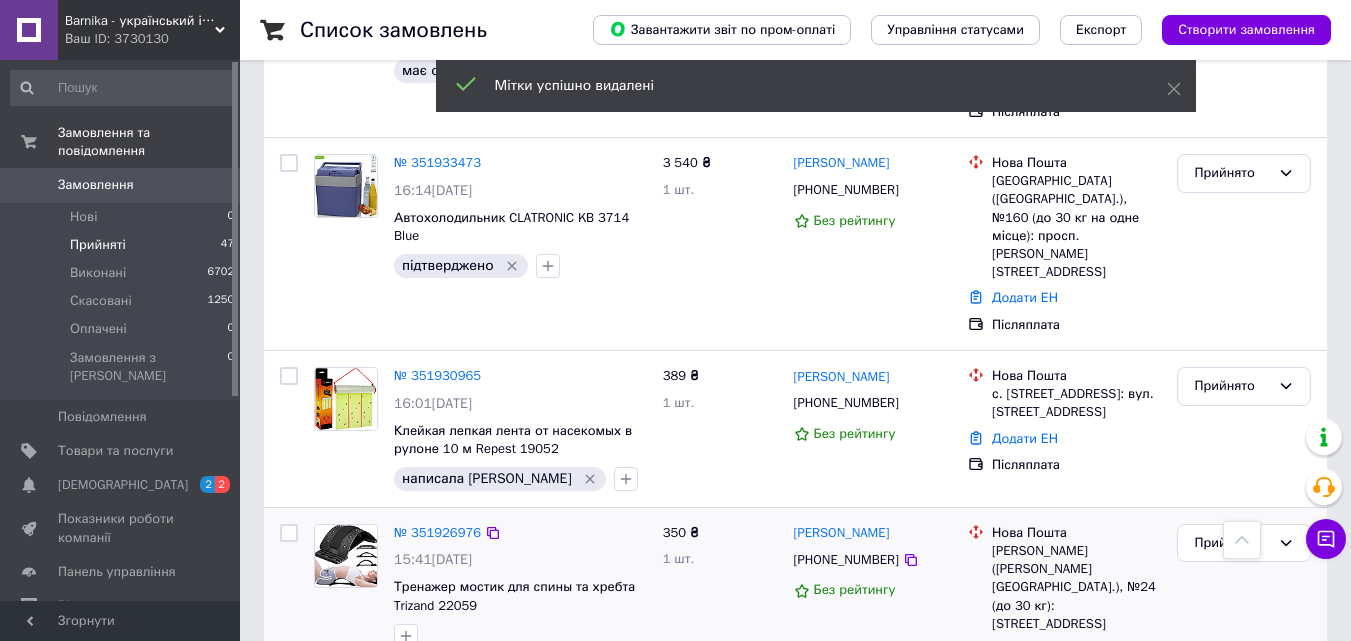 click on "+" at bounding box center (411, 731) 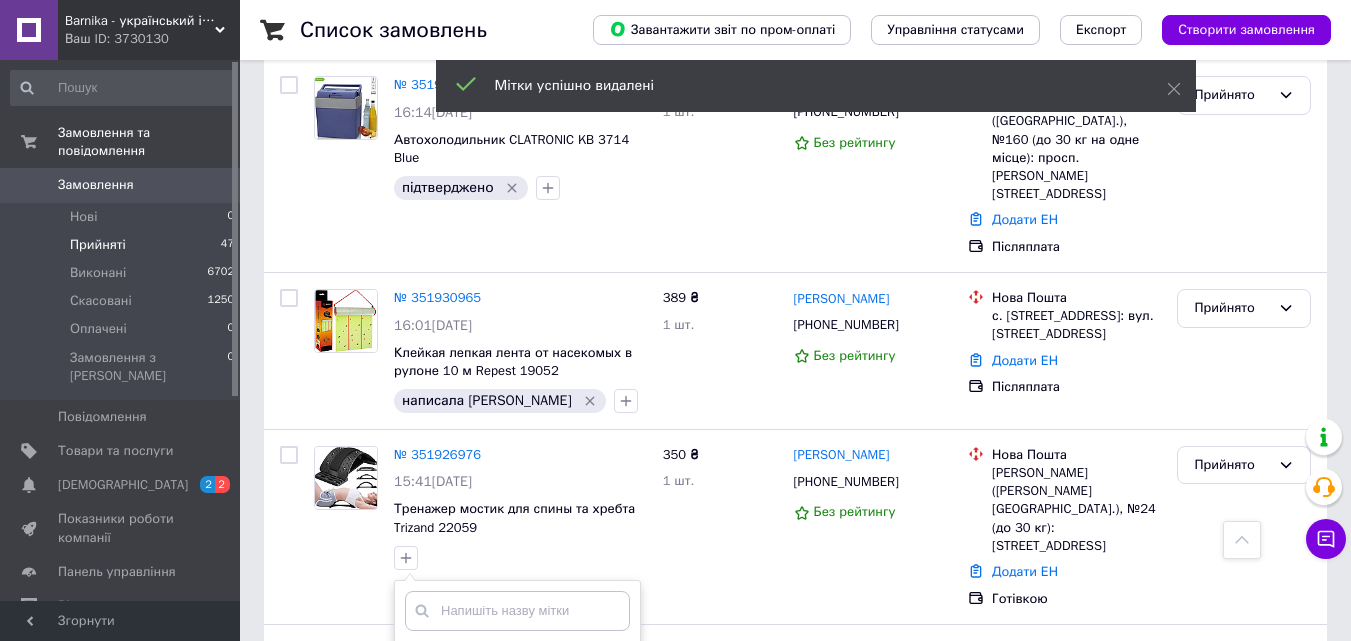 scroll, scrollTop: 4200, scrollLeft: 0, axis: vertical 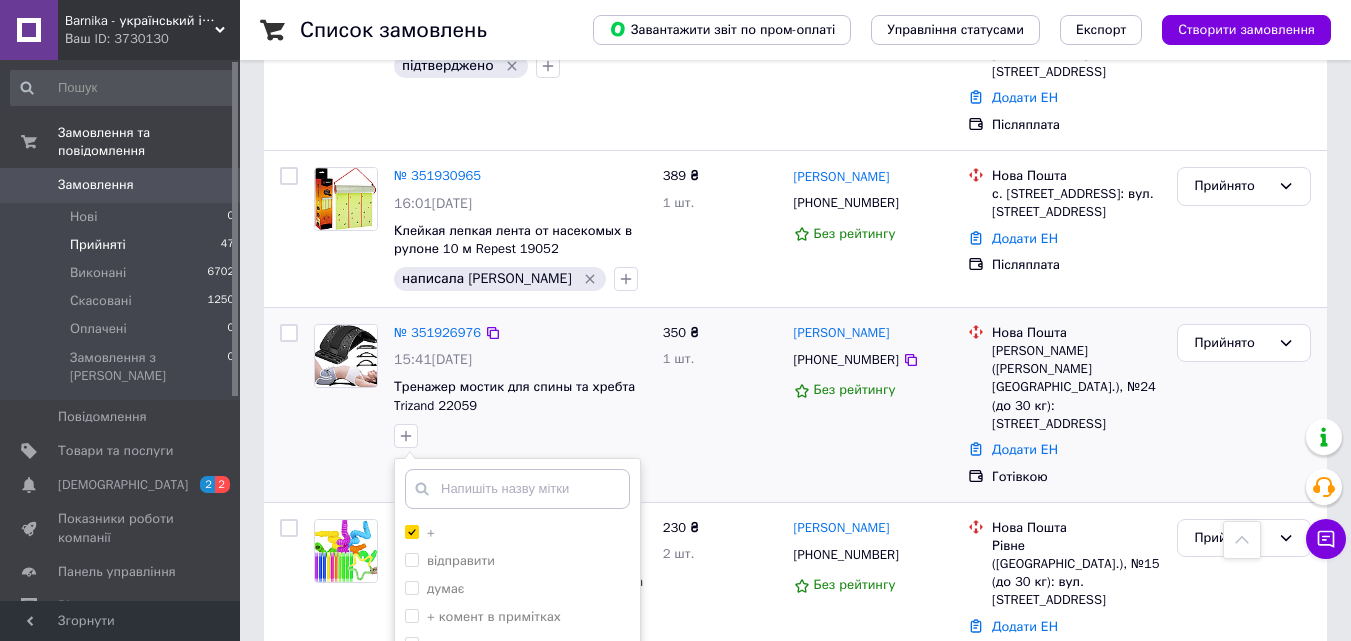 click on "Додати мітку" at bounding box center [517, 855] 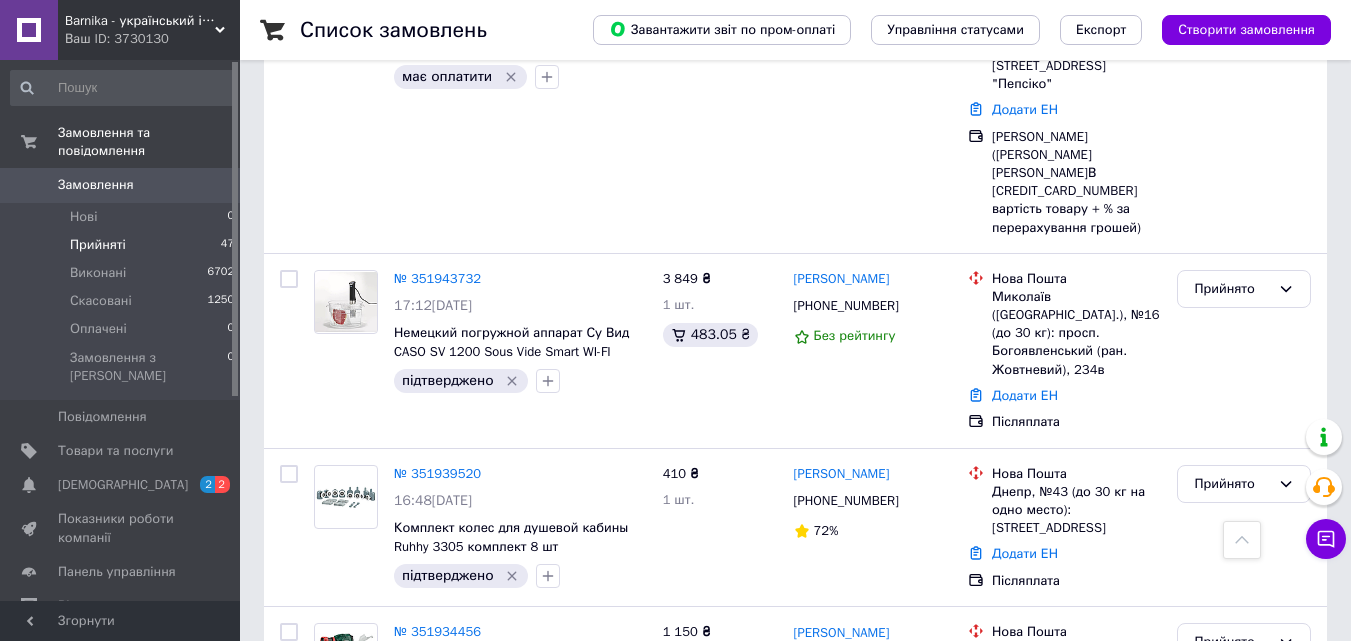 scroll, scrollTop: 3300, scrollLeft: 0, axis: vertical 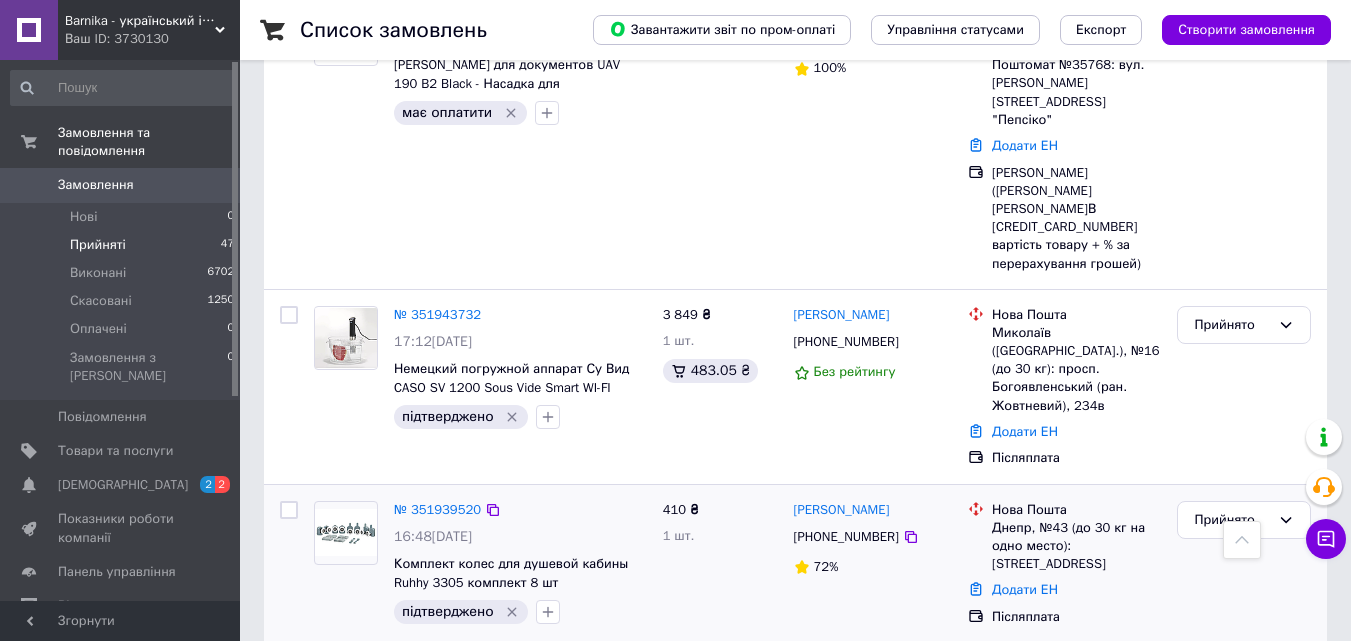 click 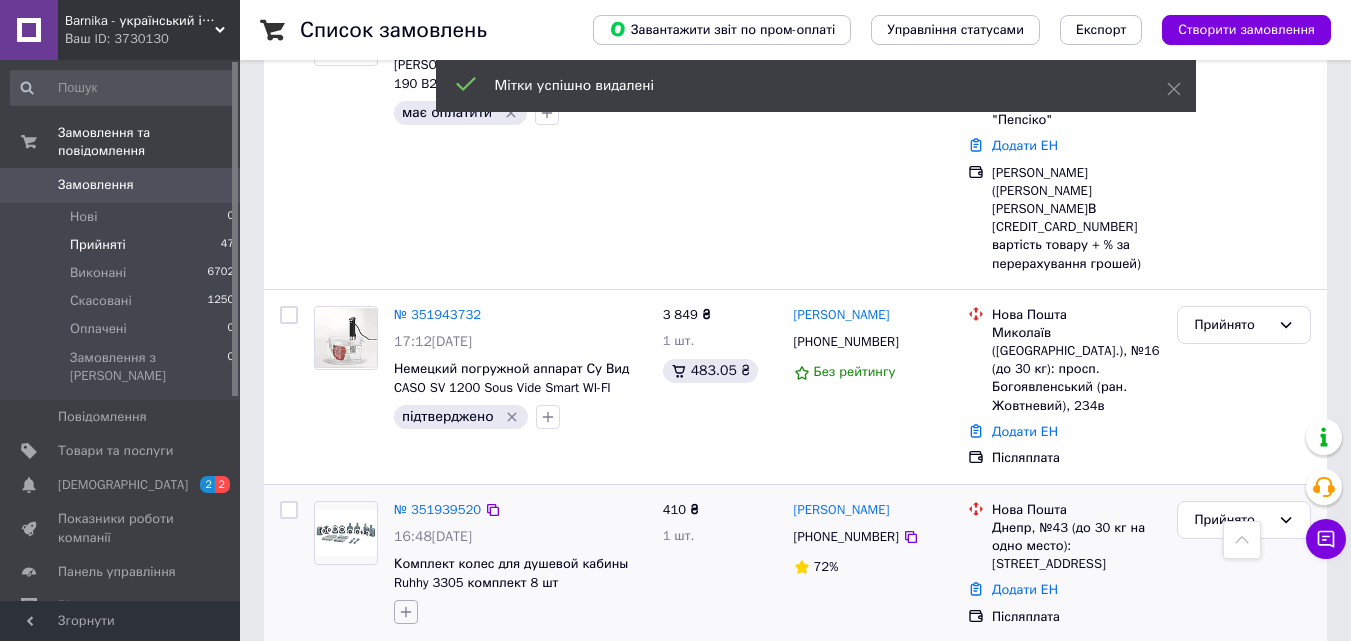 click 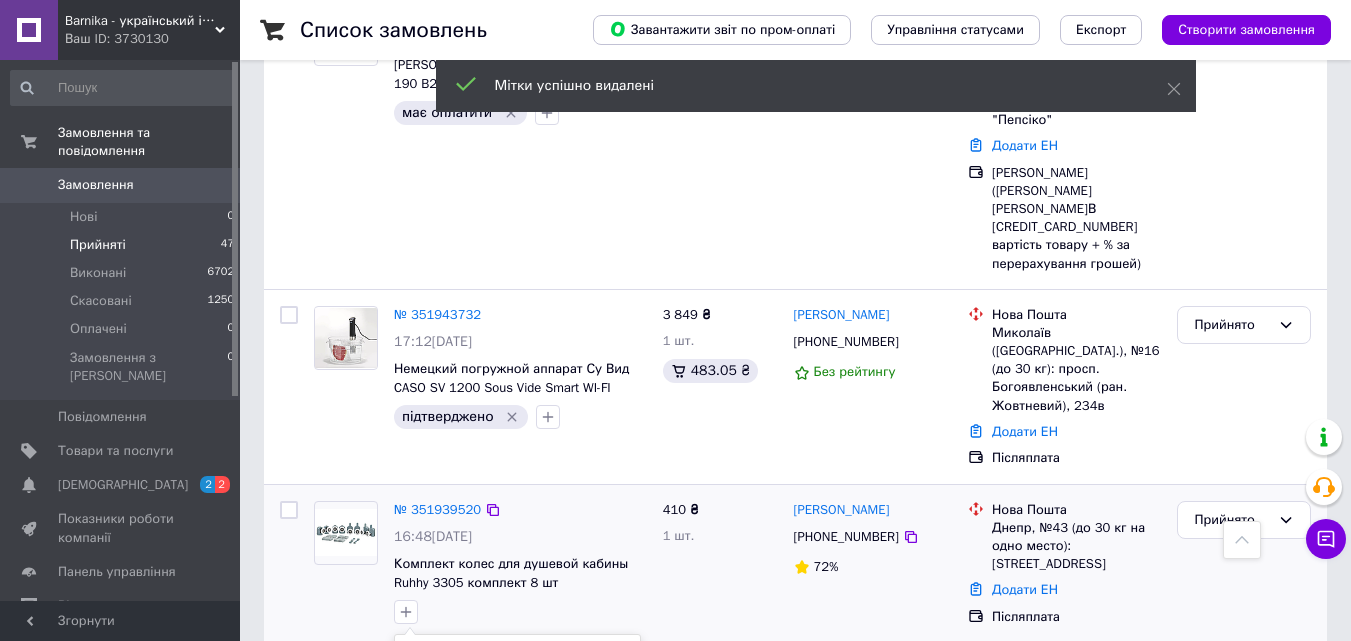 click on "+" at bounding box center (411, 707) 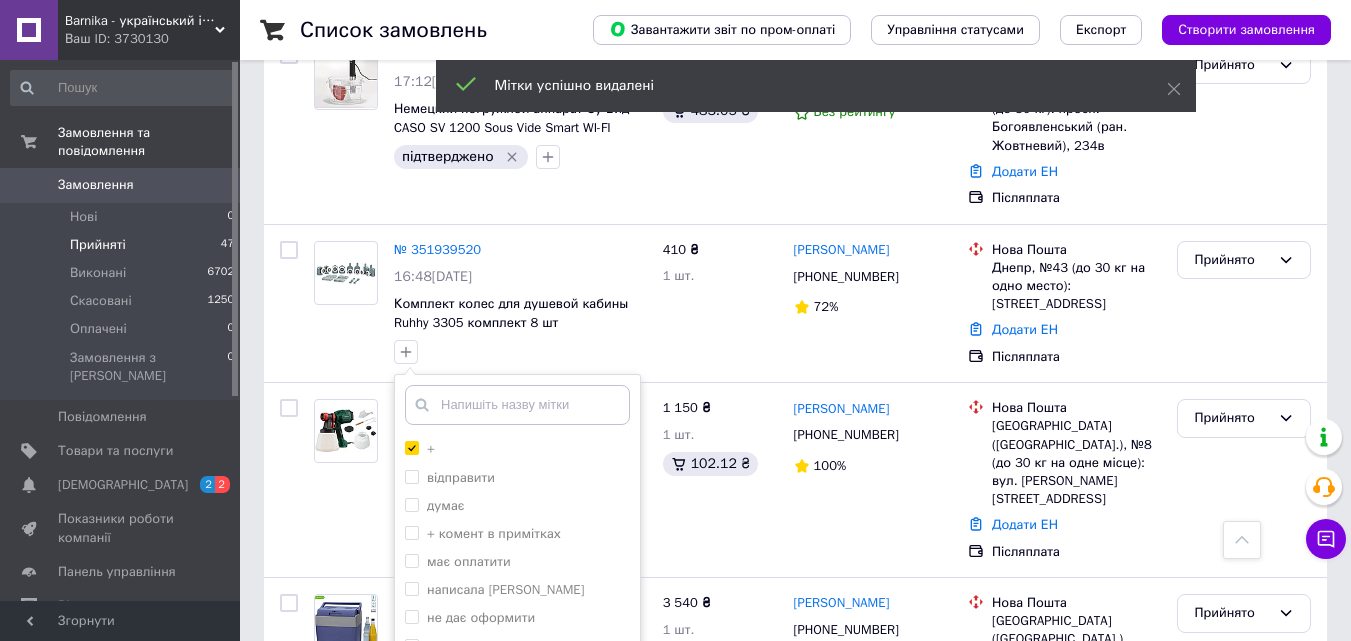 scroll, scrollTop: 3700, scrollLeft: 0, axis: vertical 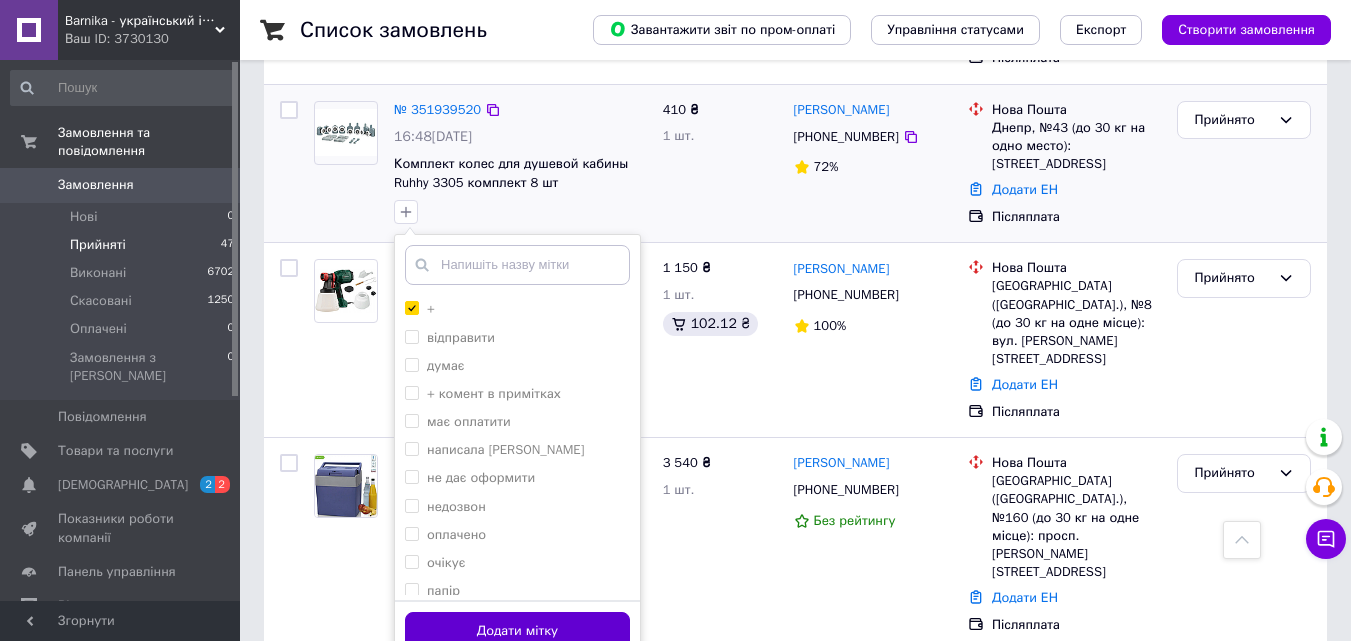 click on "Додати мітку" at bounding box center (517, 631) 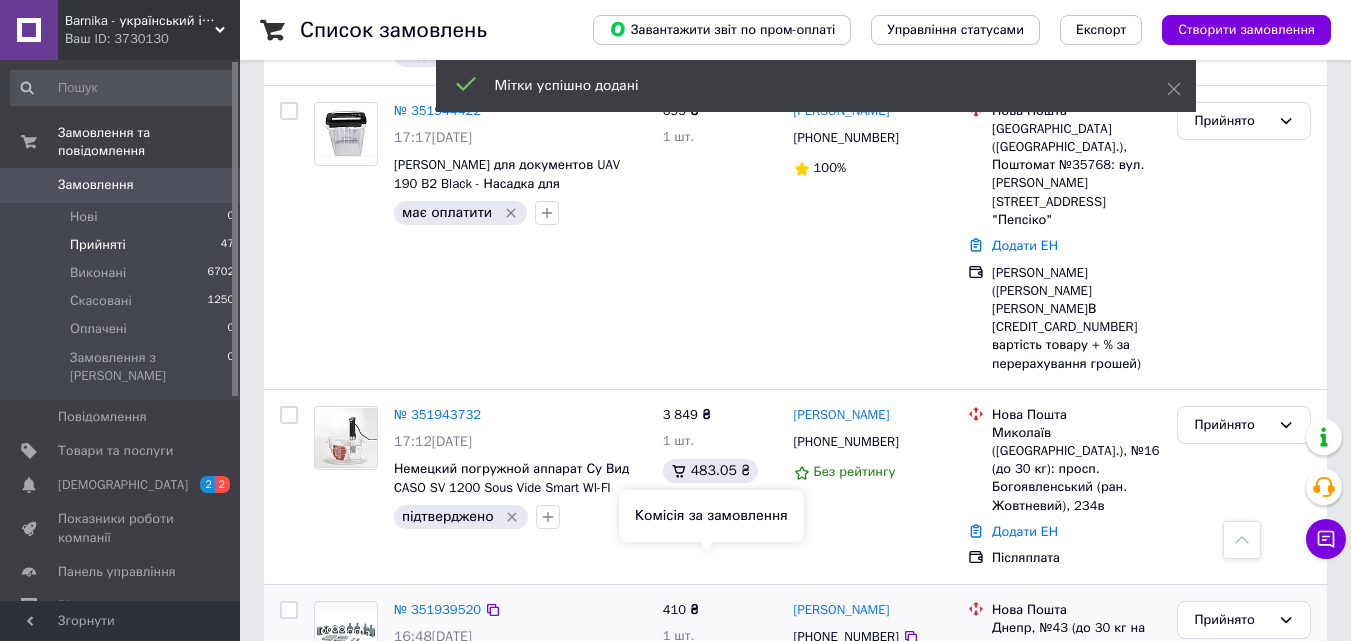 scroll, scrollTop: 3100, scrollLeft: 0, axis: vertical 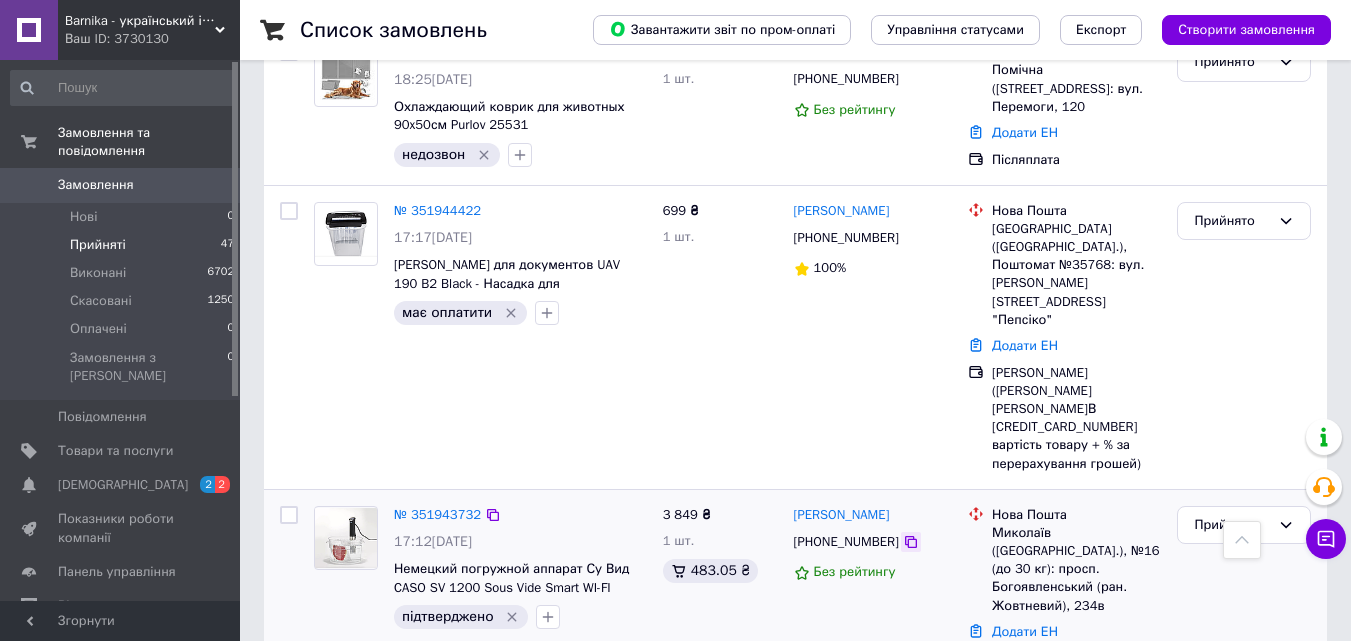 click 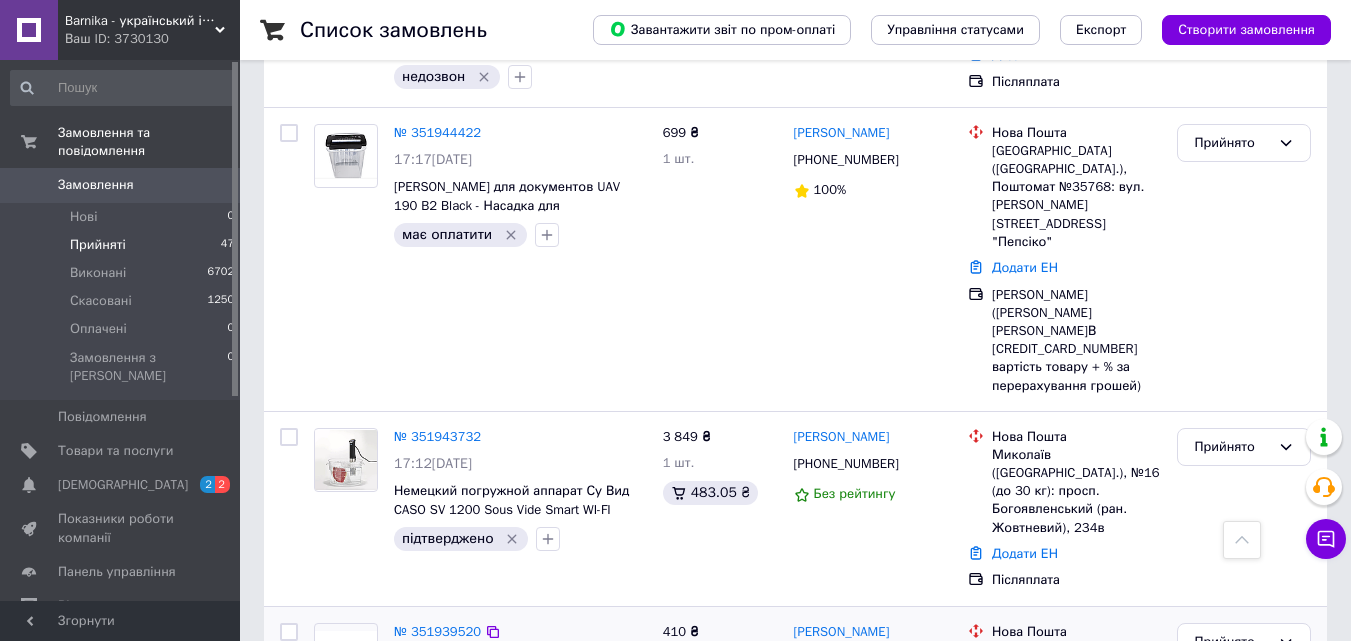 scroll, scrollTop: 3200, scrollLeft: 0, axis: vertical 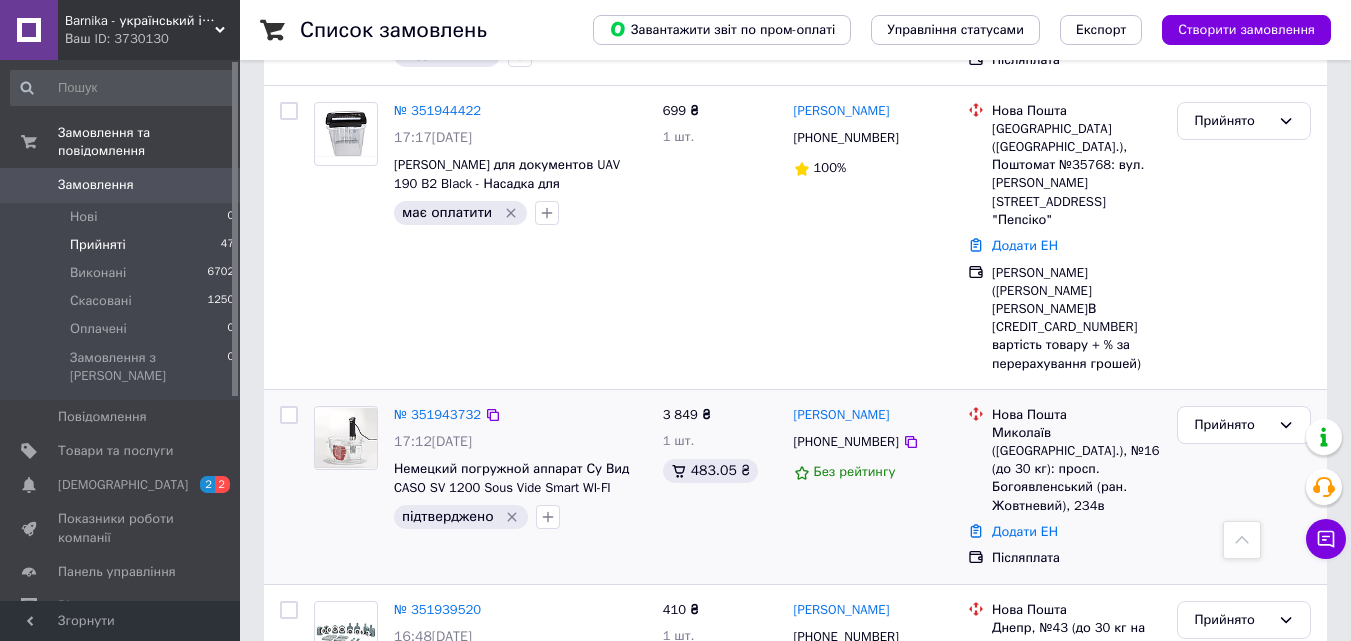 click 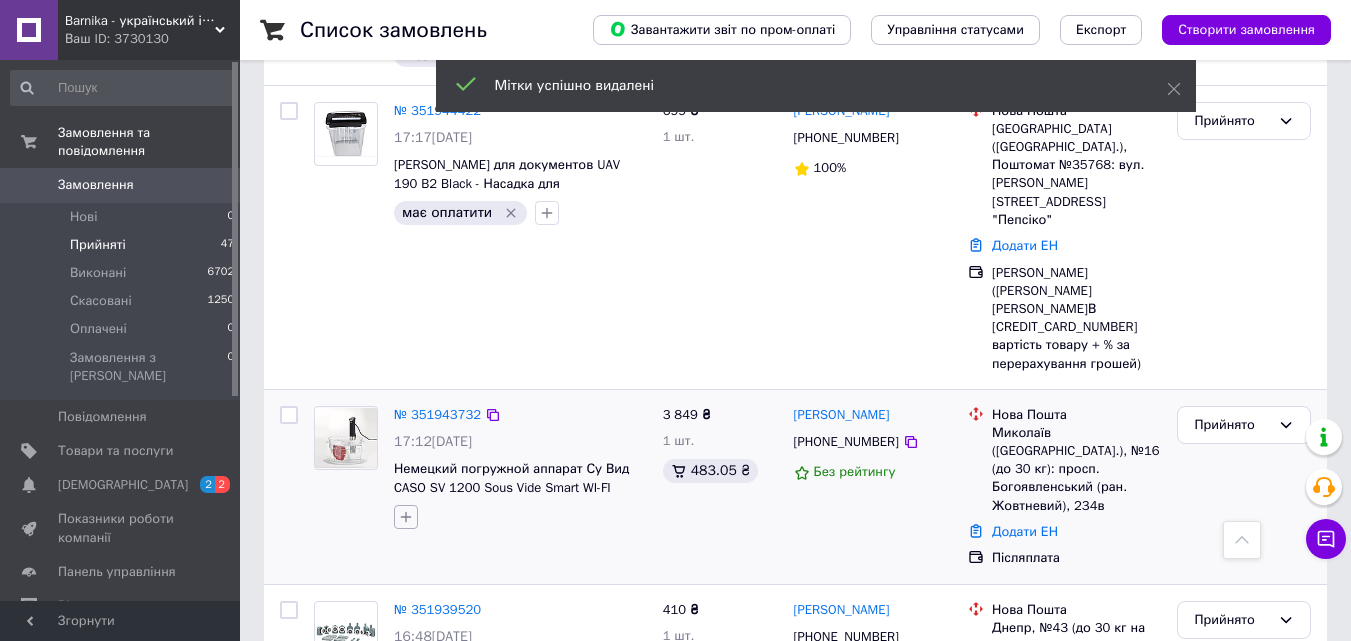 click 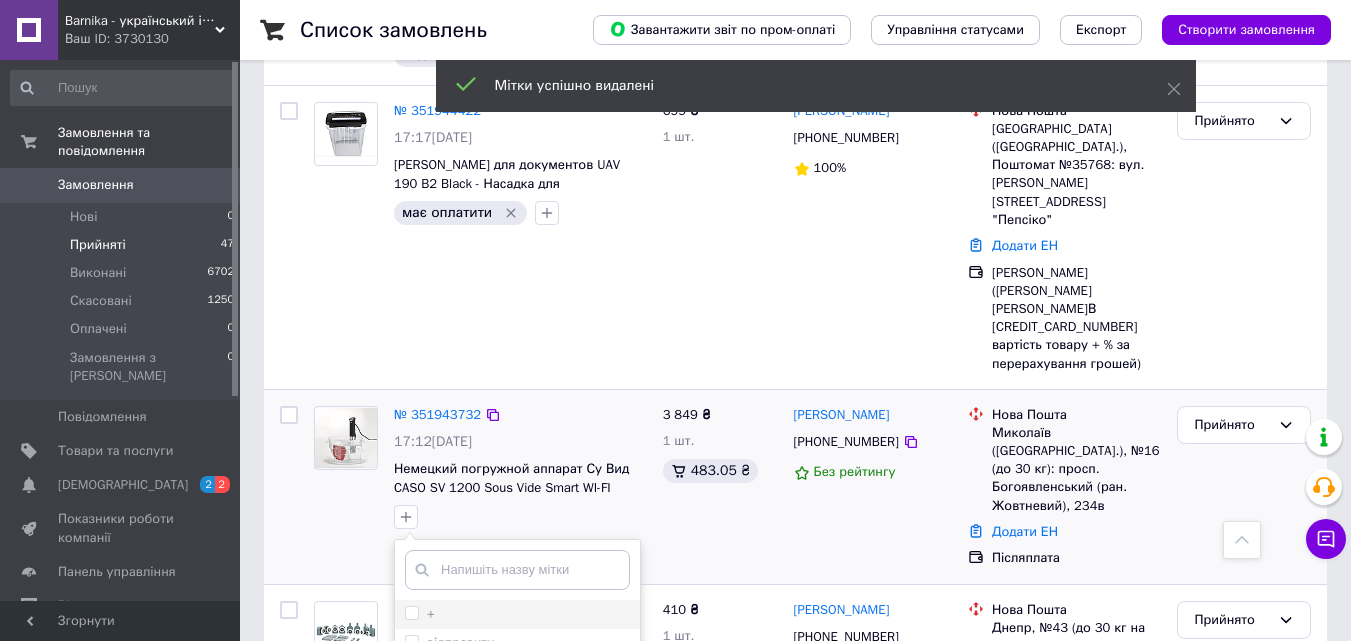 click on "+" at bounding box center [411, 612] 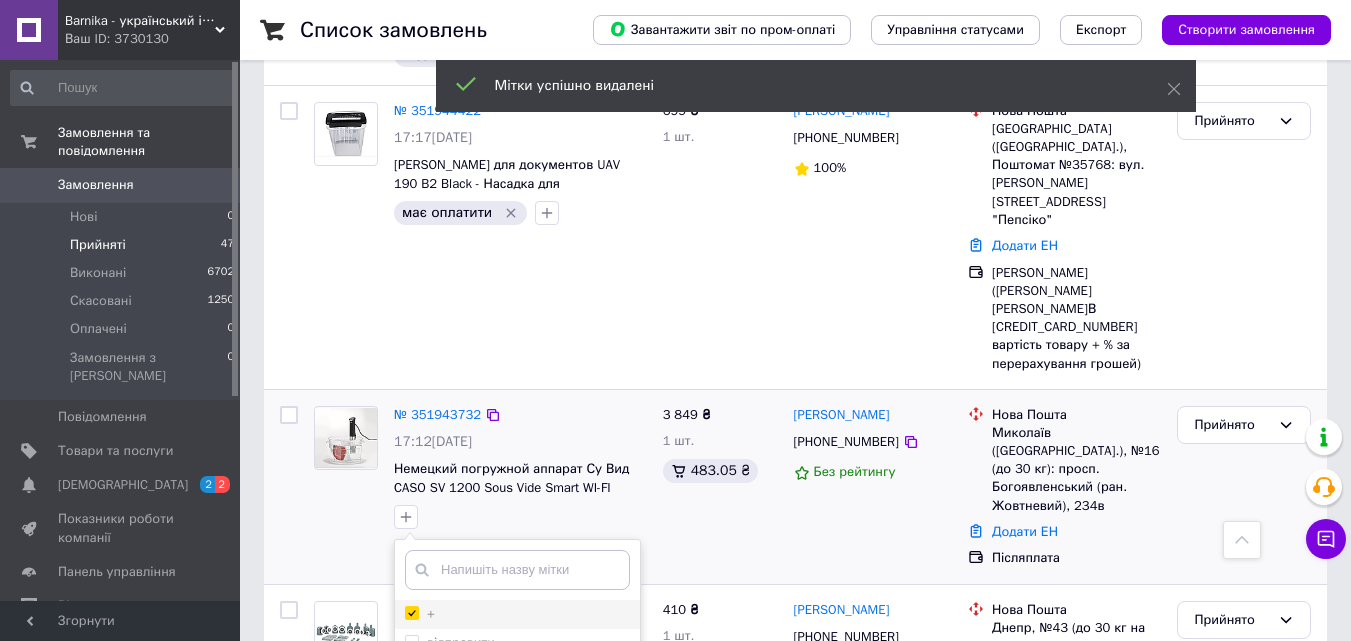 checkbox on "true" 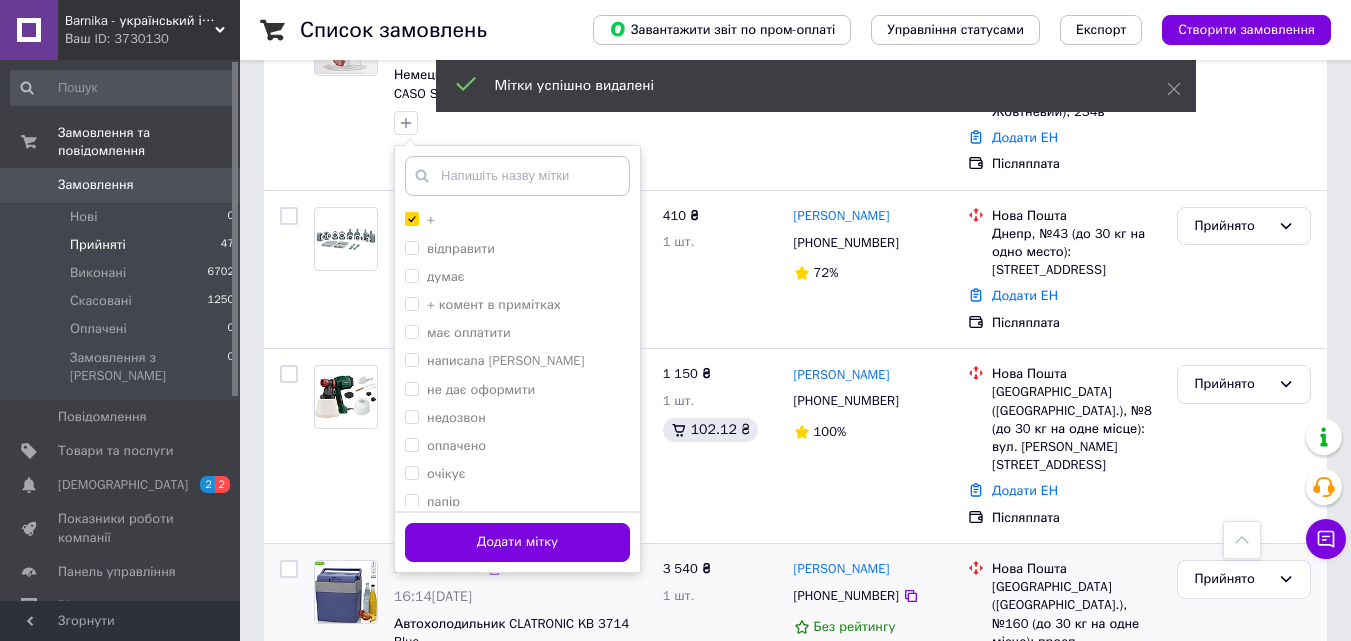 scroll, scrollTop: 3600, scrollLeft: 0, axis: vertical 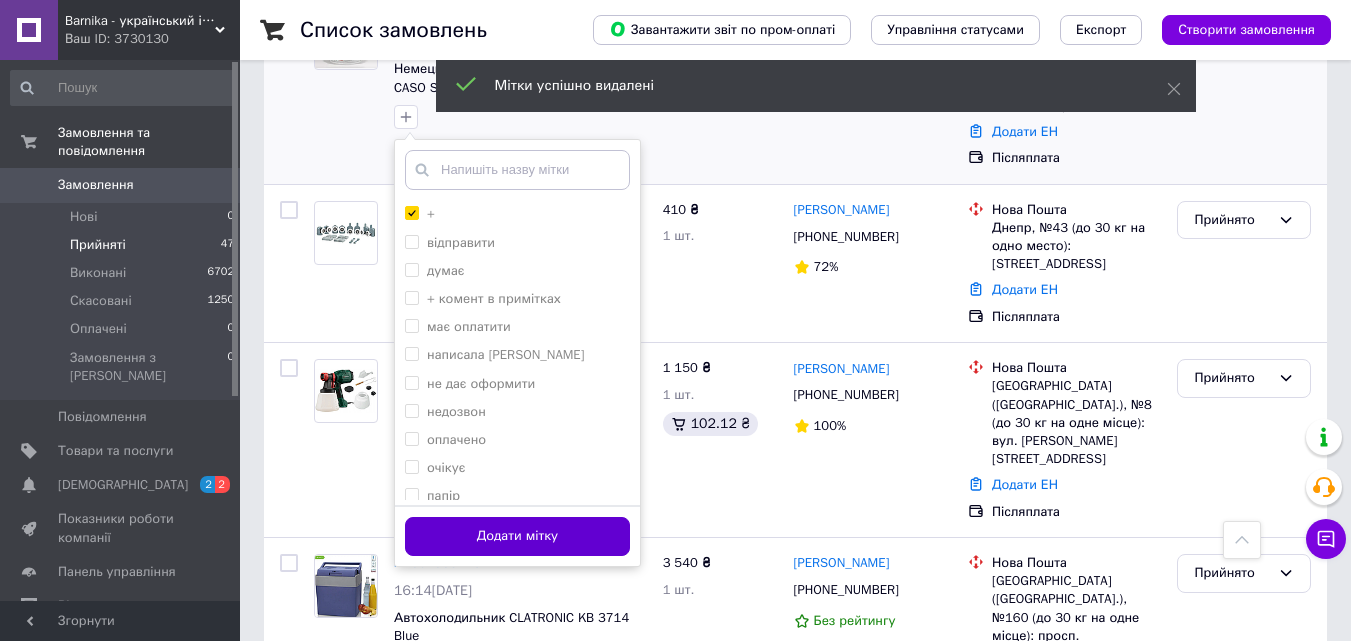 click on "Додати мітку" at bounding box center [517, 536] 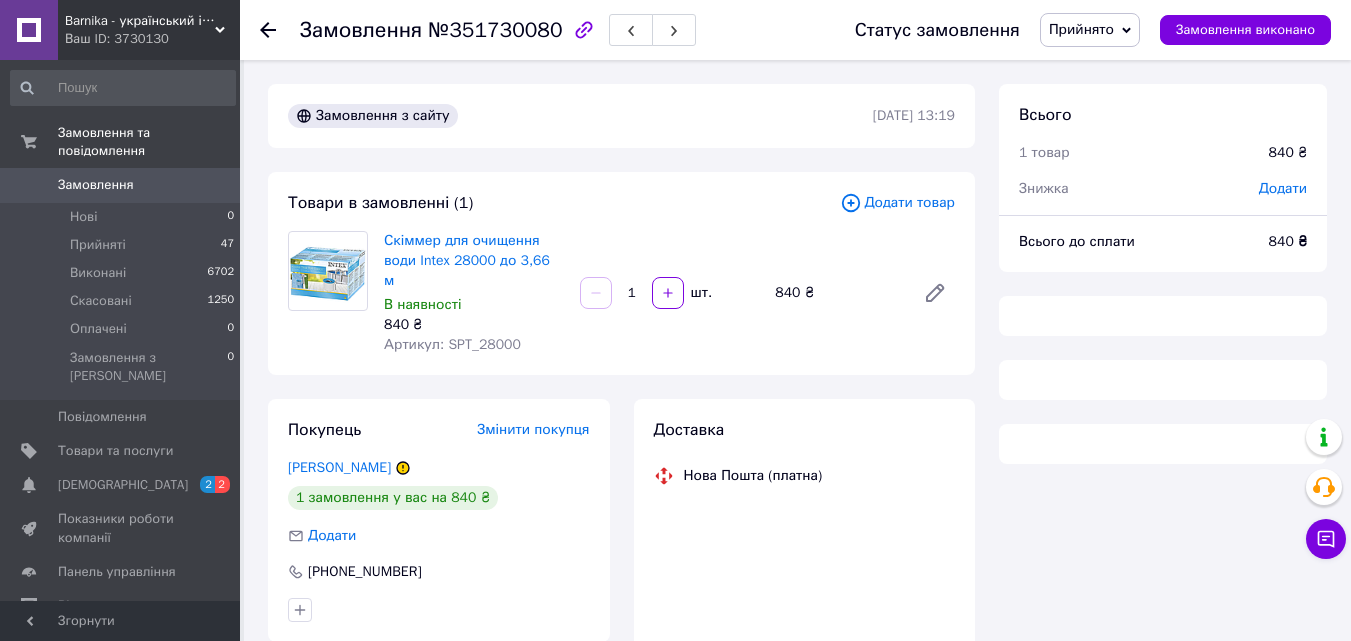 scroll, scrollTop: 0, scrollLeft: 0, axis: both 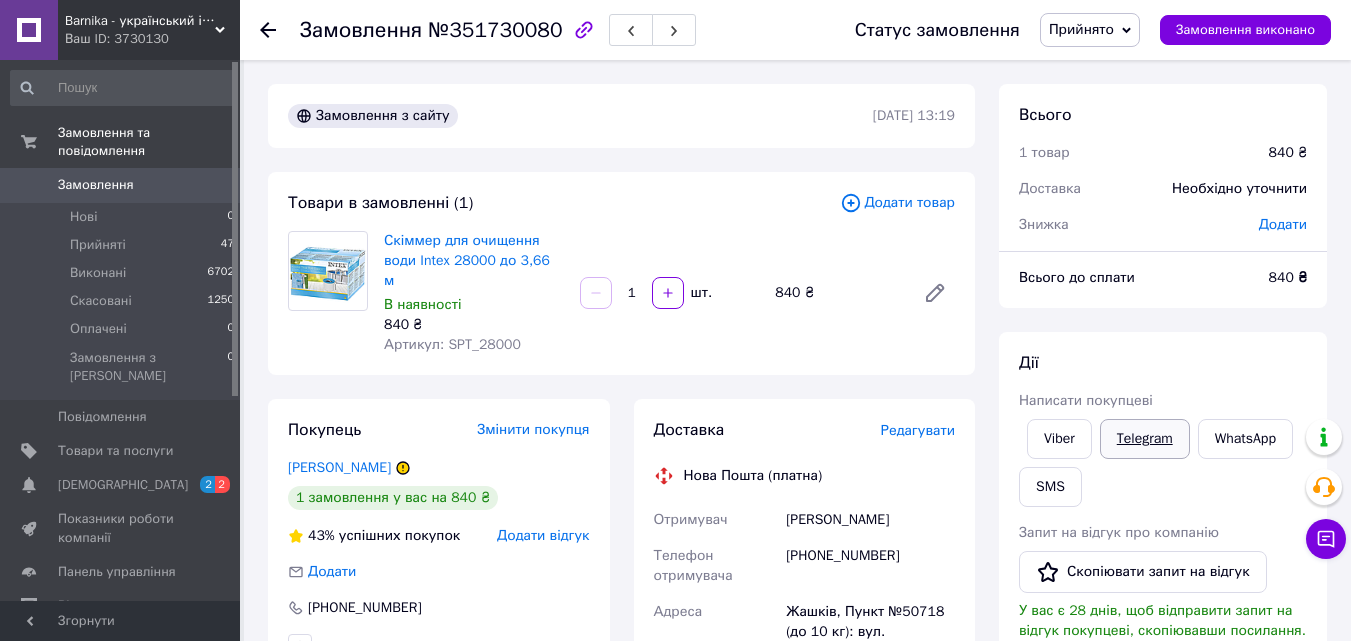 click on "Telegram" at bounding box center [1145, 439] 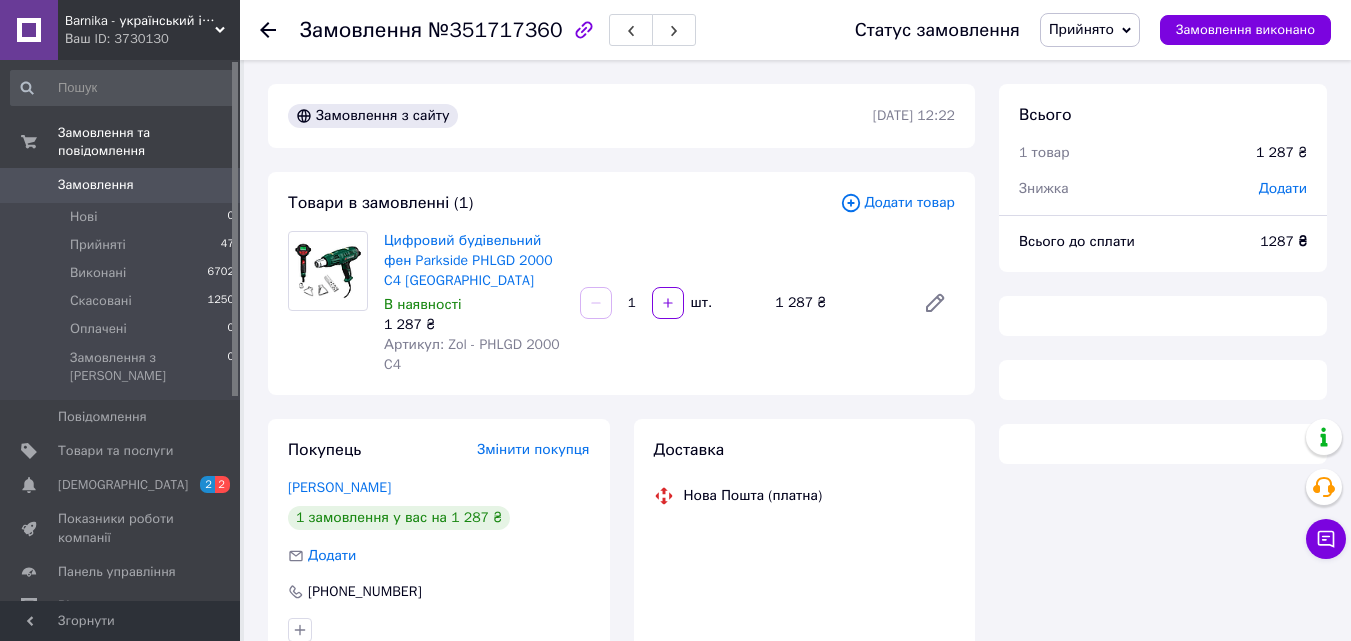 scroll, scrollTop: 0, scrollLeft: 0, axis: both 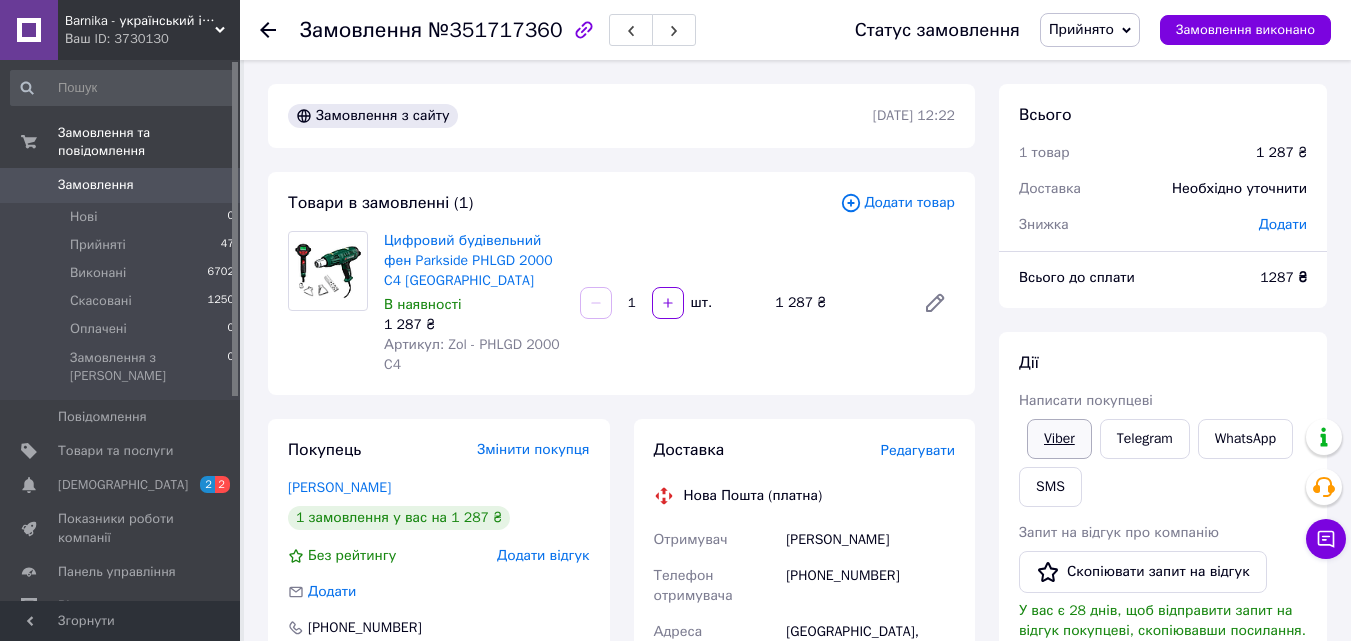 click on "Viber" at bounding box center (1059, 439) 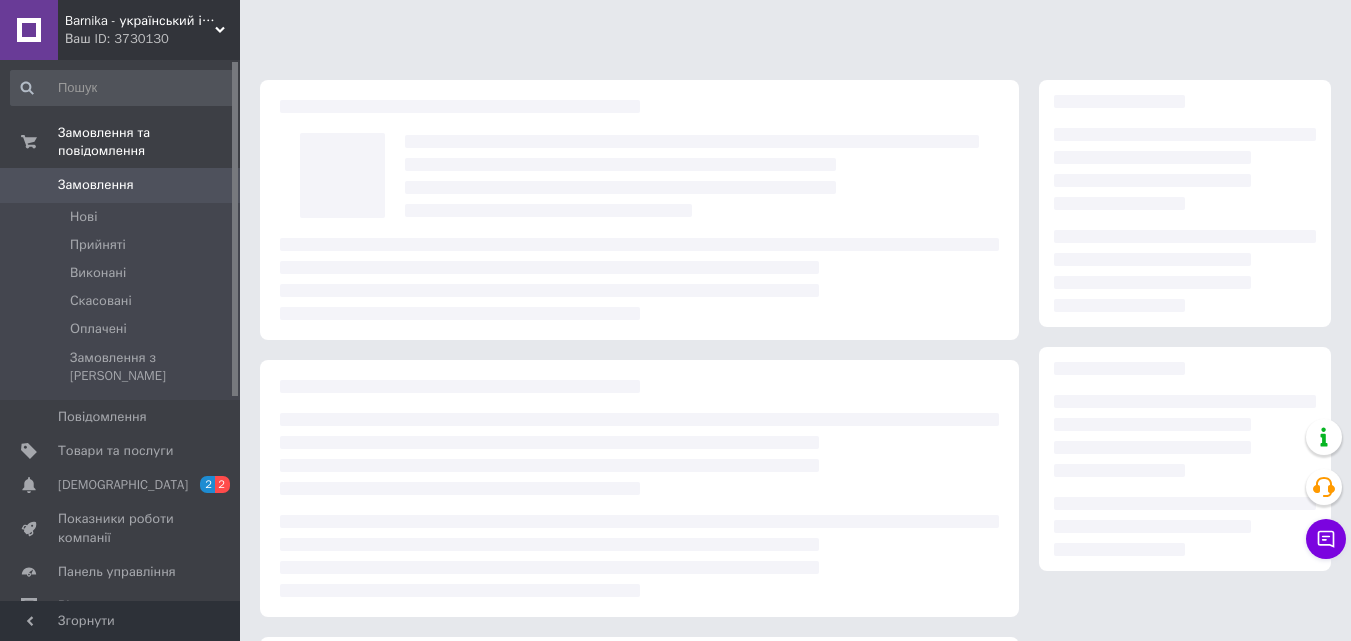 scroll, scrollTop: 0, scrollLeft: 0, axis: both 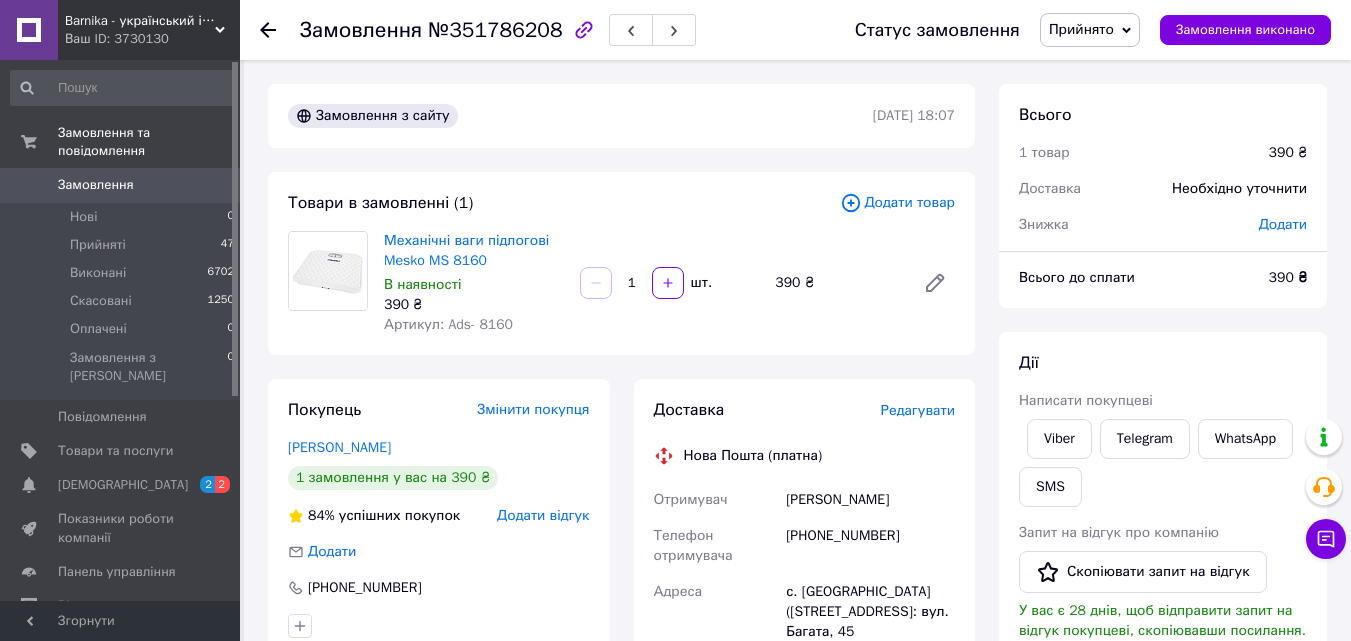 click on "Артикул: Ads- 8160" at bounding box center (448, 324) 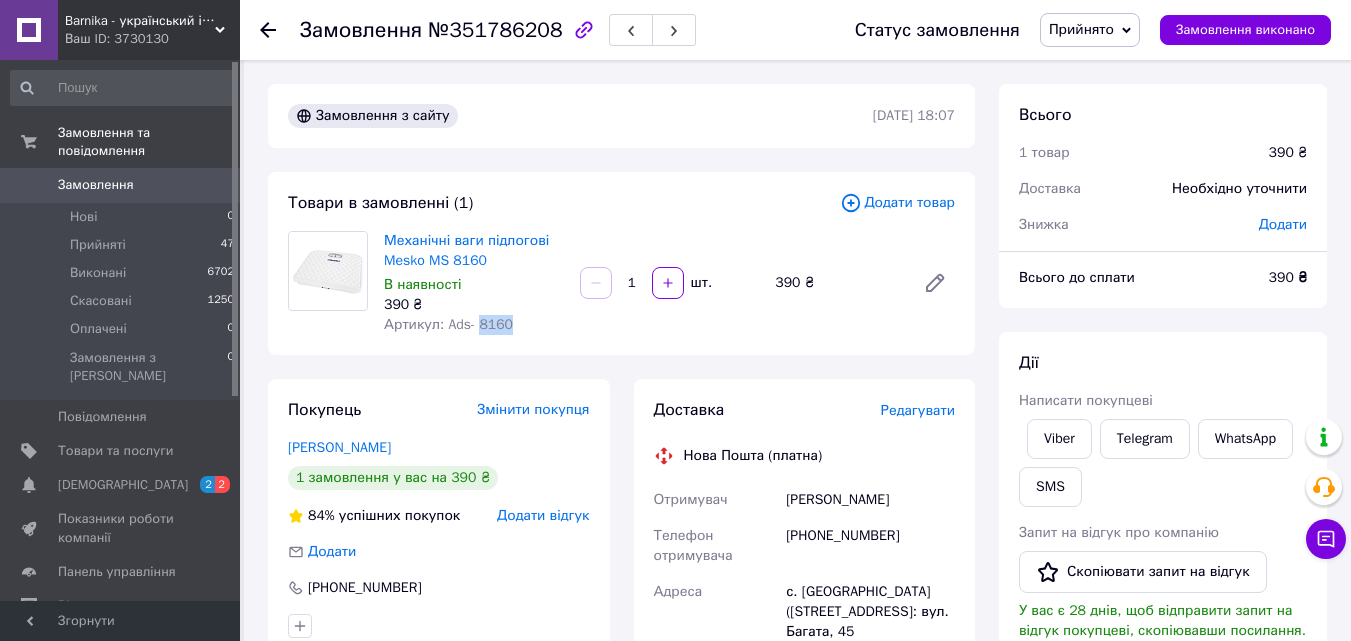 click on "Артикул: Ads- 8160" at bounding box center [448, 324] 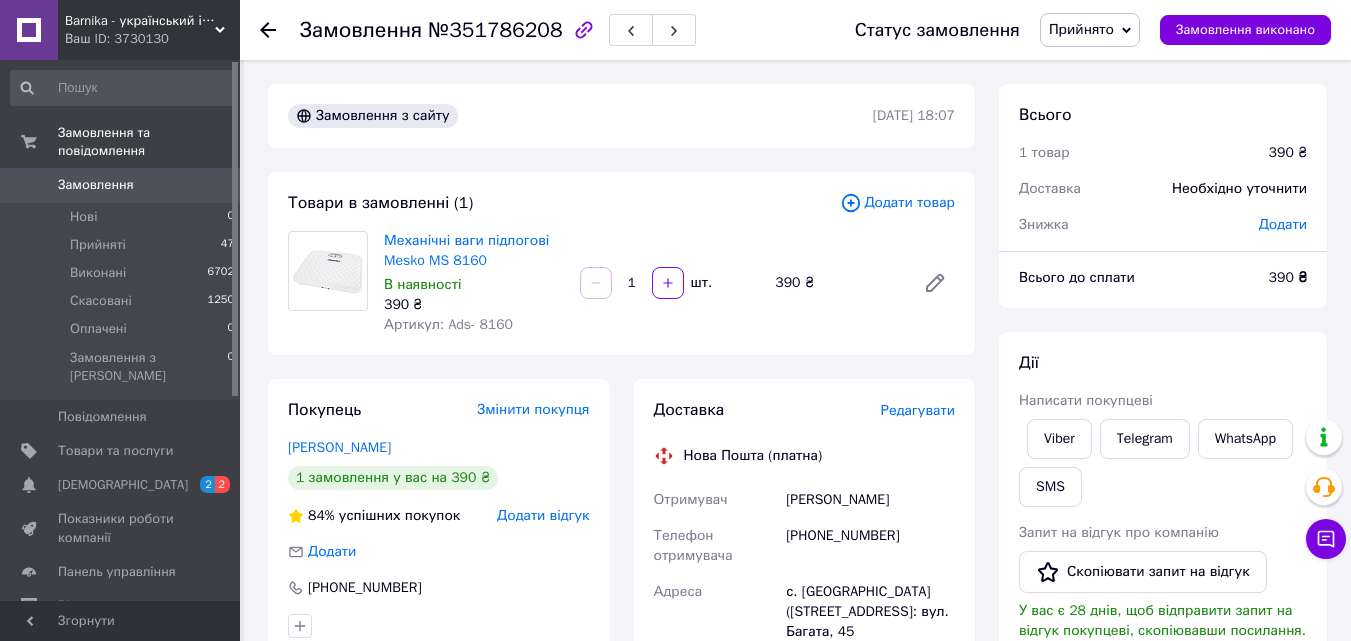 click on "Махоніна Радіслава" at bounding box center [870, 500] 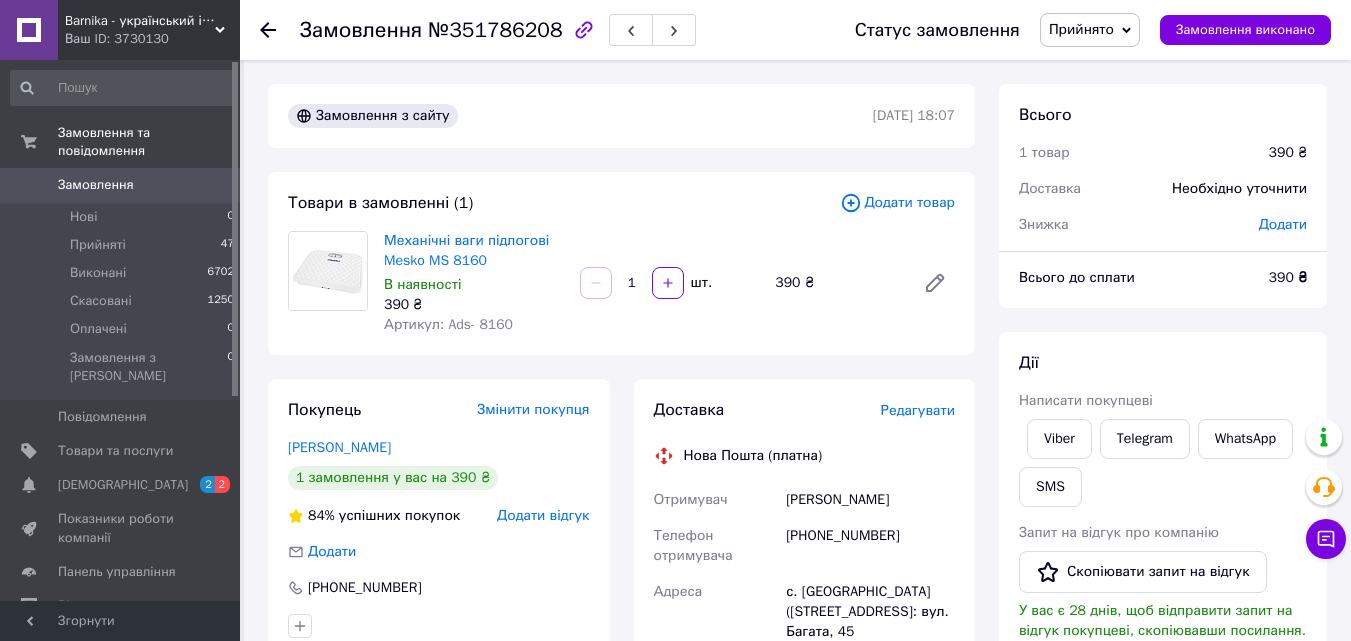 click on "Махоніна Радіслава" at bounding box center [870, 500] 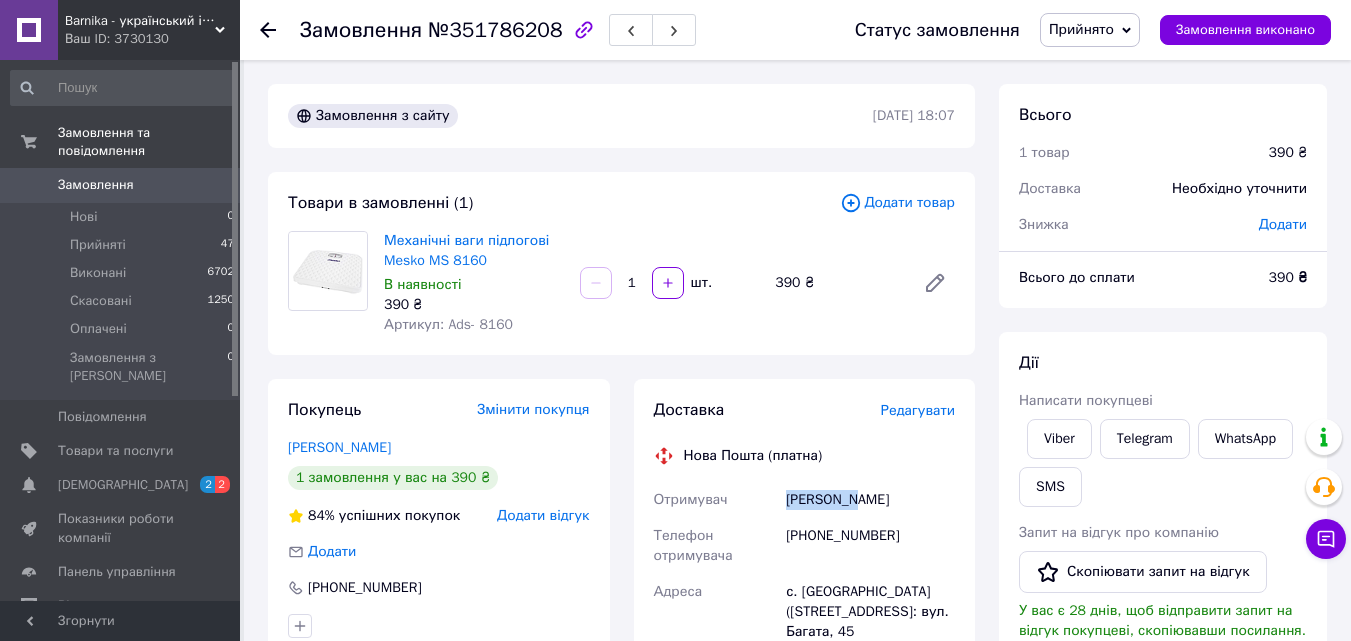 click on "Махоніна Радіслава" at bounding box center (870, 500) 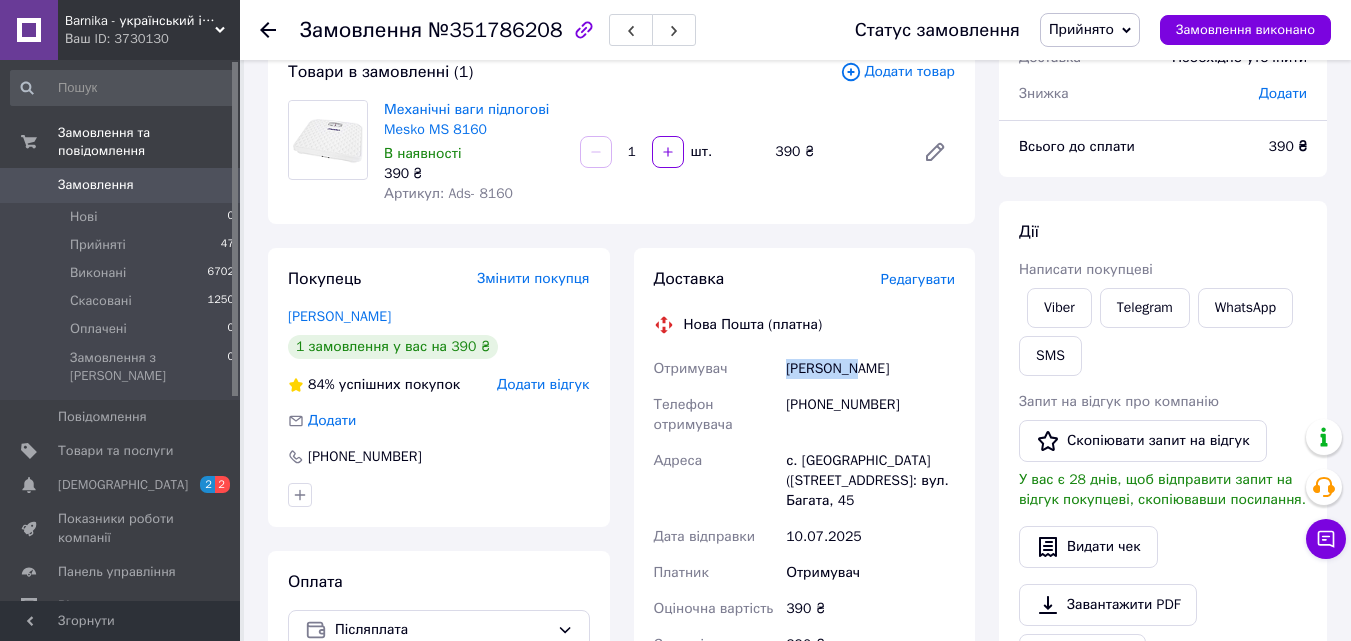 scroll, scrollTop: 200, scrollLeft: 0, axis: vertical 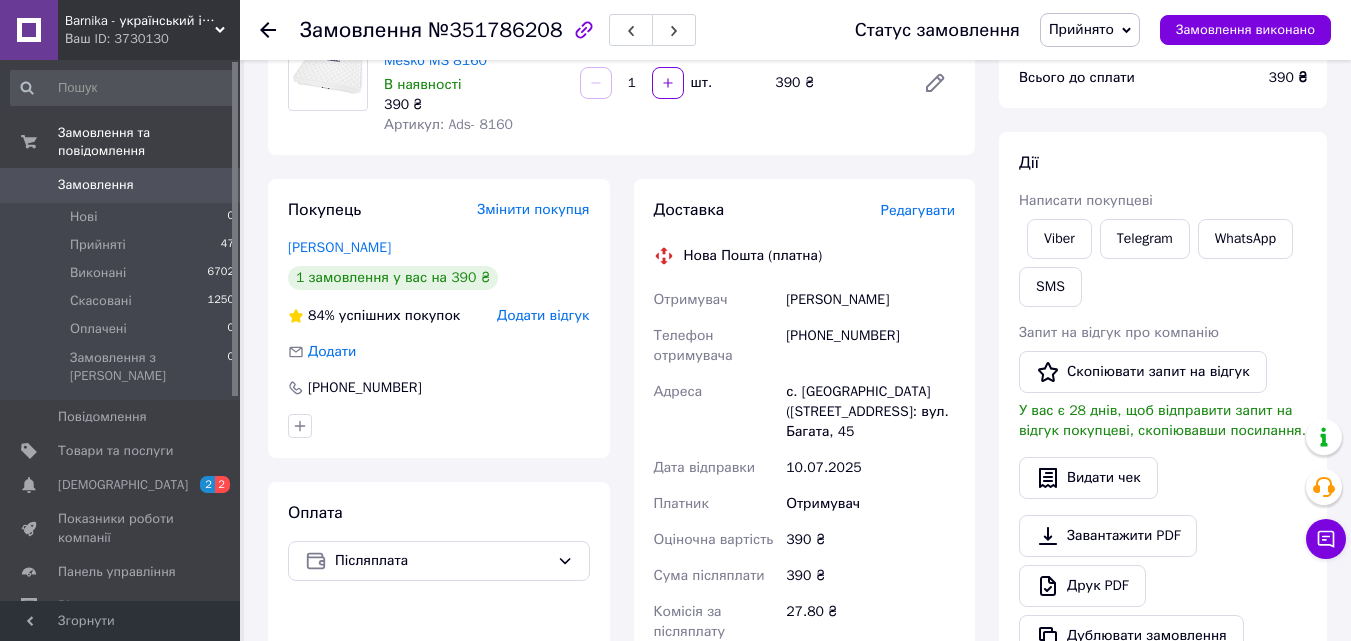 click on "+380960445386" at bounding box center [870, 346] 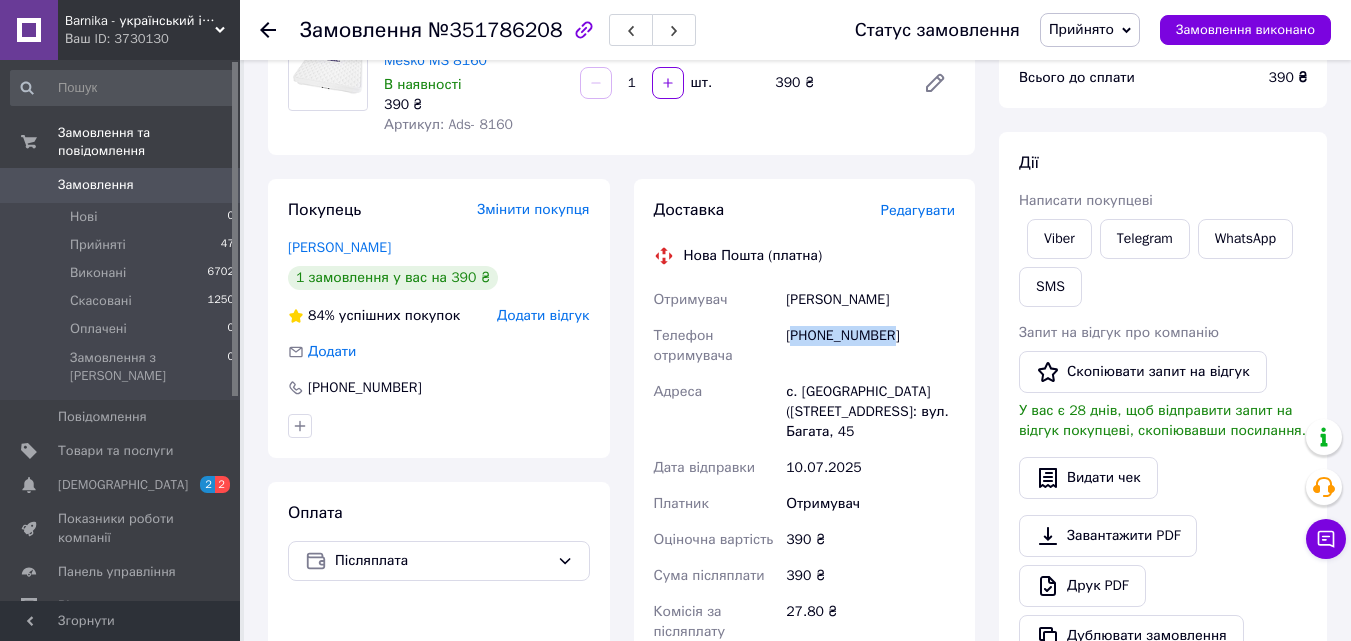 click on "+380960445386" at bounding box center (870, 346) 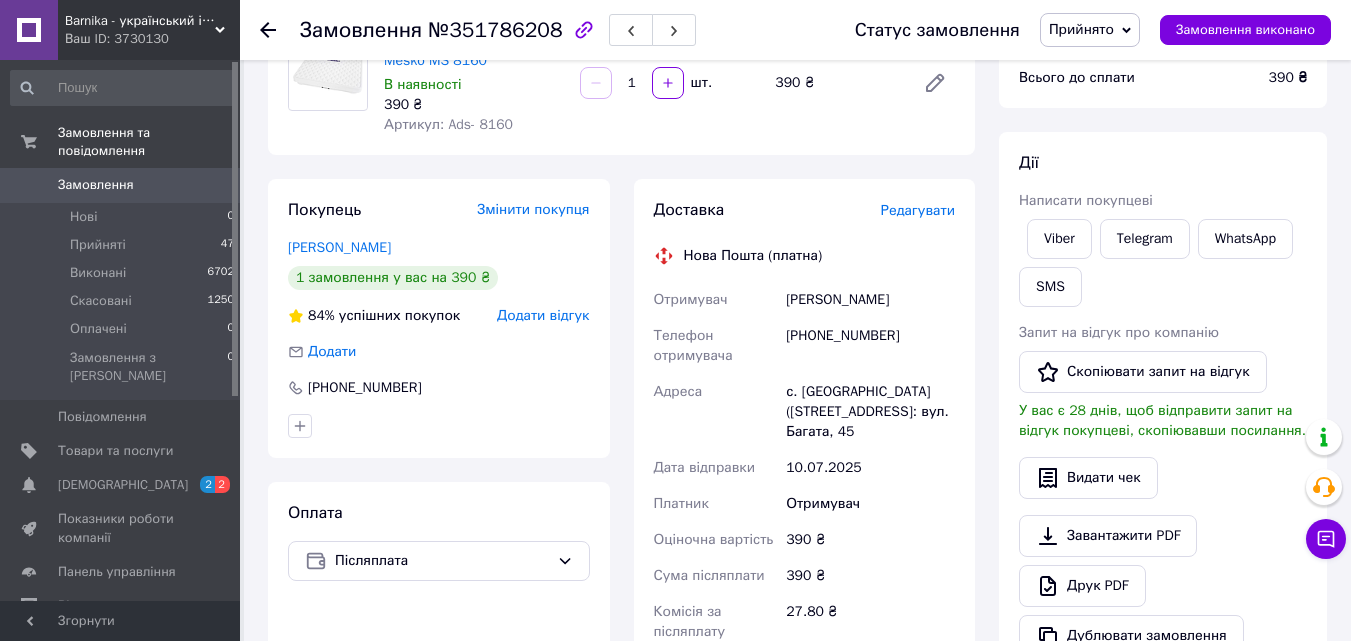 click on "с. Богданівка (Дніпропетровська обл., Павлоградський р-н.), №1: вул. Багата, 45" at bounding box center [870, 412] 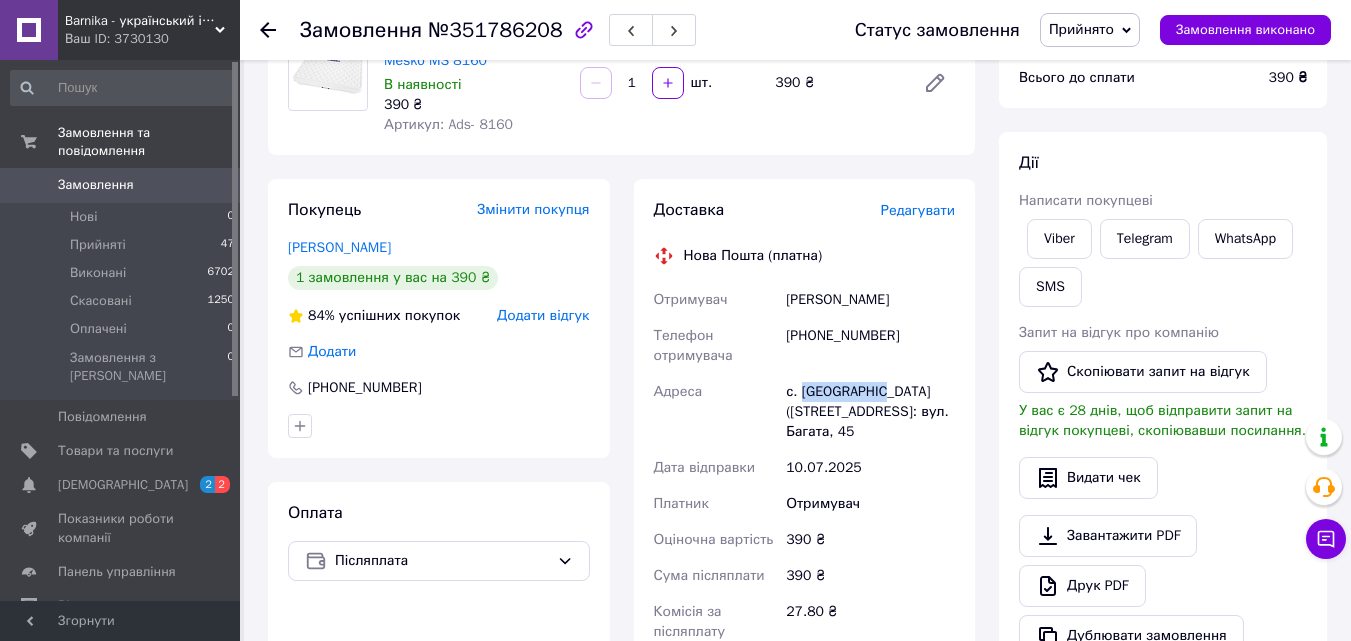 click on "с. Богданівка (Дніпропетровська обл., Павлоградський р-н.), №1: вул. Багата, 45" at bounding box center (870, 412) 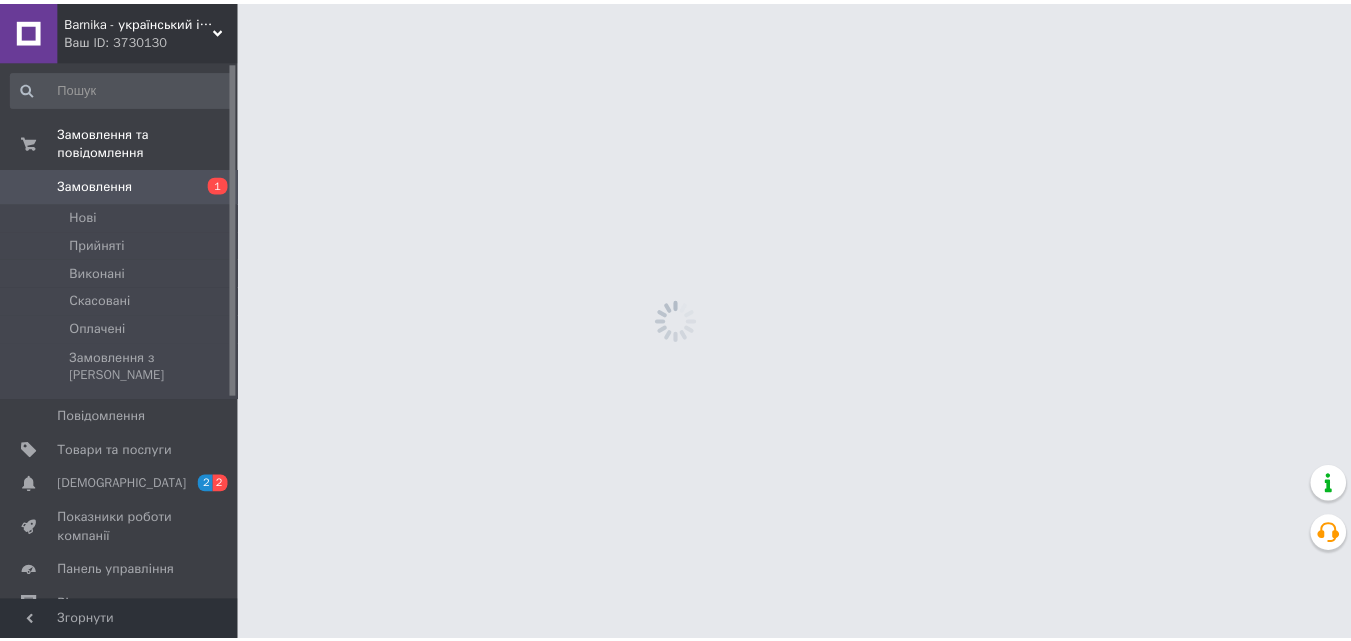 scroll, scrollTop: 0, scrollLeft: 0, axis: both 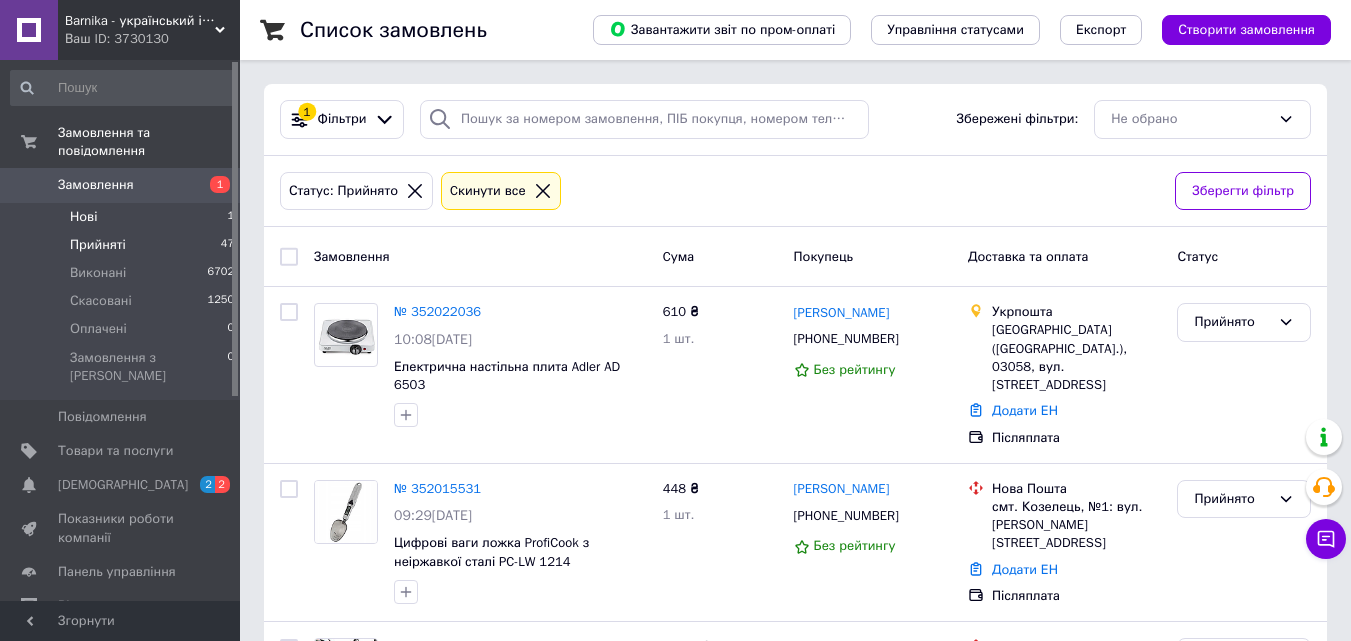 click on "Нові 1" at bounding box center [123, 217] 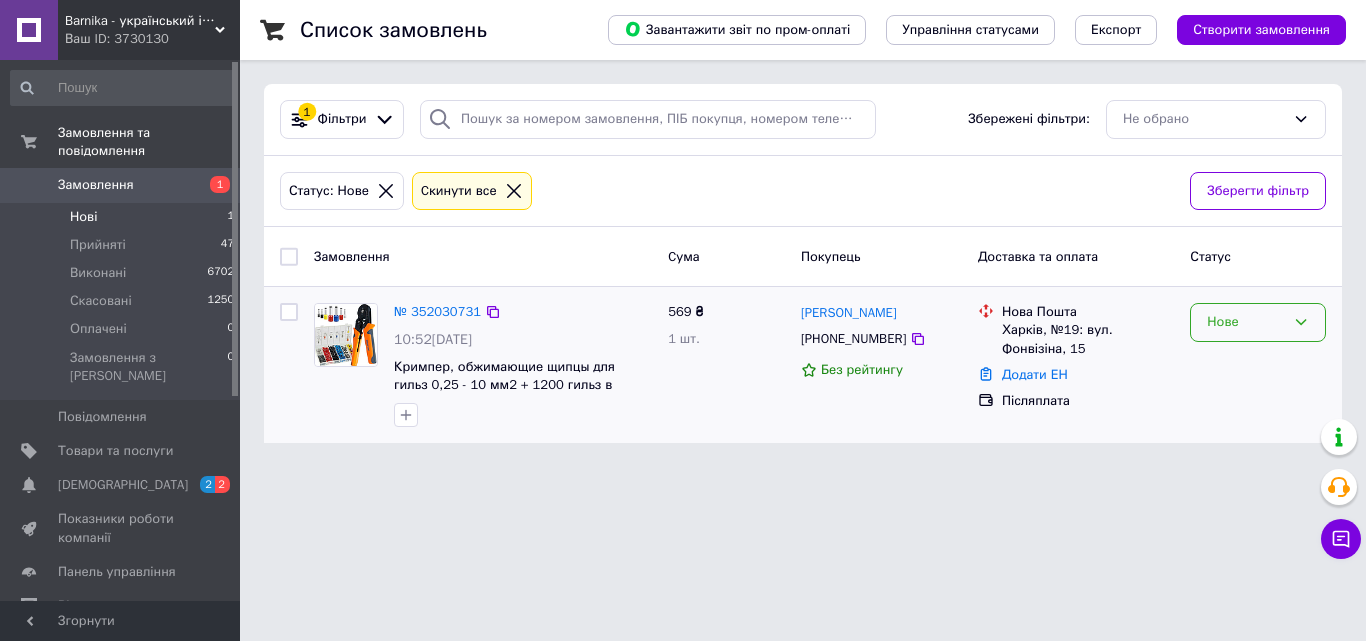 click on "Нове" at bounding box center [1246, 322] 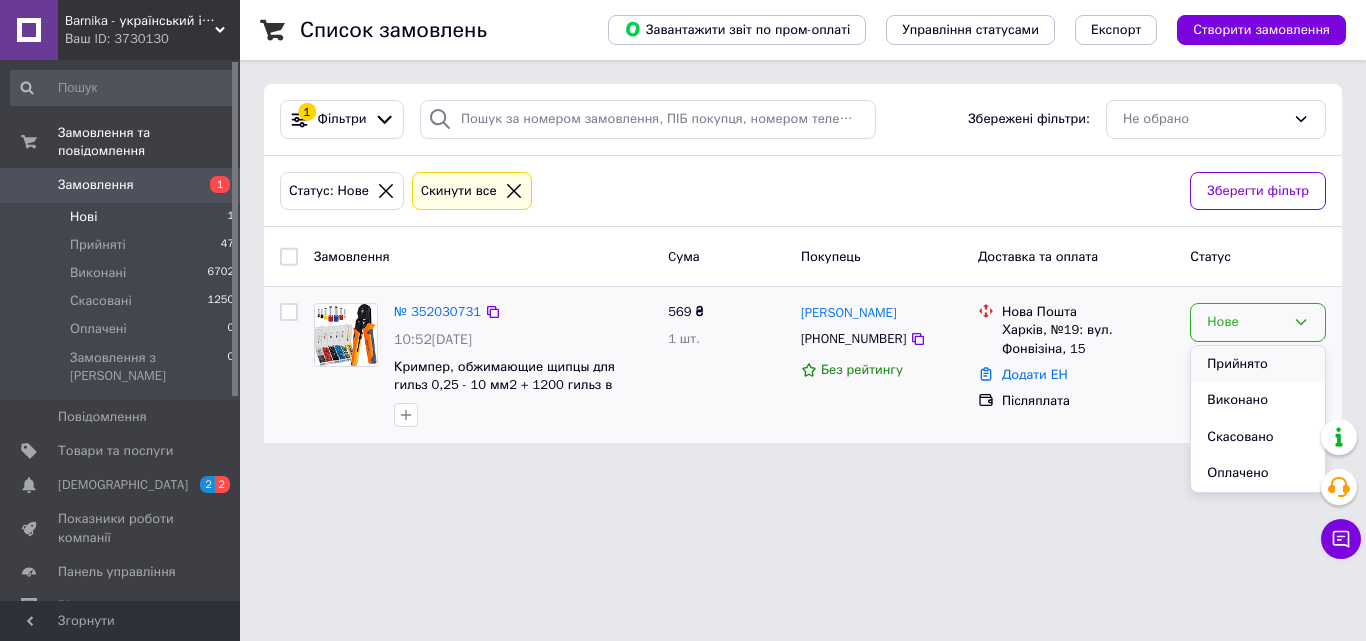 click on "Прийнято" at bounding box center [1258, 364] 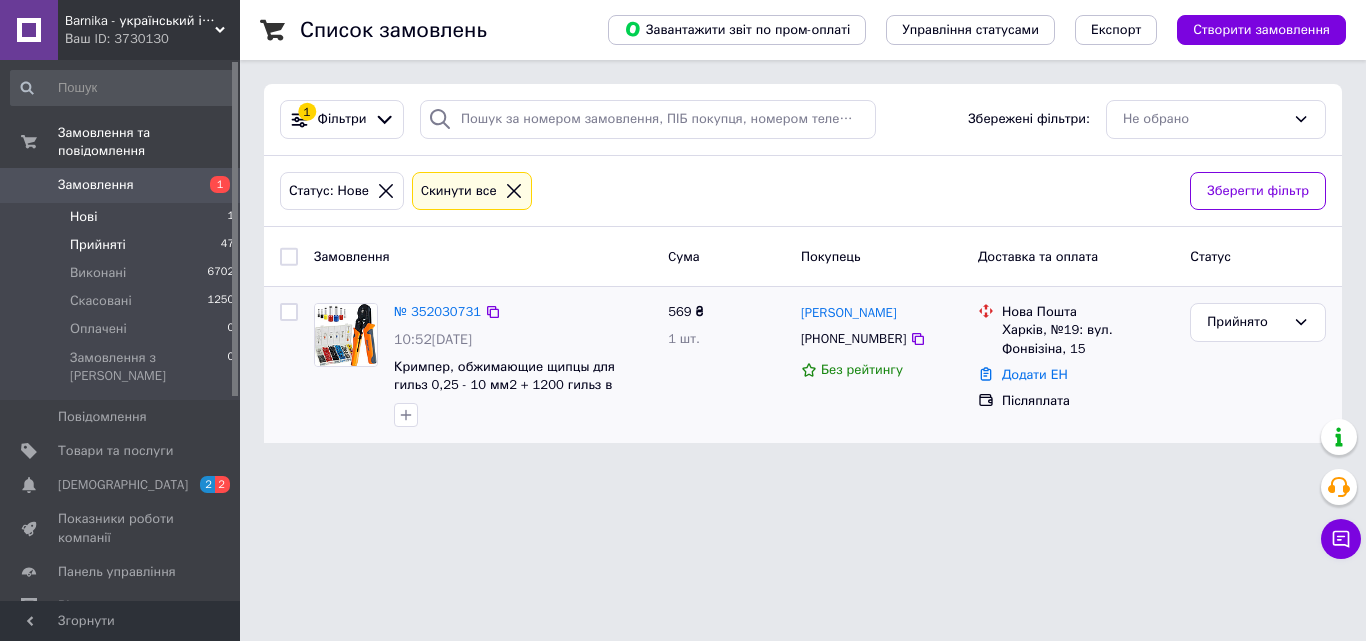 click on "Прийняті" at bounding box center (98, 245) 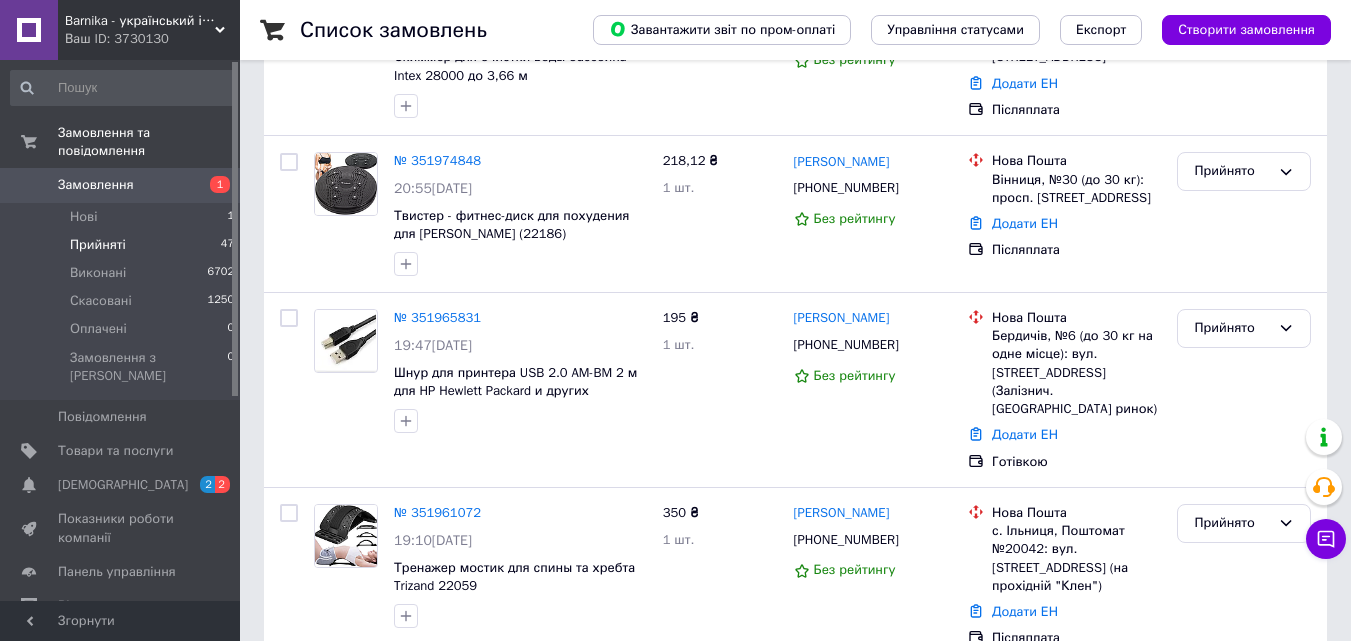 scroll, scrollTop: 0, scrollLeft: 0, axis: both 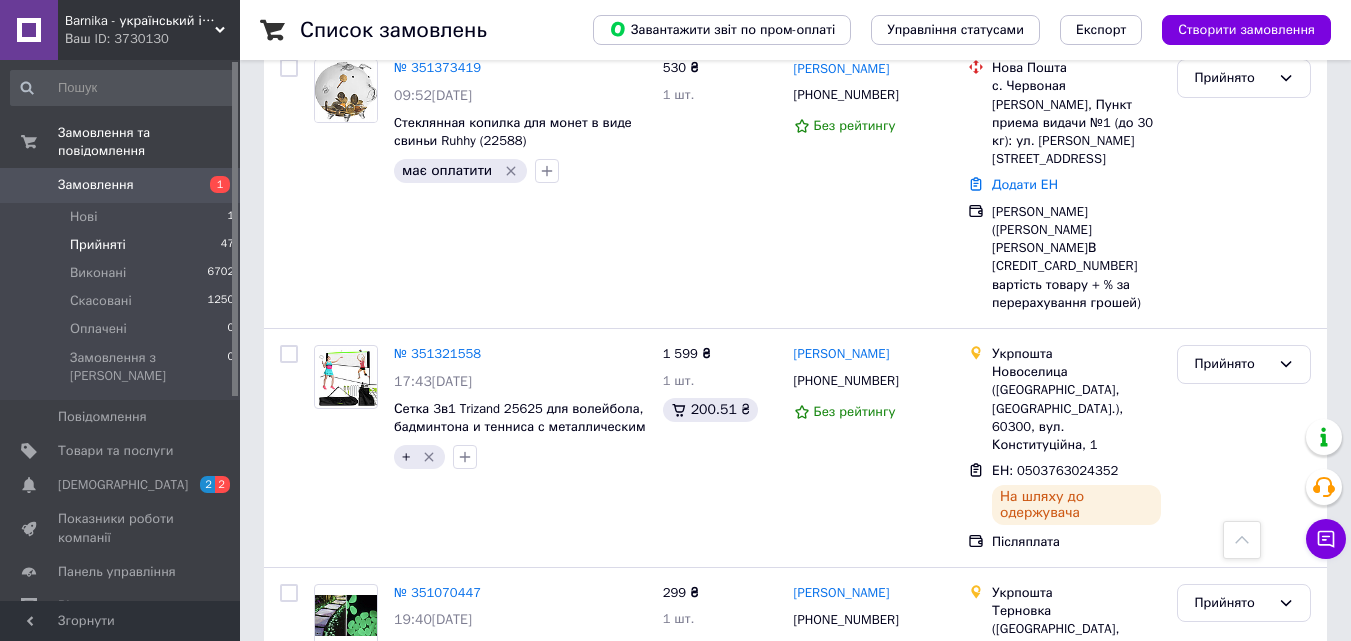 click on "Прийнято" at bounding box center (1232, 1062) 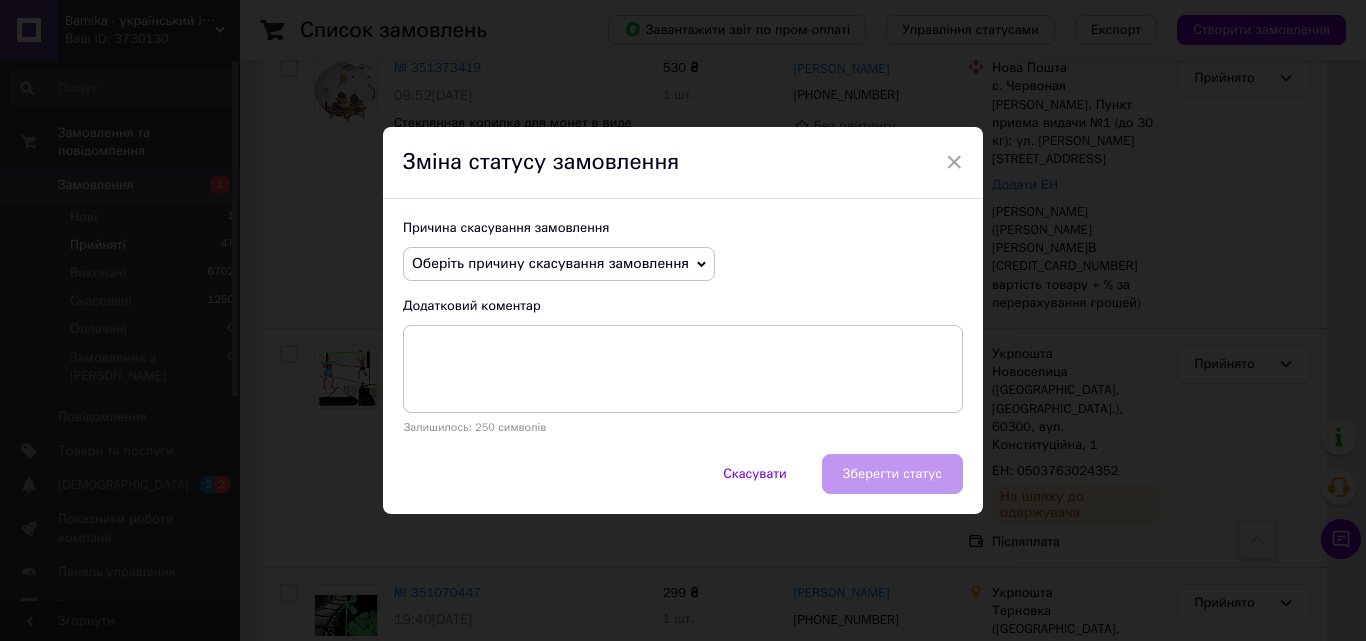 click on "Оберіть причину скасування замовлення" at bounding box center [550, 263] 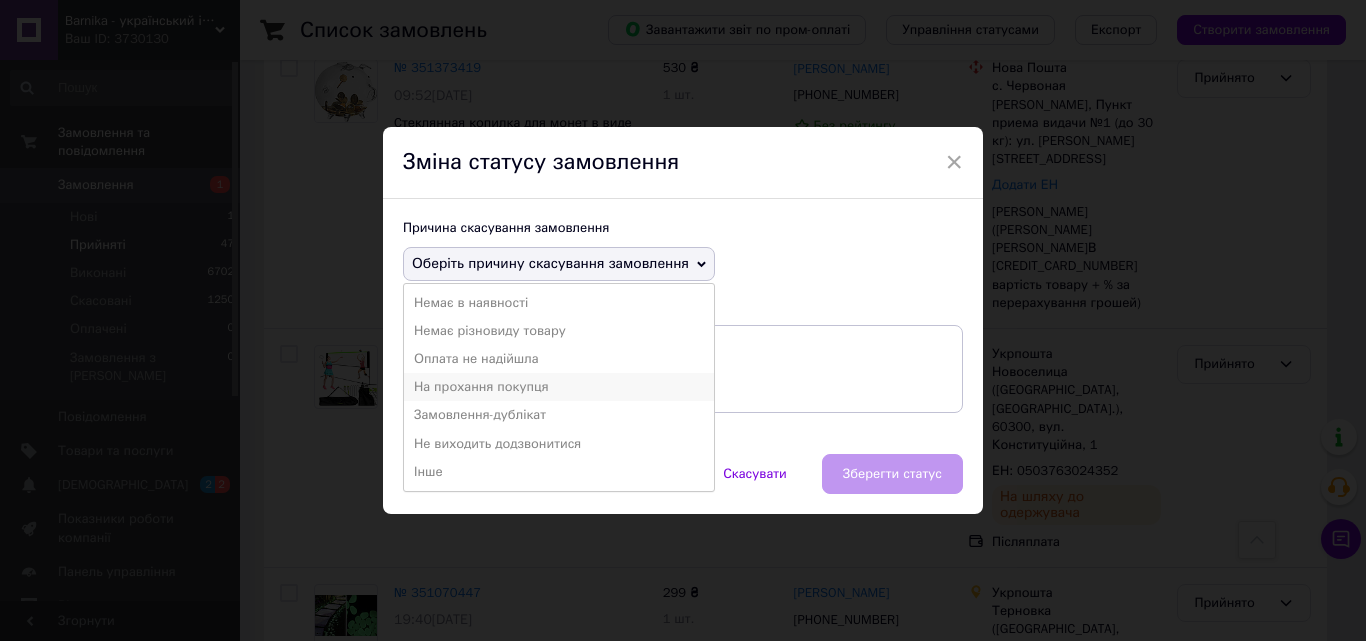 click on "На прохання покупця" at bounding box center (559, 387) 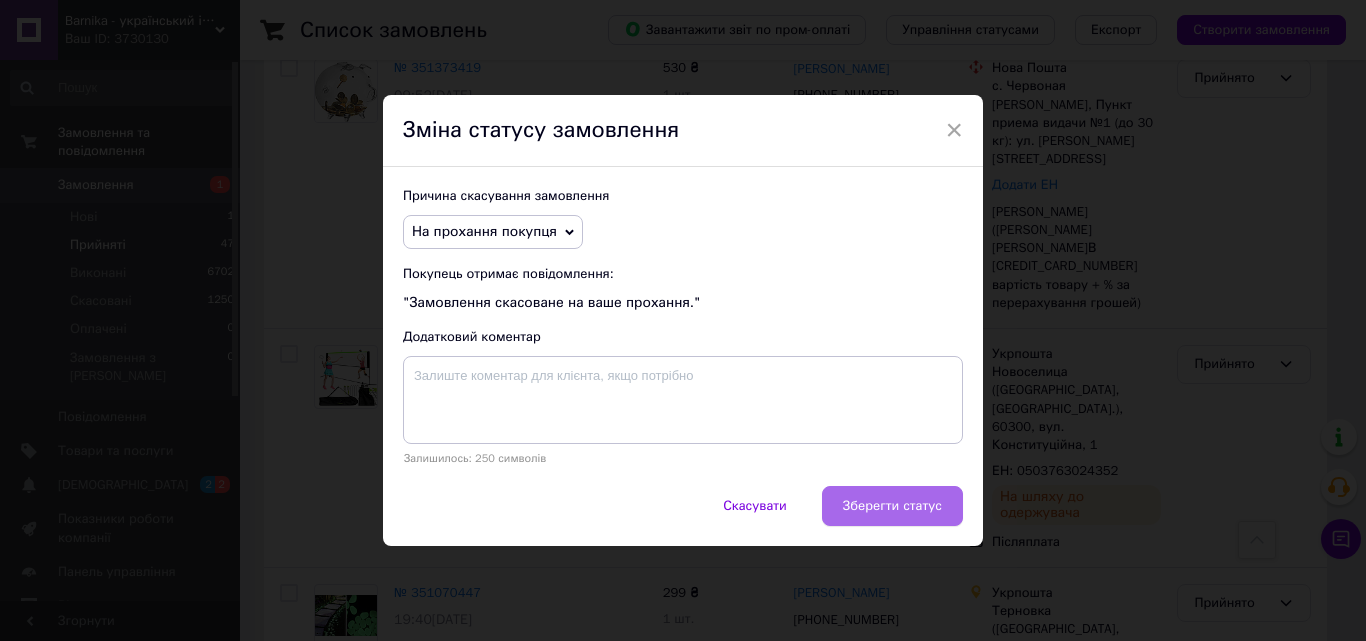 click on "Зберегти статус" at bounding box center [892, 506] 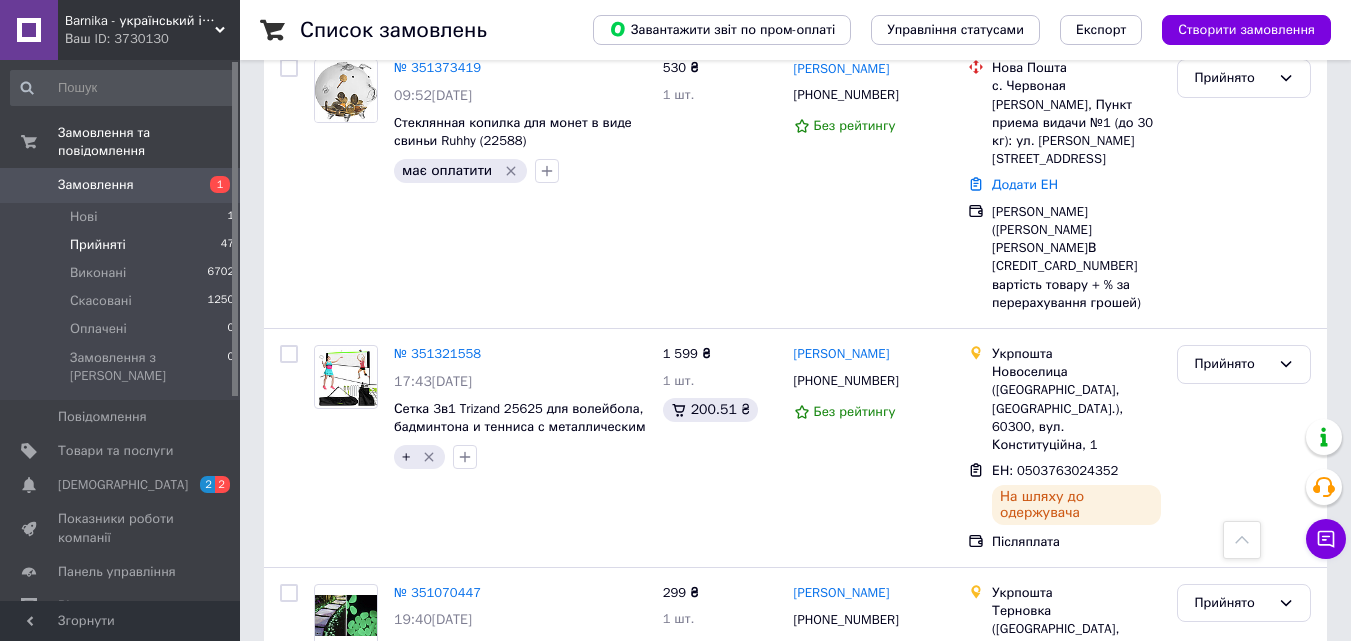 click 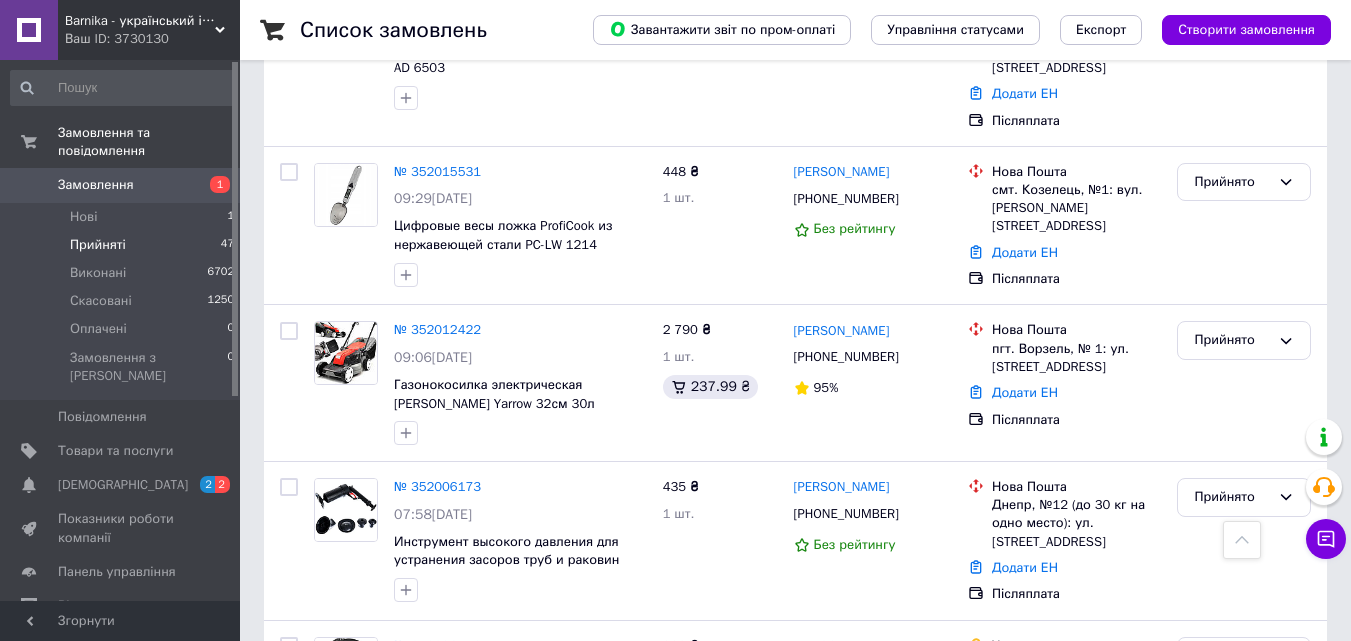 scroll, scrollTop: 0, scrollLeft: 0, axis: both 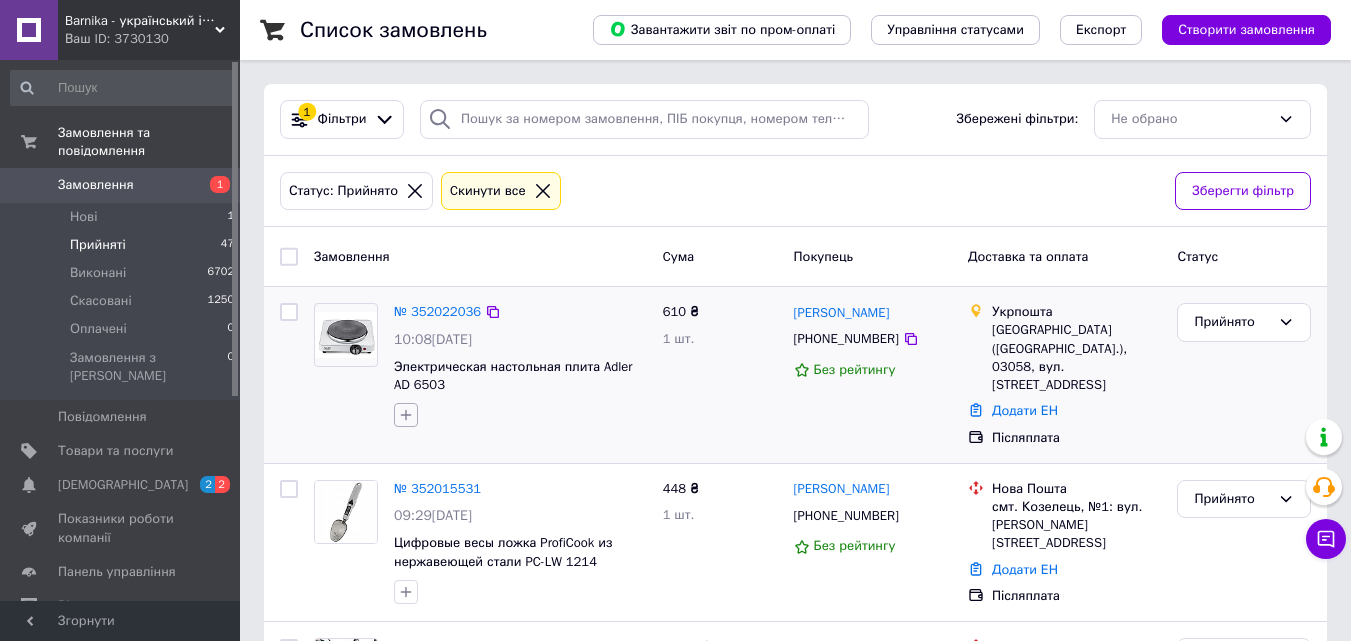 click 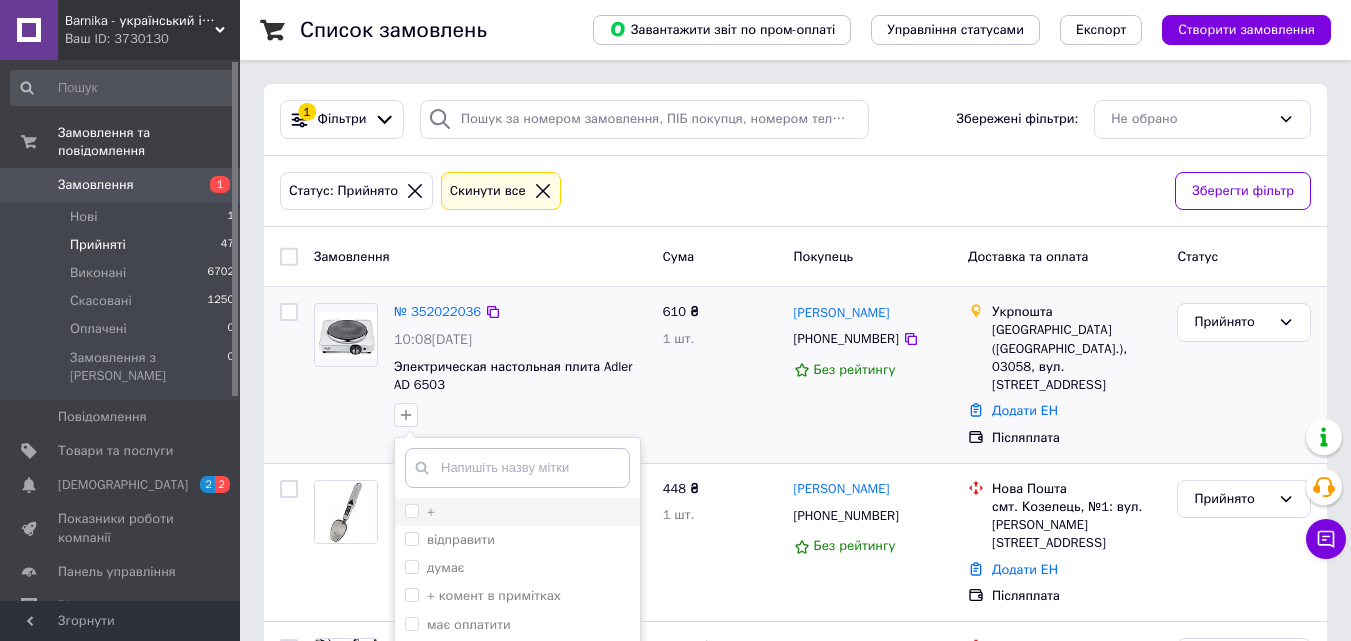 click on "+" at bounding box center (411, 510) 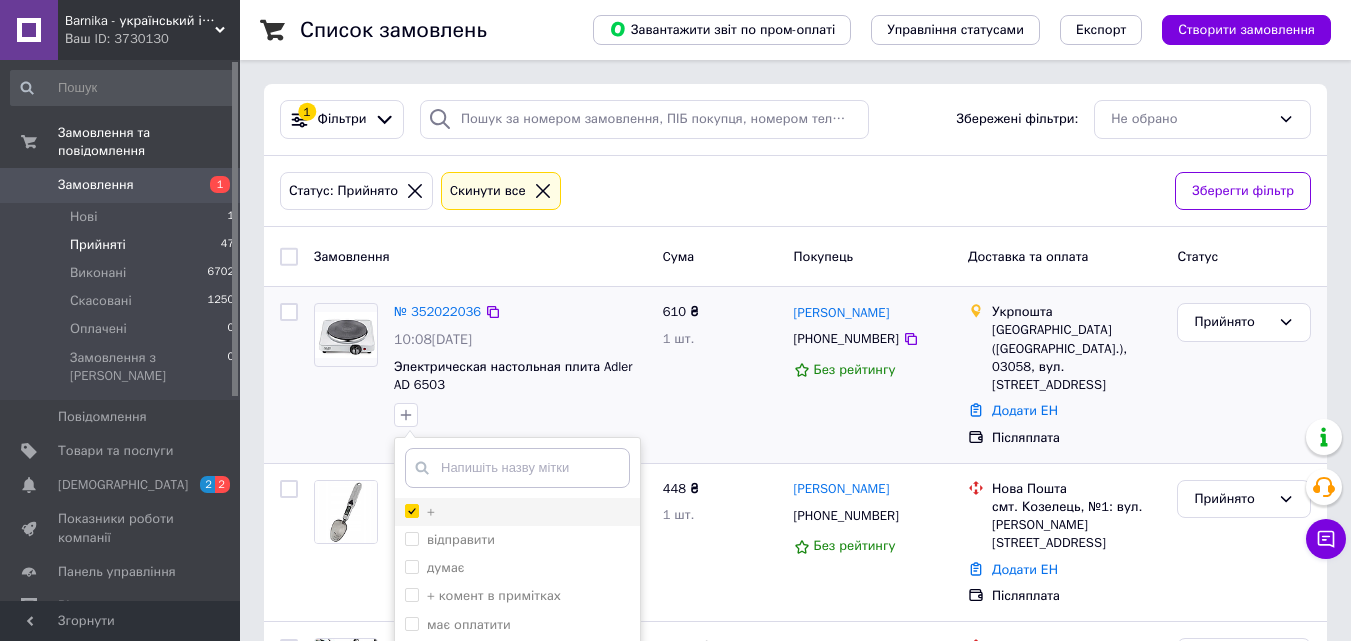 checkbox on "true" 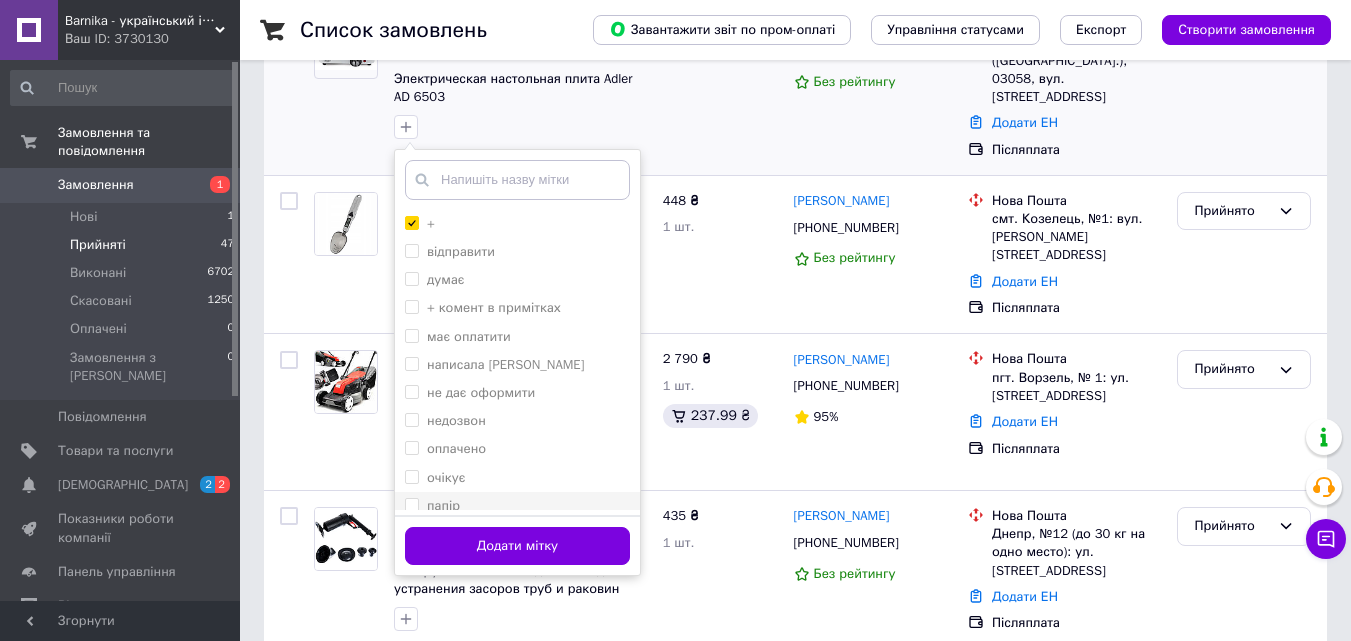 scroll, scrollTop: 300, scrollLeft: 0, axis: vertical 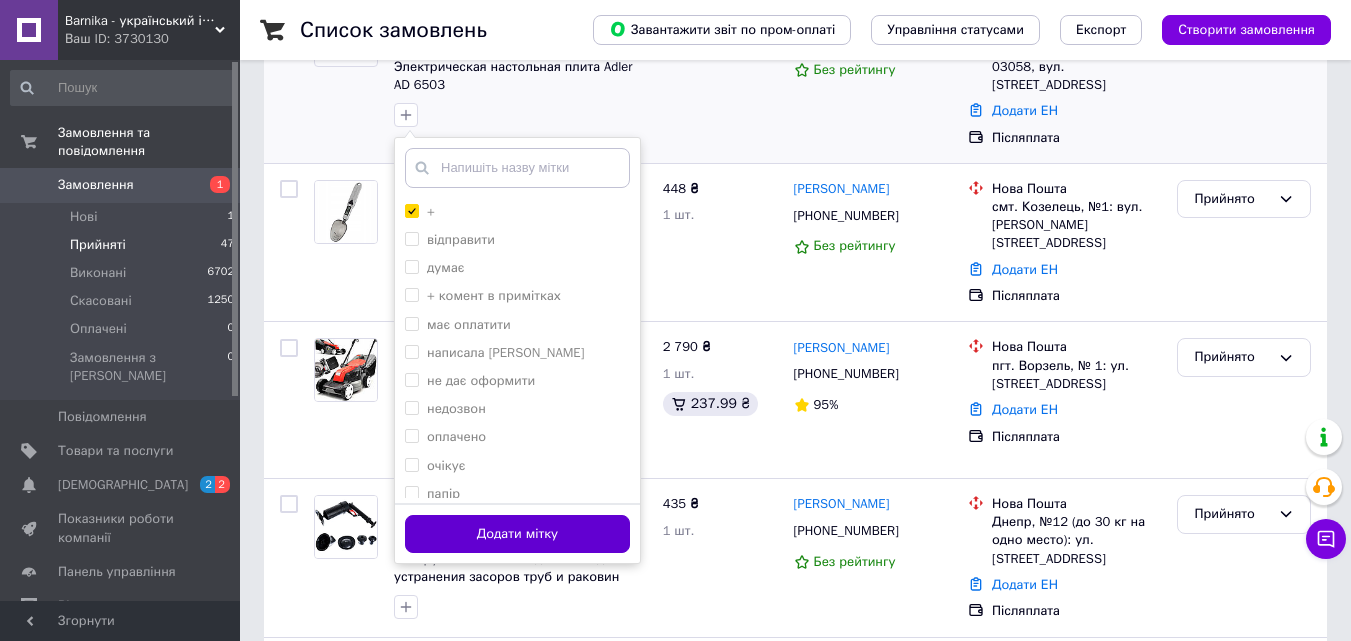 click on "Додати мітку" at bounding box center [517, 534] 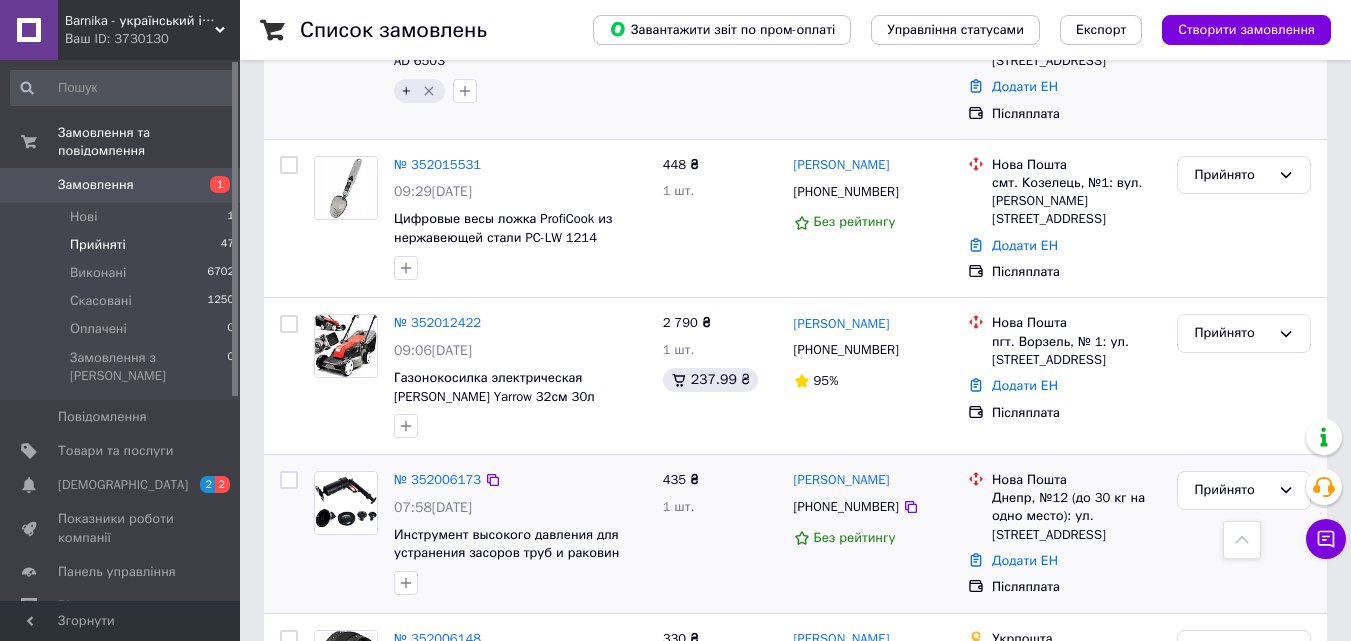 scroll, scrollTop: 300, scrollLeft: 0, axis: vertical 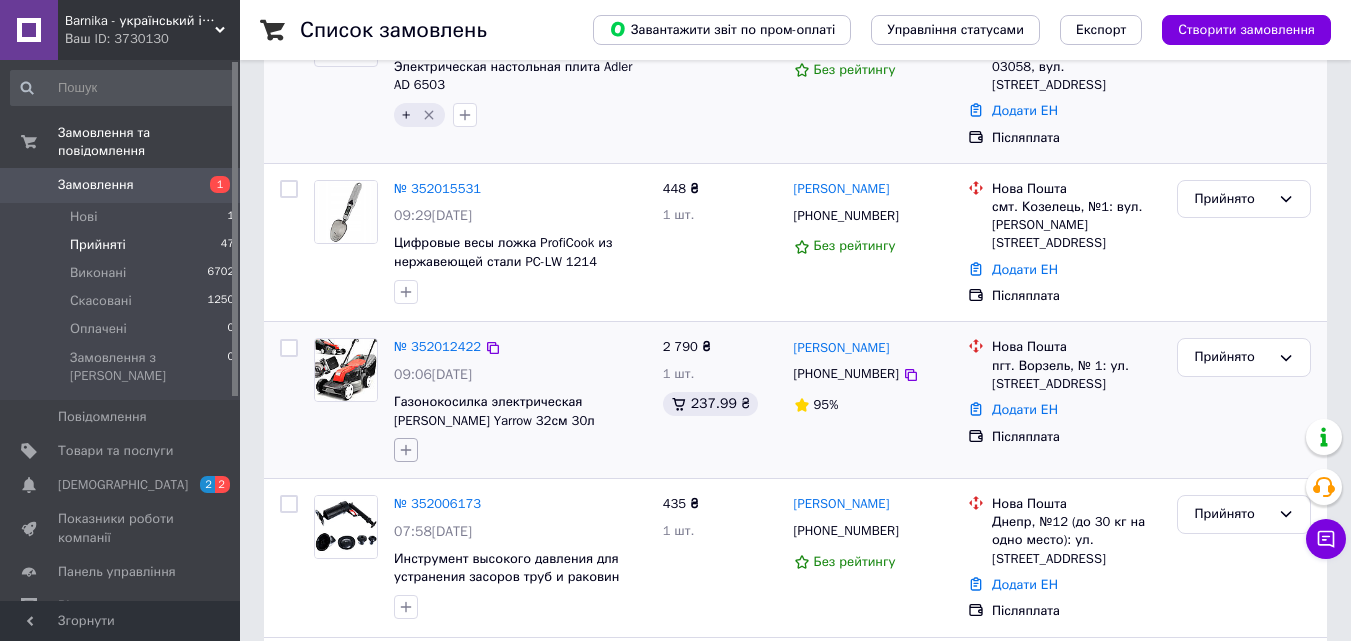 click 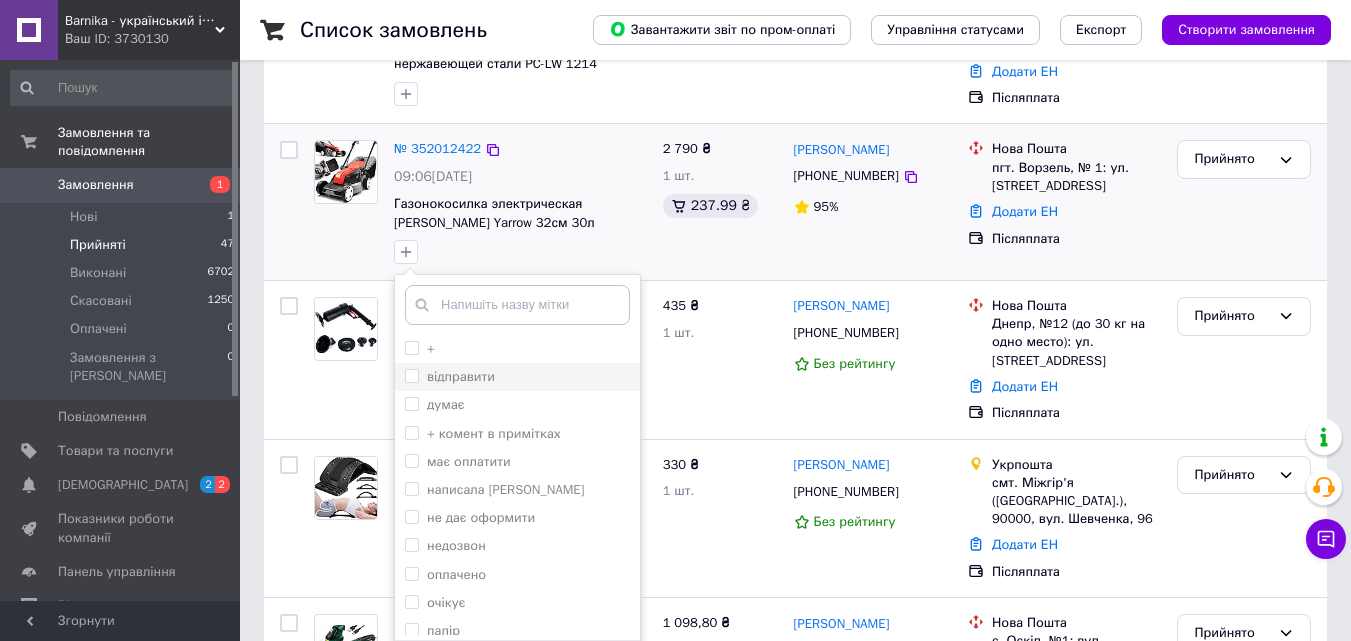 scroll, scrollTop: 500, scrollLeft: 0, axis: vertical 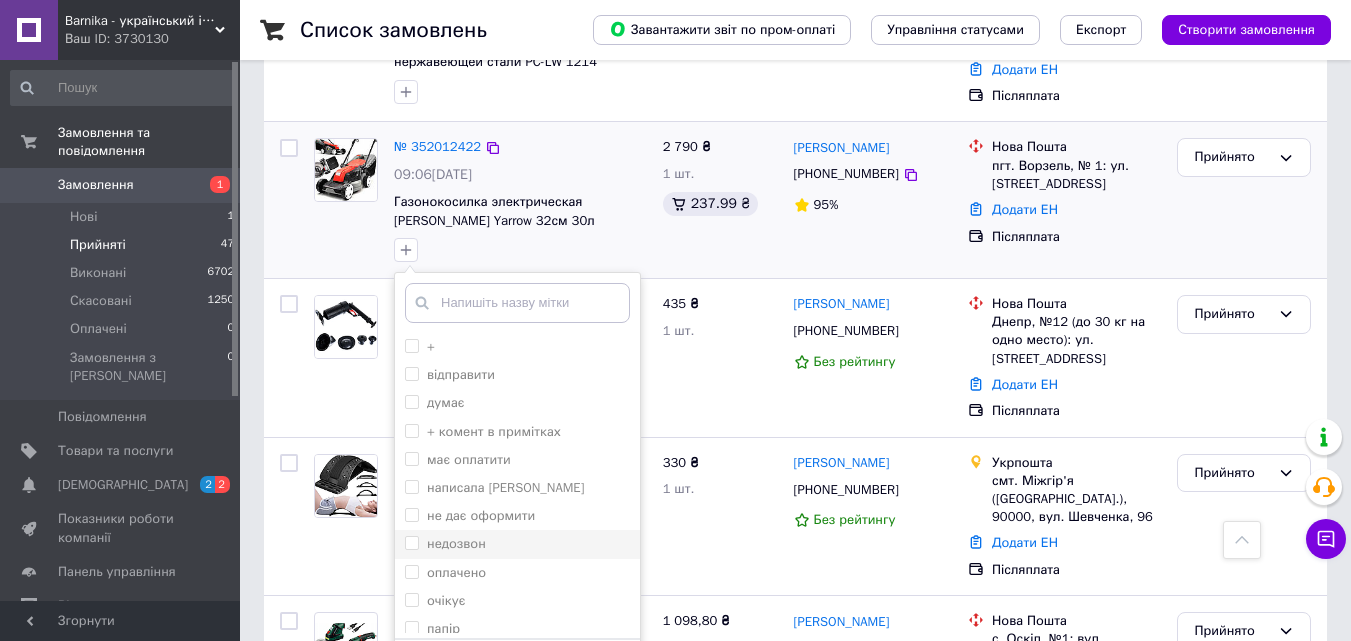 click on "недозвон" at bounding box center [456, 543] 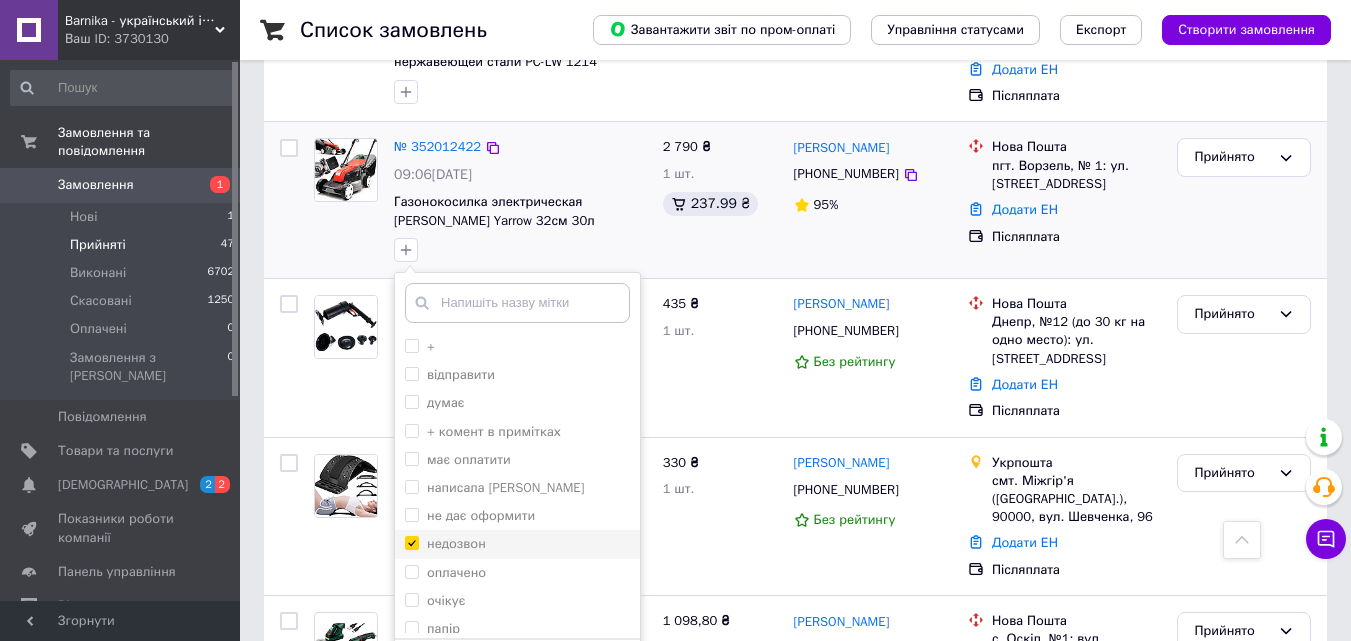 checkbox on "true" 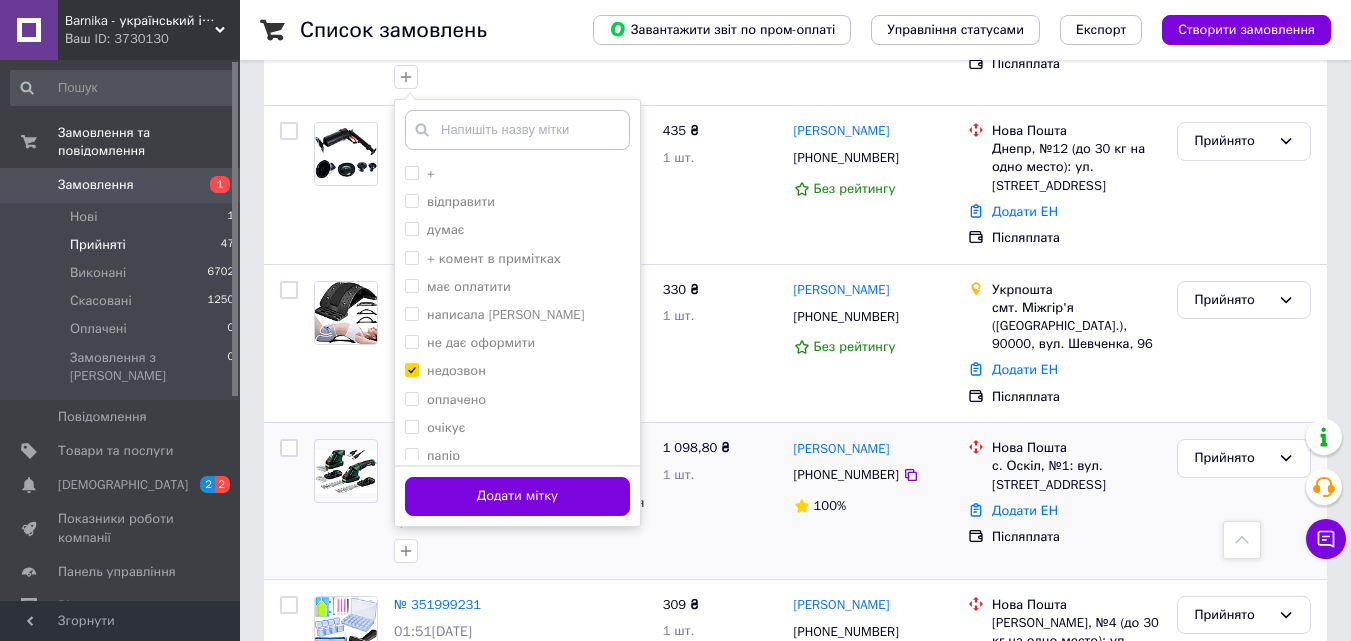 scroll, scrollTop: 700, scrollLeft: 0, axis: vertical 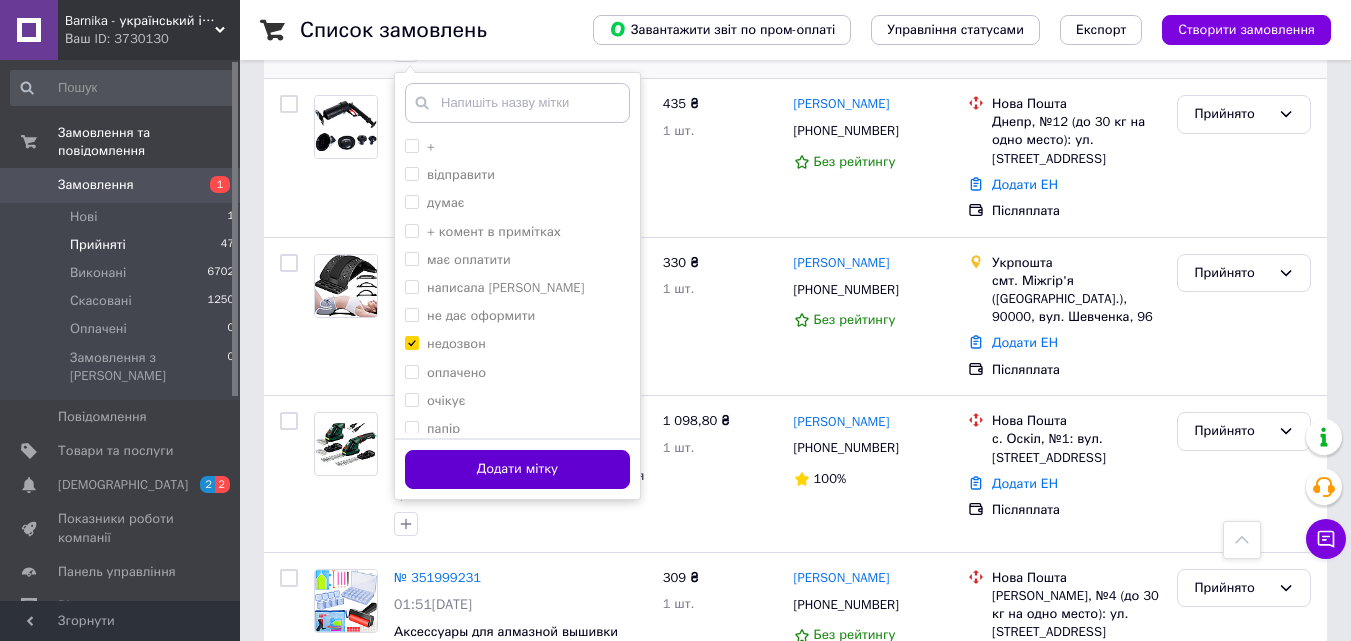 click on "Додати мітку" at bounding box center [517, 469] 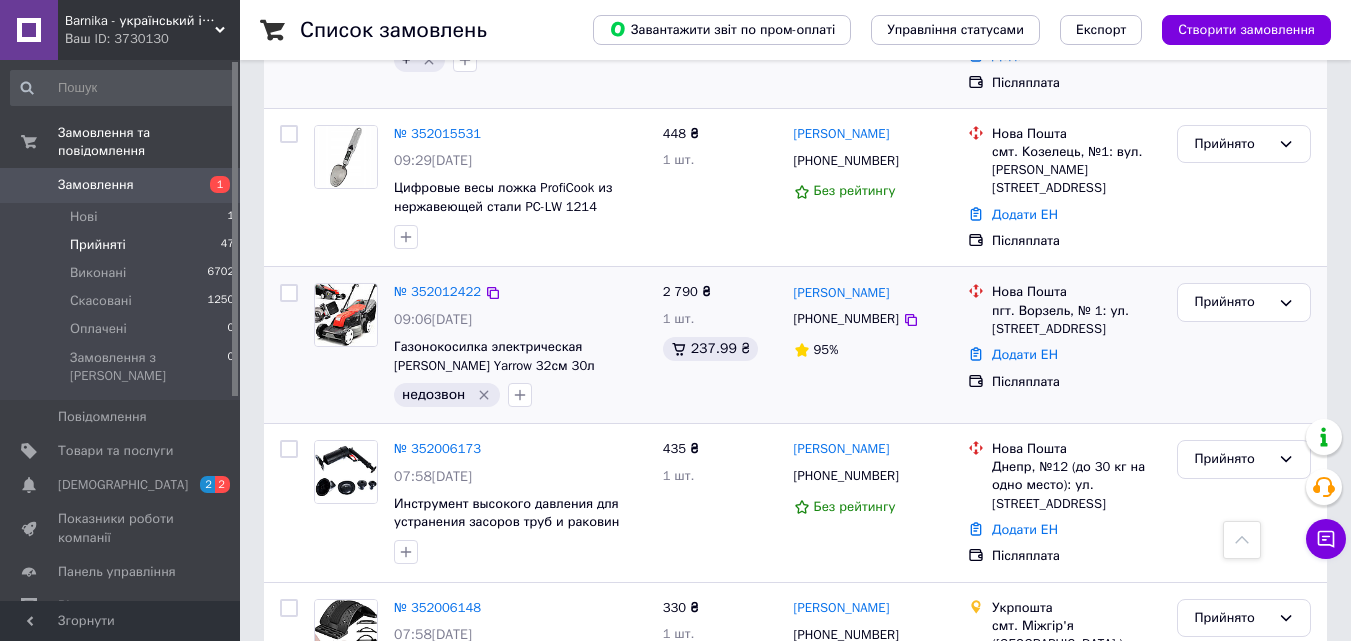scroll, scrollTop: 300, scrollLeft: 0, axis: vertical 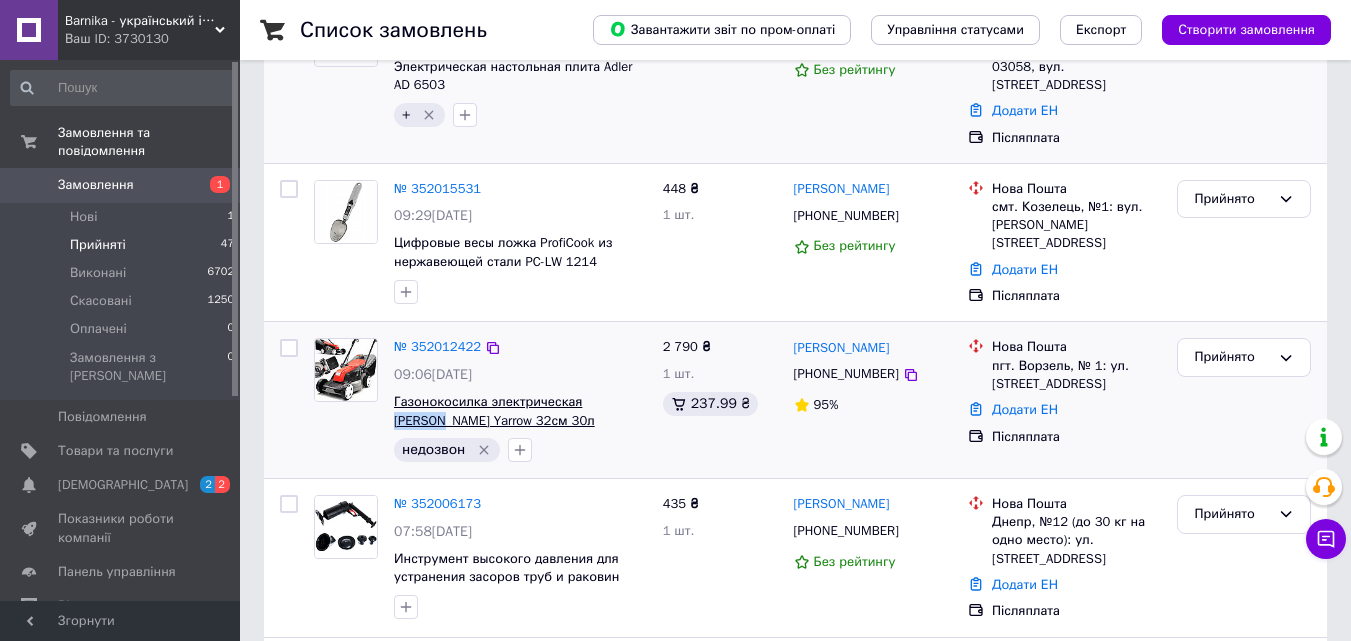 drag, startPoint x: 637, startPoint y: 382, endPoint x: 577, endPoint y: 382, distance: 60 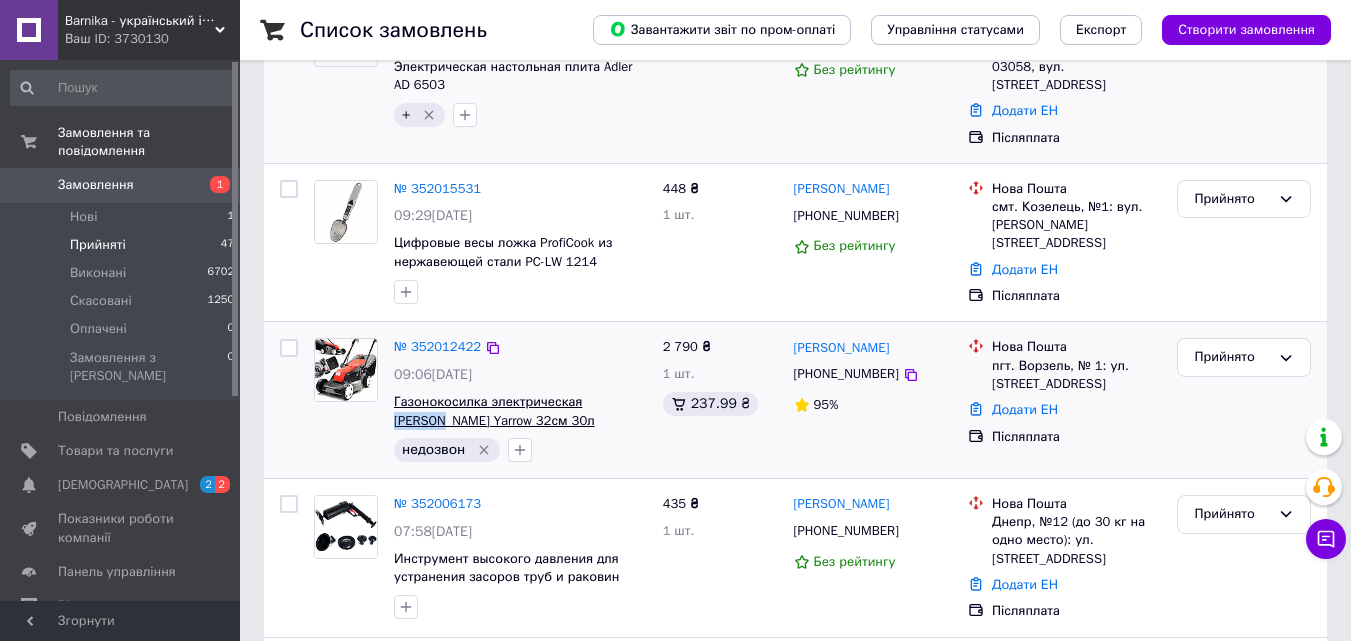 click on "Газонокосилка электрическая [PERSON_NAME] Yarrow 32см 30л" at bounding box center (494, 411) 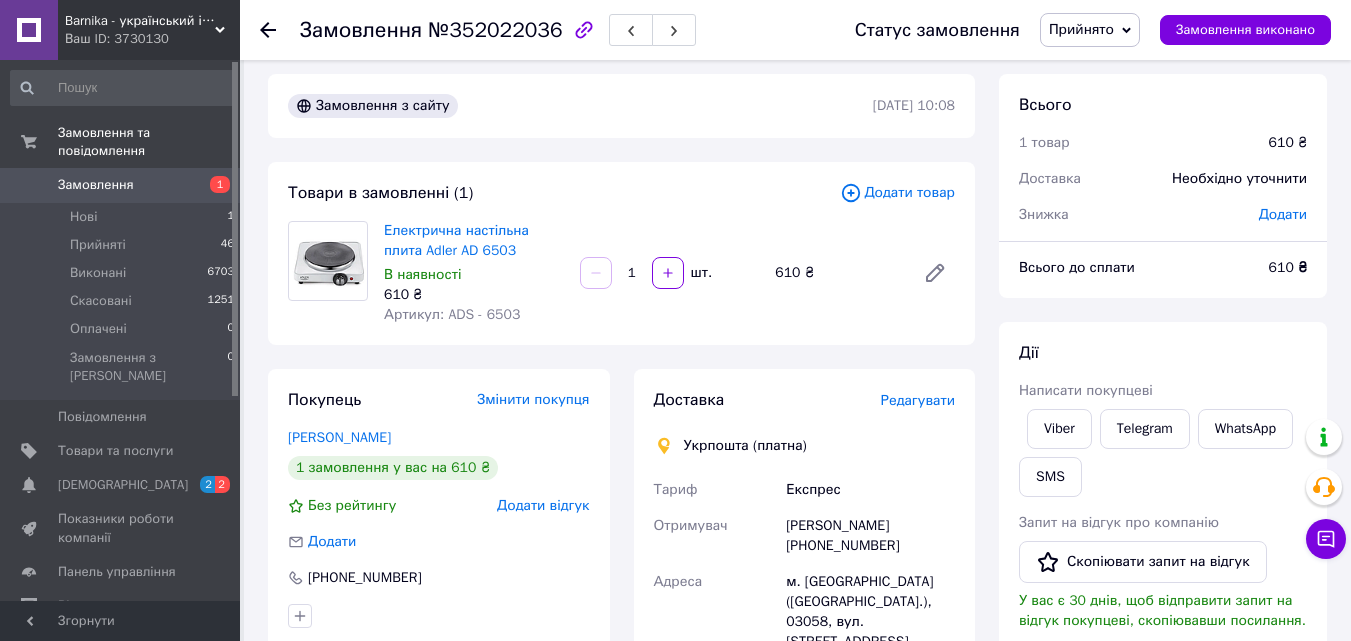 scroll, scrollTop: 0, scrollLeft: 0, axis: both 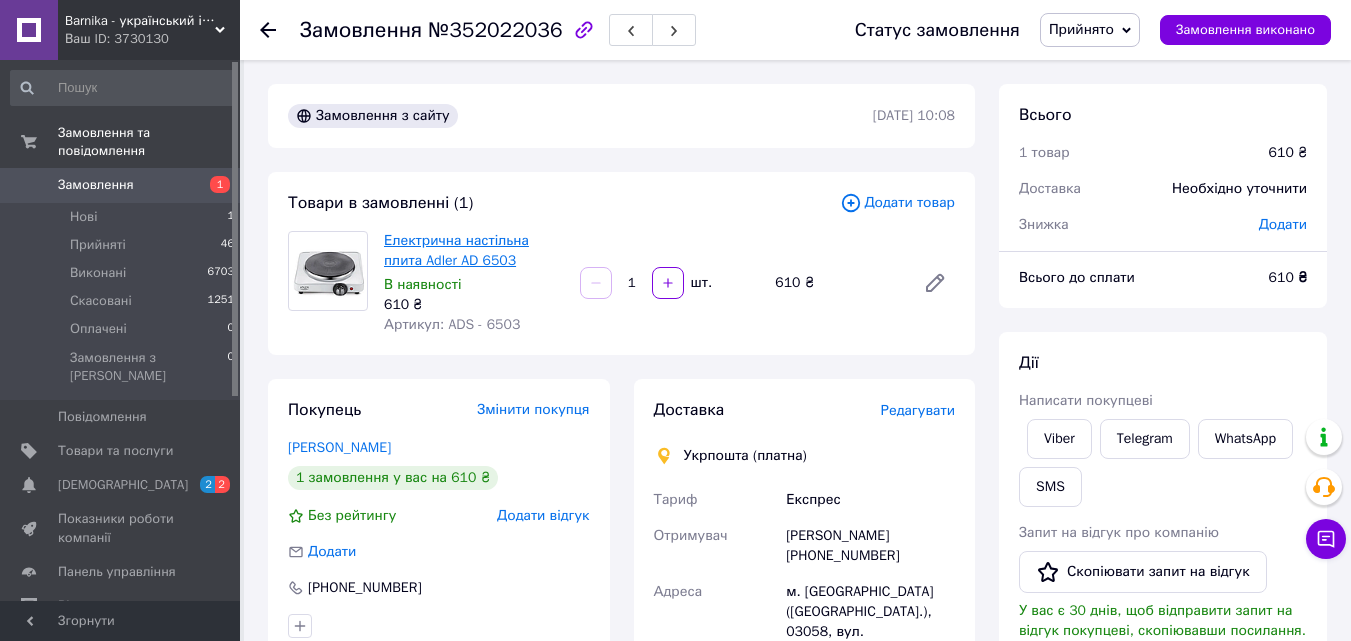 click on "Електрична настільна плита Adler AD 6503" at bounding box center (456, 250) 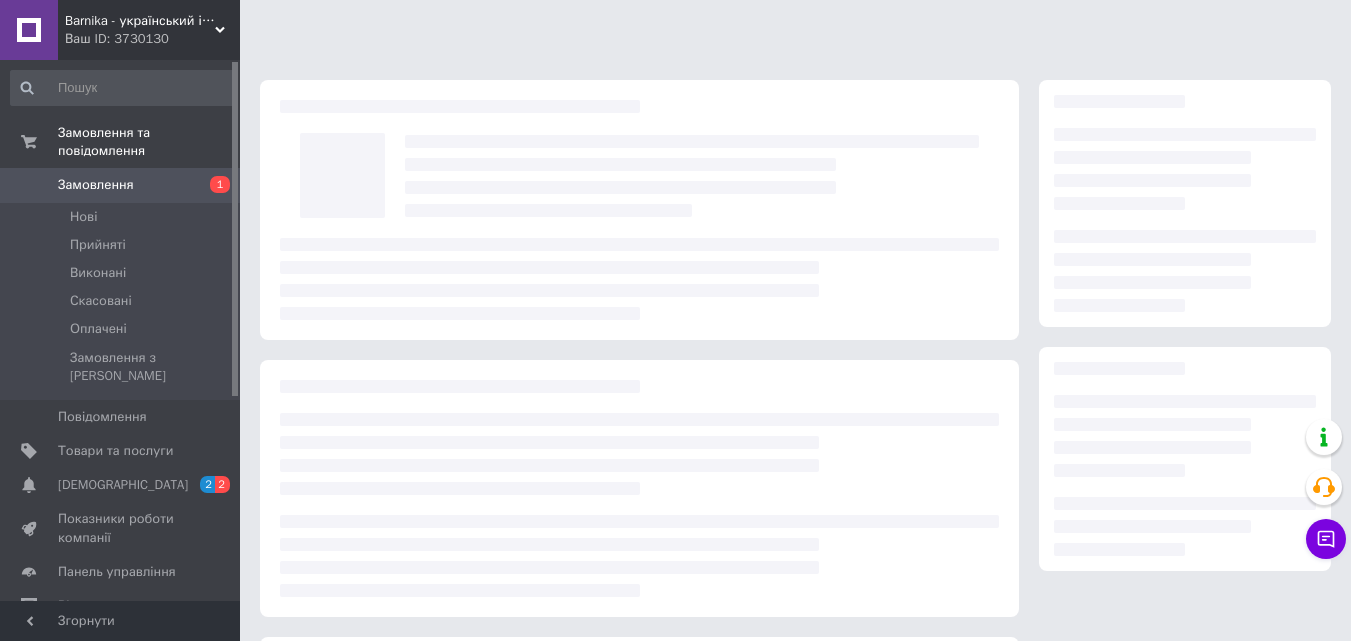 scroll, scrollTop: 0, scrollLeft: 0, axis: both 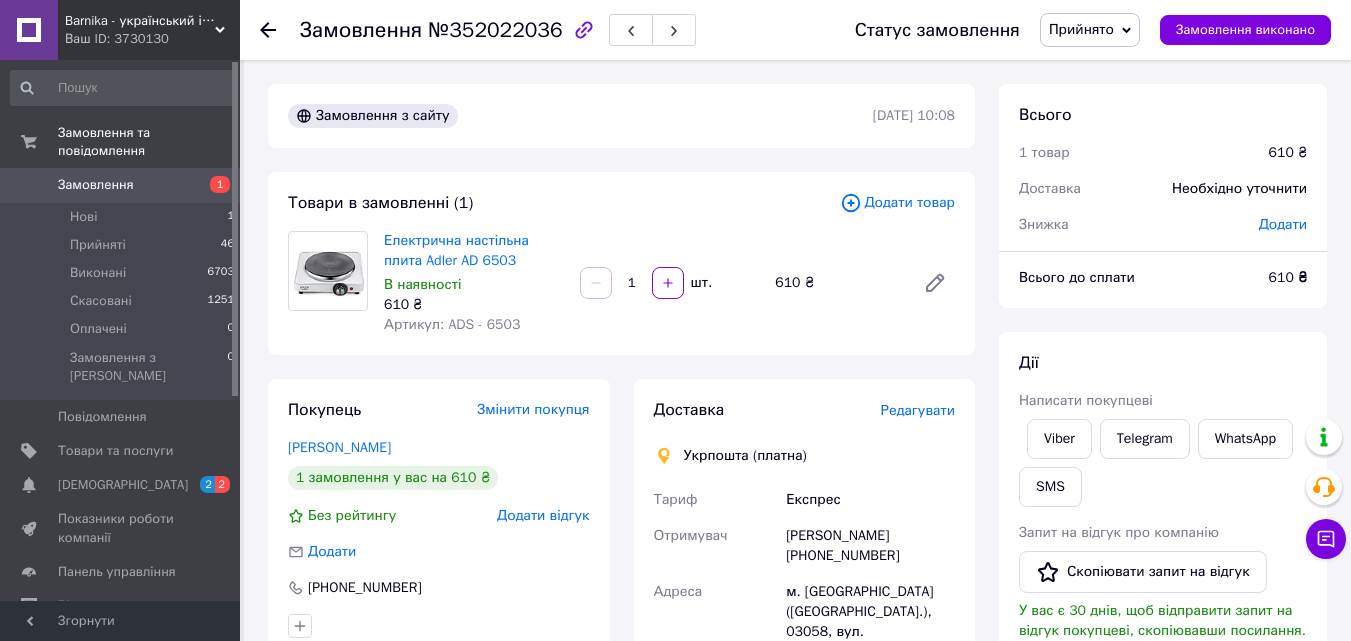 click on "Артикул: ADS - 6503" at bounding box center [452, 324] 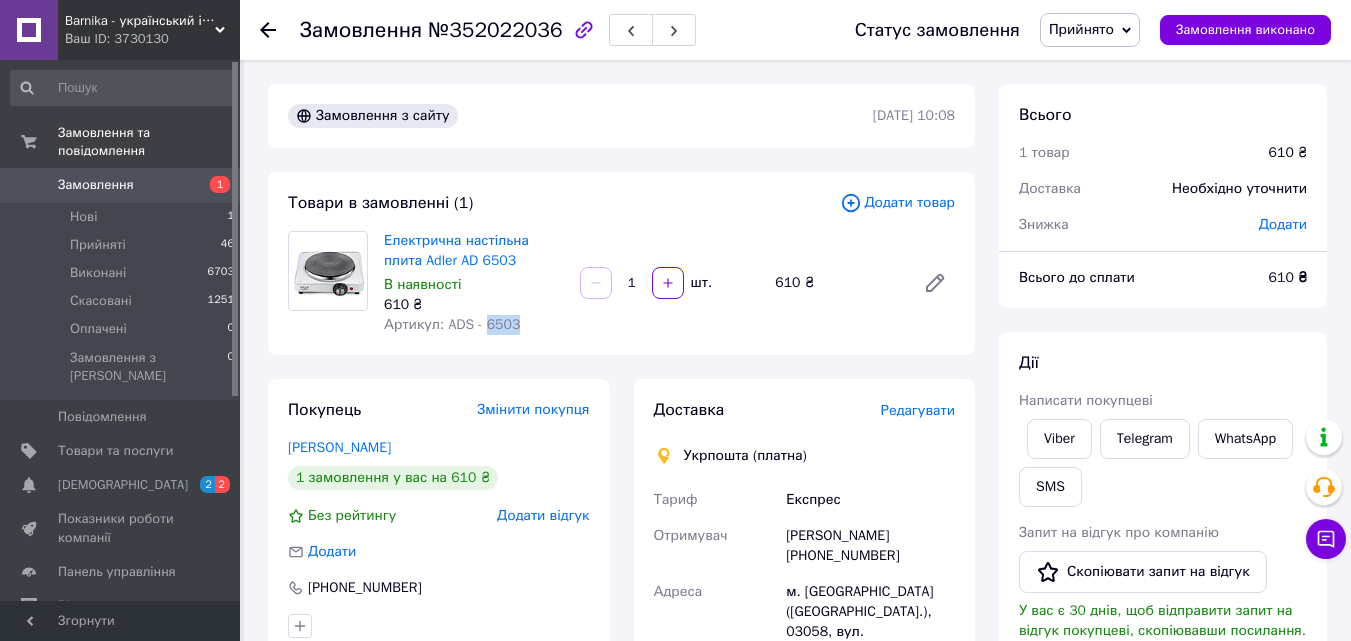 click on "Артикул: ADS - 6503" at bounding box center (452, 324) 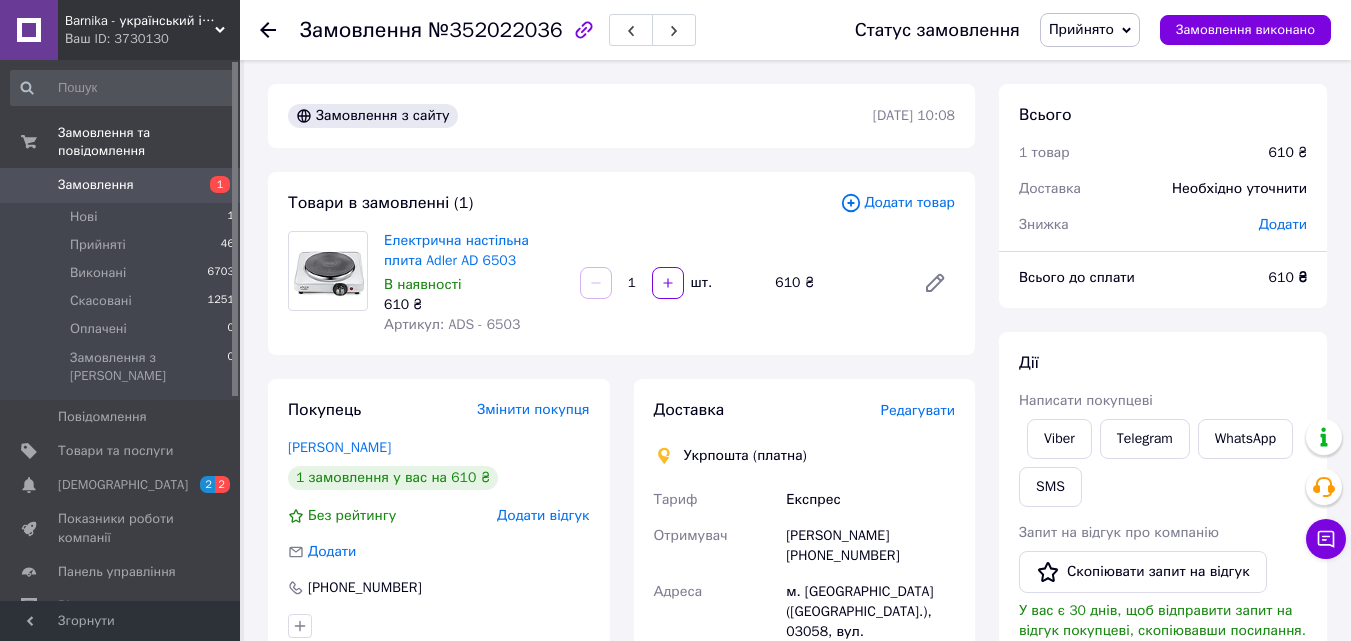 click on "[PERSON_NAME] [PHONE_NUMBER]" at bounding box center [870, 546] 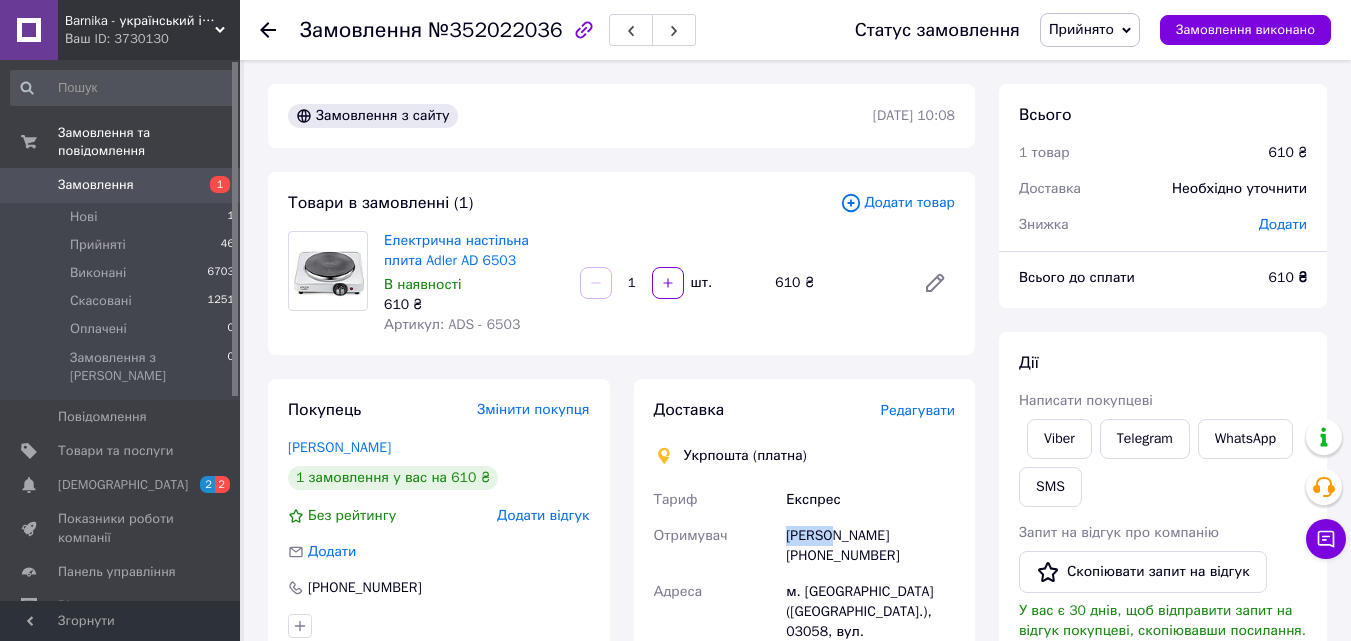 click on "[PERSON_NAME] [PHONE_NUMBER]" at bounding box center [870, 546] 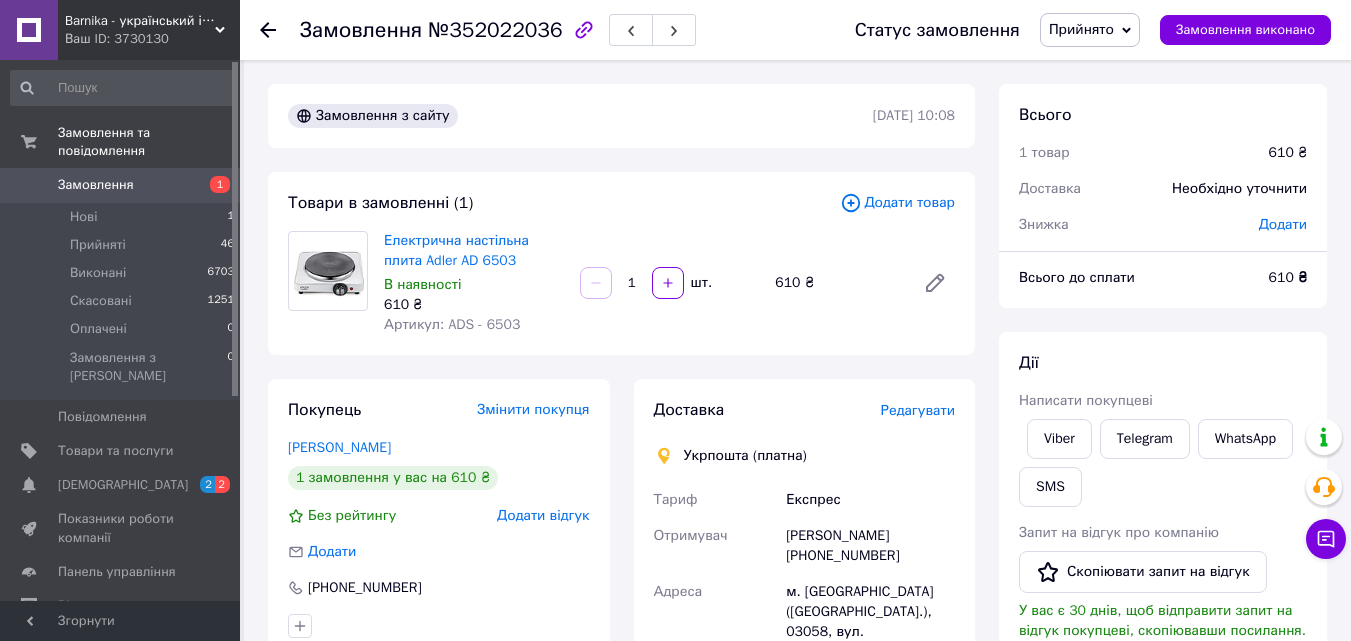 click on "[PERSON_NAME] [PHONE_NUMBER]" at bounding box center [870, 546] 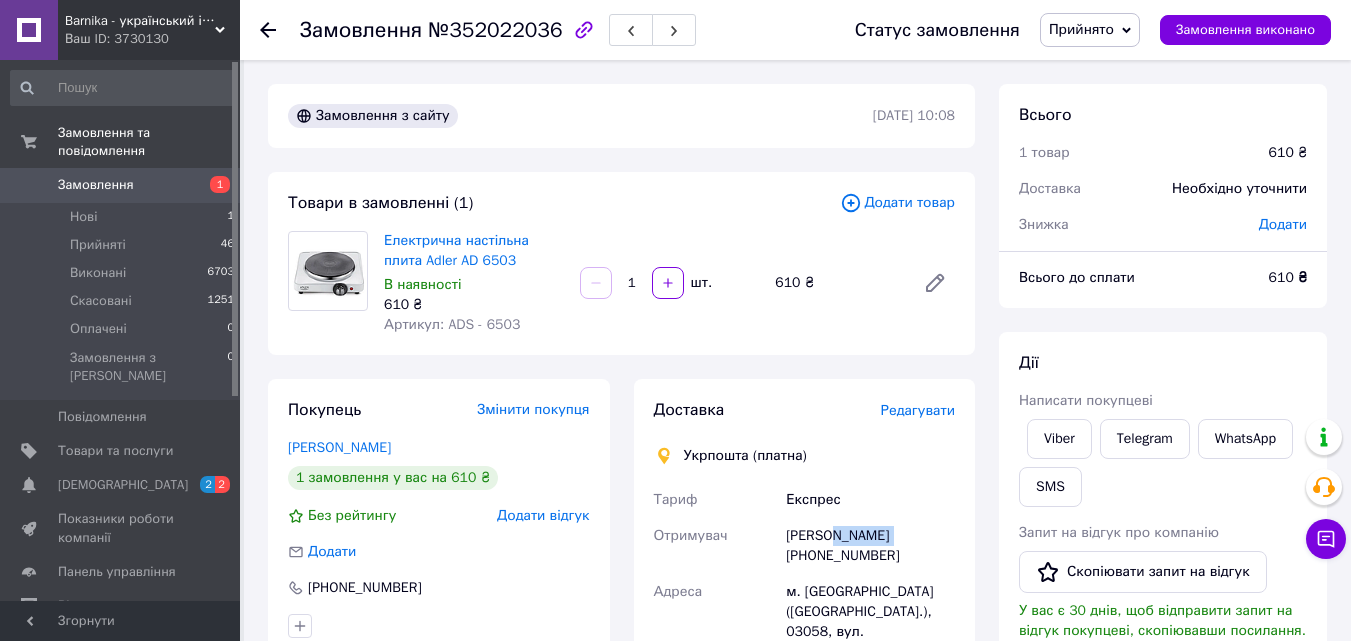 click on "[PERSON_NAME] [PHONE_NUMBER]" at bounding box center (870, 546) 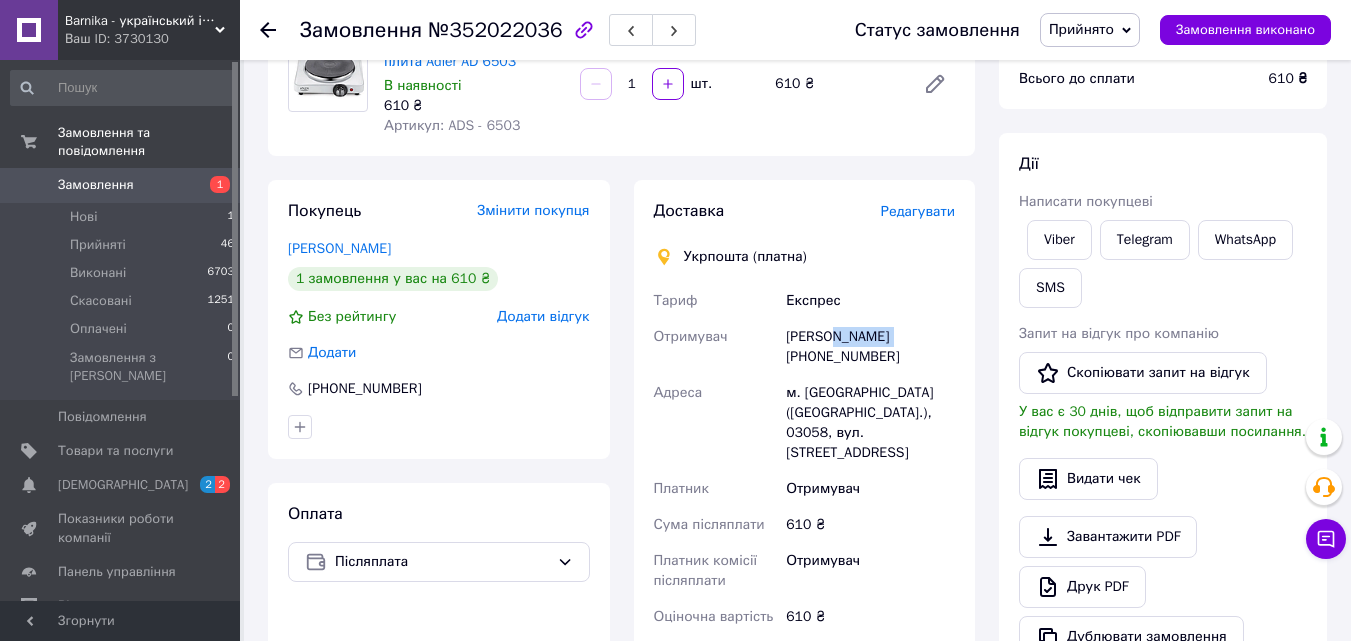 scroll, scrollTop: 200, scrollLeft: 0, axis: vertical 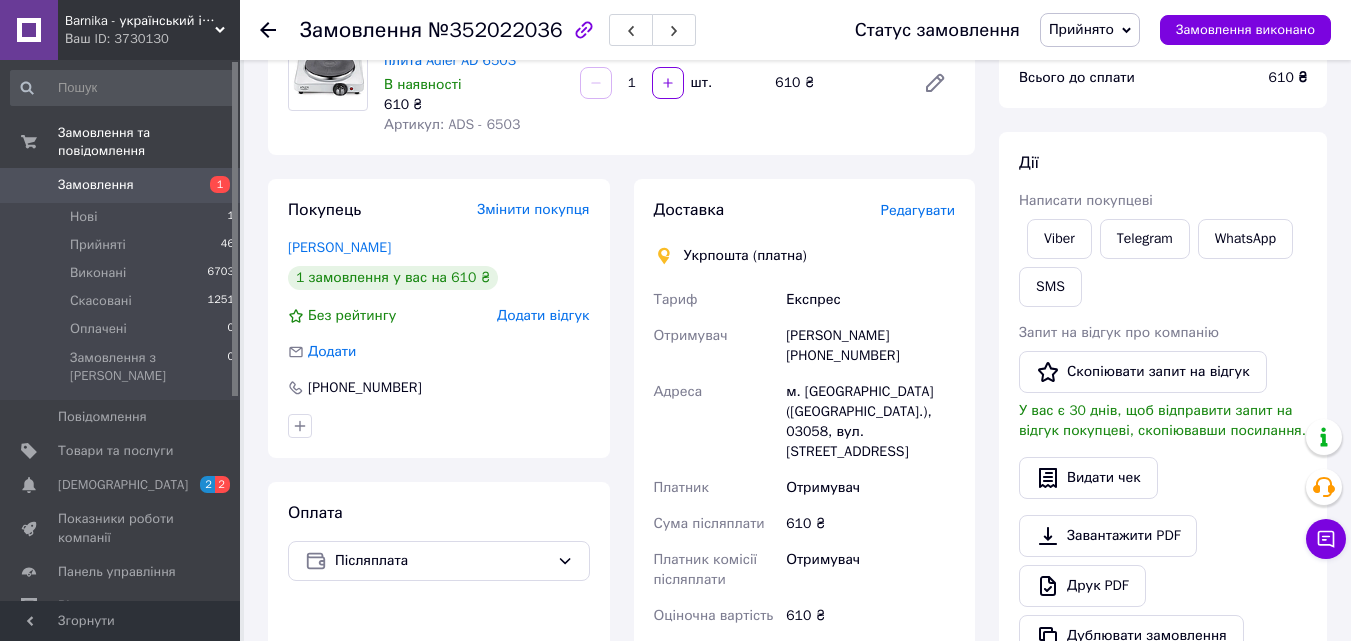 click on "[PERSON_NAME] [PHONE_NUMBER]" at bounding box center [870, 346] 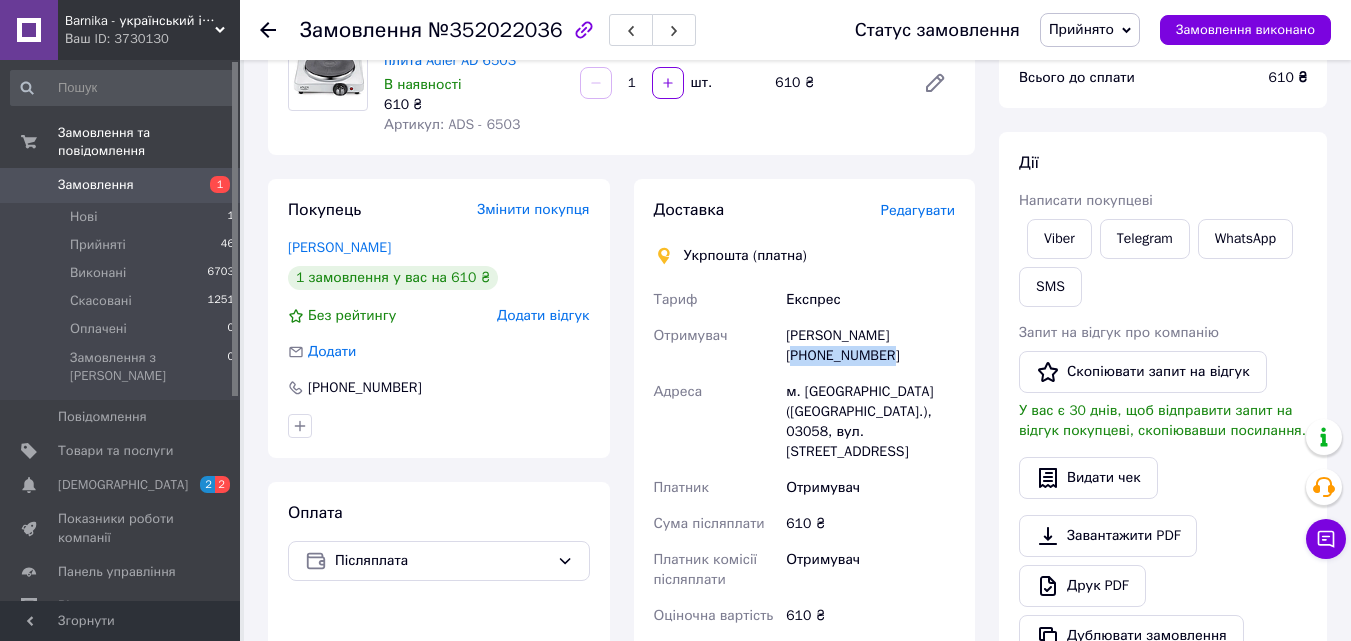 click on "[PERSON_NAME] [PHONE_NUMBER]" at bounding box center [870, 346] 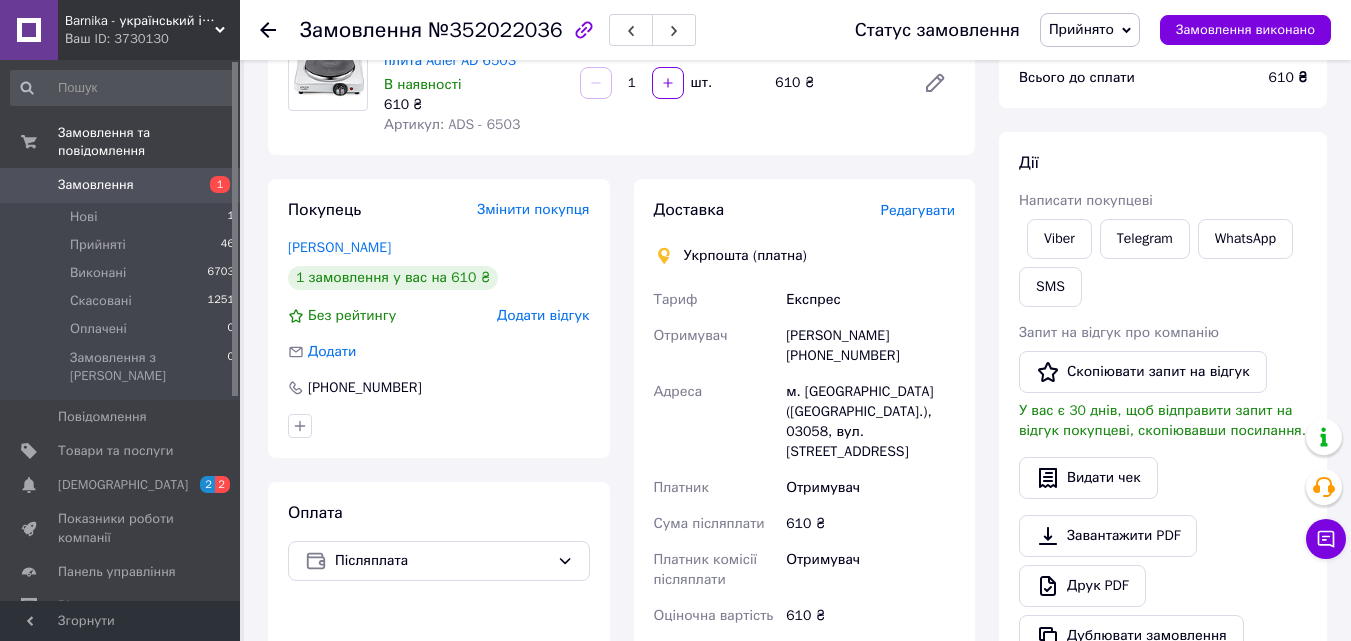 click on "м. [GEOGRAPHIC_DATA] ([GEOGRAPHIC_DATA].), 03058, вул. [STREET_ADDRESS]" at bounding box center [870, 422] 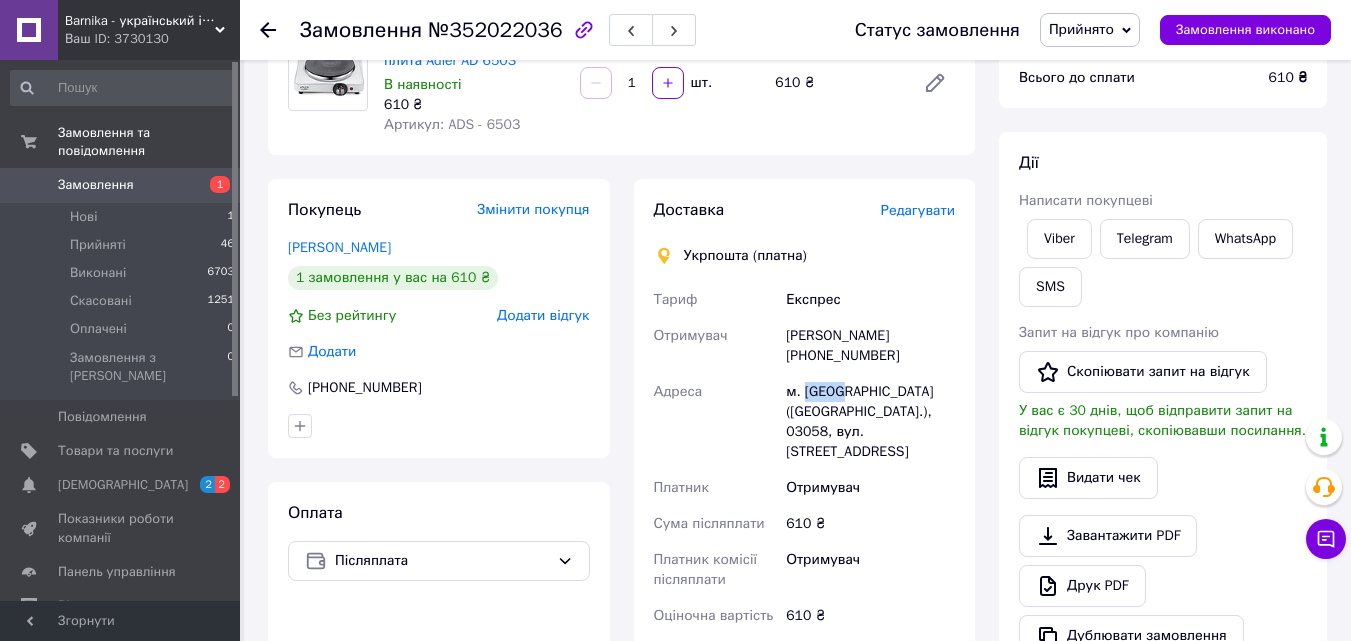 click on "м. [GEOGRAPHIC_DATA] ([GEOGRAPHIC_DATA].), 03058, вул. [STREET_ADDRESS]" at bounding box center (870, 422) 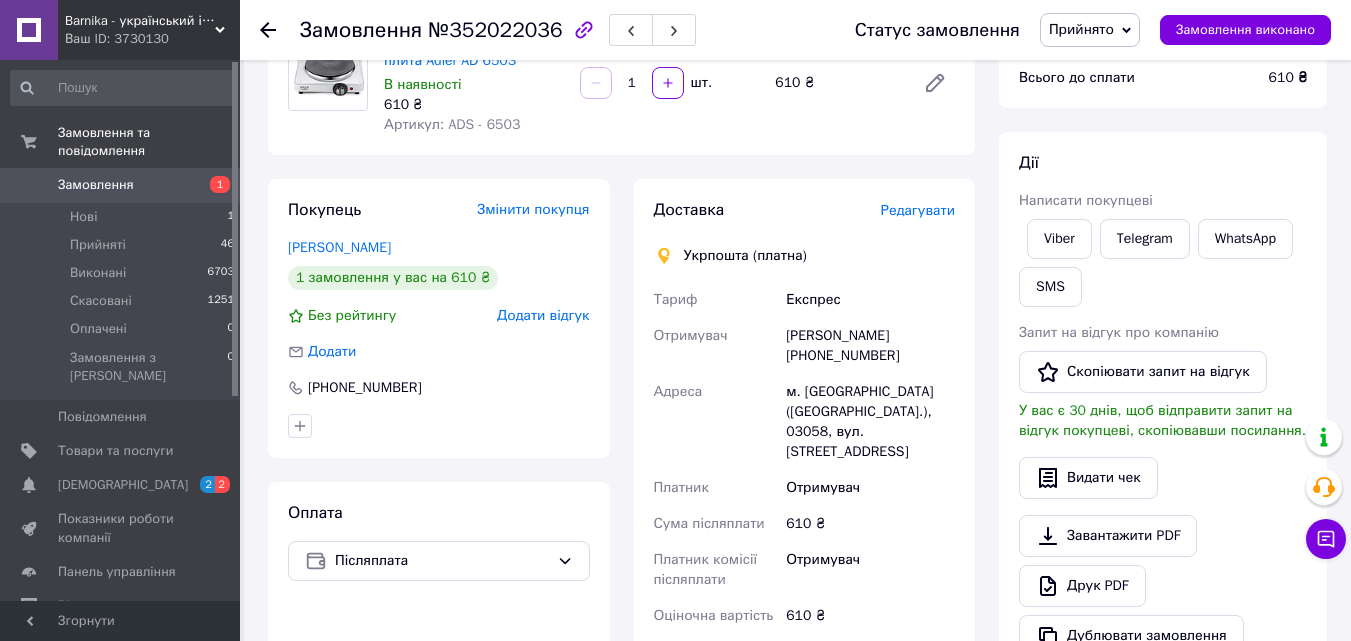 click on "м. [GEOGRAPHIC_DATA] ([GEOGRAPHIC_DATA].), 03058, вул. [STREET_ADDRESS]" at bounding box center (870, 422) 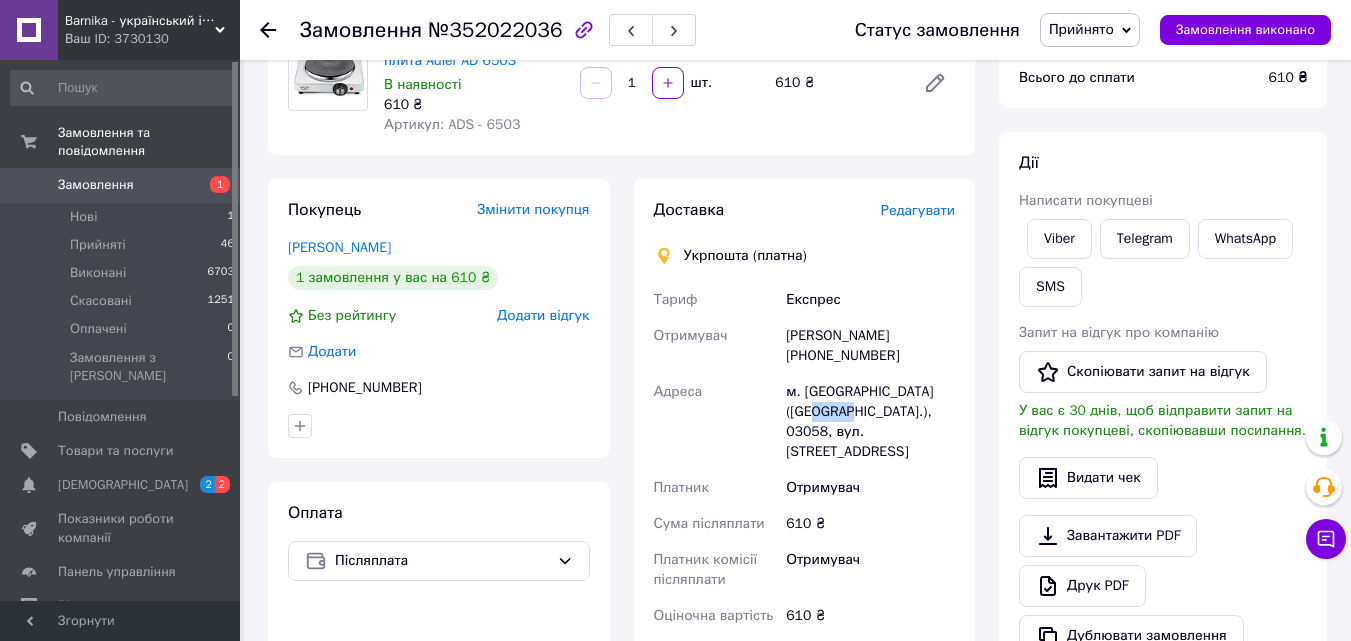 click on "м. [GEOGRAPHIC_DATA] ([GEOGRAPHIC_DATA].), 03058, вул. [STREET_ADDRESS]" at bounding box center [870, 422] 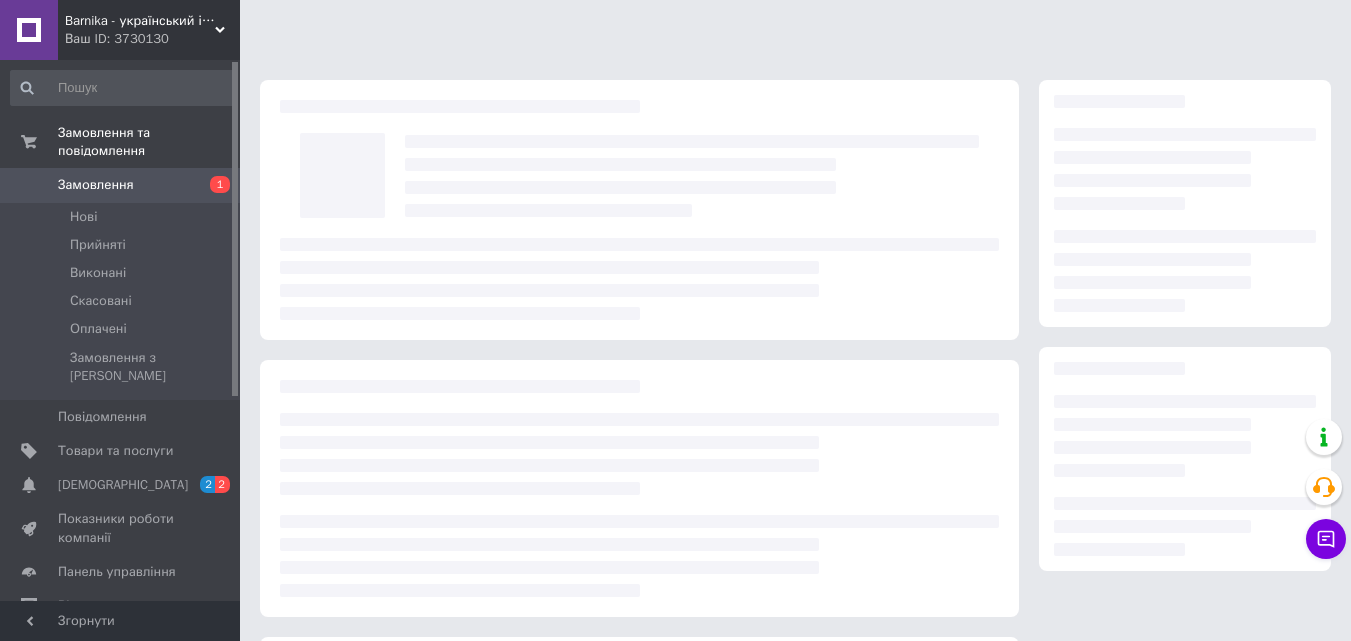 scroll, scrollTop: 0, scrollLeft: 0, axis: both 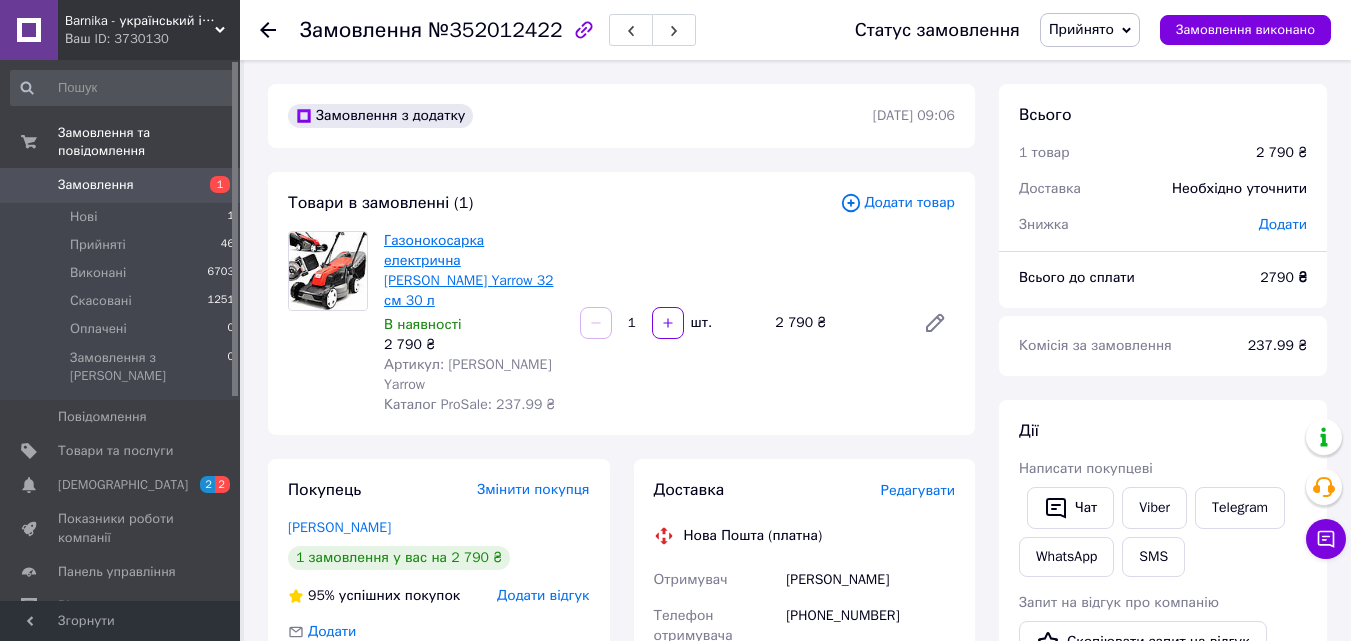 click on "Газонокосарка електрична [PERSON_NAME] Yarrow 32 см 30 л" at bounding box center [469, 270] 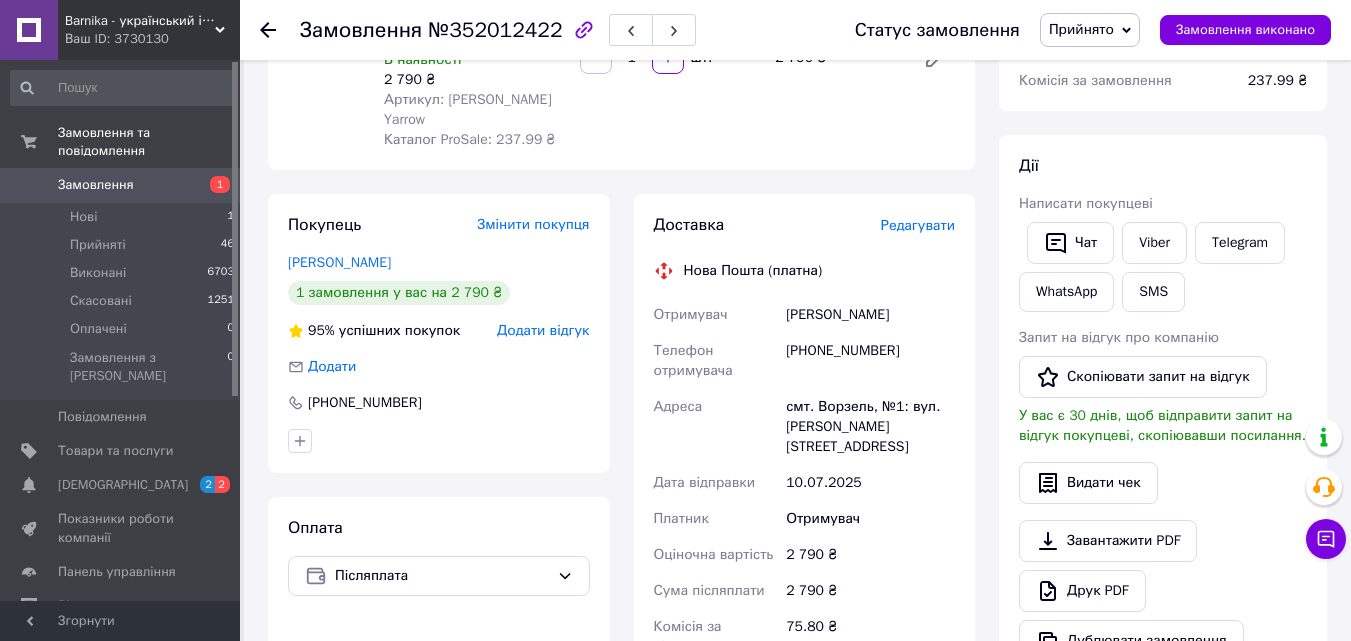 scroll, scrollTop: 300, scrollLeft: 0, axis: vertical 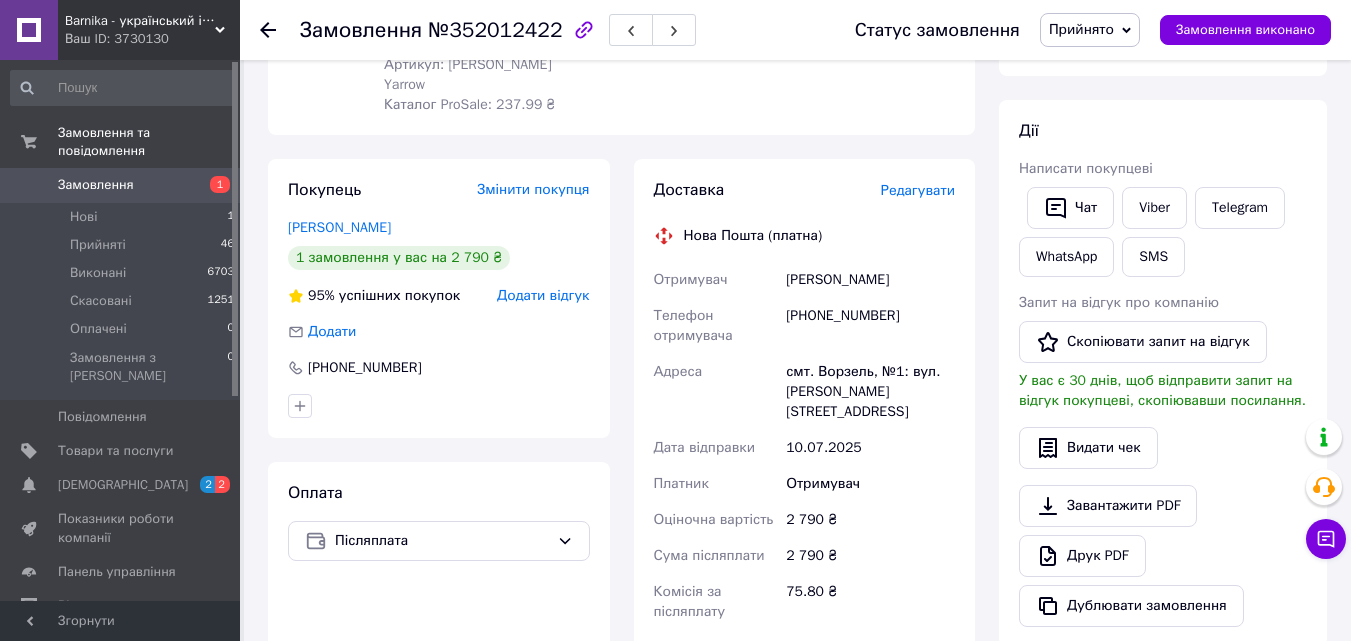 click 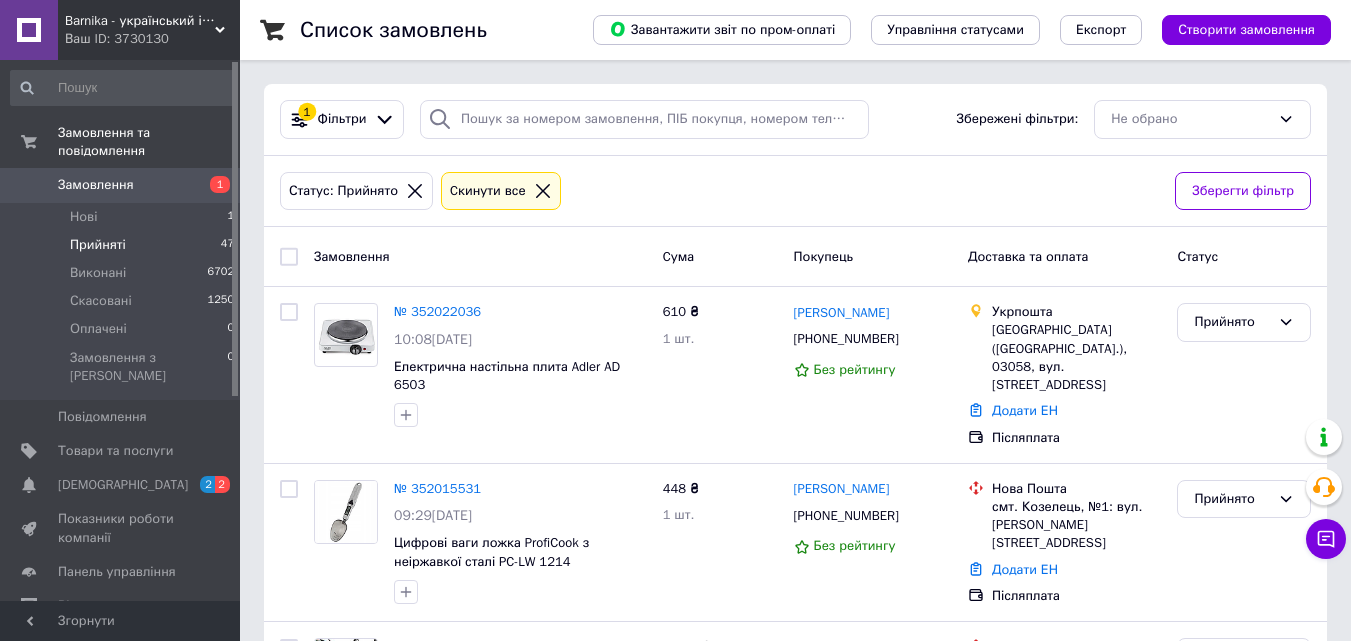 scroll, scrollTop: 300, scrollLeft: 0, axis: vertical 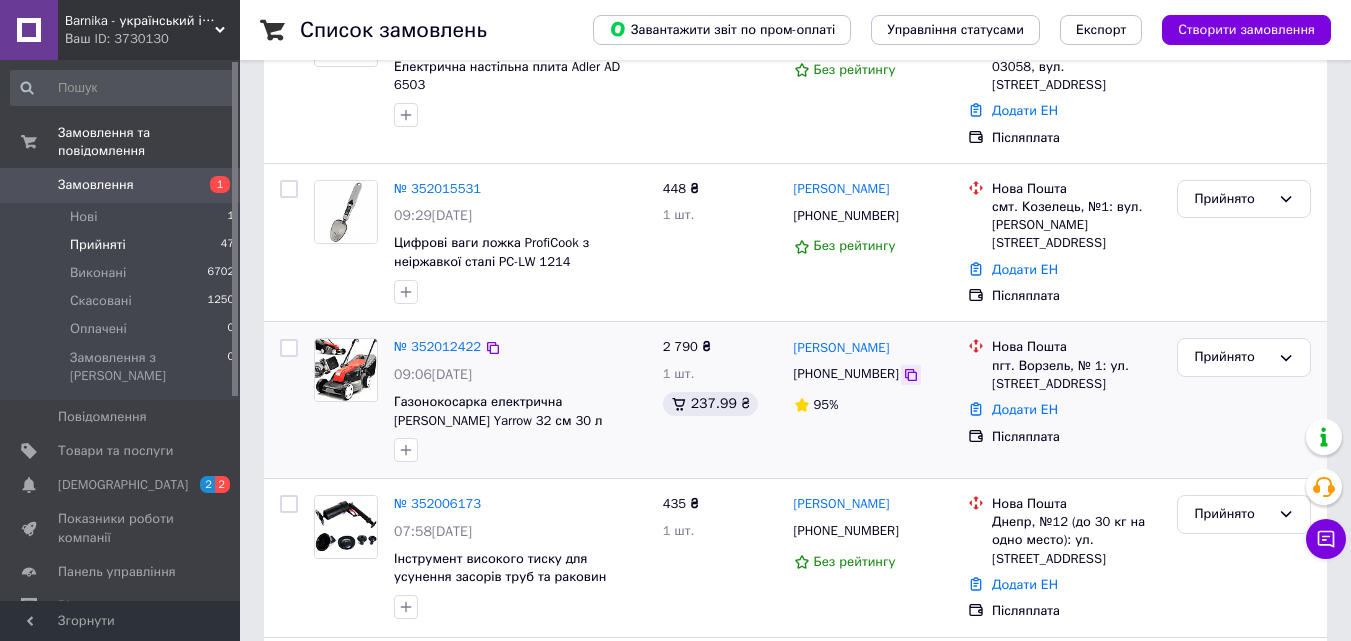 click 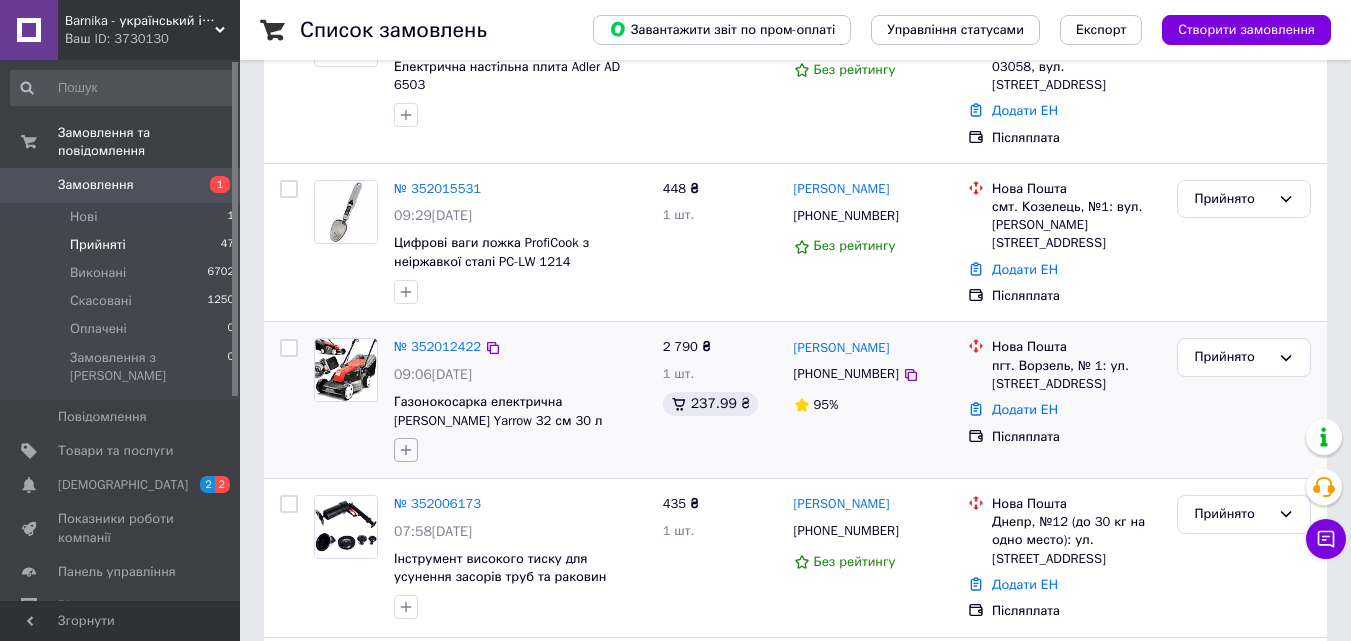 click 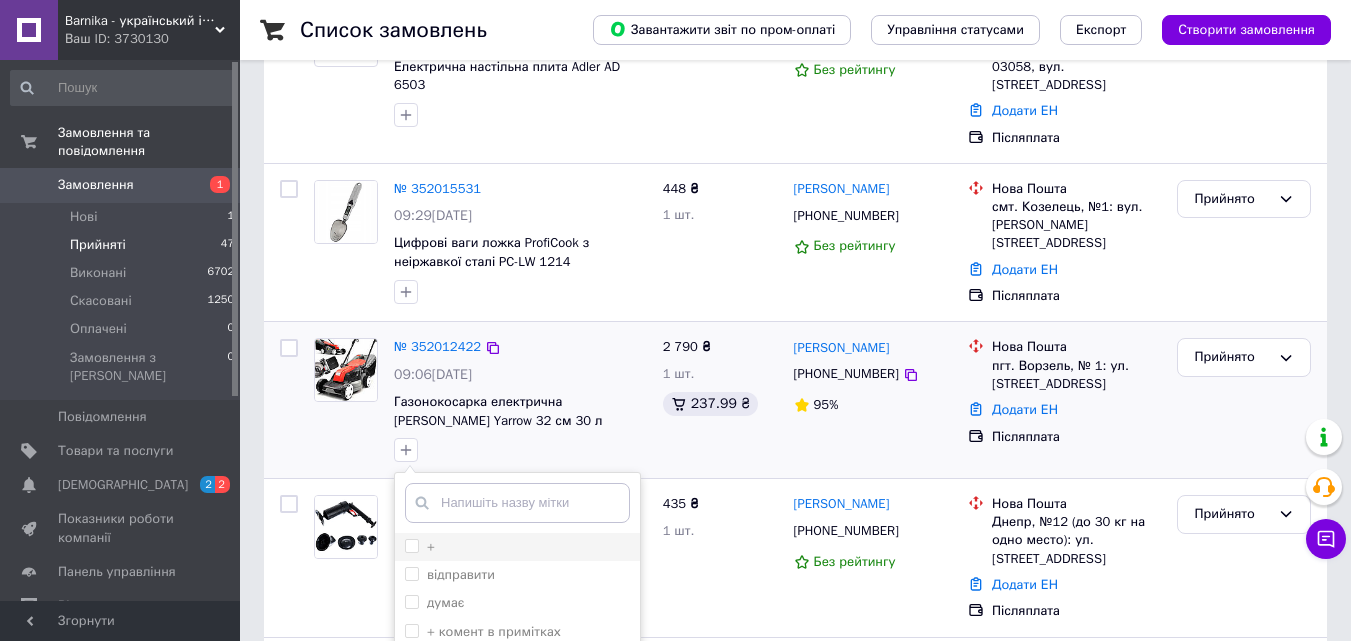 click on "+" at bounding box center (411, 545) 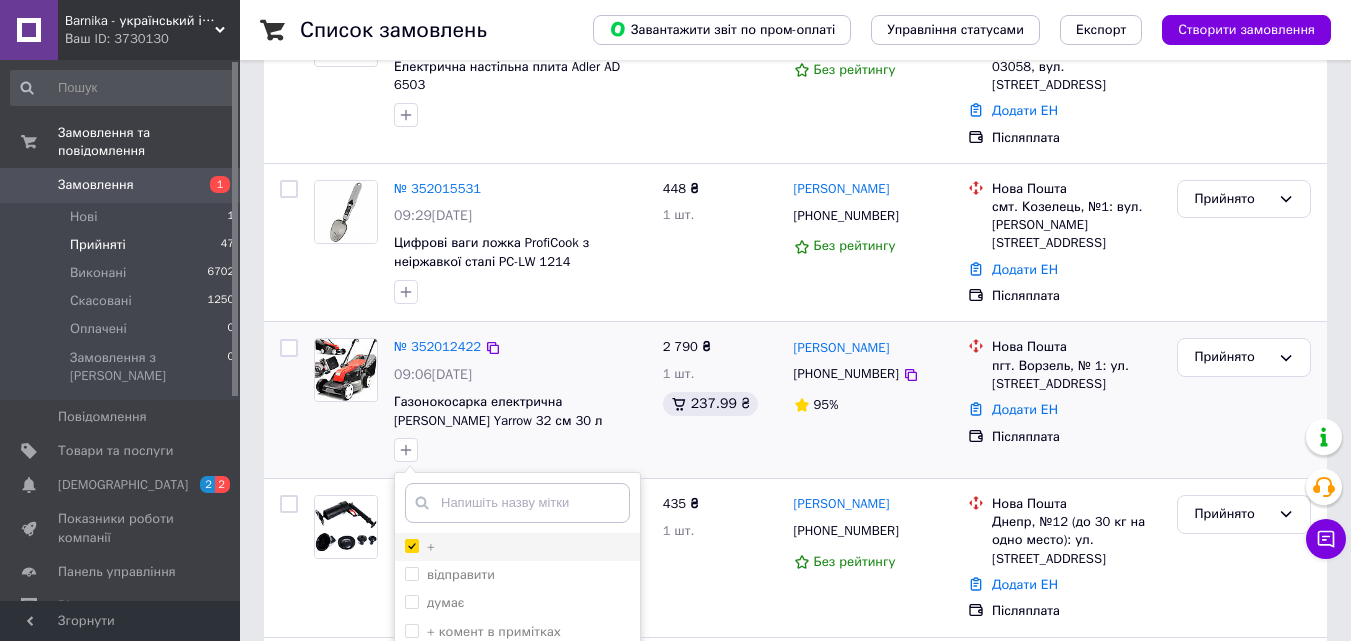 checkbox on "true" 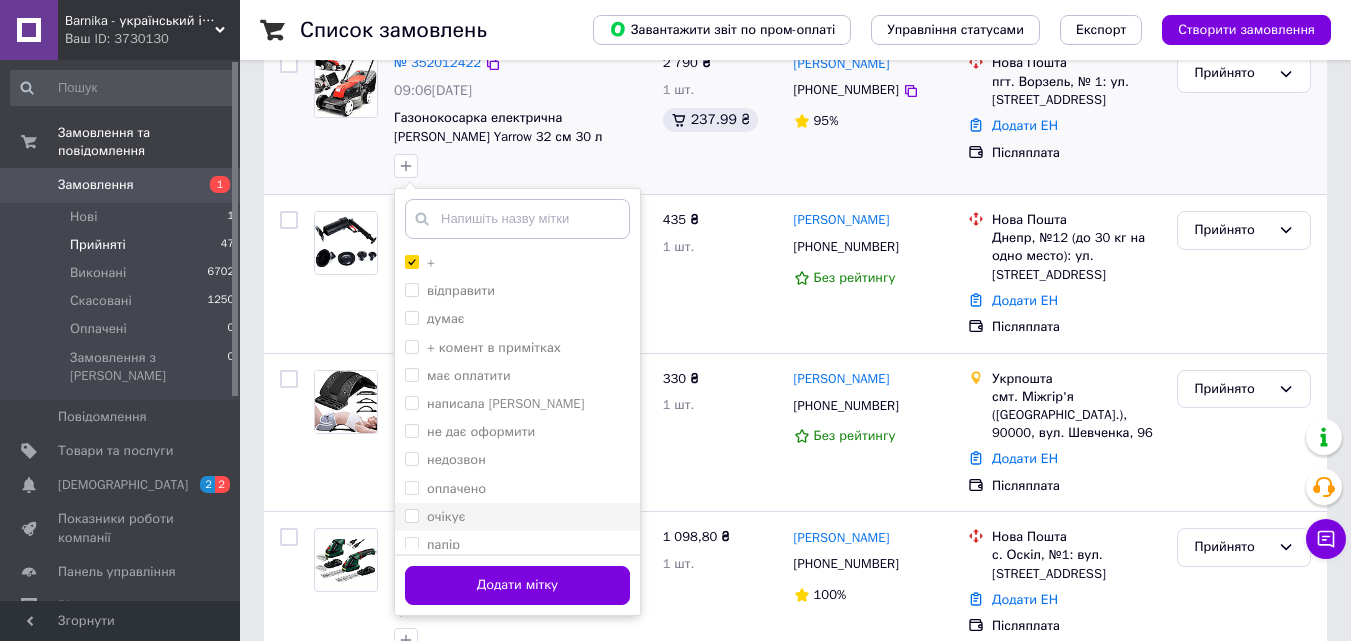 scroll, scrollTop: 600, scrollLeft: 0, axis: vertical 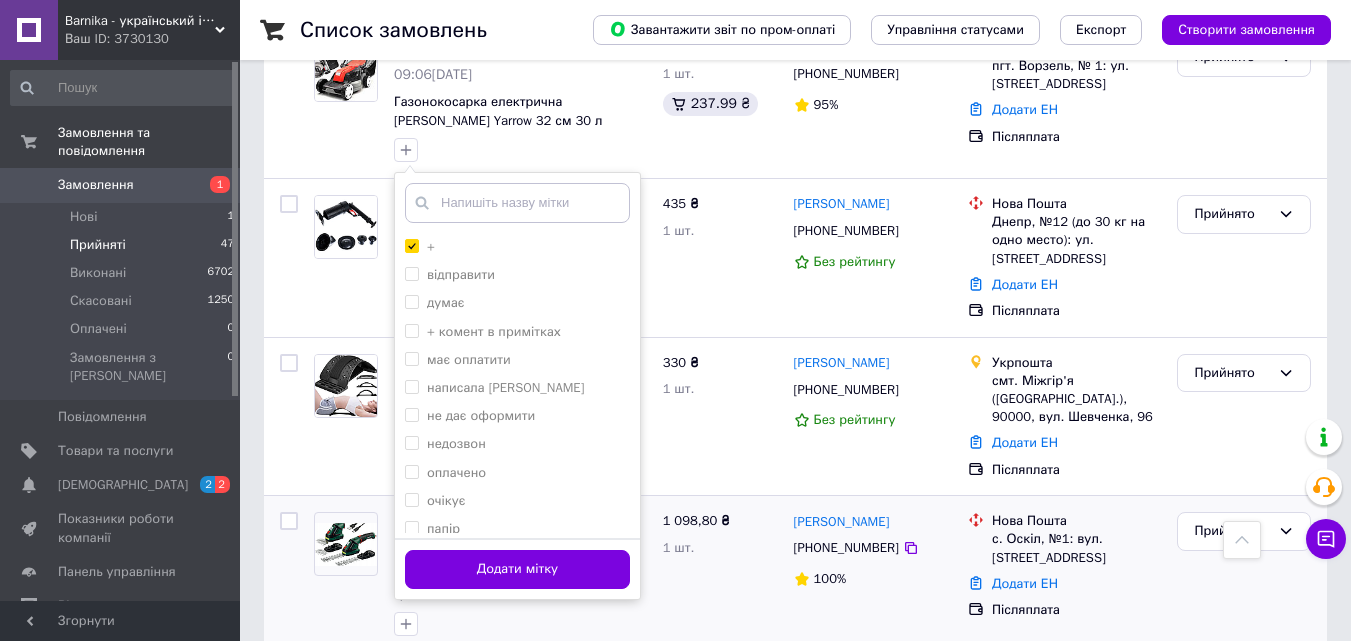 click on "Додати мітку" at bounding box center (517, 569) 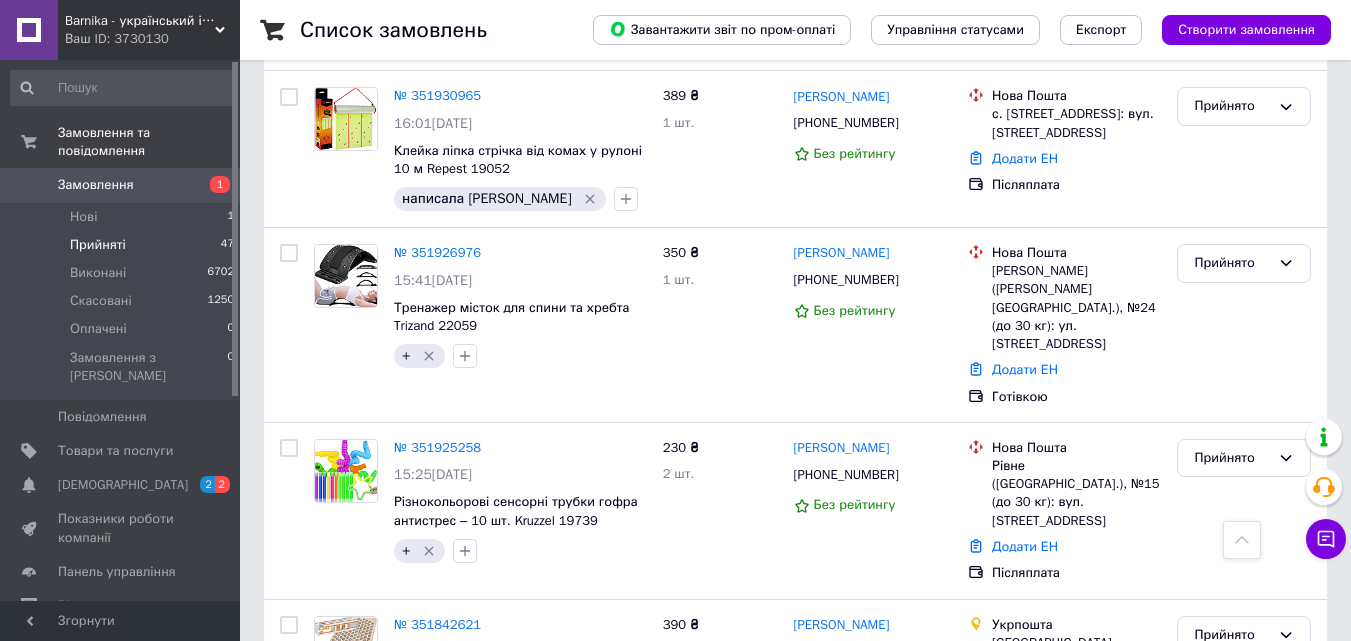 scroll, scrollTop: 4372, scrollLeft: 0, axis: vertical 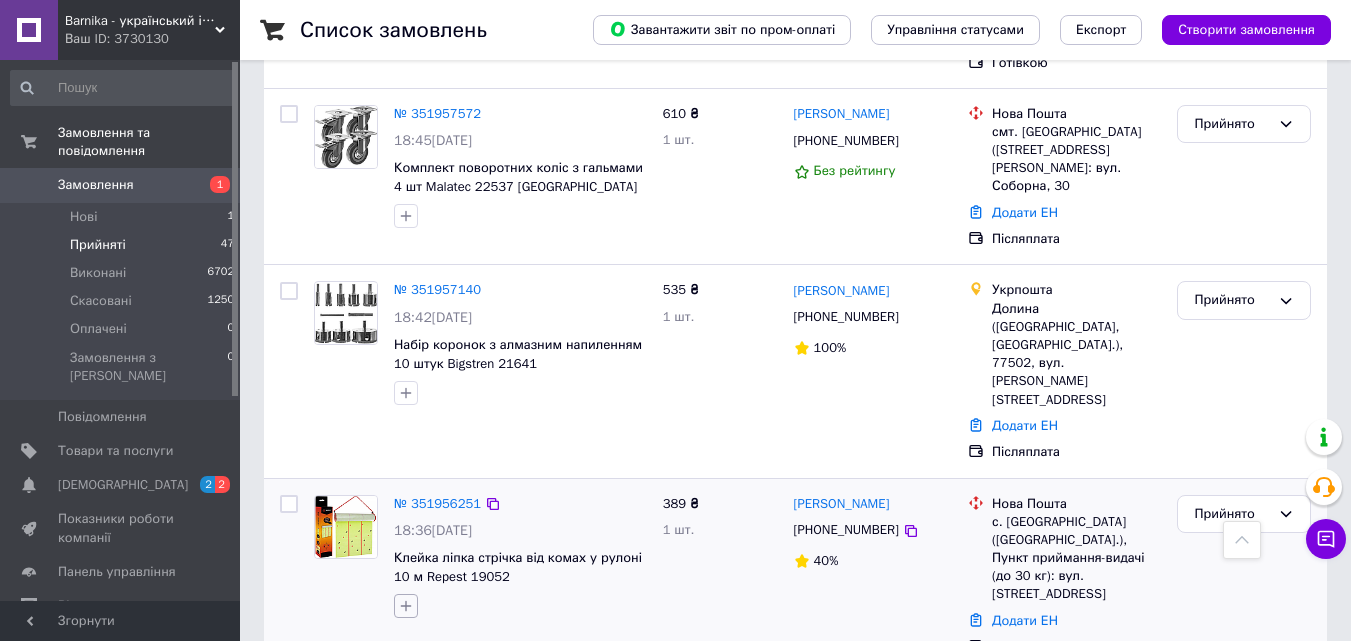 click 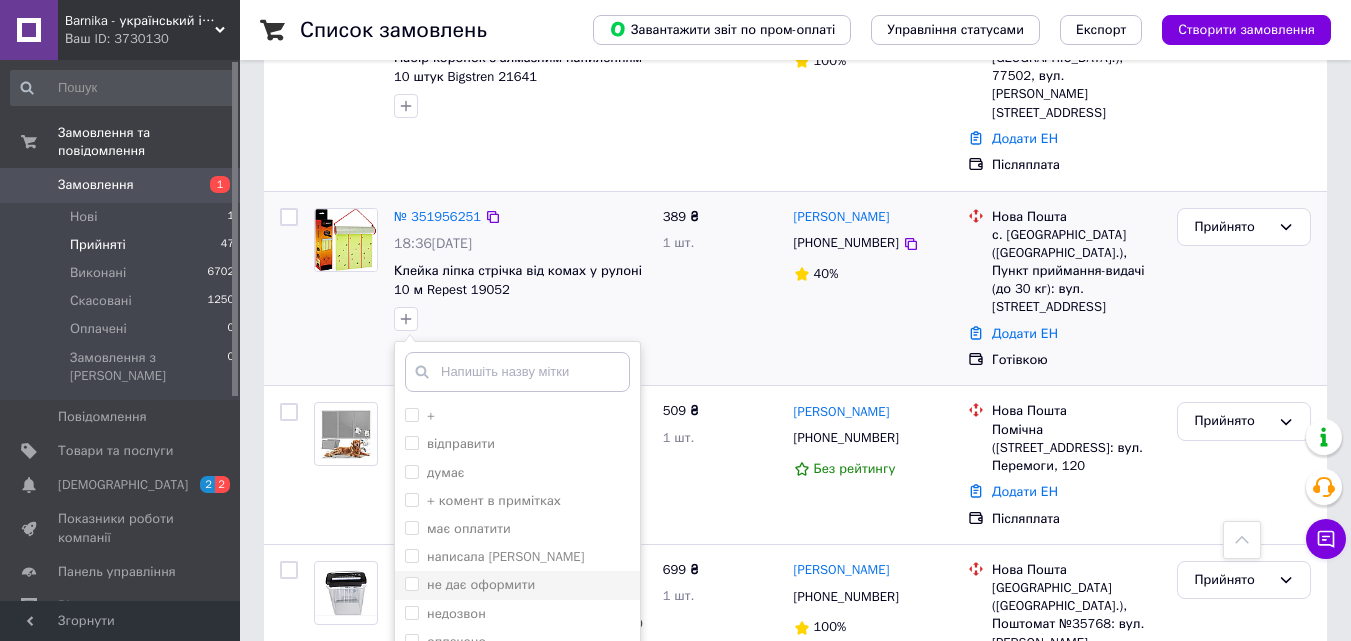 scroll, scrollTop: 2772, scrollLeft: 0, axis: vertical 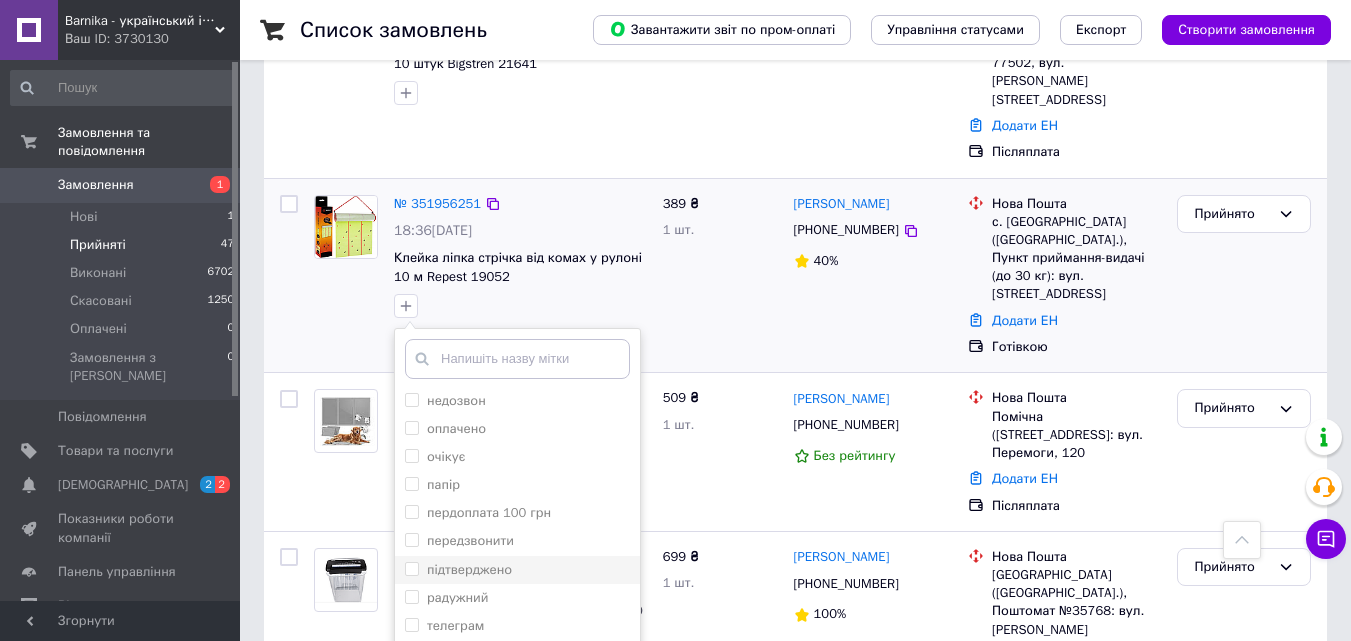 click on "підтверджено" at bounding box center [517, 570] 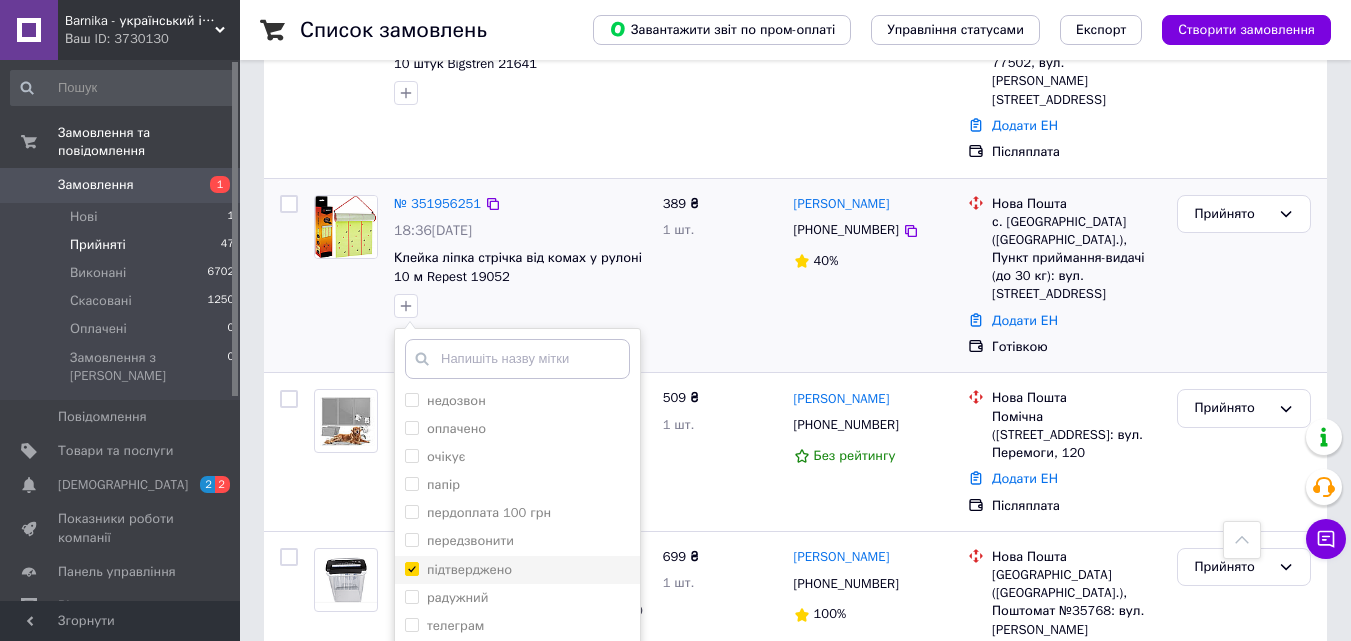 checkbox on "true" 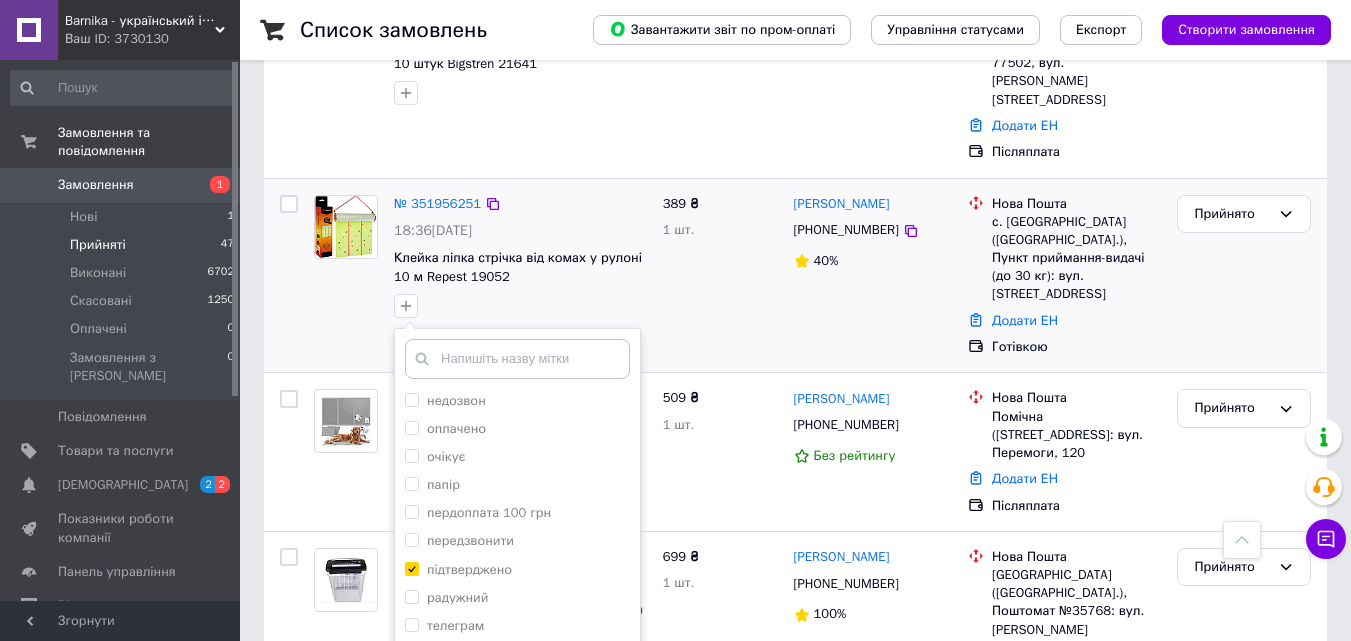 click on "Додати мітку" at bounding box center (517, 725) 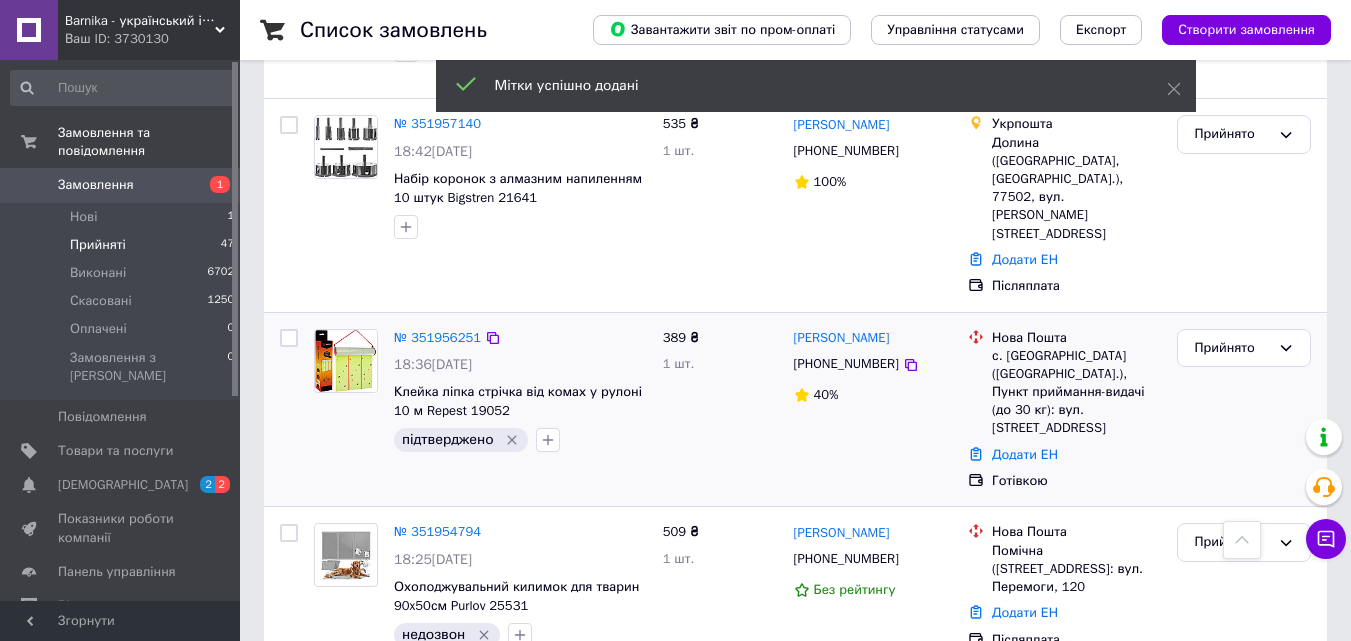 scroll, scrollTop: 2472, scrollLeft: 0, axis: vertical 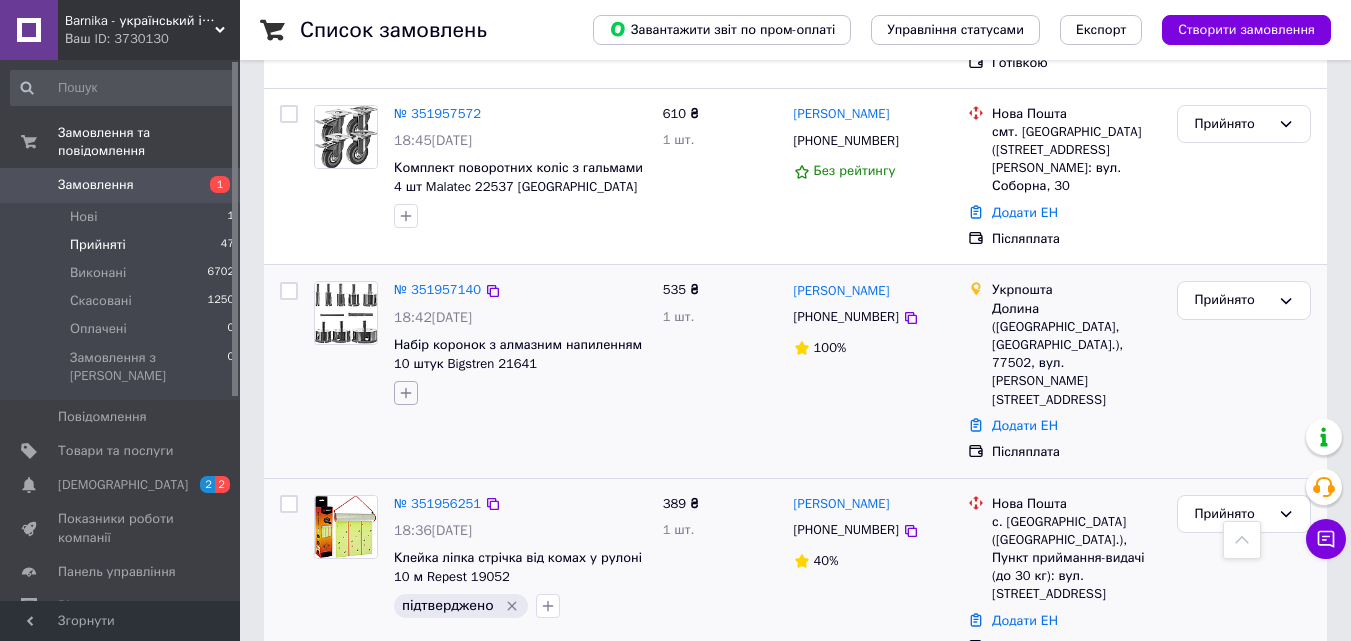 click 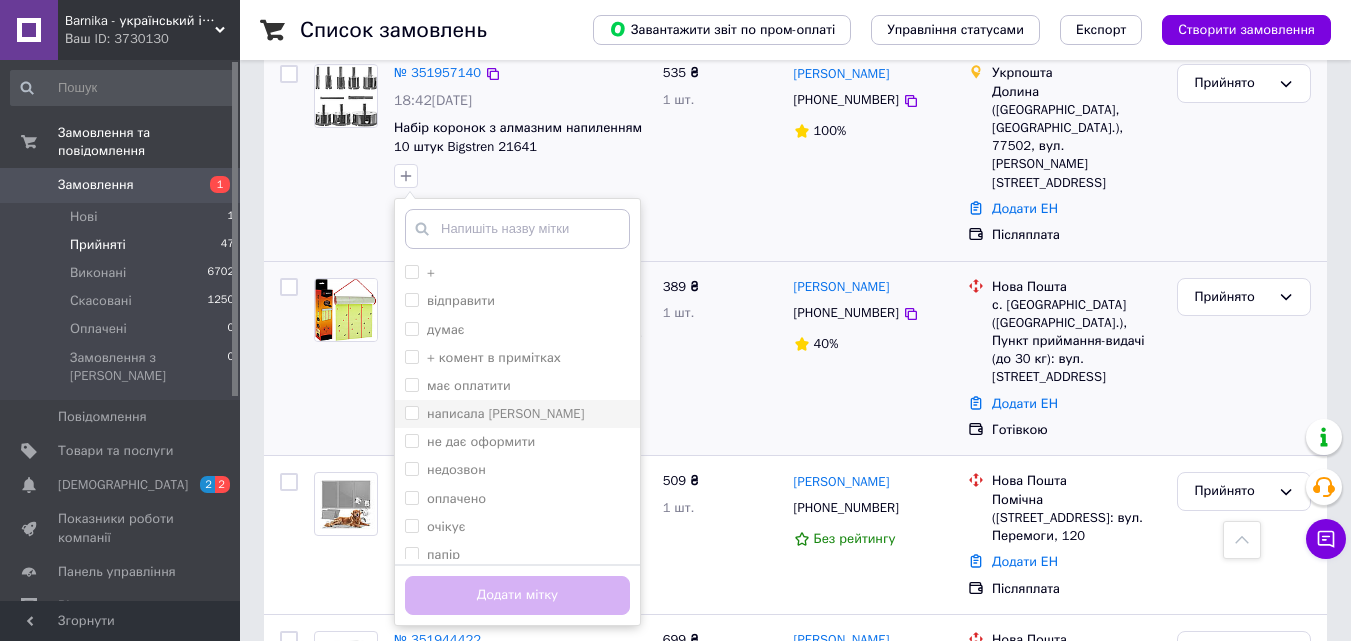 scroll, scrollTop: 2772, scrollLeft: 0, axis: vertical 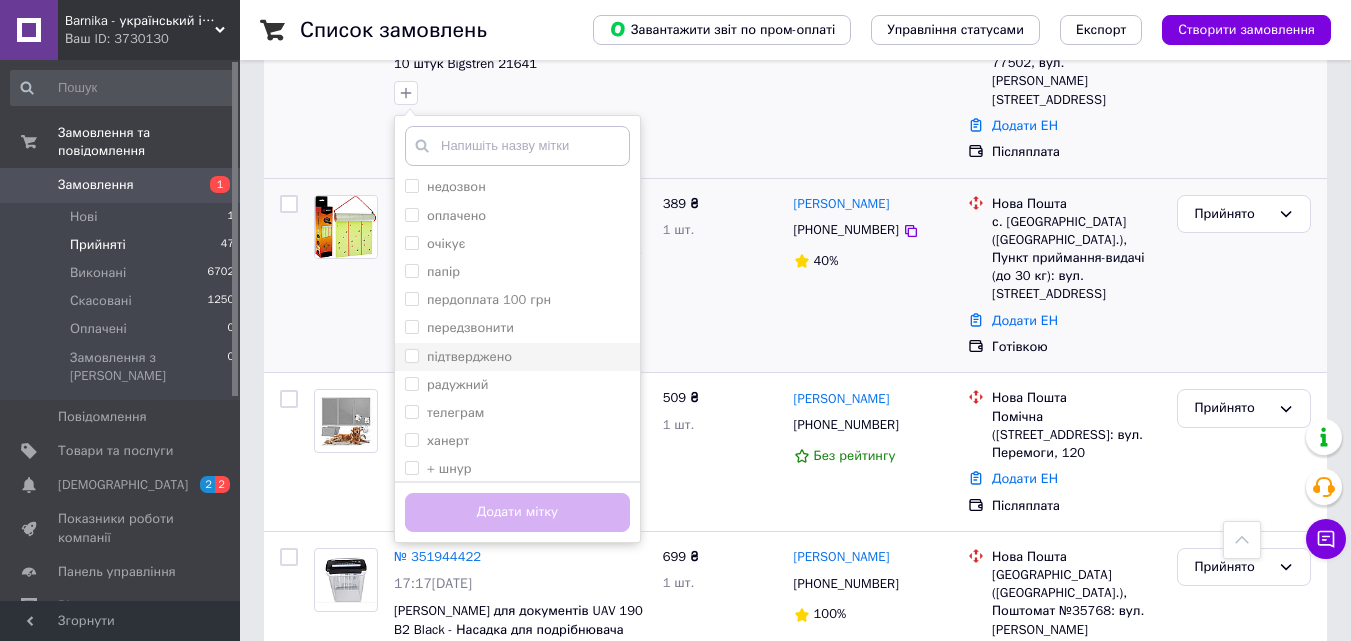 click on "підтверджено" at bounding box center (517, 357) 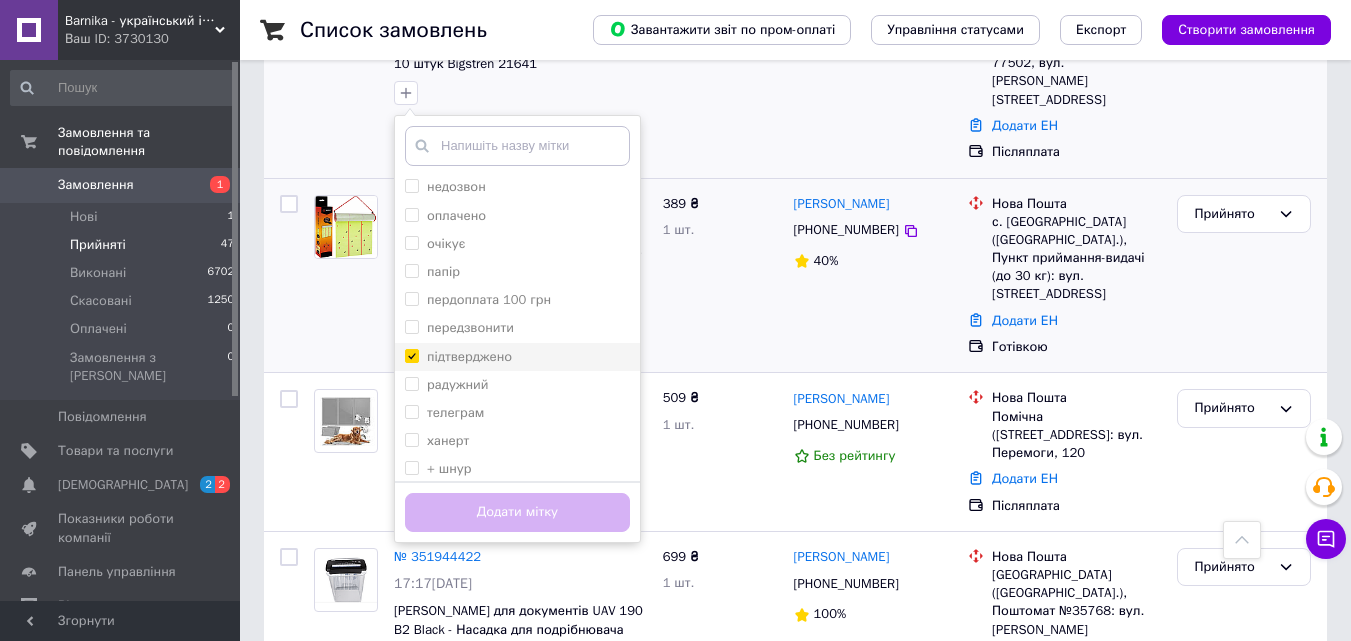 checkbox on "true" 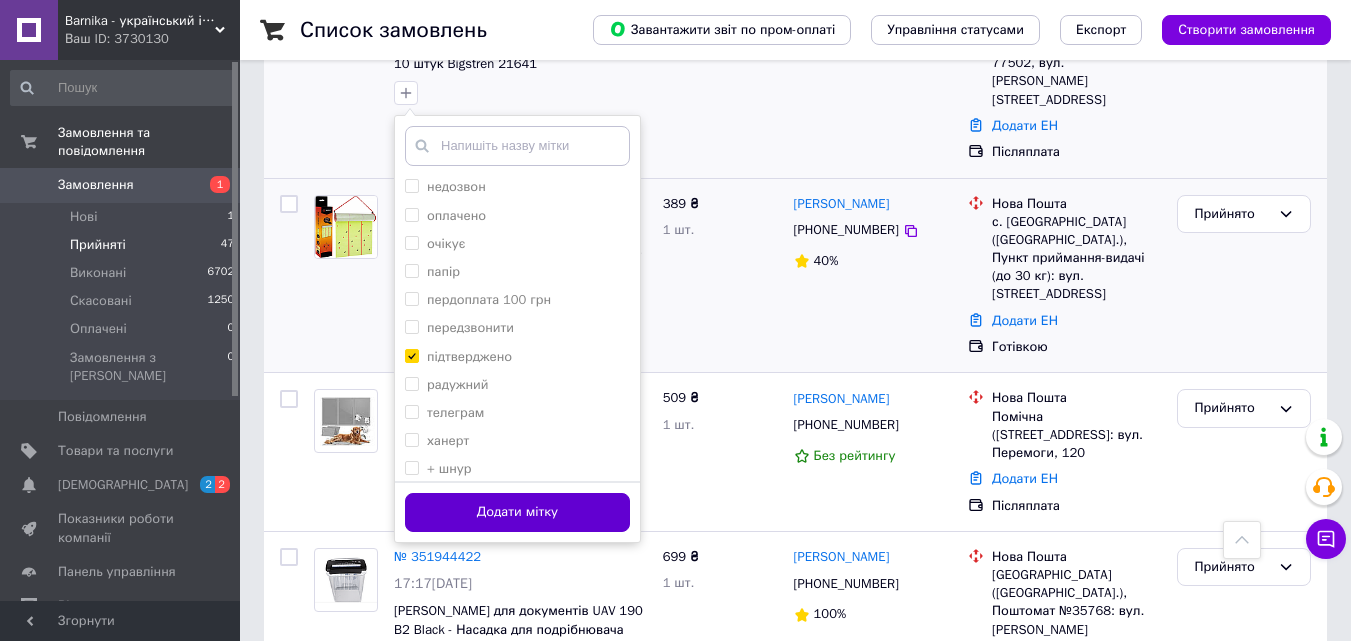 click on "Додати мітку" at bounding box center (517, 512) 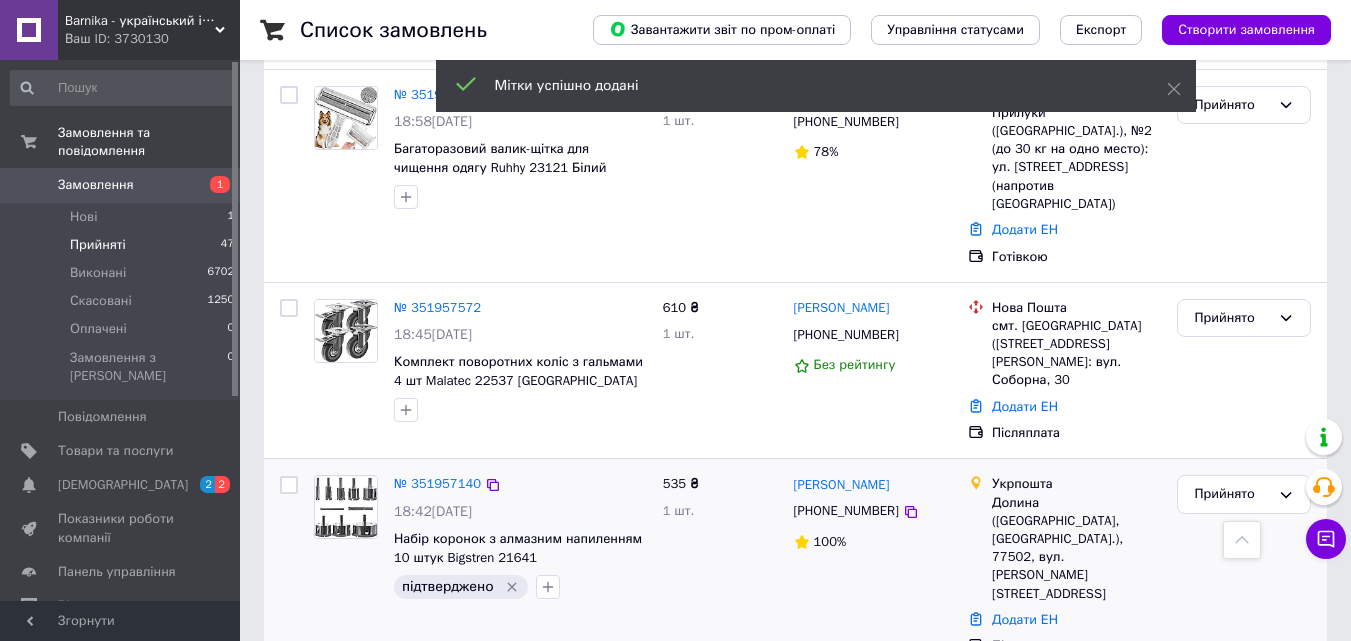 scroll, scrollTop: 2272, scrollLeft: 0, axis: vertical 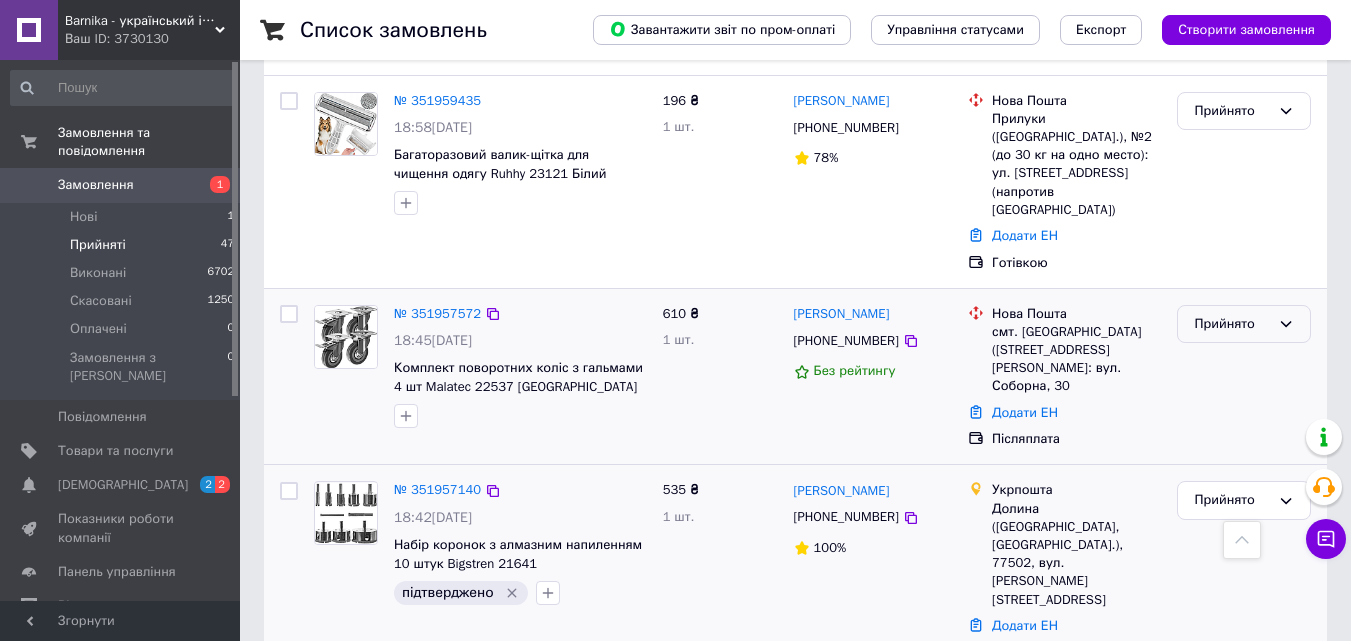 click on "Прийнято" at bounding box center (1232, 324) 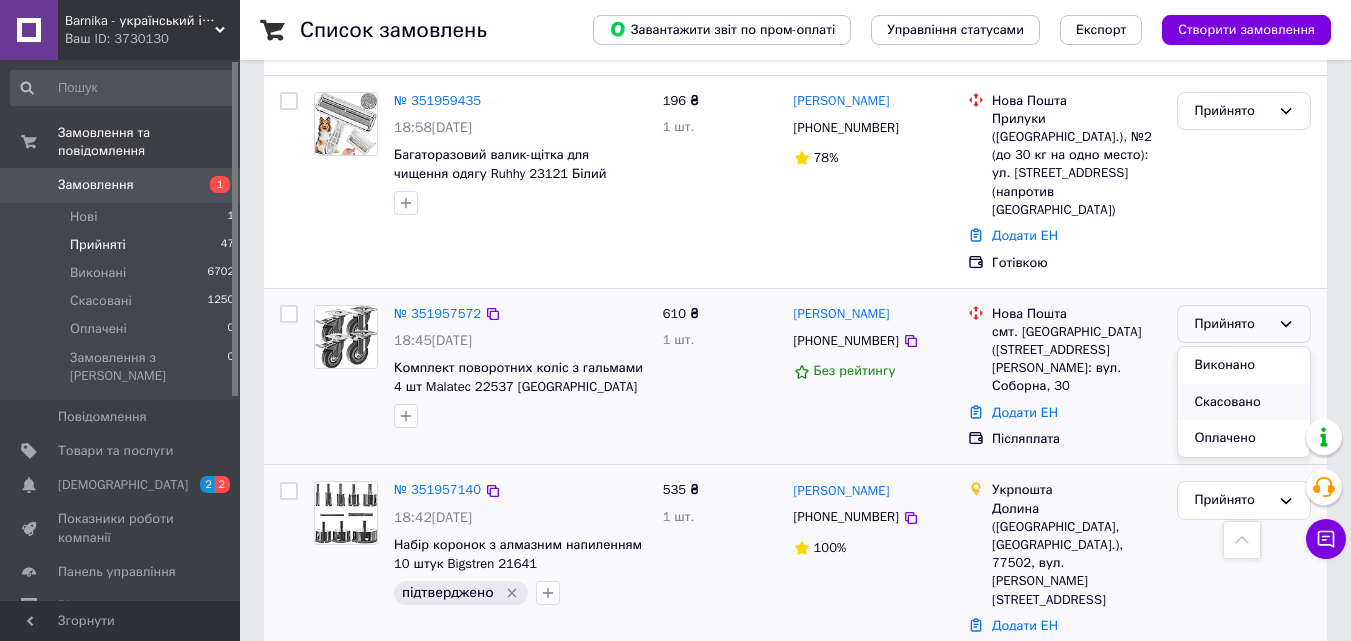 click on "Скасовано" at bounding box center (1244, 402) 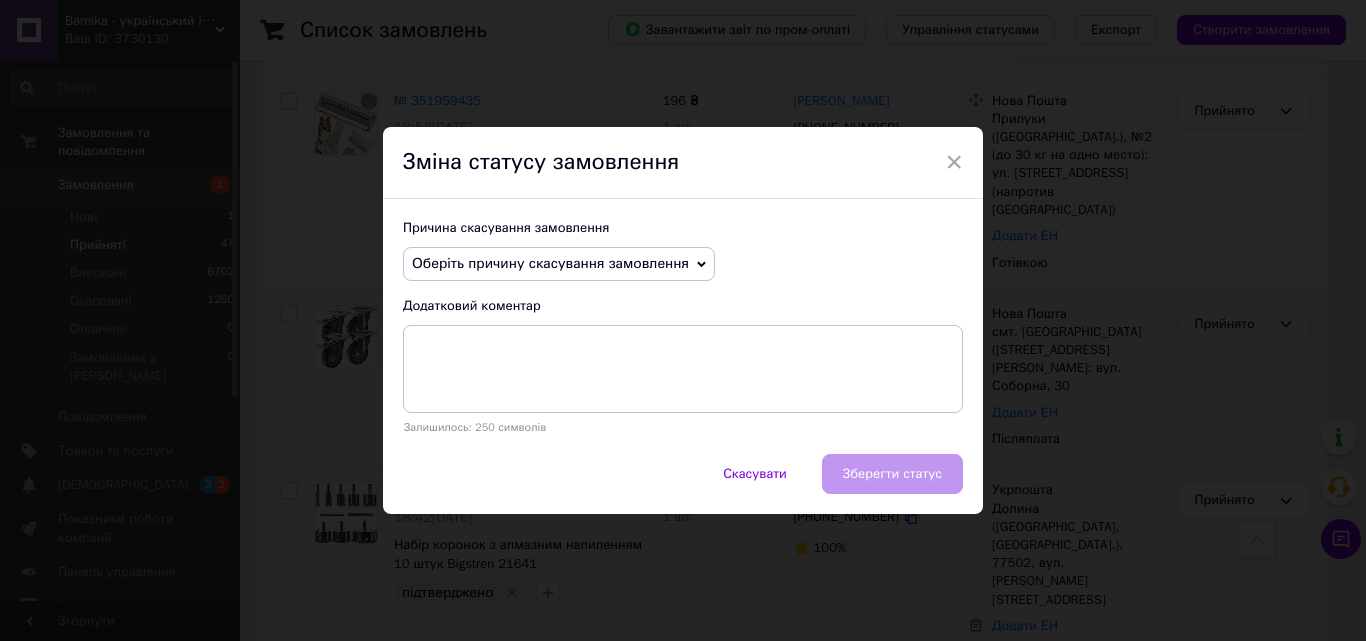 click on "Оберіть причину скасування замовлення" at bounding box center [550, 263] 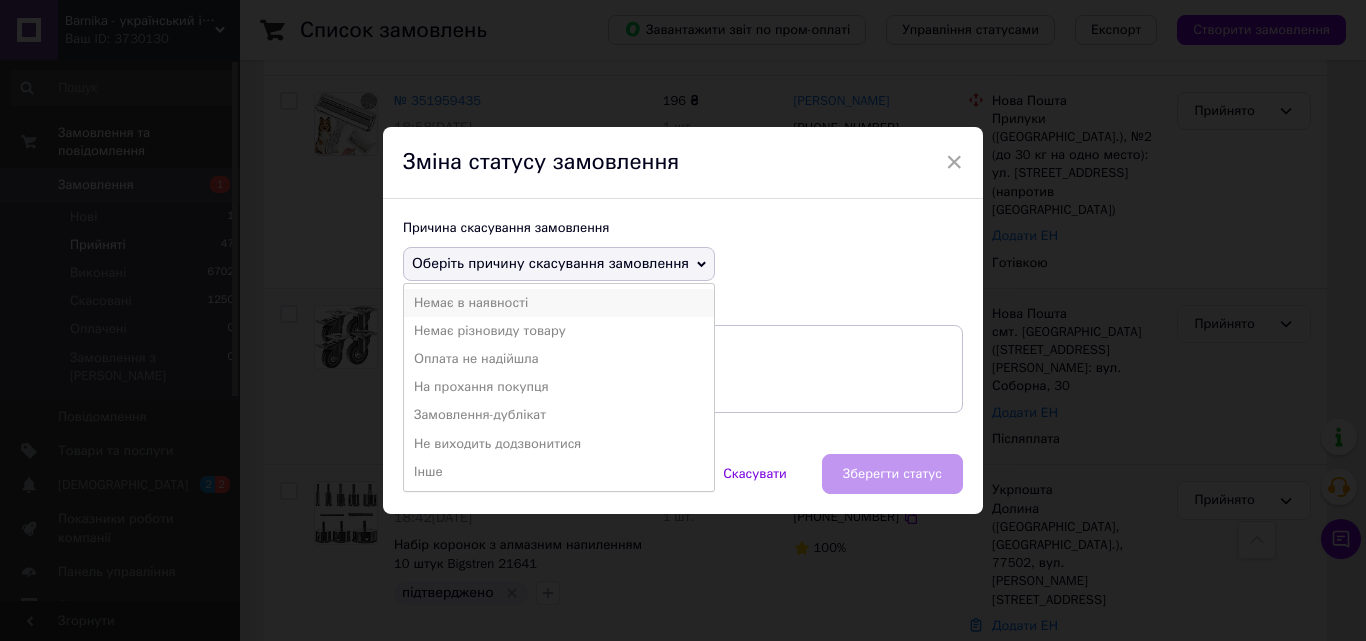 click on "Немає в наявності" at bounding box center (559, 303) 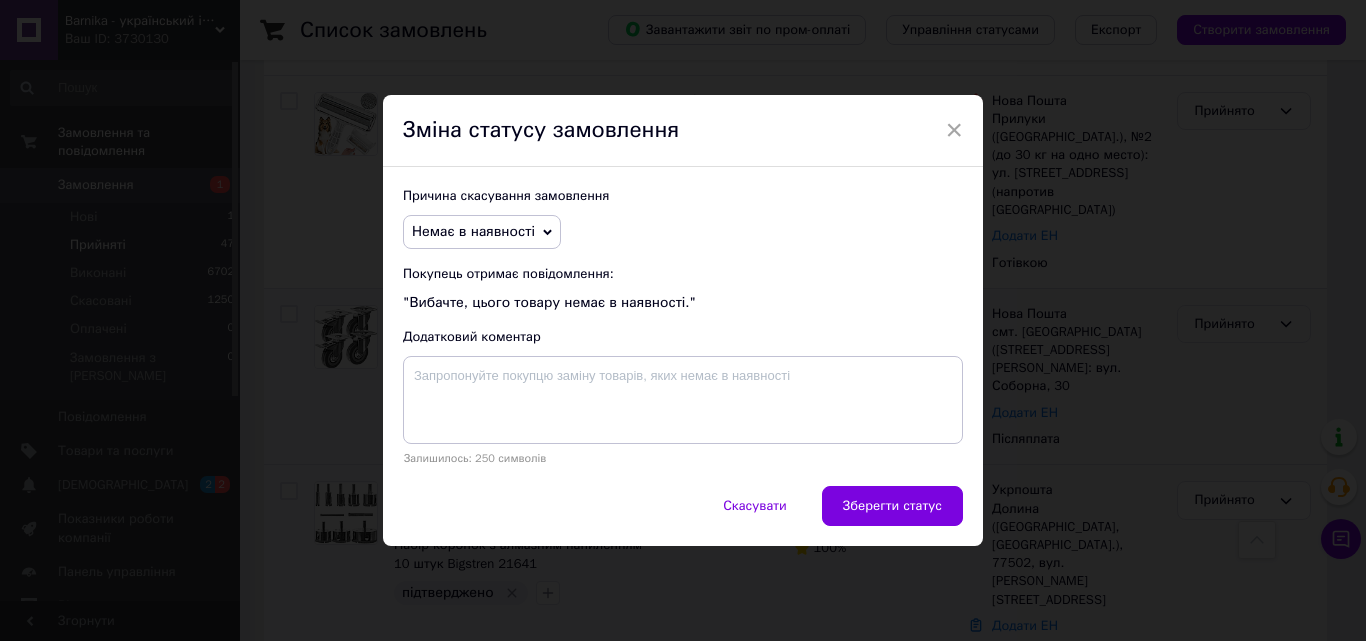 click on "Зберегти статус" at bounding box center [892, 506] 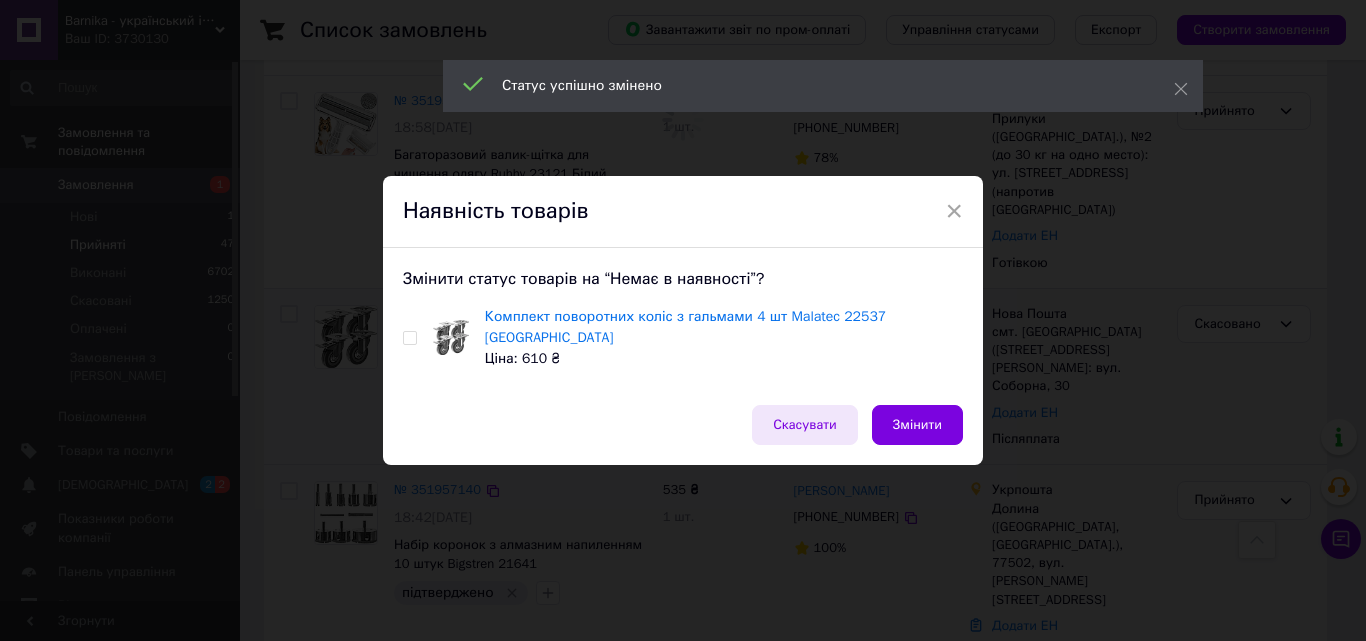 click on "Скасувати" at bounding box center [805, 425] 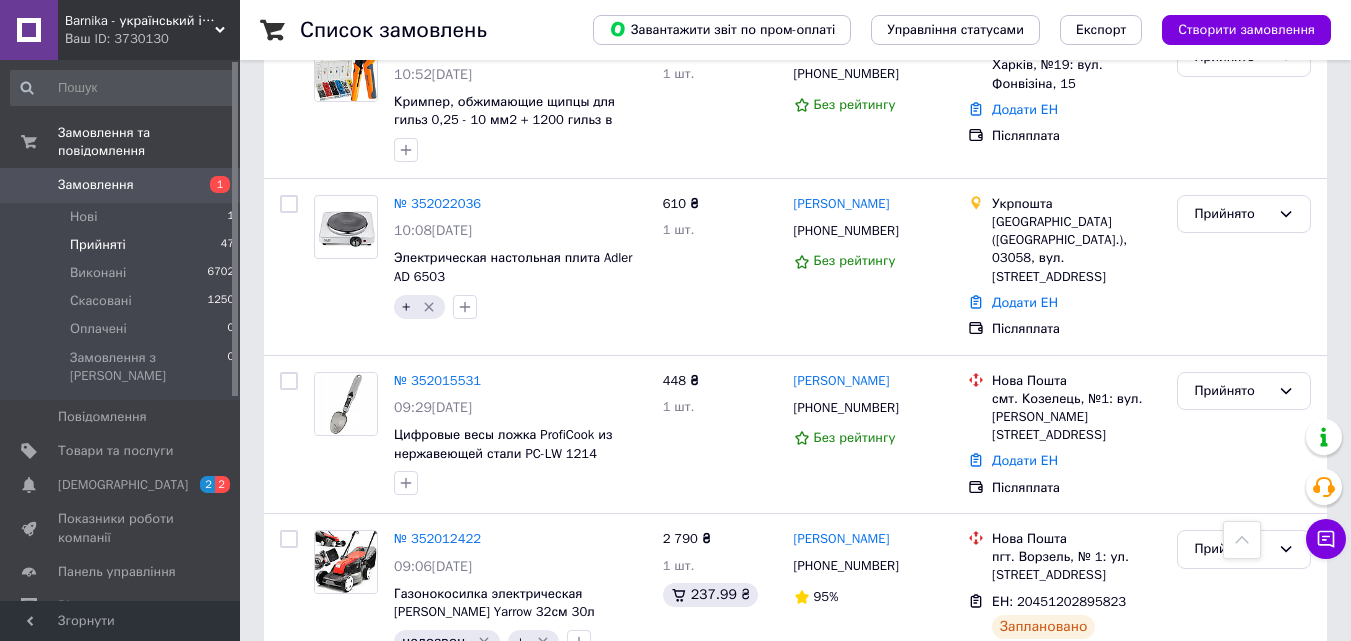 scroll, scrollTop: 257, scrollLeft: 0, axis: vertical 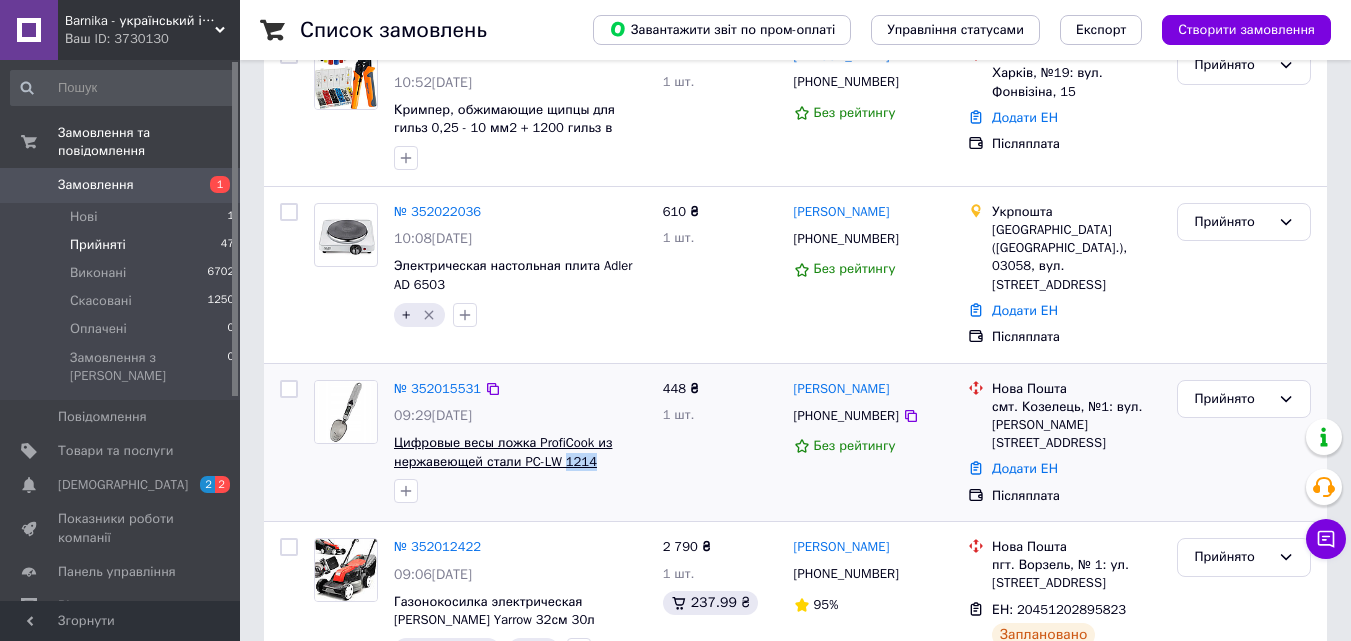 drag, startPoint x: 592, startPoint y: 445, endPoint x: 566, endPoint y: 448, distance: 26.172504 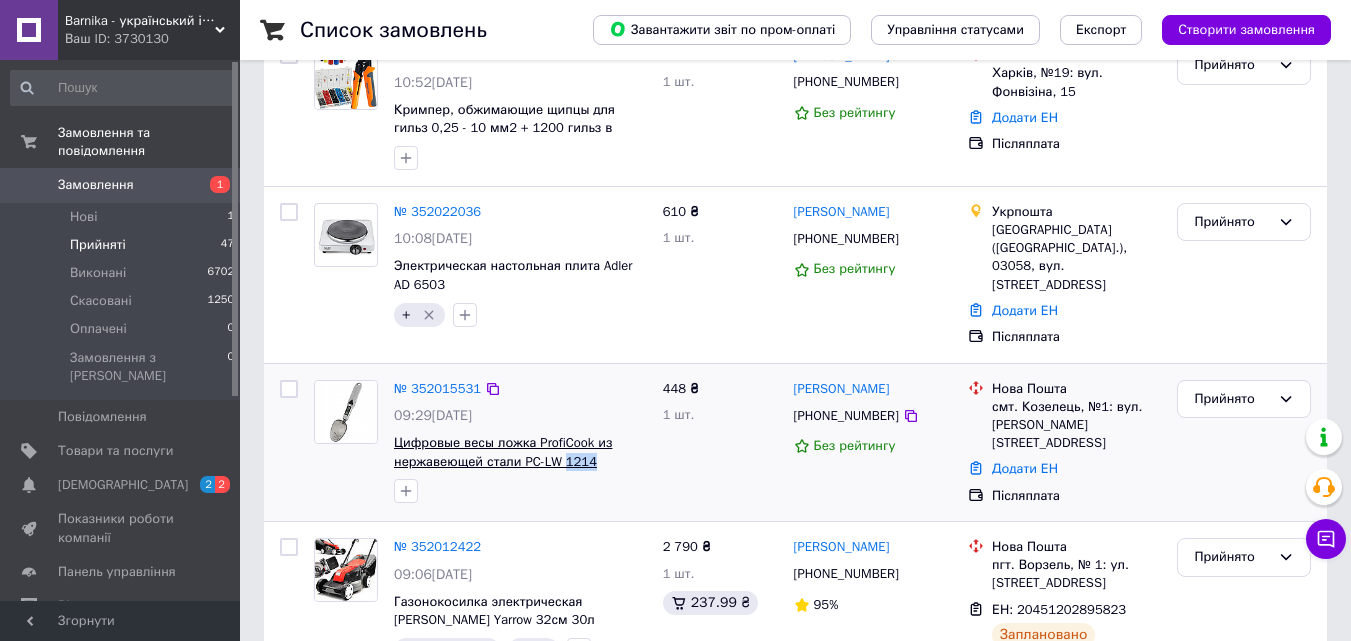 copy on "1214" 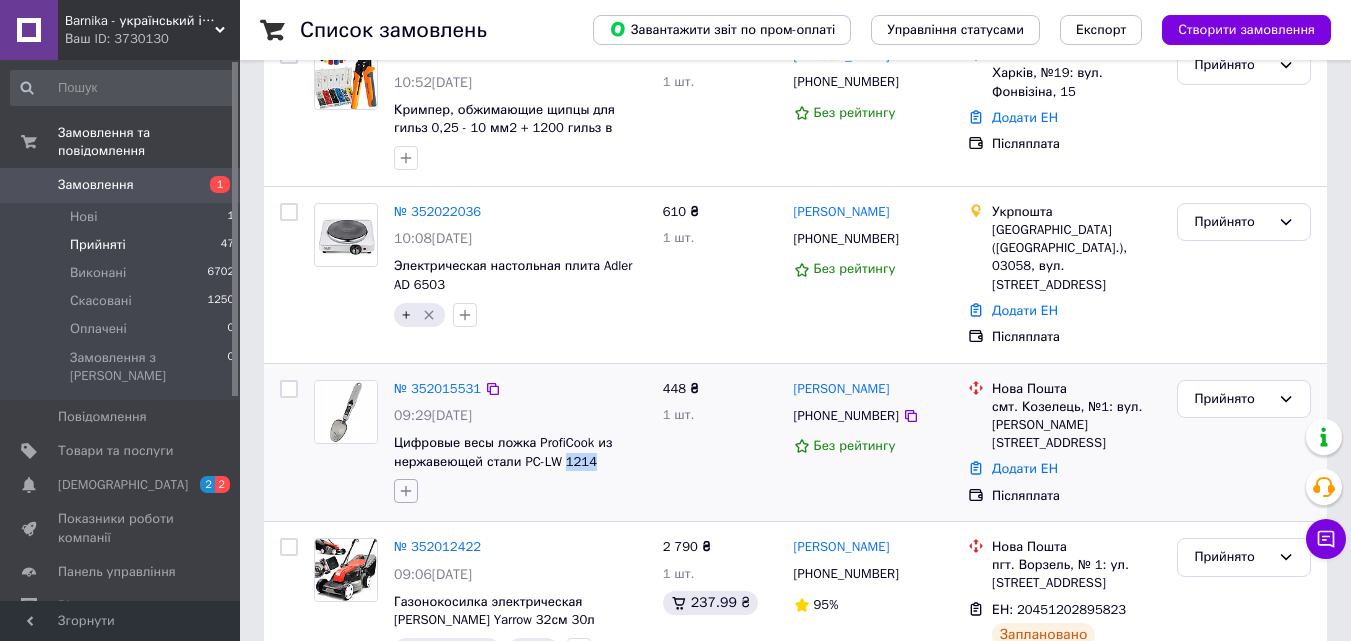 click at bounding box center [406, 491] 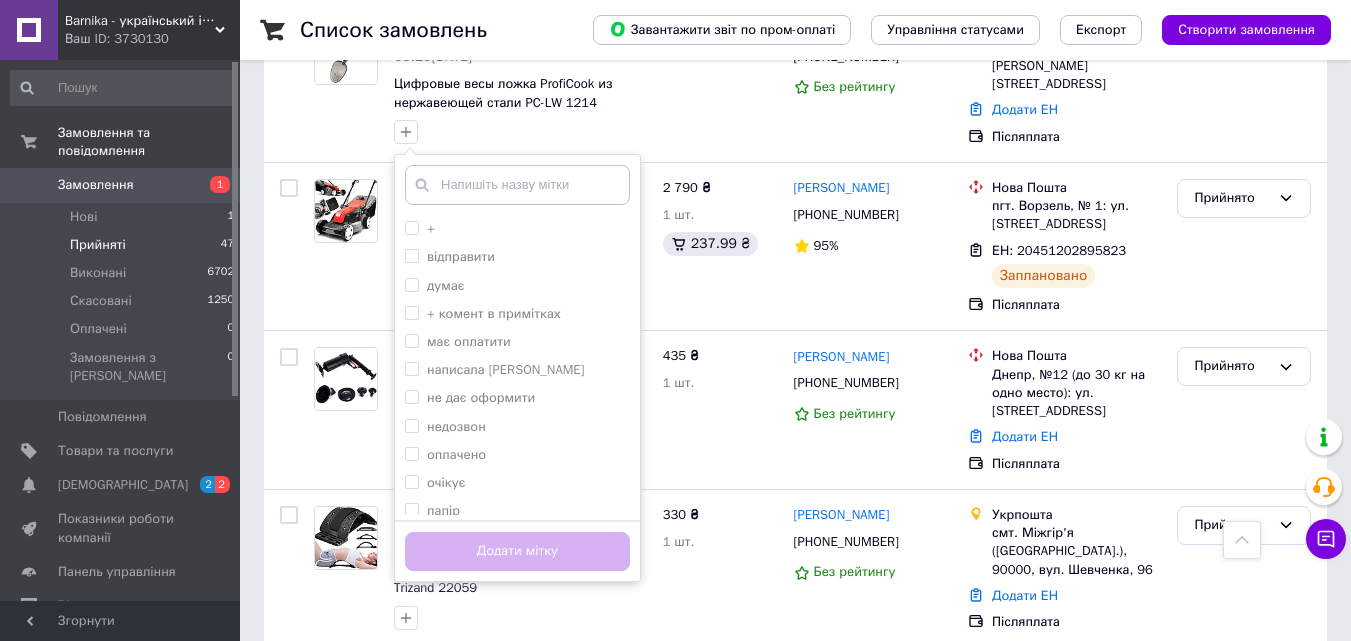 scroll, scrollTop: 657, scrollLeft: 0, axis: vertical 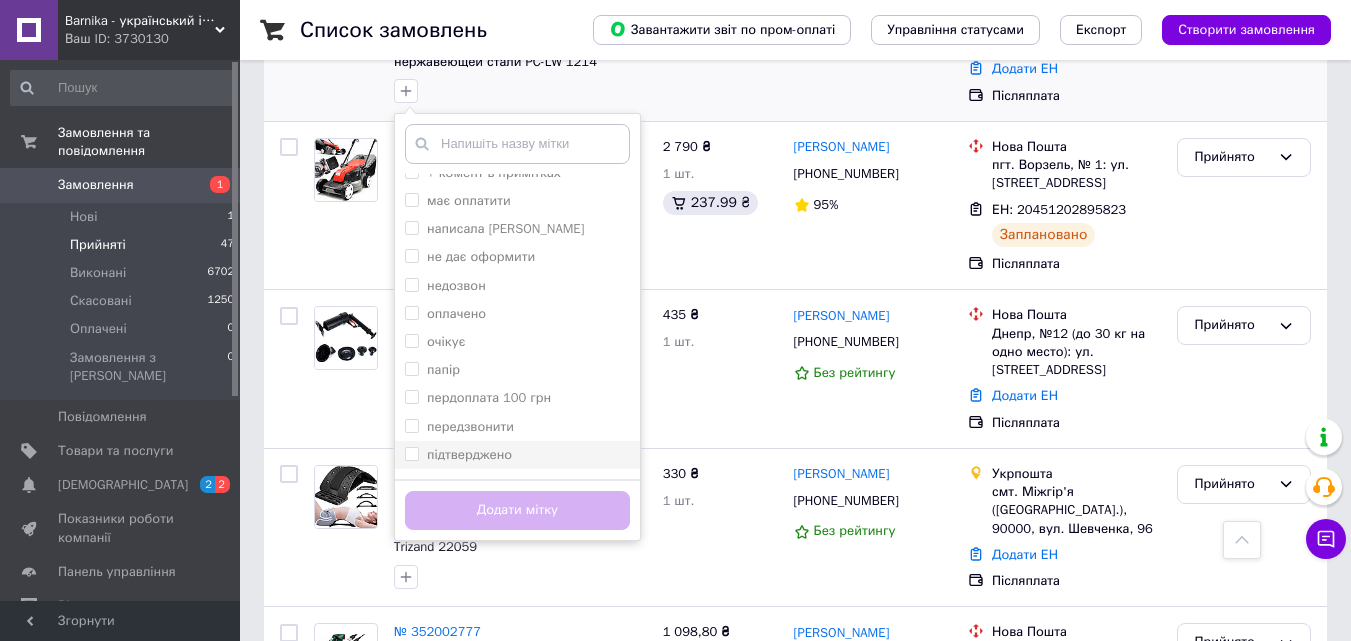 click on "підтверджено" at bounding box center [517, 455] 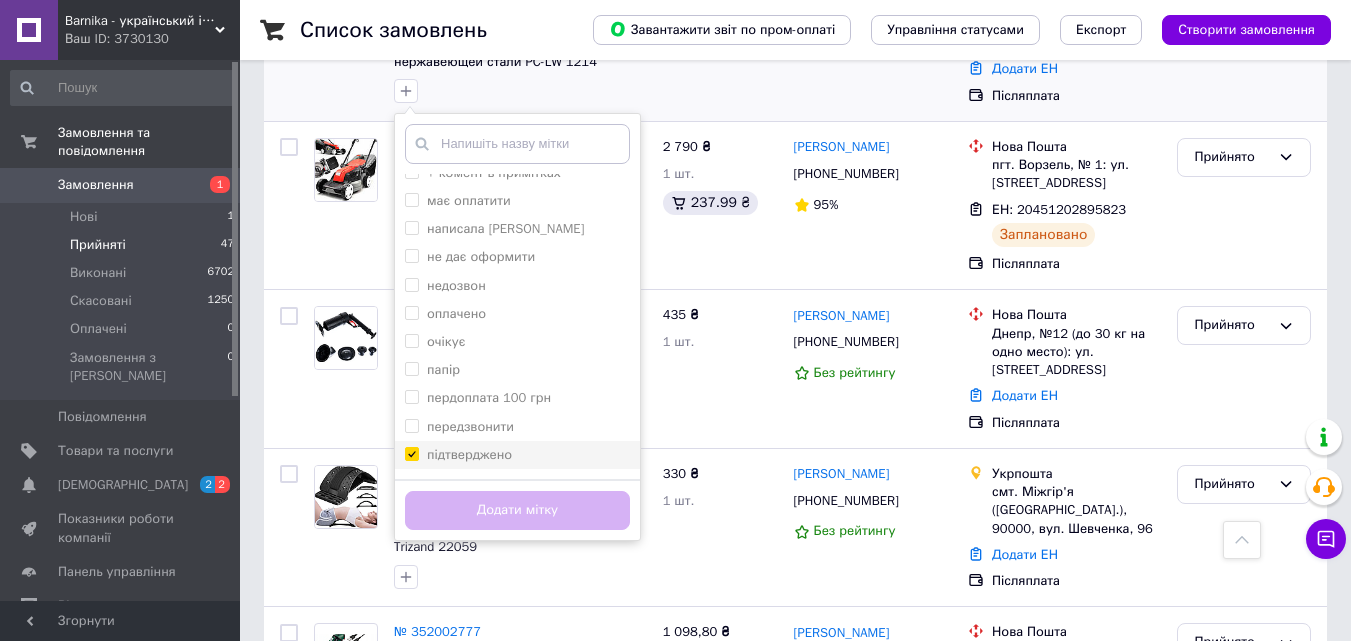 checkbox on "true" 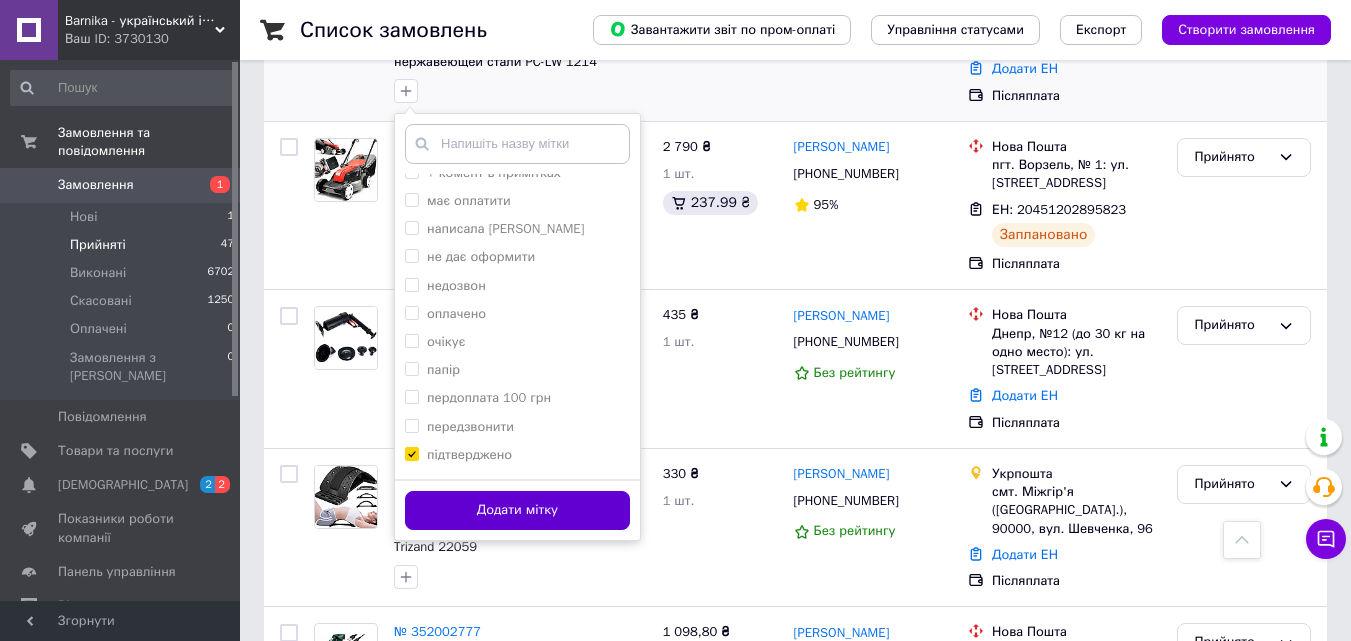 click on "Додати мітку" at bounding box center [517, 510] 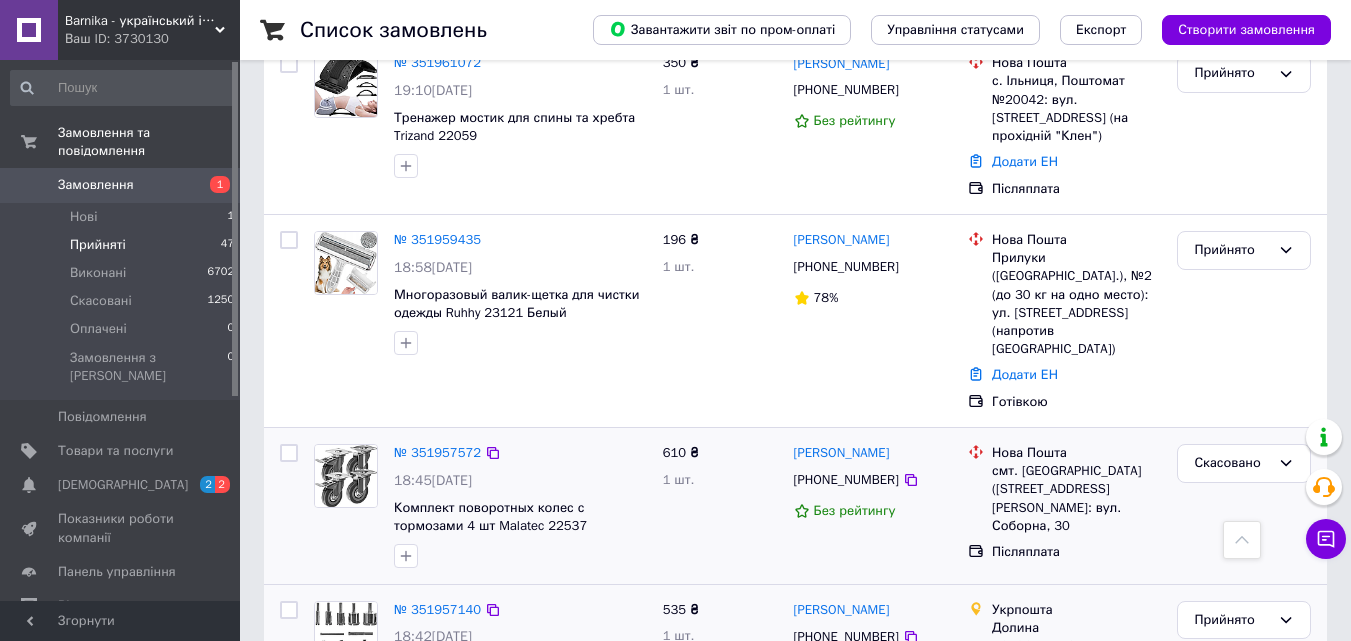 scroll, scrollTop: 2257, scrollLeft: 0, axis: vertical 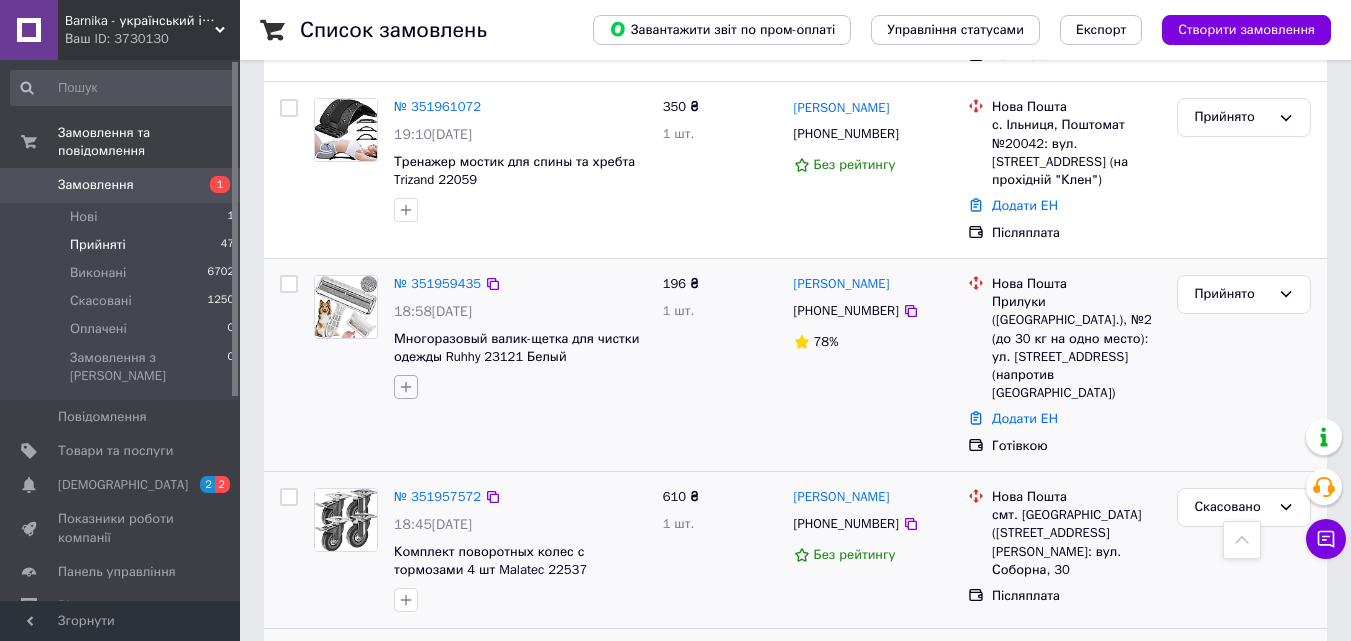 click 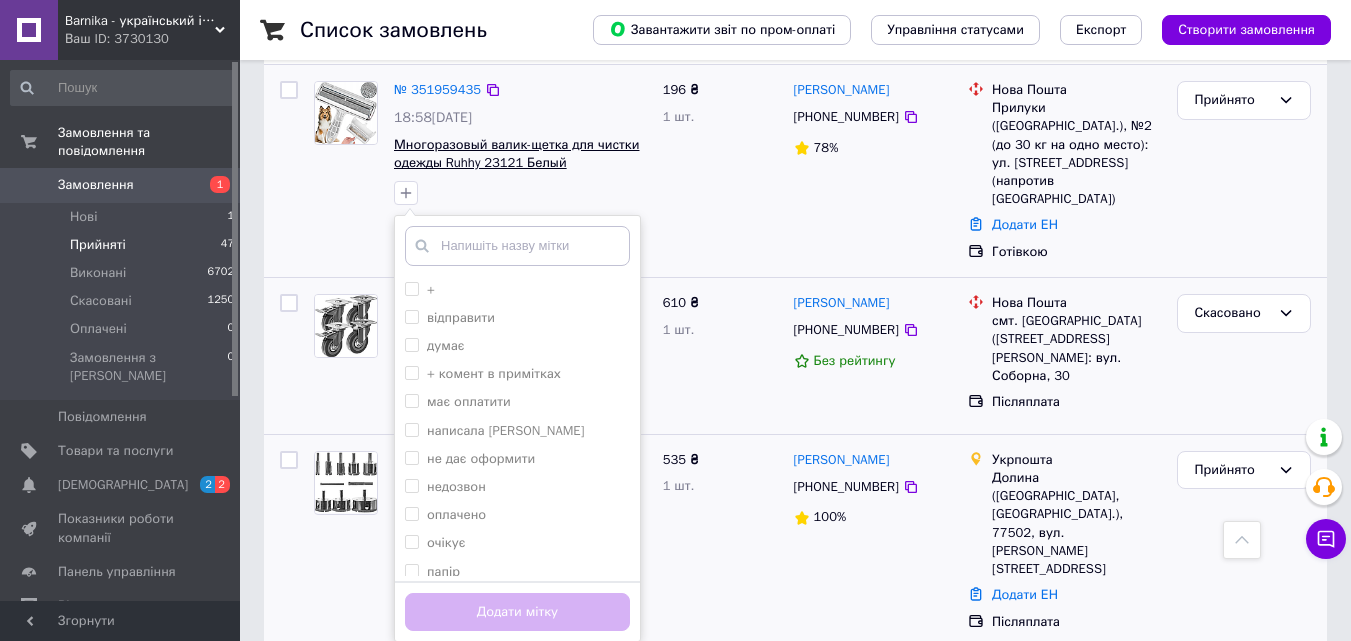 scroll, scrollTop: 2457, scrollLeft: 0, axis: vertical 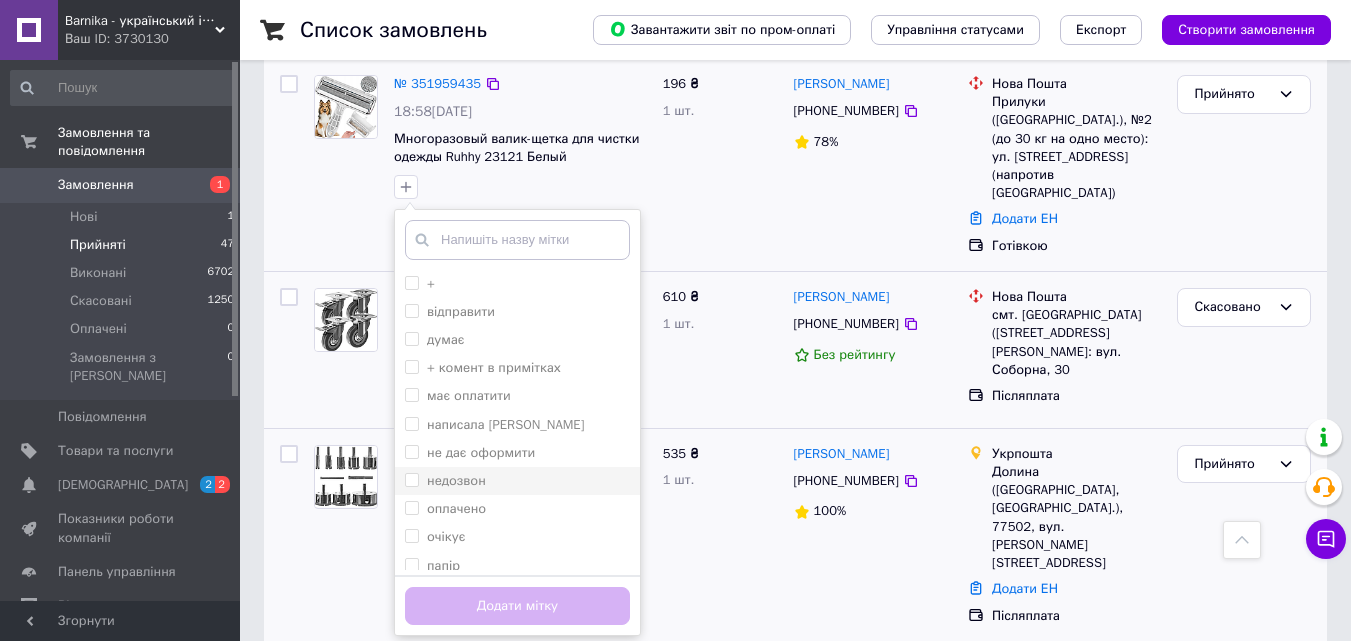 click on "недозвон" at bounding box center (517, 481) 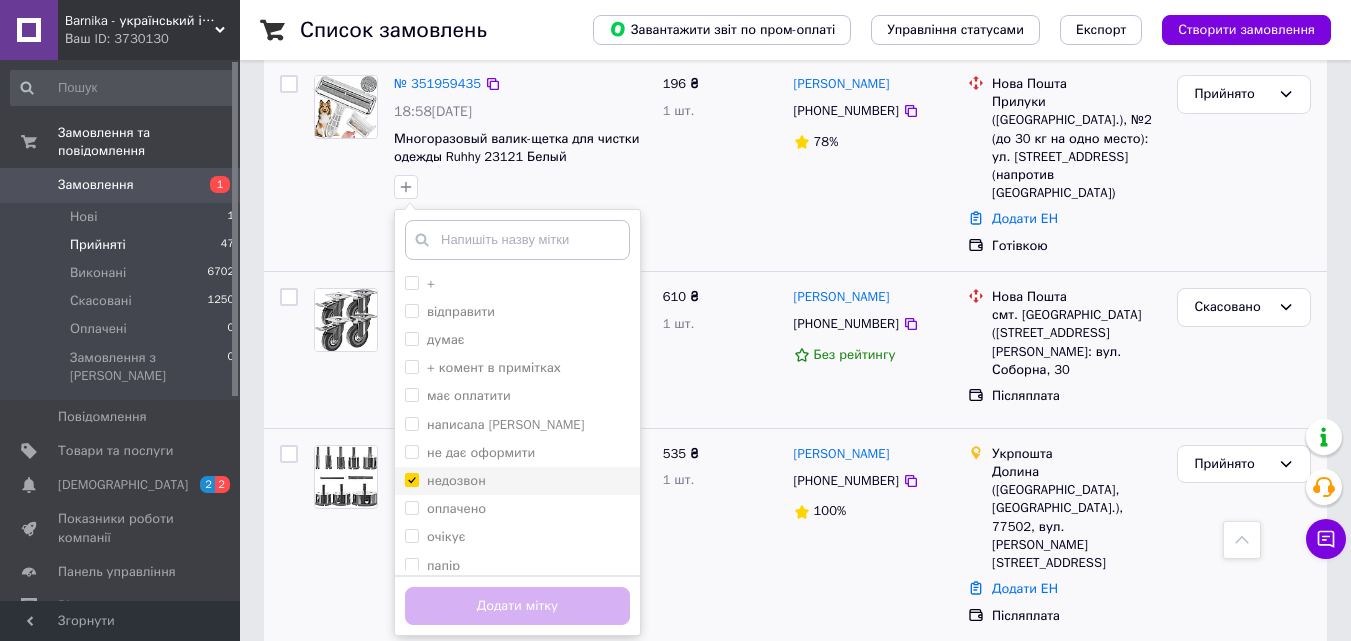 checkbox on "true" 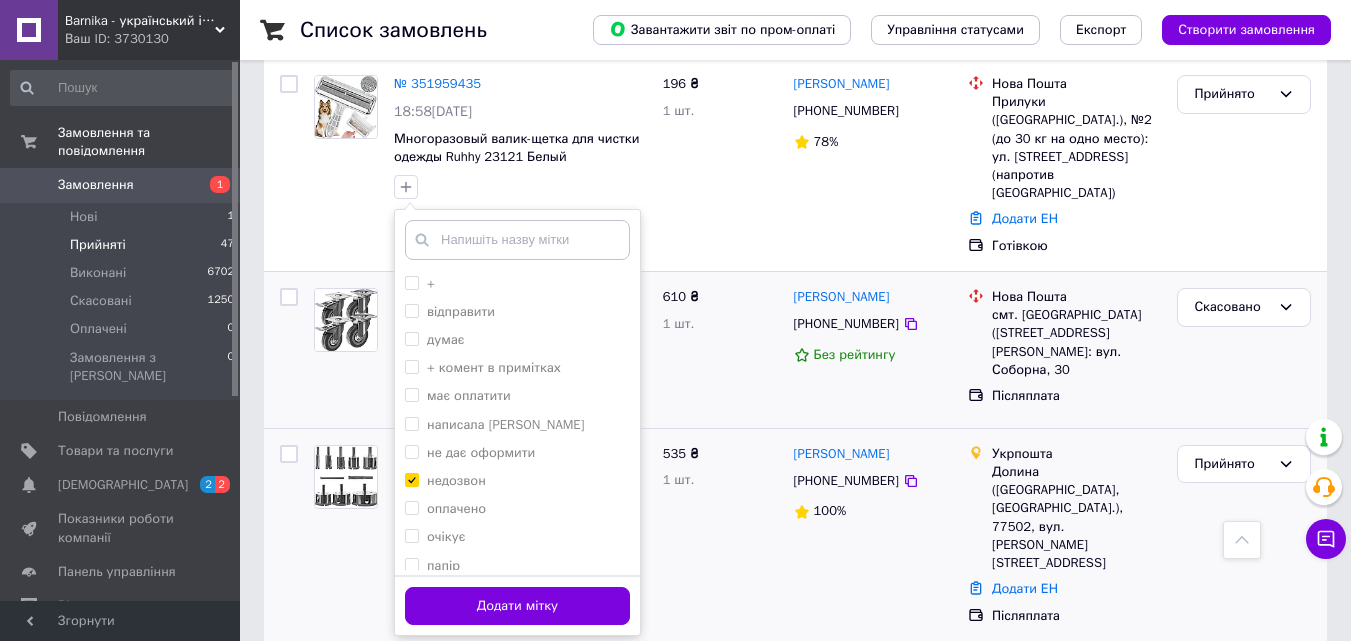 click on "Додати мітку" at bounding box center (517, 606) 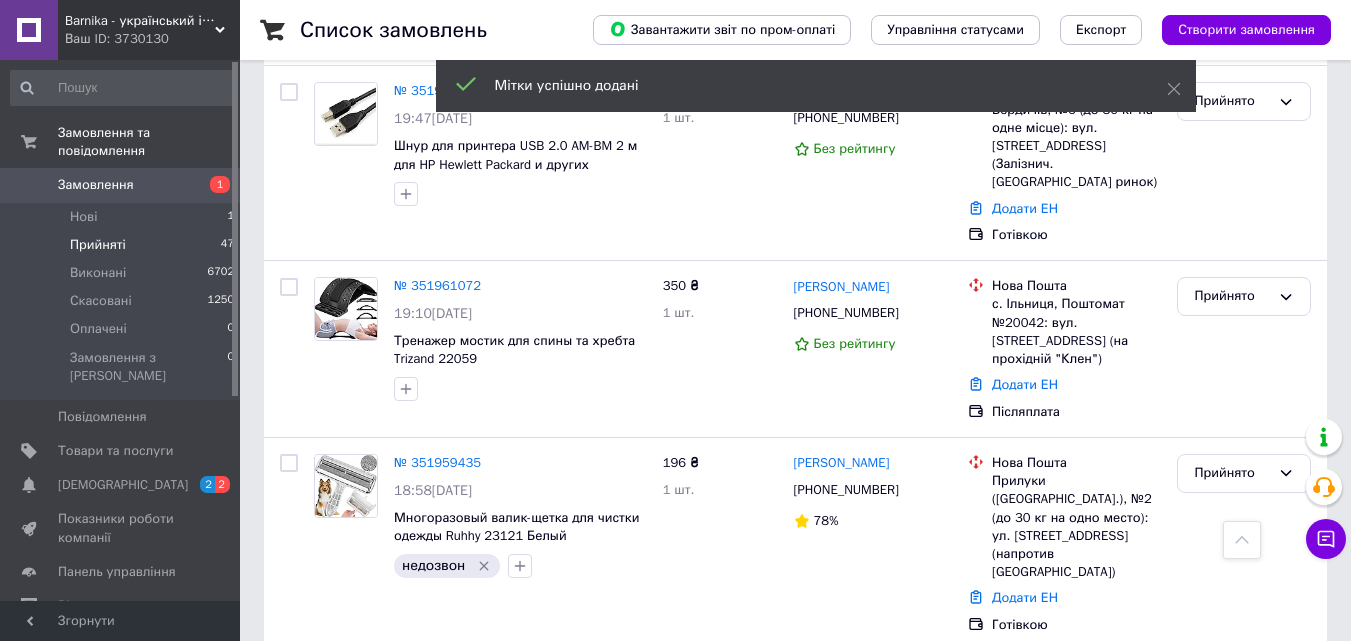 scroll, scrollTop: 2057, scrollLeft: 0, axis: vertical 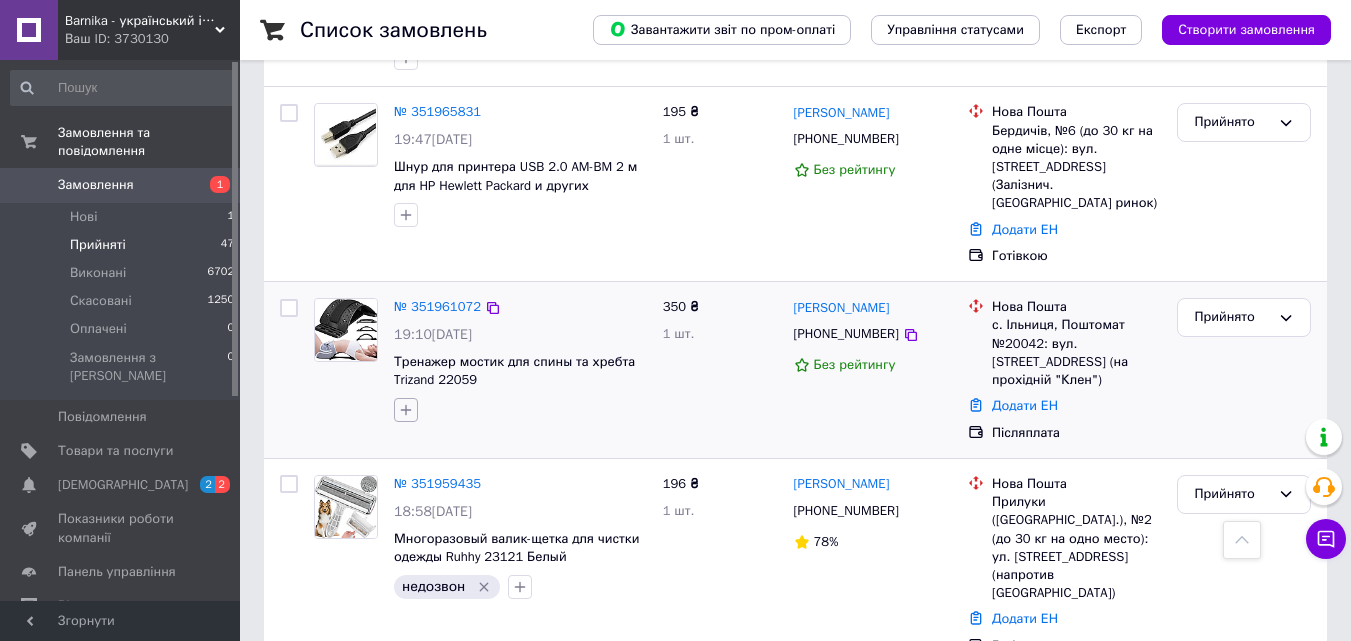 click 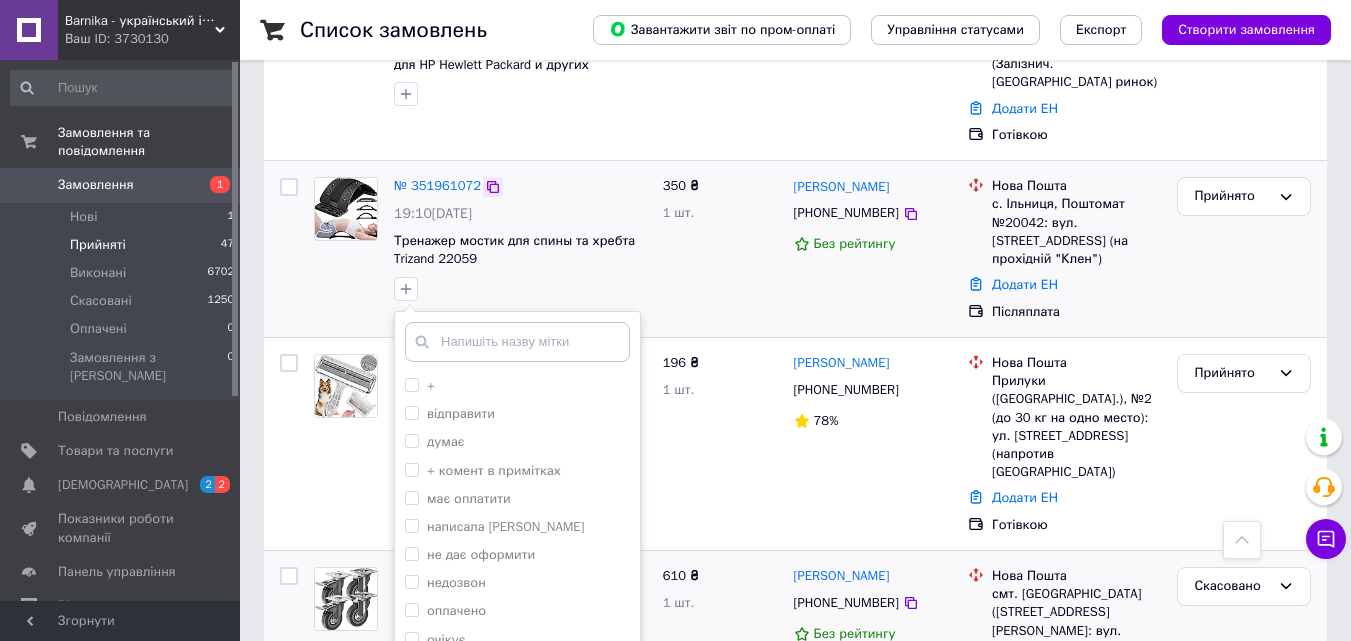 scroll, scrollTop: 2357, scrollLeft: 0, axis: vertical 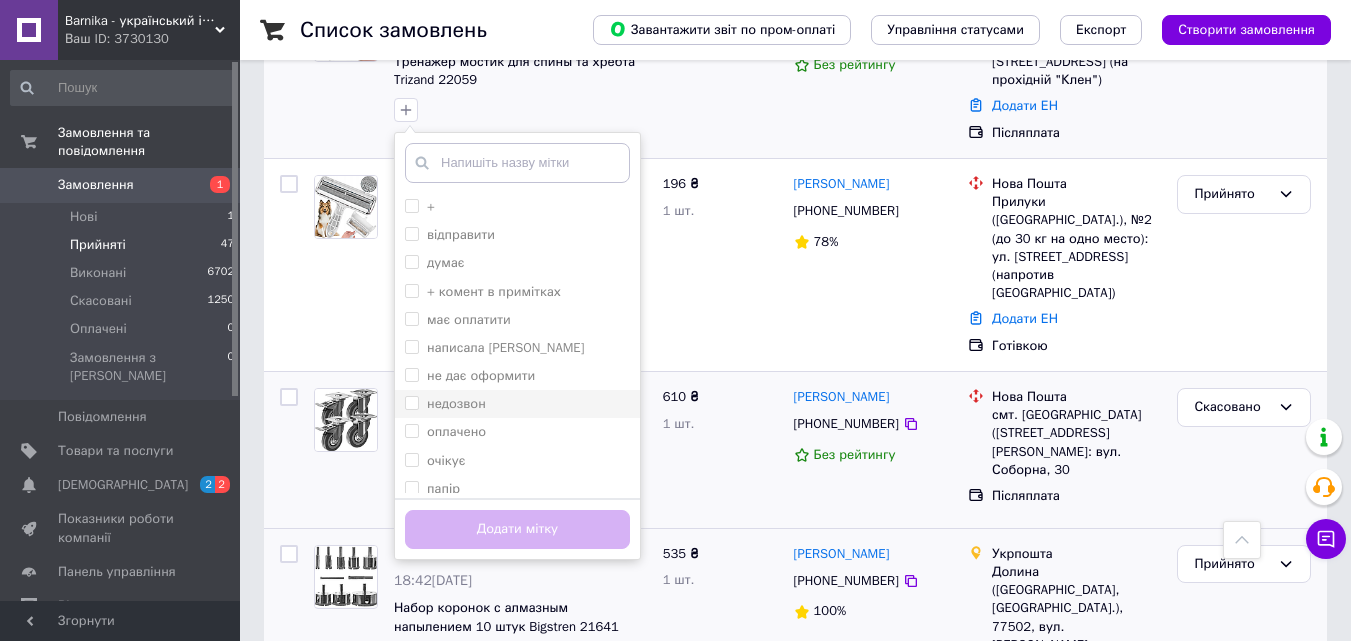 click on "недозвон" at bounding box center [456, 403] 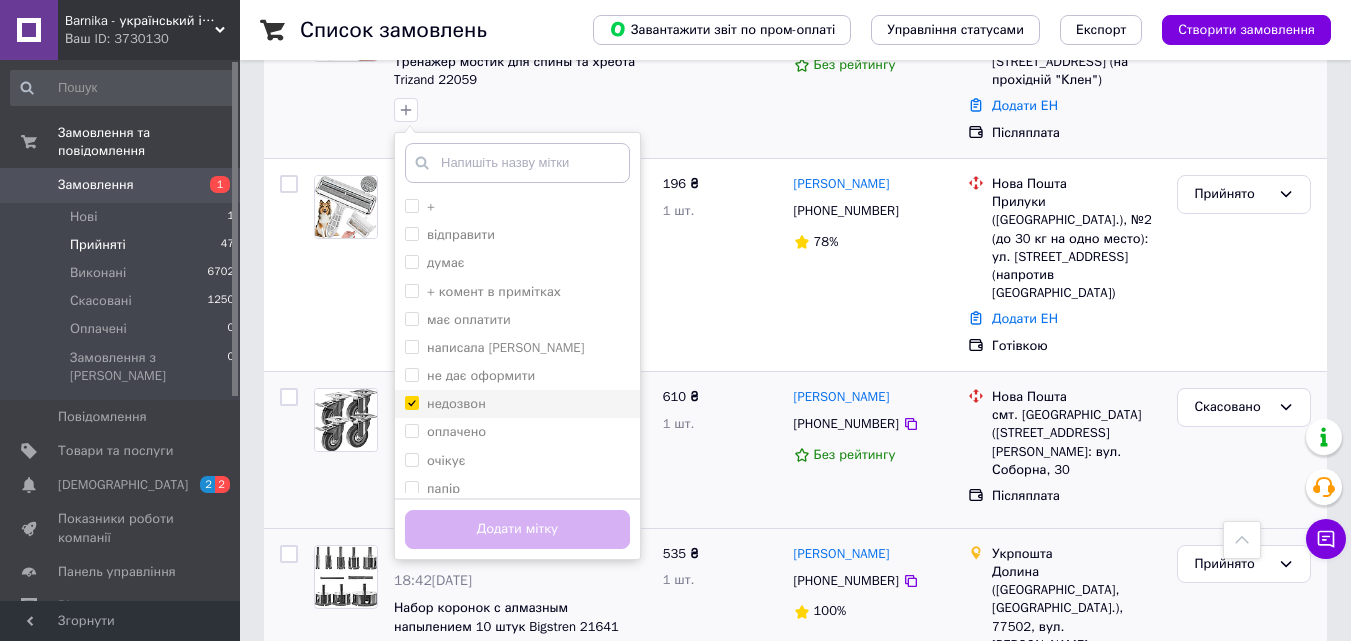 checkbox on "true" 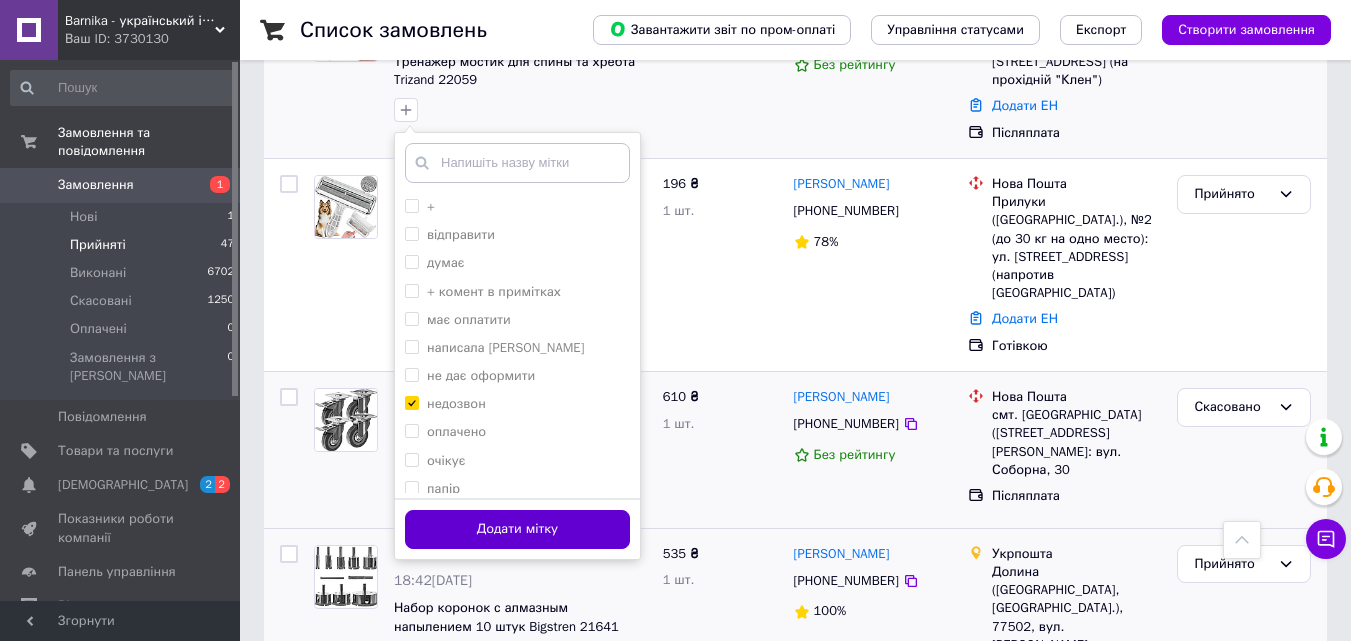 click on "Додати мітку" at bounding box center [517, 529] 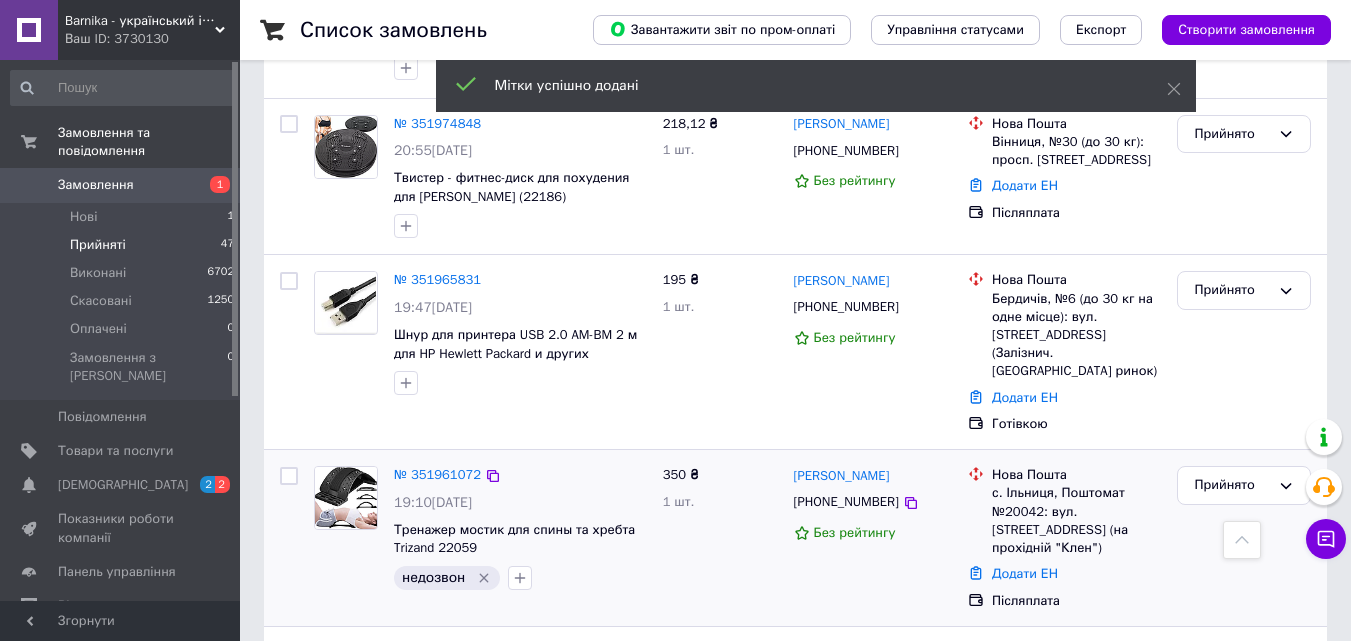 scroll, scrollTop: 1857, scrollLeft: 0, axis: vertical 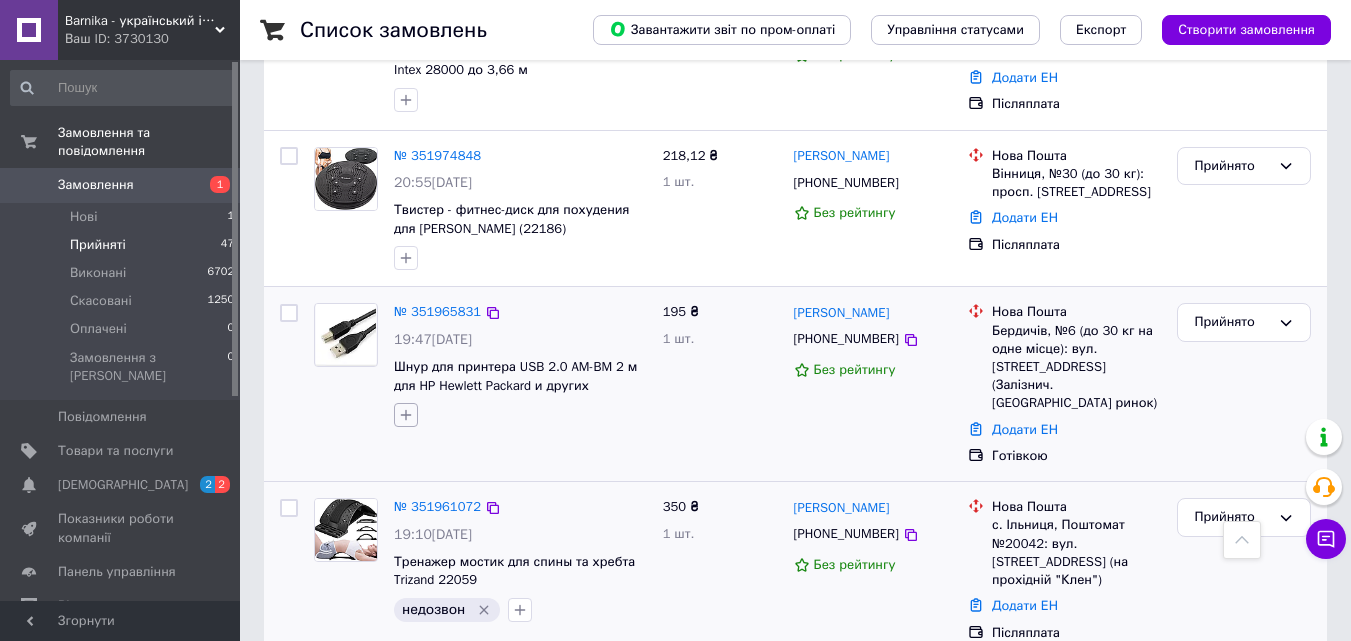 click 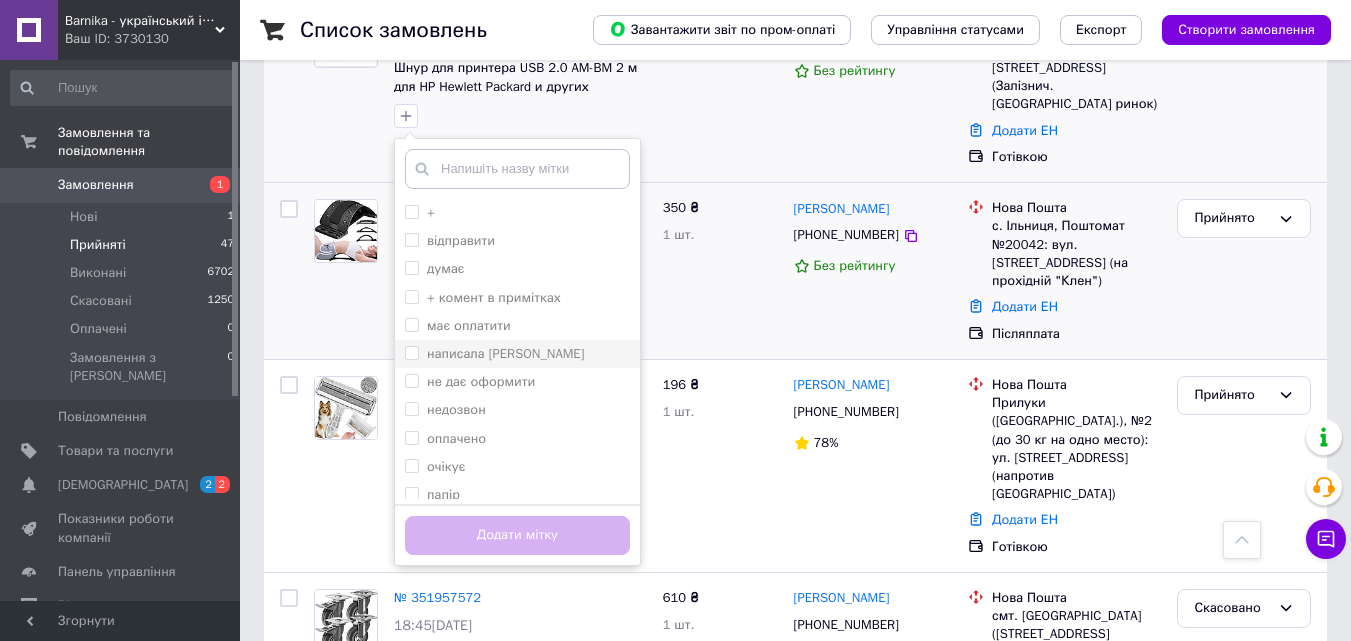 scroll, scrollTop: 2157, scrollLeft: 0, axis: vertical 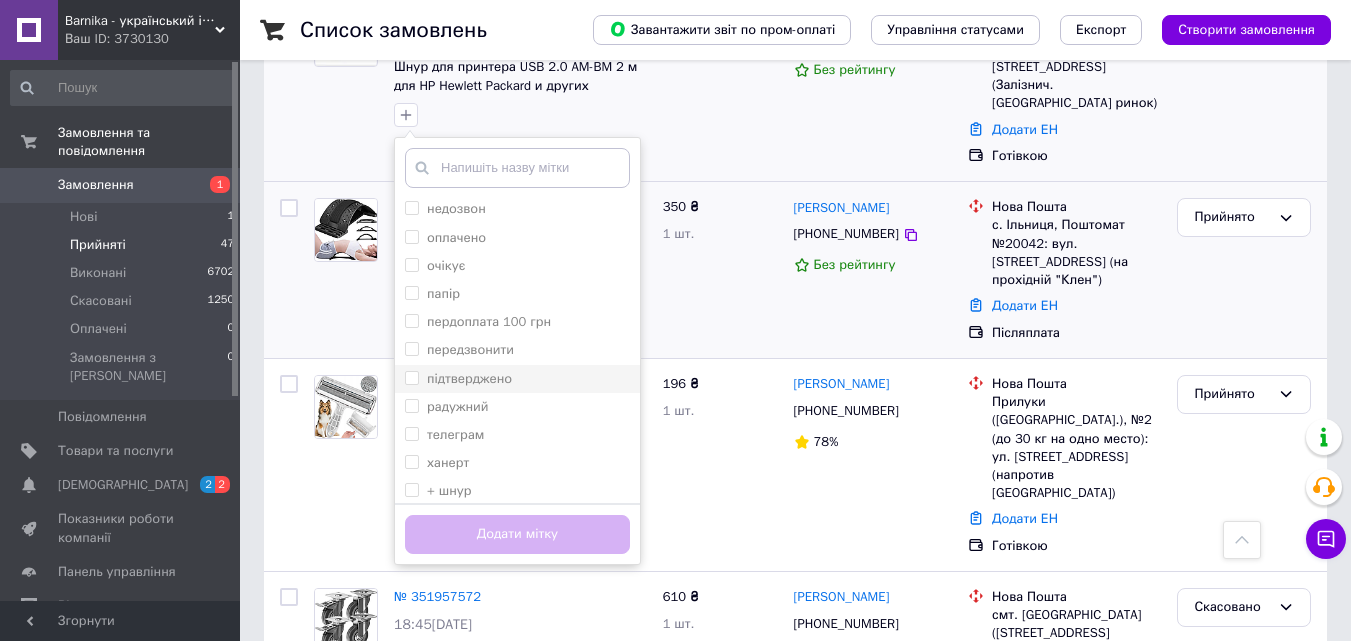 click on "підтверджено" at bounding box center [469, 378] 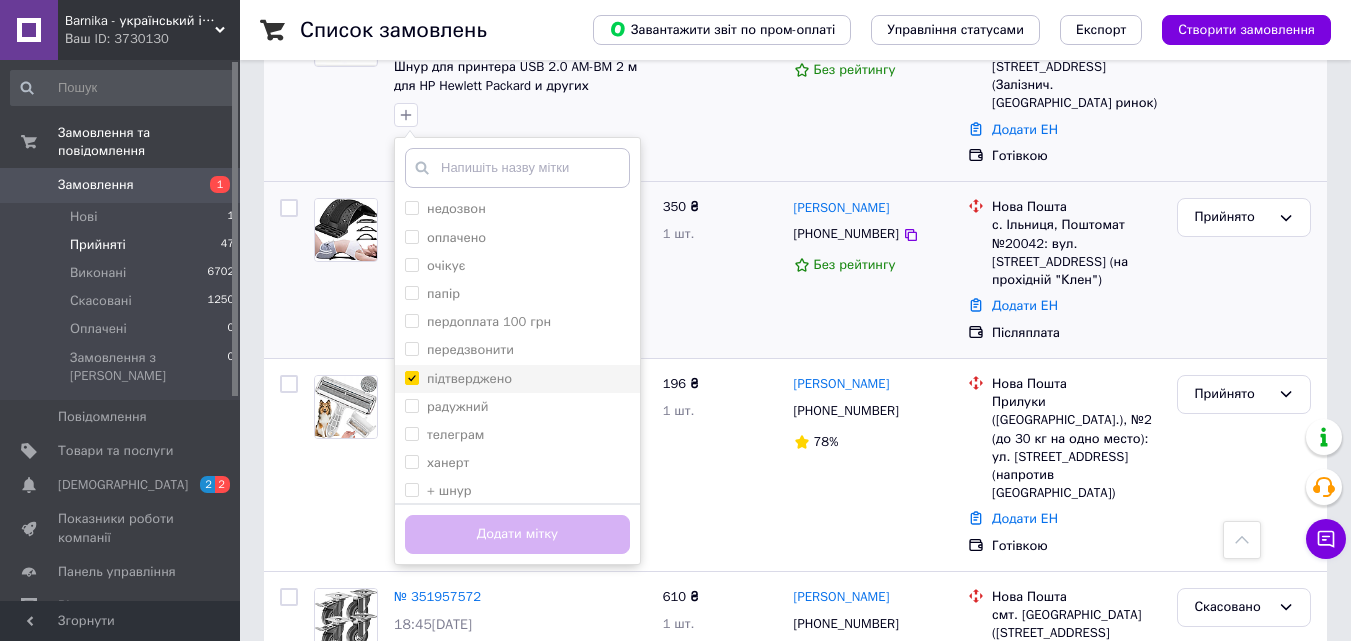 checkbox on "true" 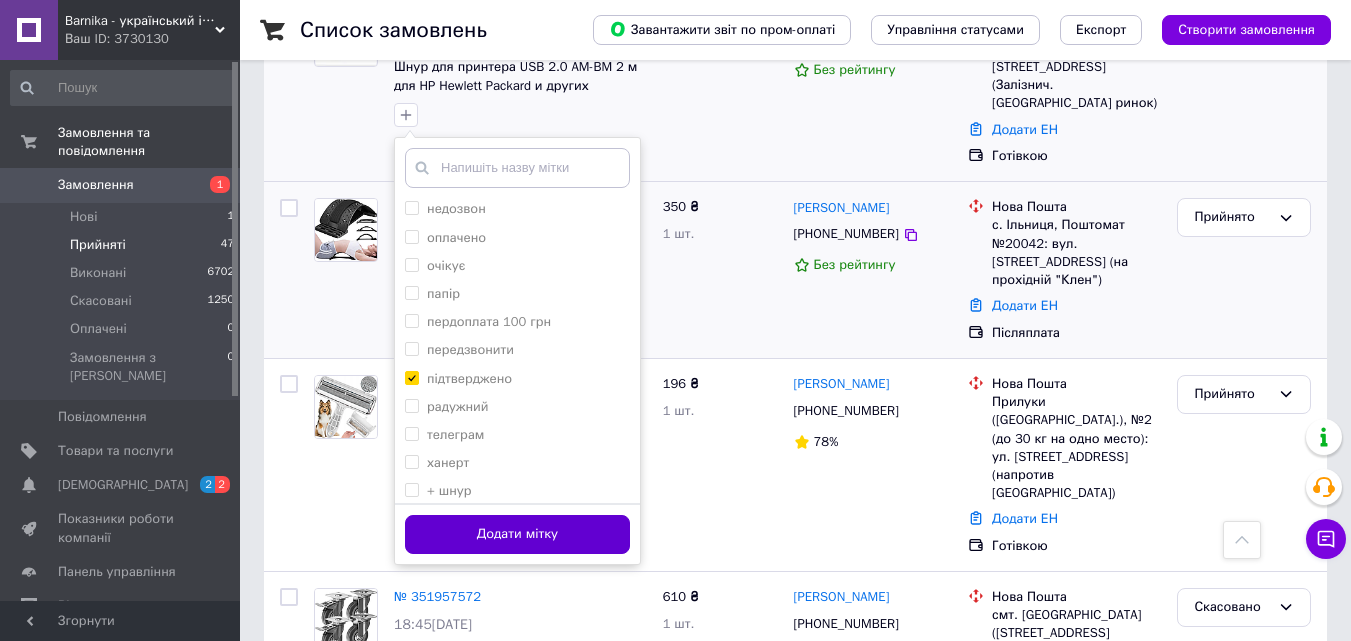 click on "Додати мітку" at bounding box center (517, 534) 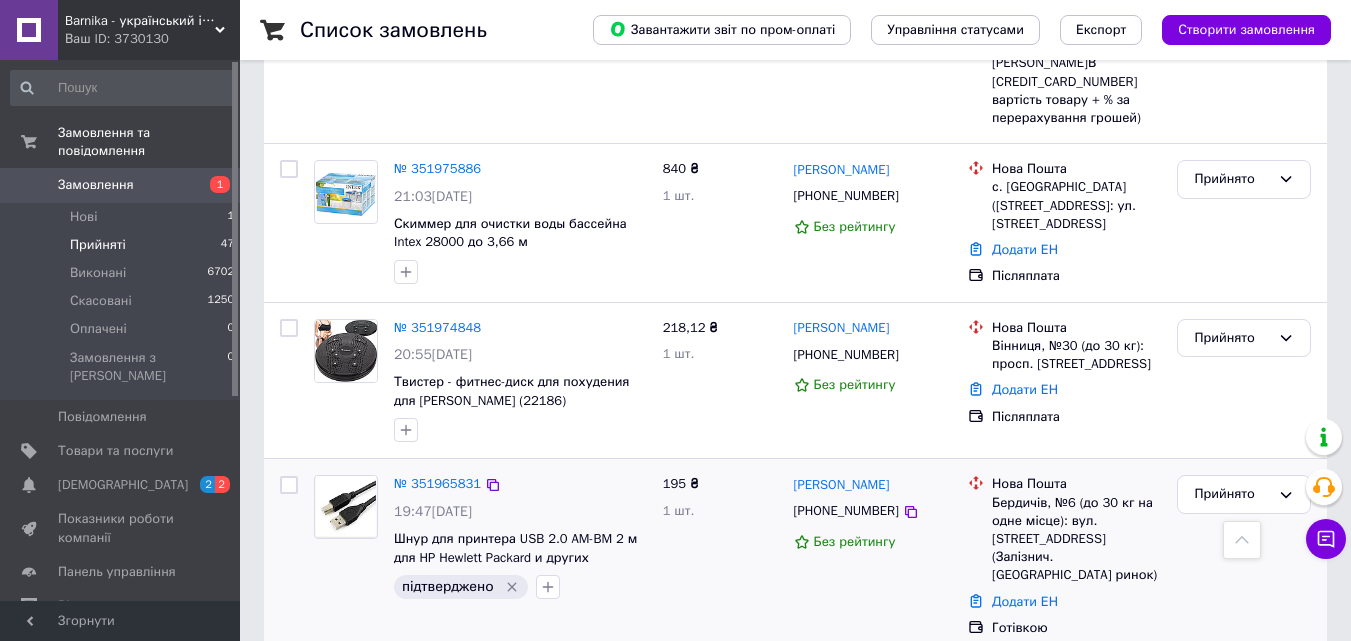 scroll, scrollTop: 1657, scrollLeft: 0, axis: vertical 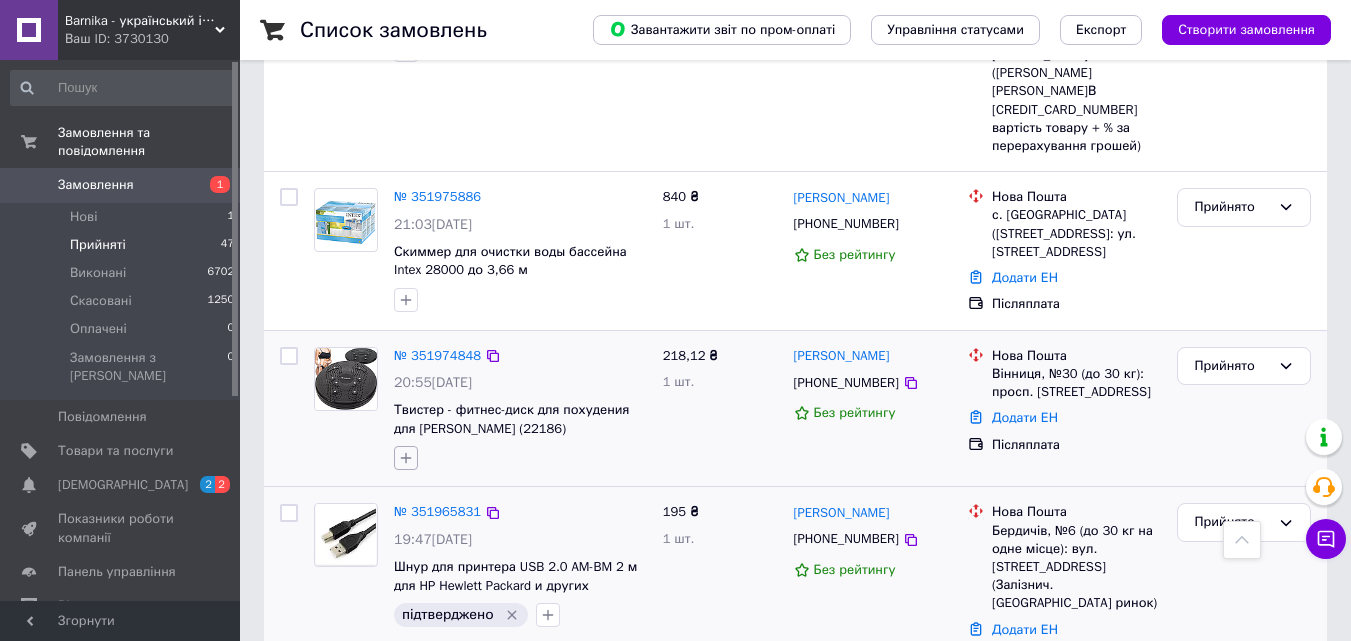click 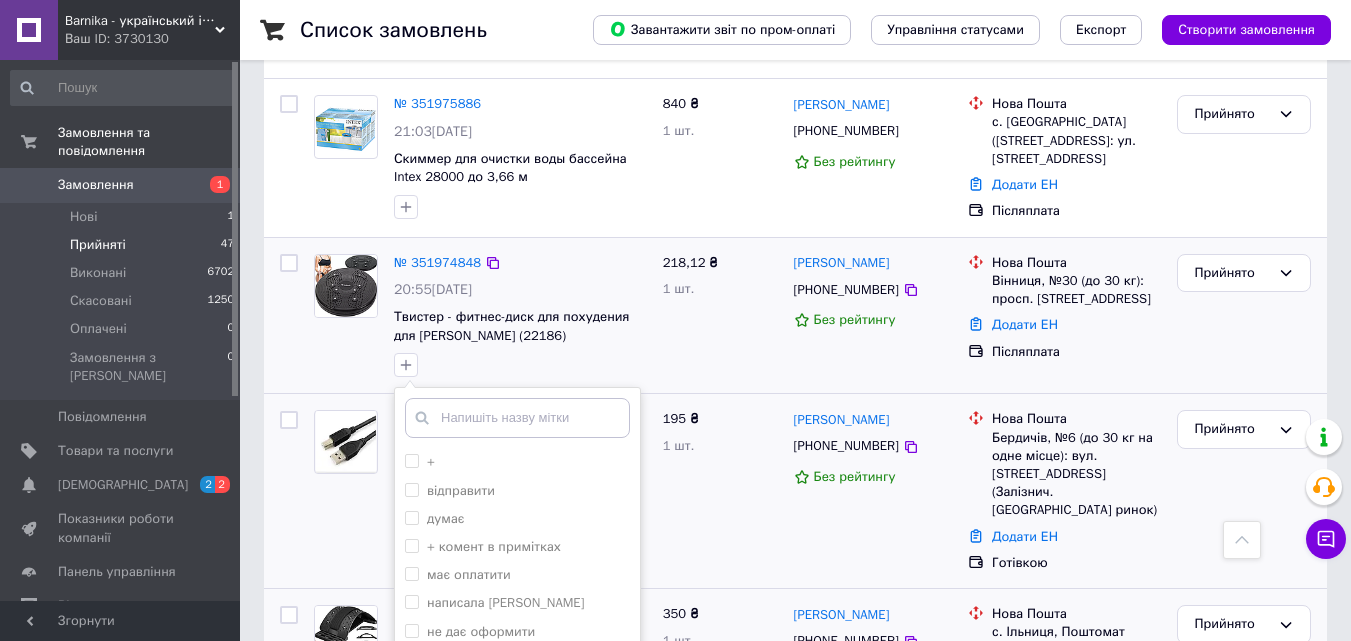 scroll, scrollTop: 1957, scrollLeft: 0, axis: vertical 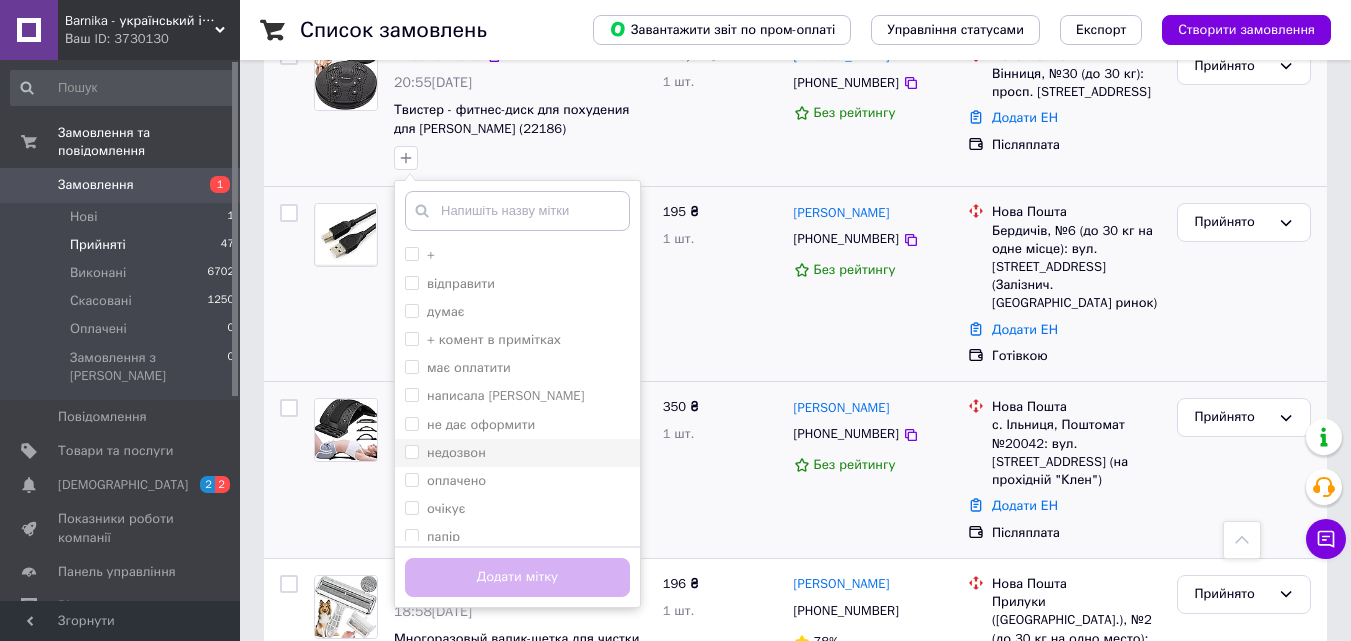 click on "недозвон" at bounding box center (411, 451) 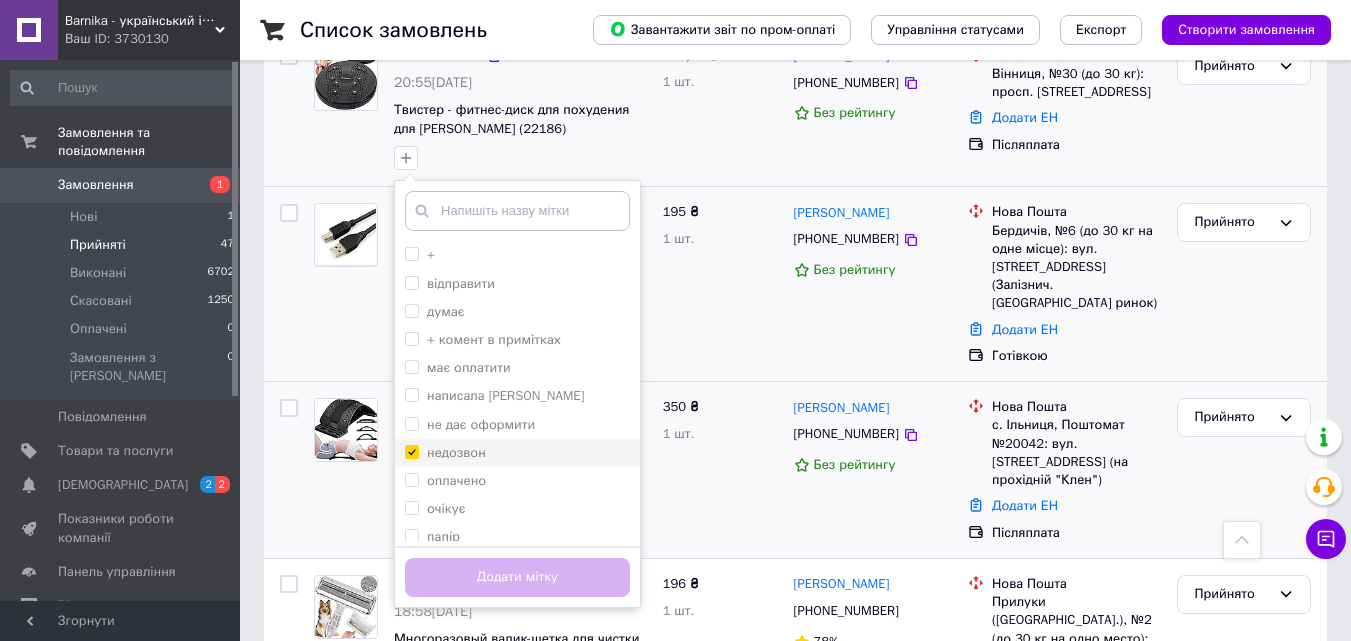 checkbox on "true" 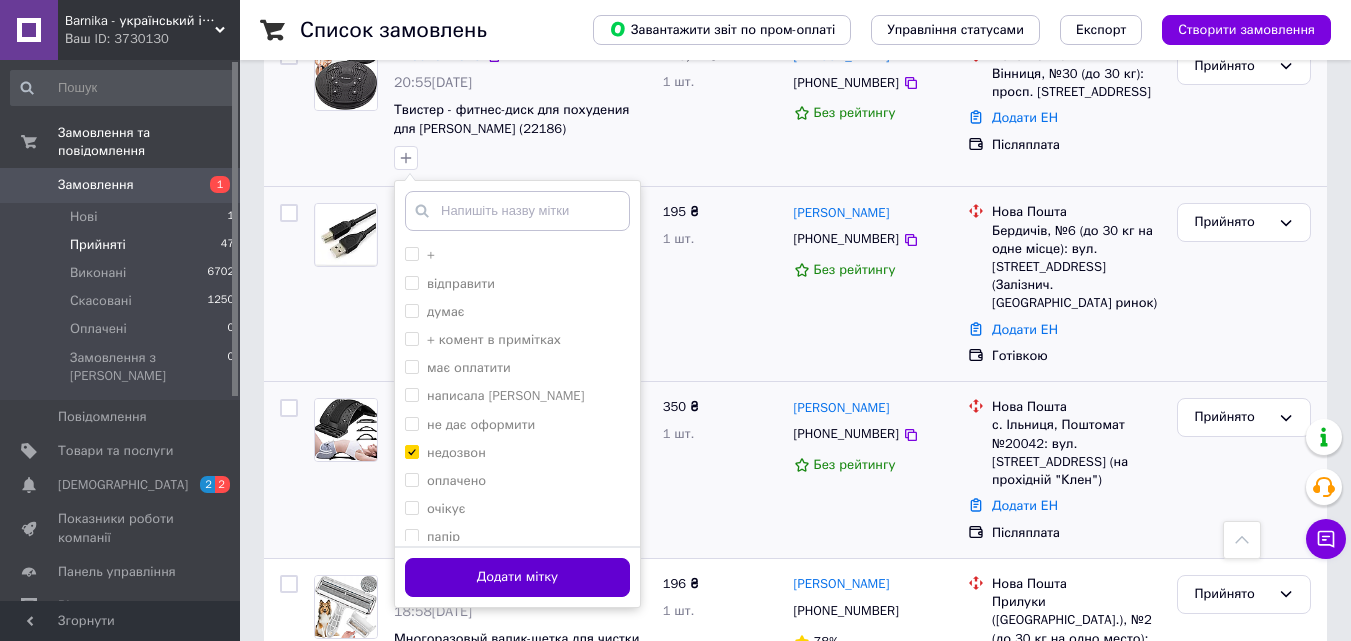 click on "Додати мітку" at bounding box center [517, 577] 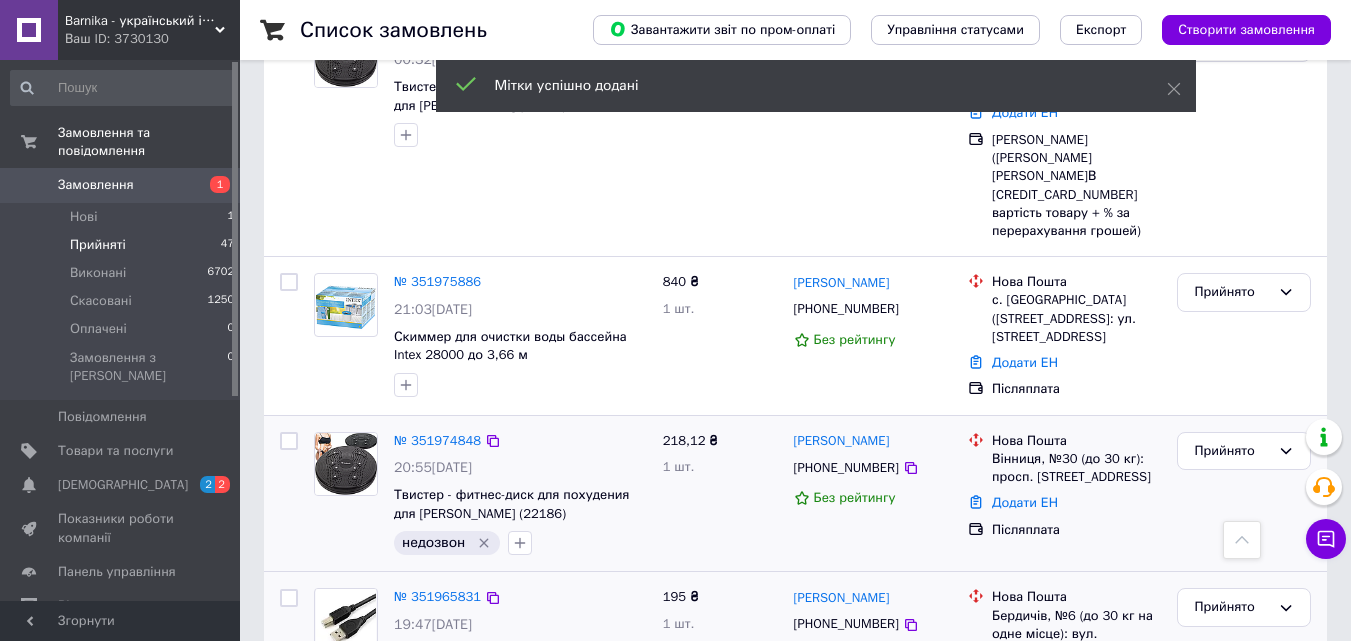 scroll, scrollTop: 1557, scrollLeft: 0, axis: vertical 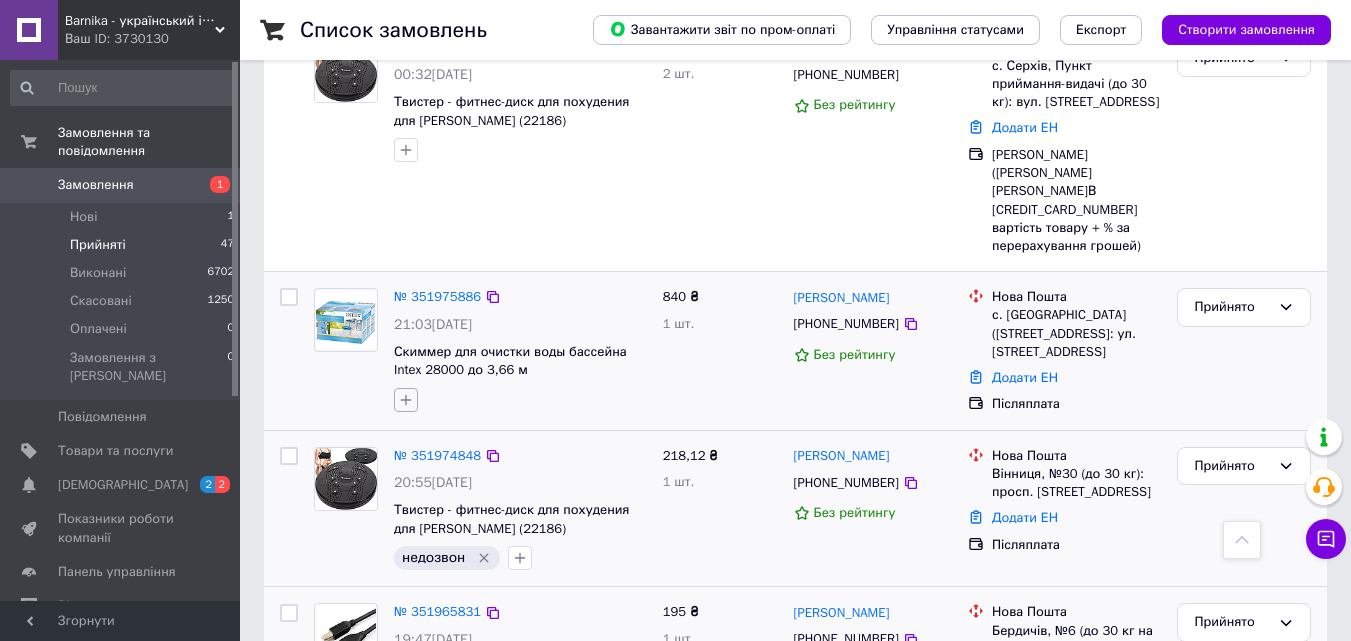 click 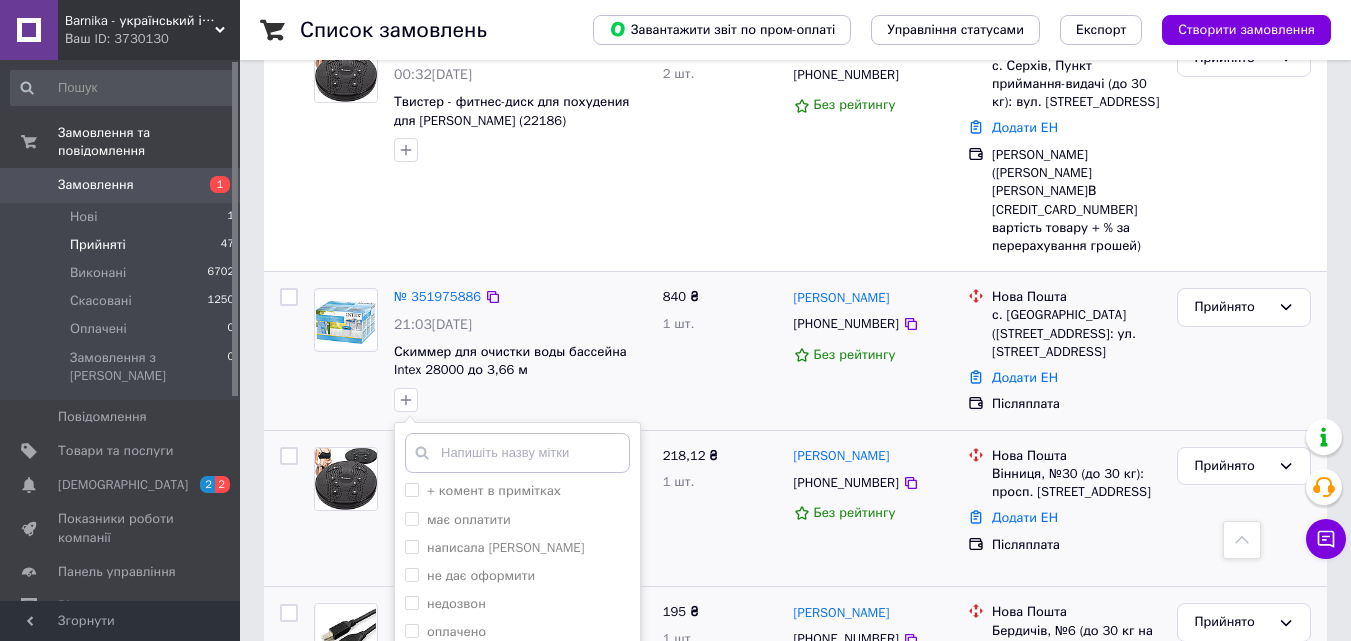 scroll, scrollTop: 200, scrollLeft: 0, axis: vertical 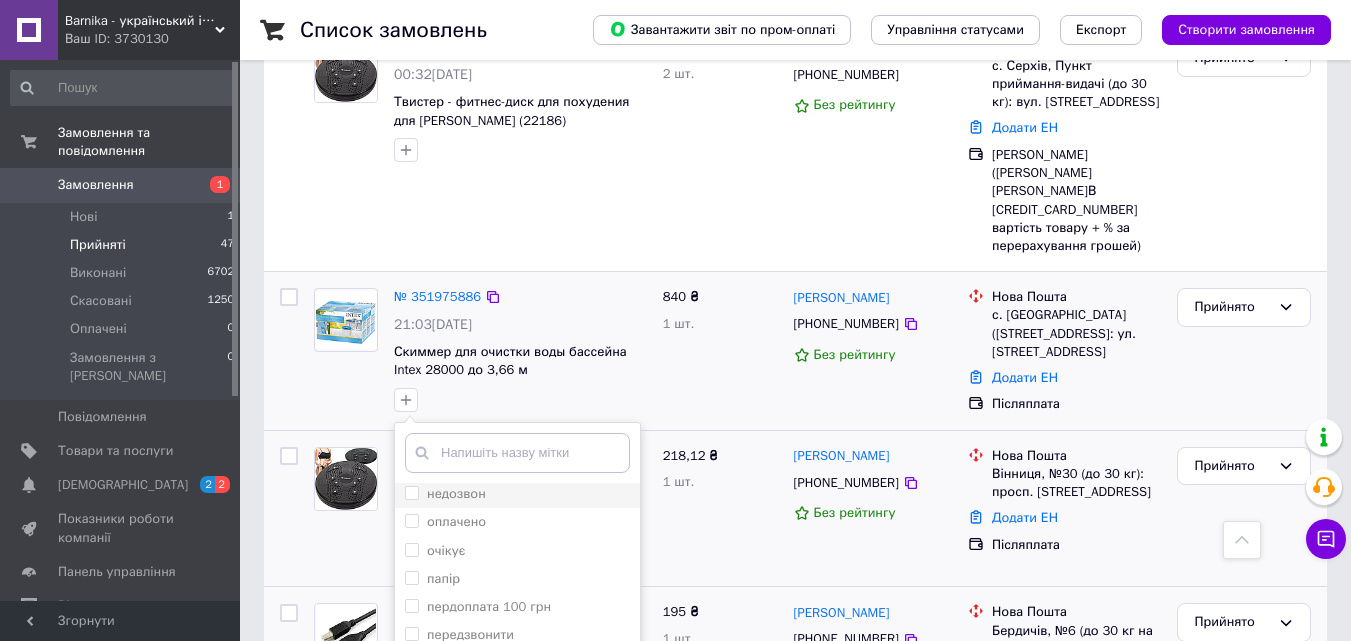 click on "недозвон" at bounding box center (517, 494) 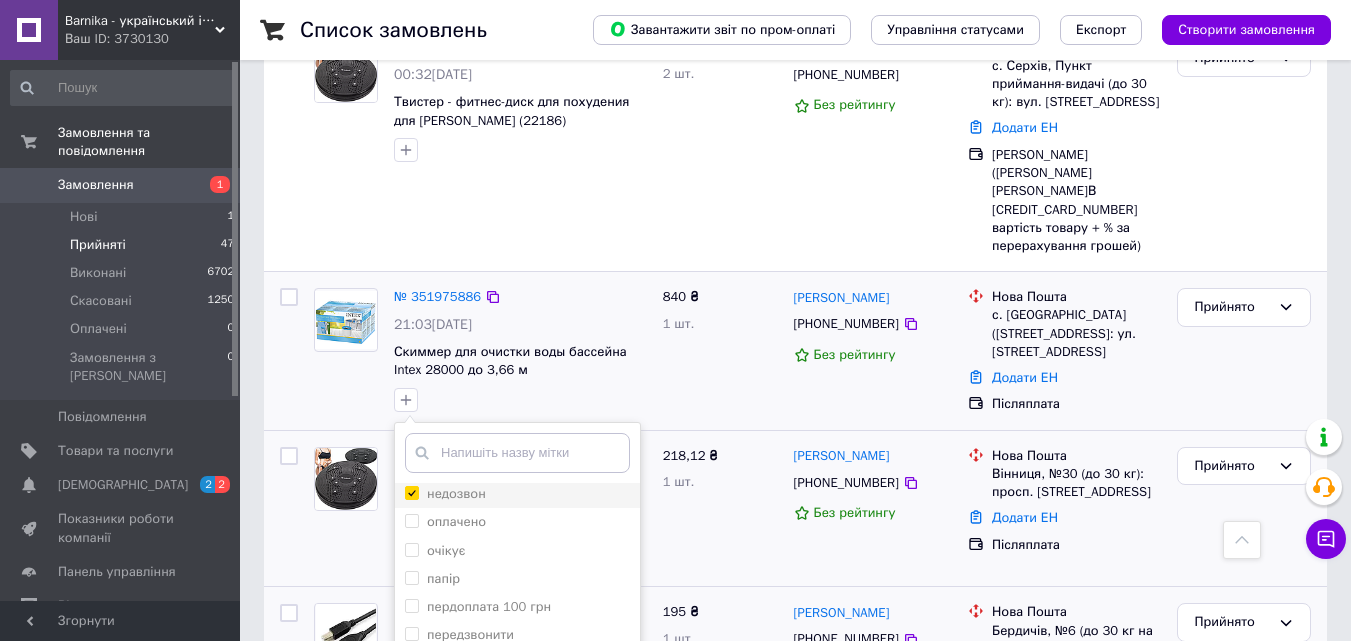 checkbox on "true" 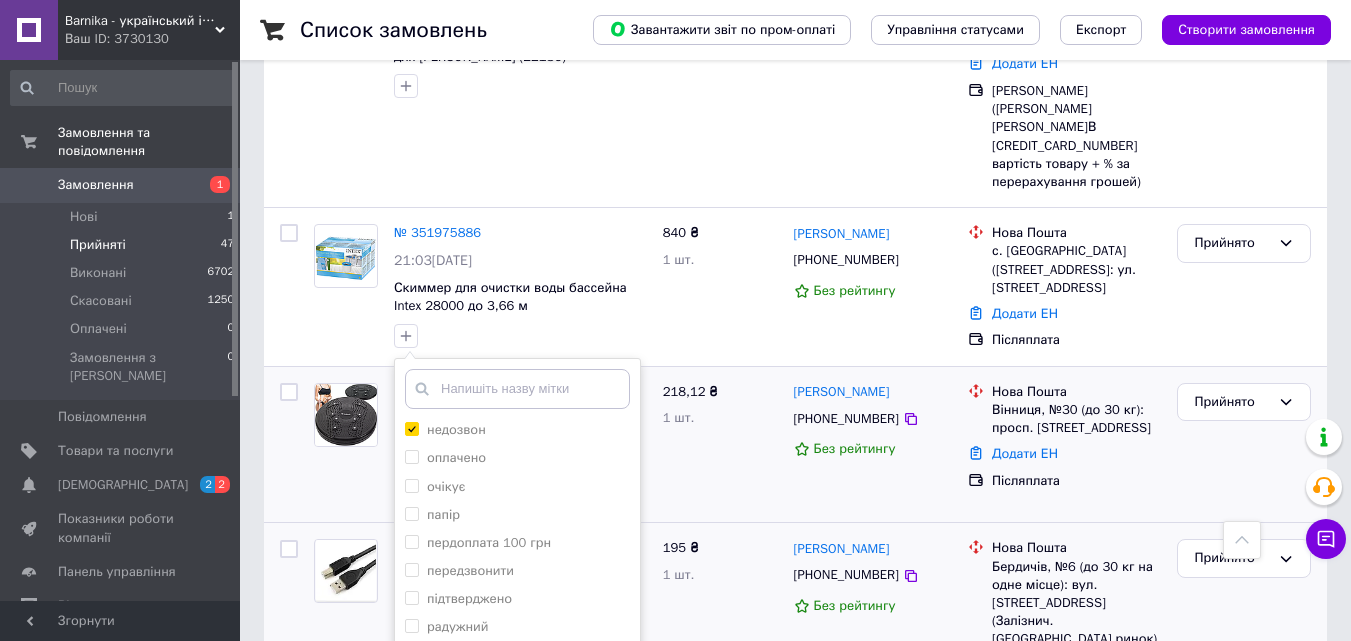 scroll, scrollTop: 1757, scrollLeft: 0, axis: vertical 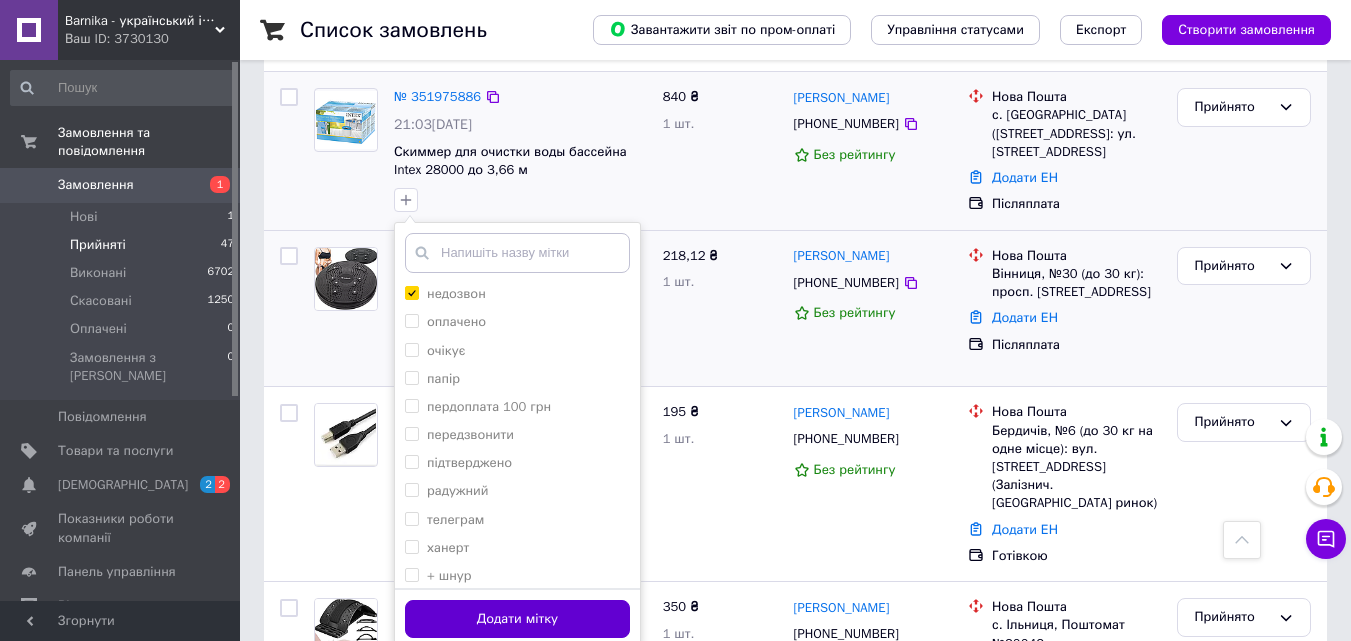 click on "Додати мітку" at bounding box center [517, 619] 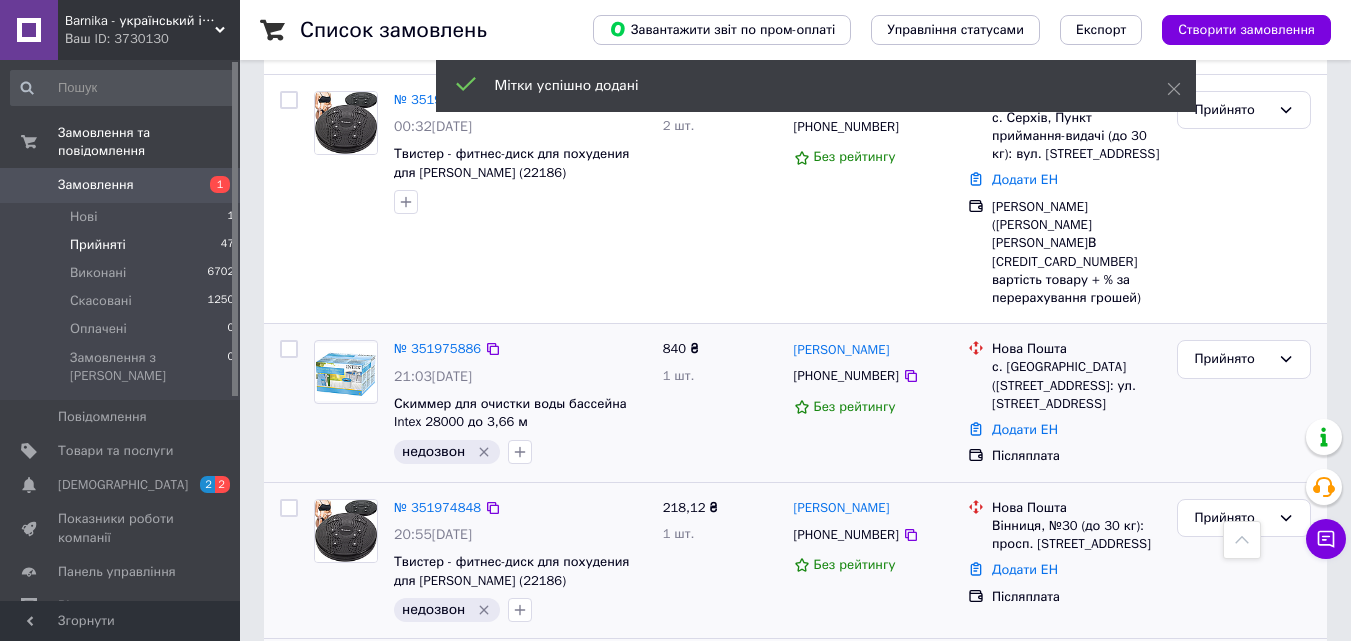 scroll, scrollTop: 1457, scrollLeft: 0, axis: vertical 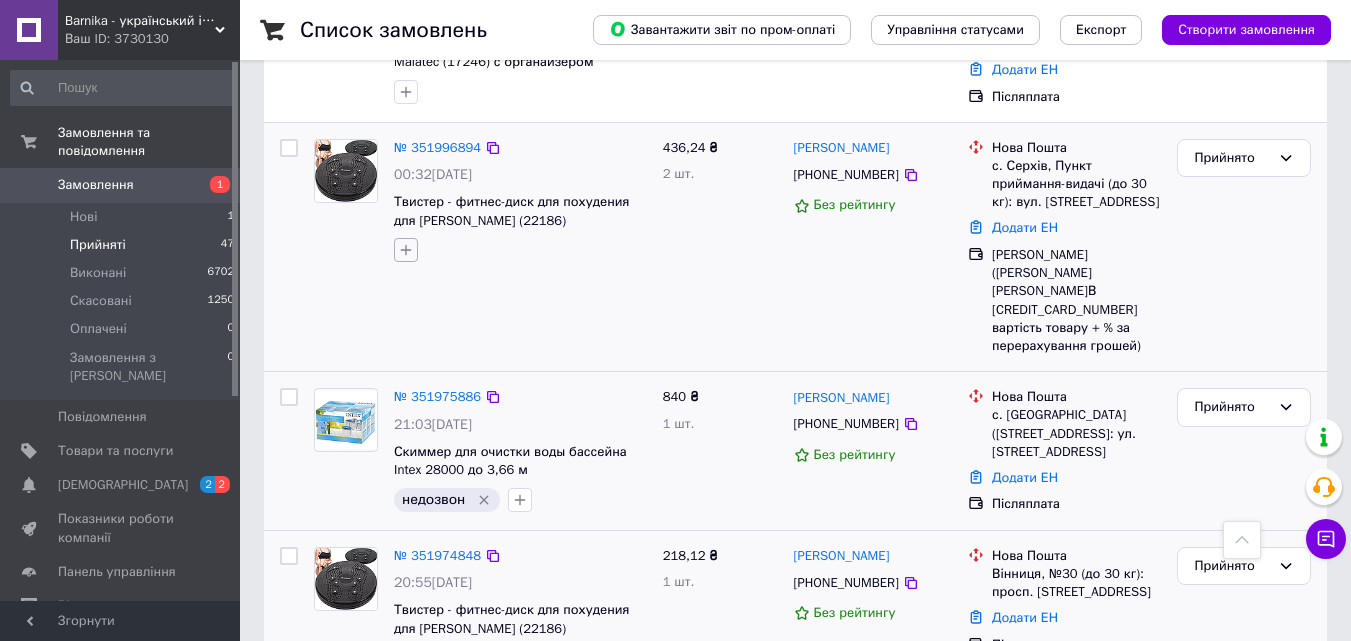 click 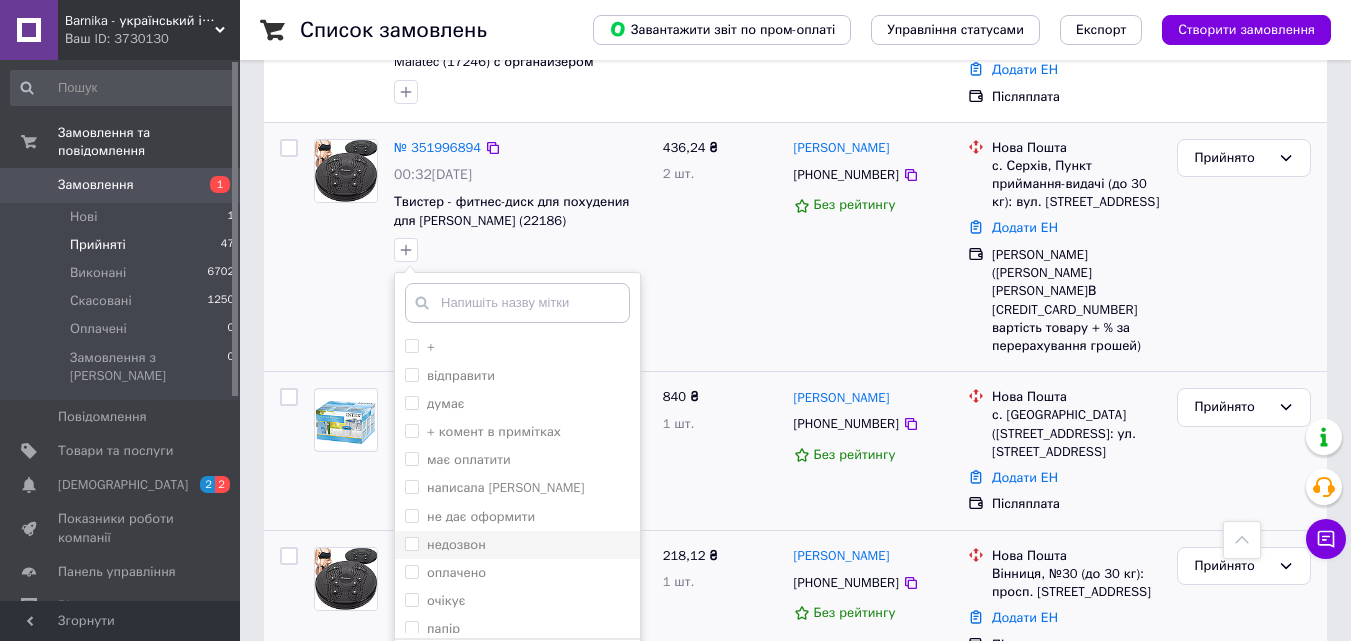 click on "недозвон" at bounding box center [411, 543] 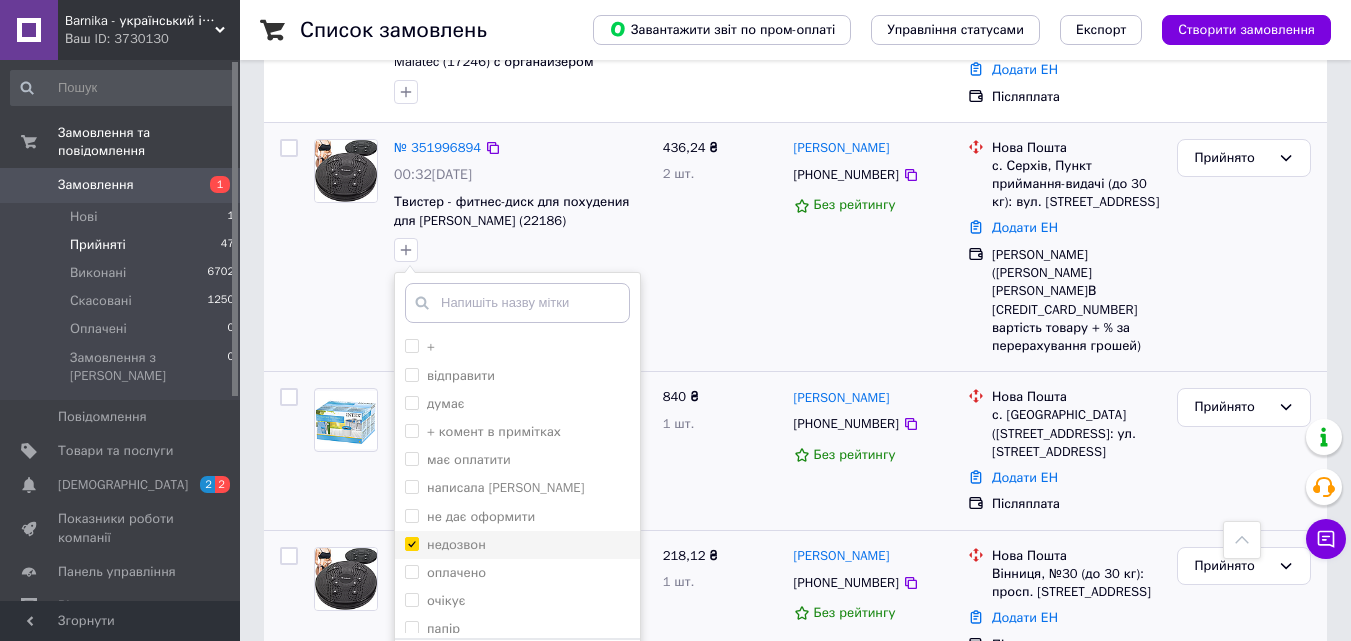 checkbox on "true" 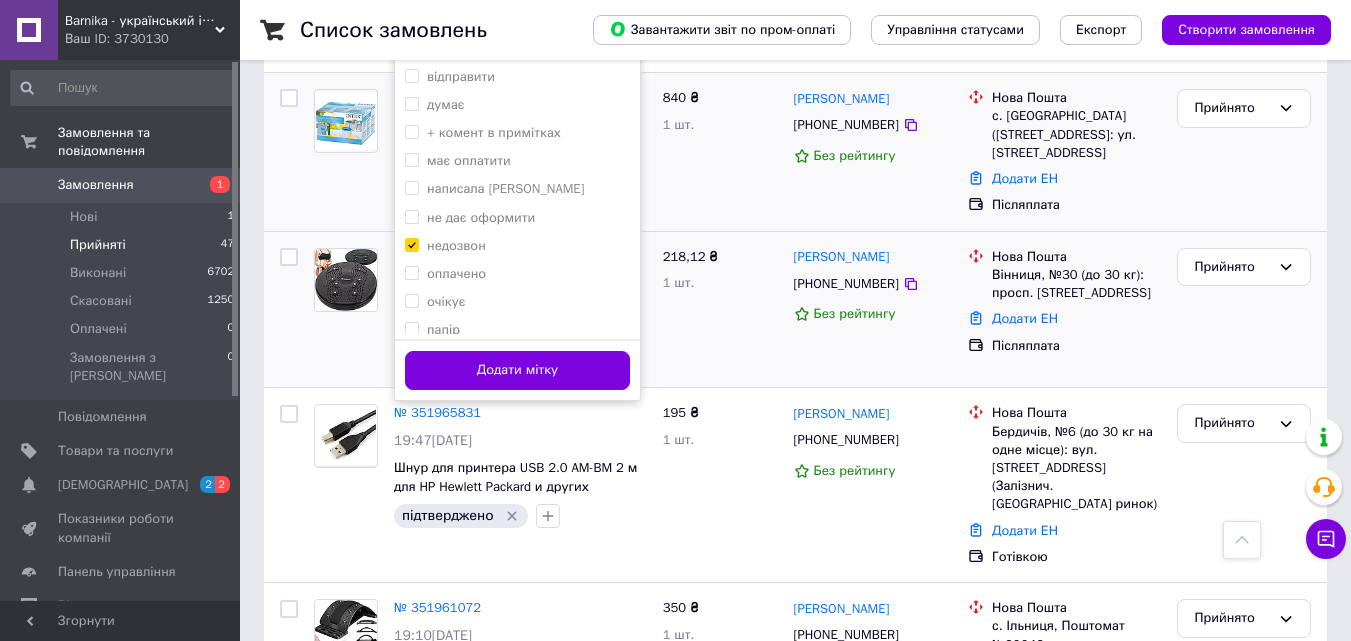 scroll, scrollTop: 1757, scrollLeft: 0, axis: vertical 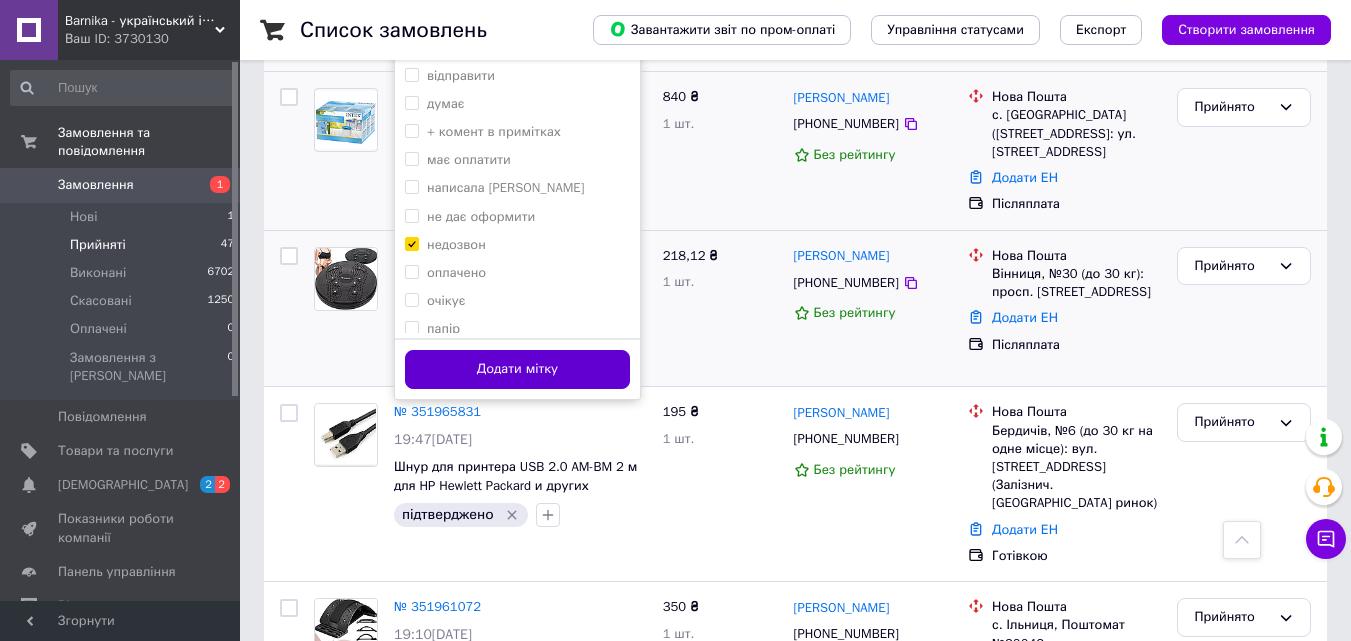 click on "Додати мітку" at bounding box center (517, 369) 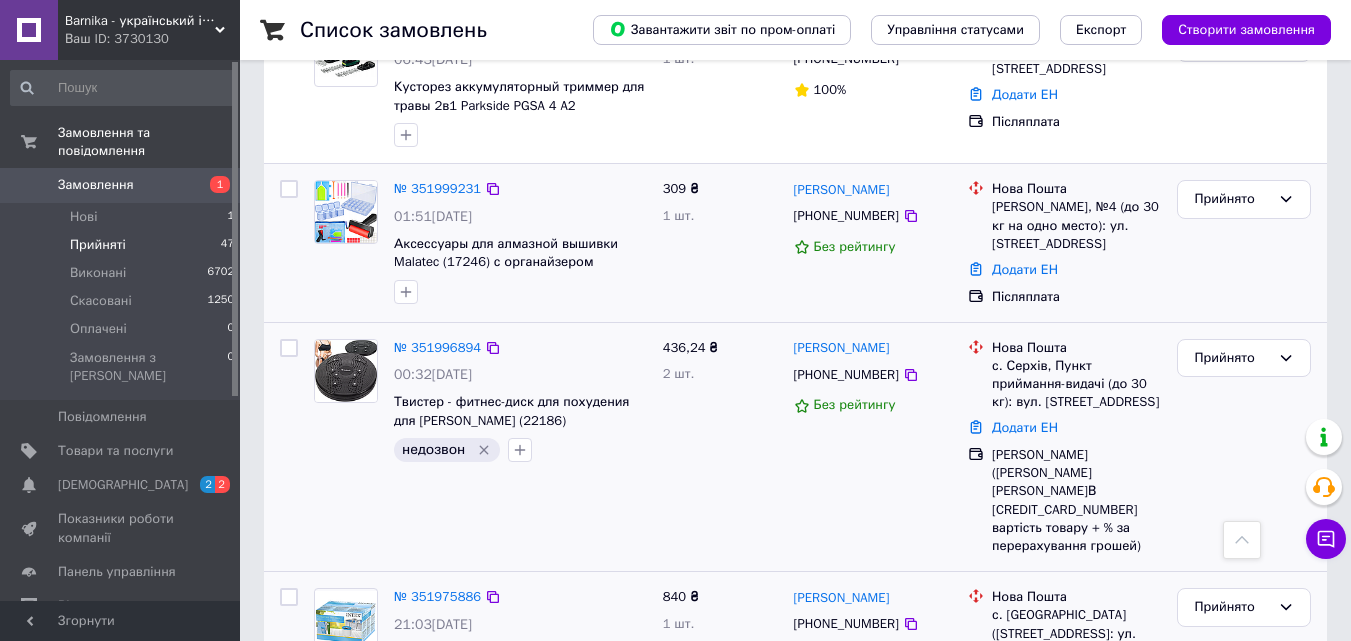 scroll, scrollTop: 1157, scrollLeft: 0, axis: vertical 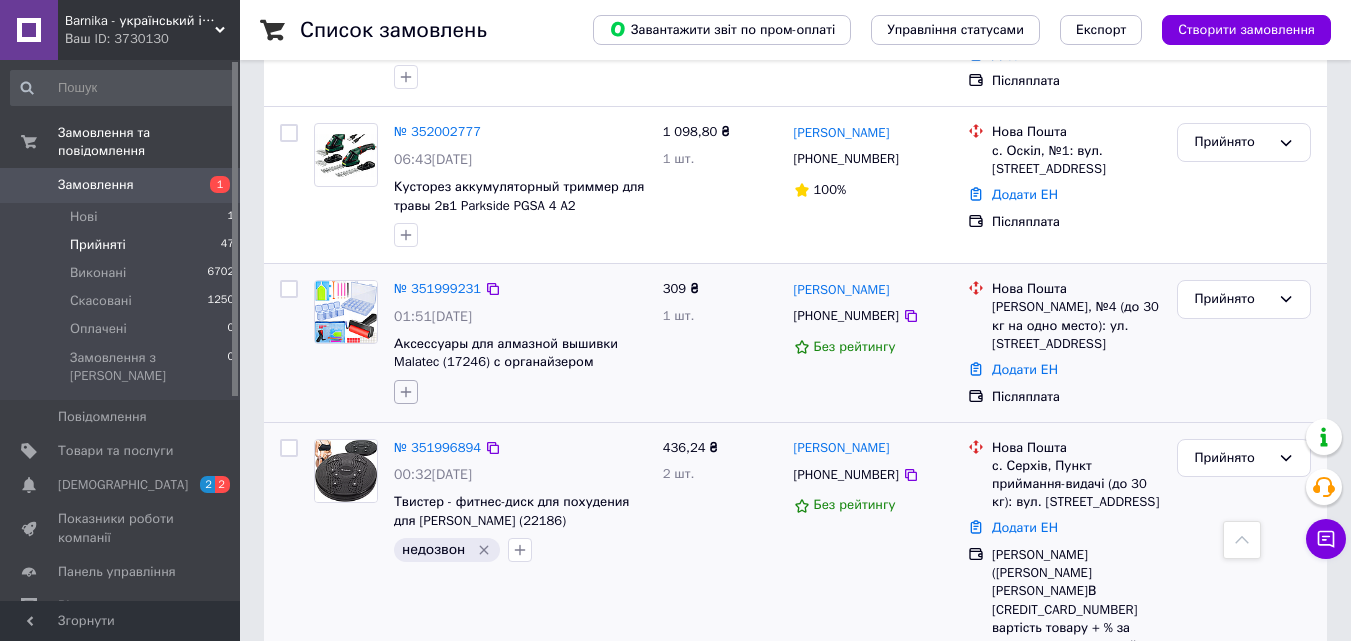 click 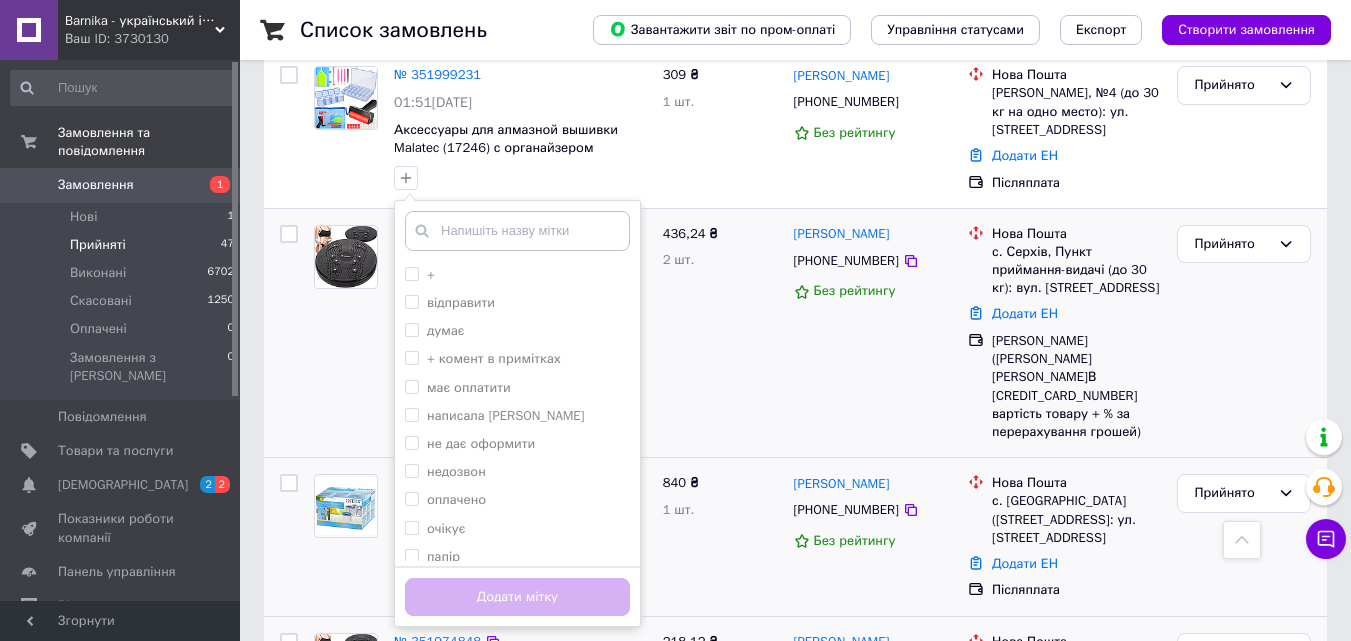 scroll, scrollTop: 1457, scrollLeft: 0, axis: vertical 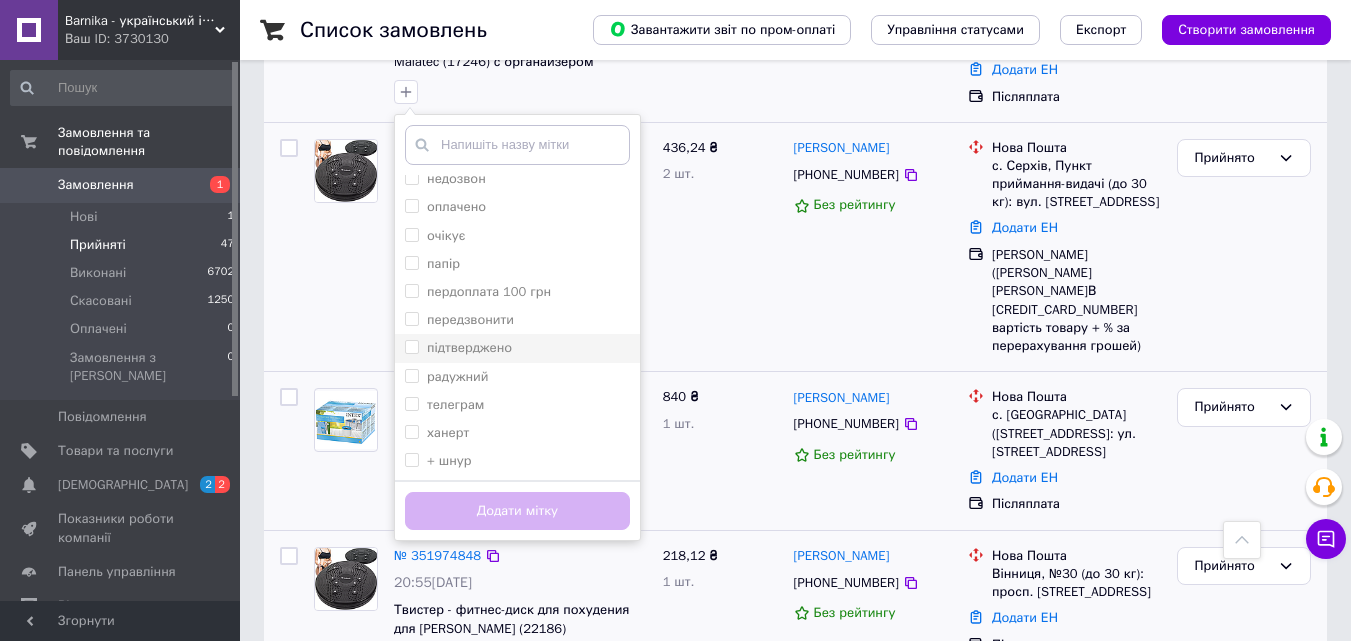 click on "підтверджено" at bounding box center [469, 347] 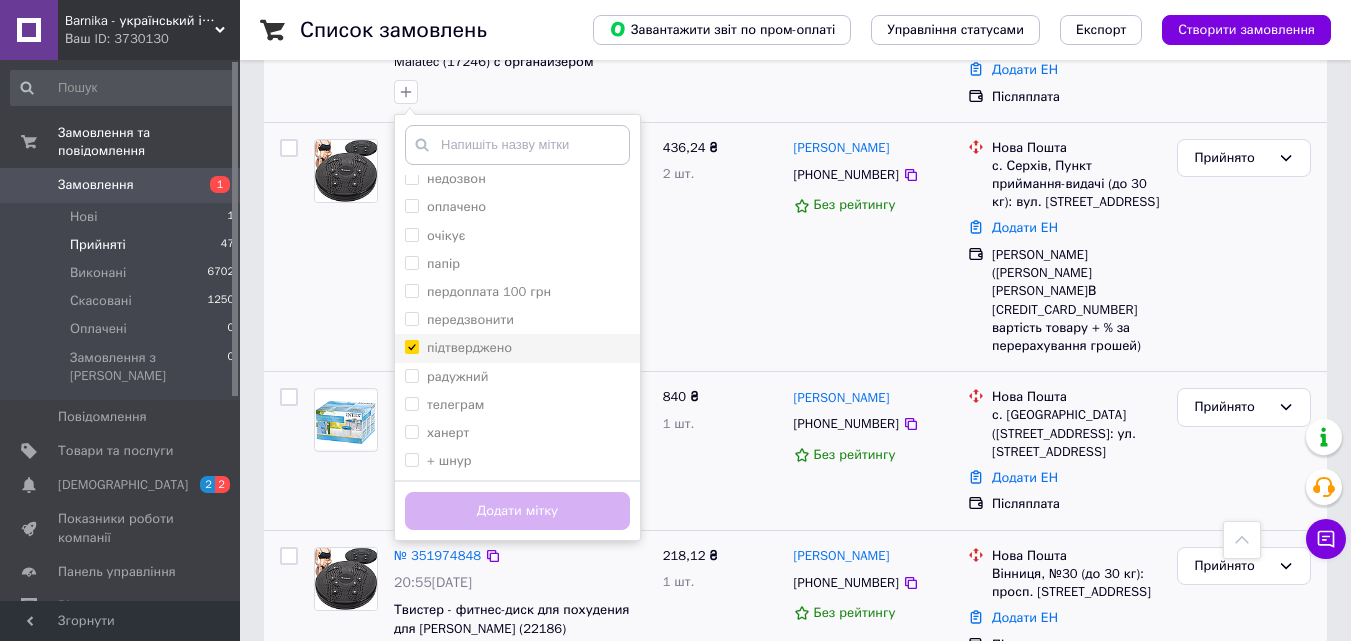 checkbox on "true" 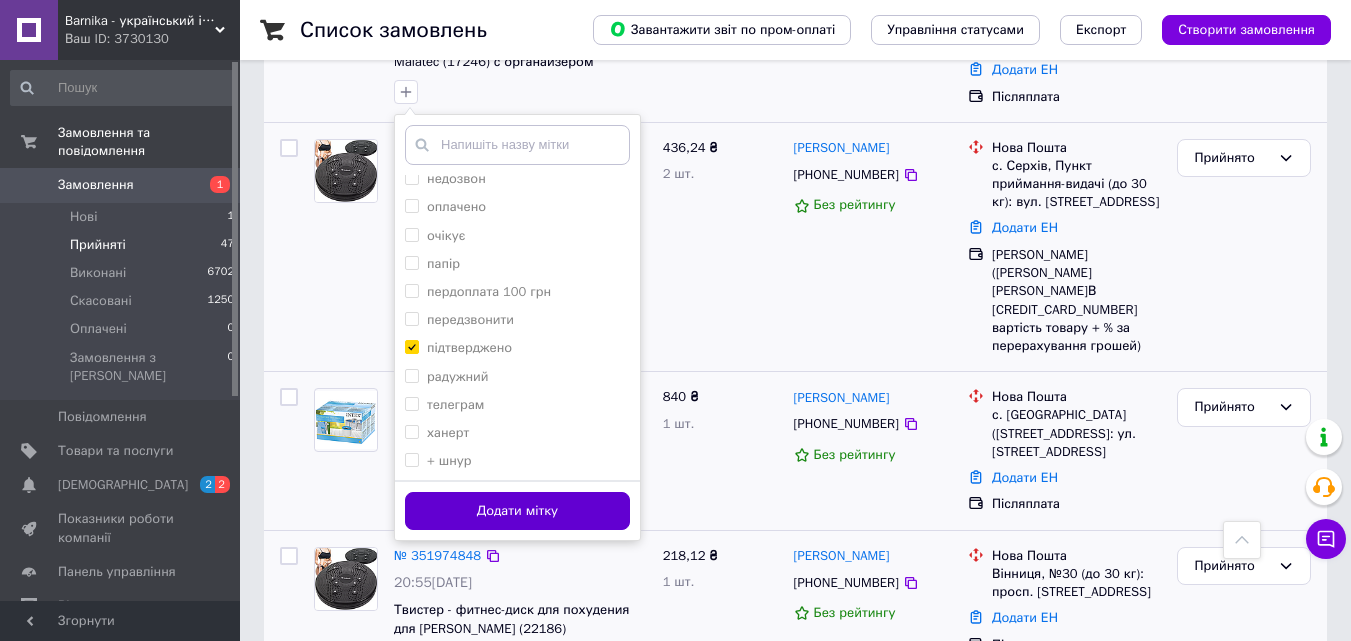 click on "Додати мітку" at bounding box center [517, 511] 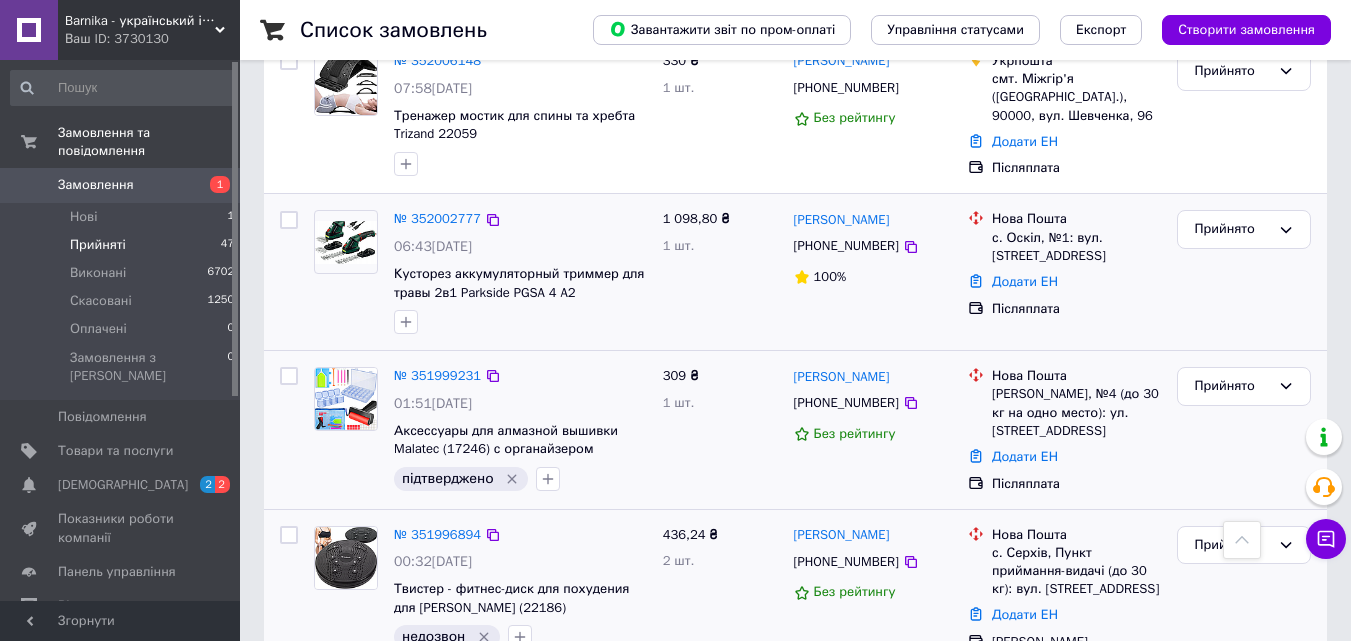 scroll, scrollTop: 1057, scrollLeft: 0, axis: vertical 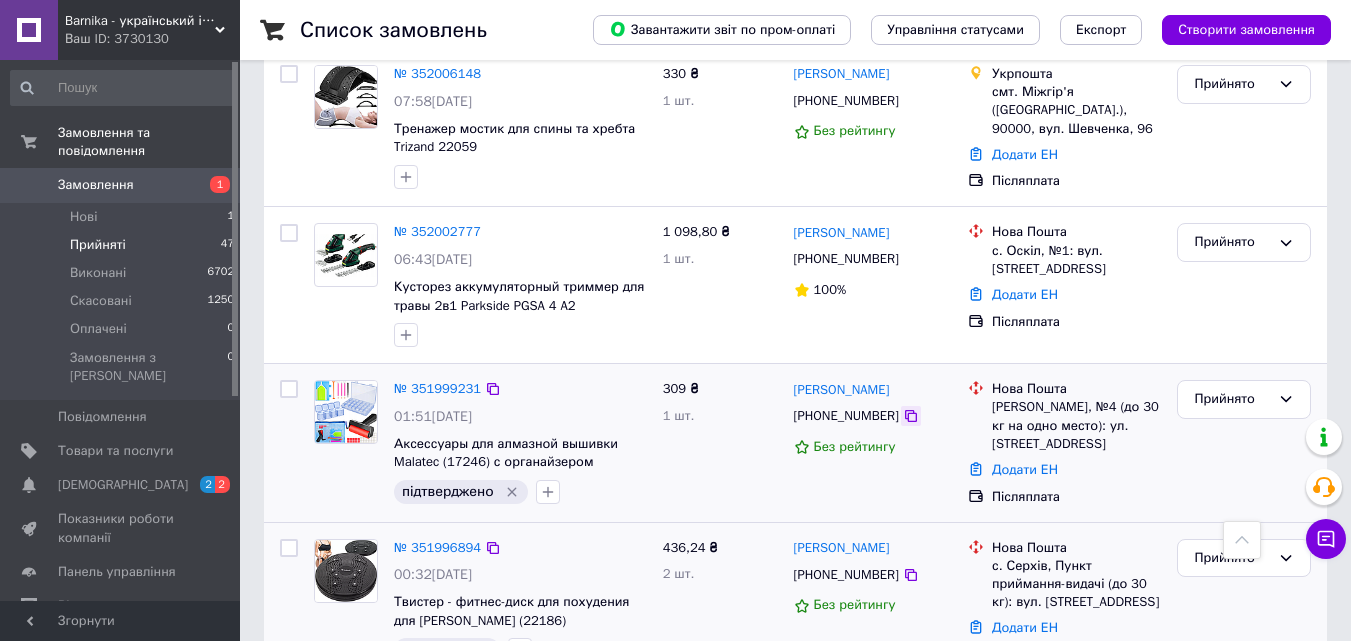 click 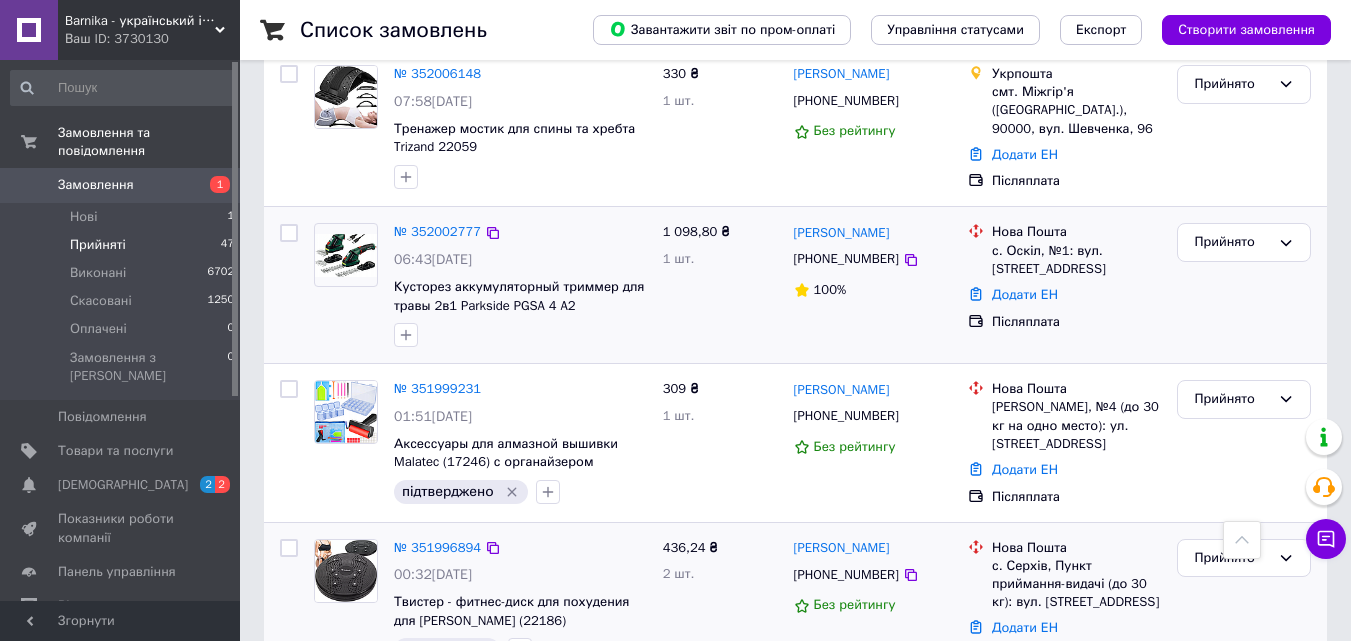 click at bounding box center [406, 335] 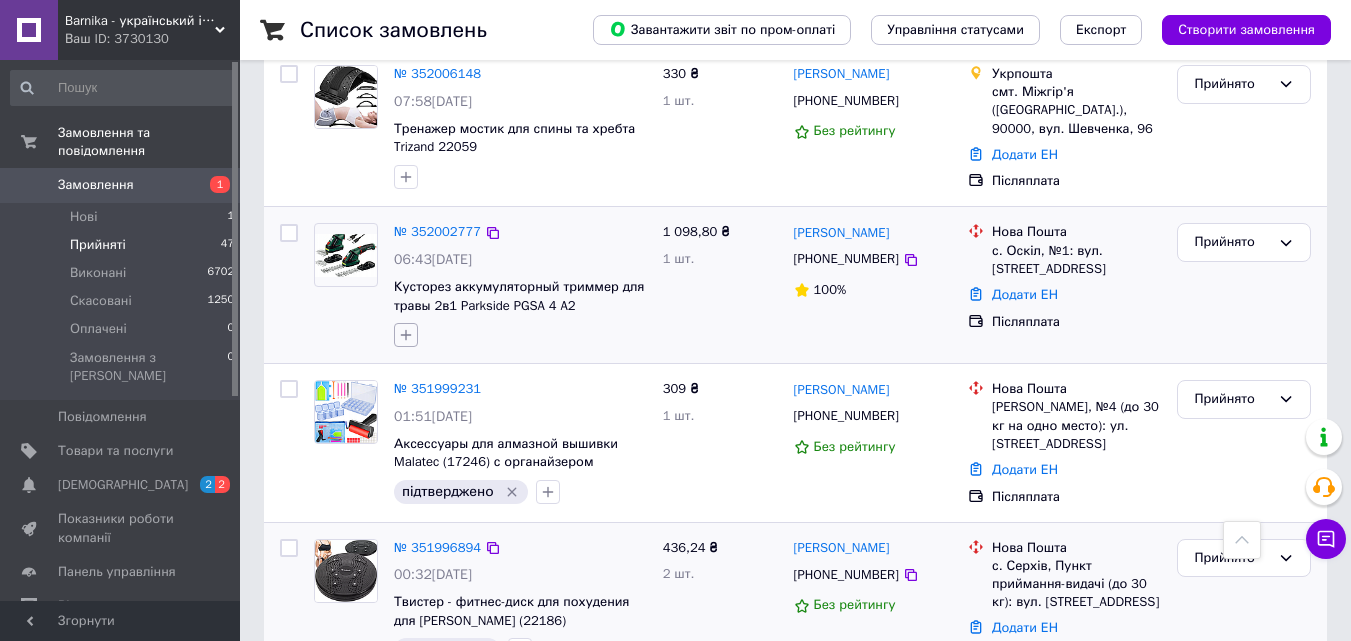 click 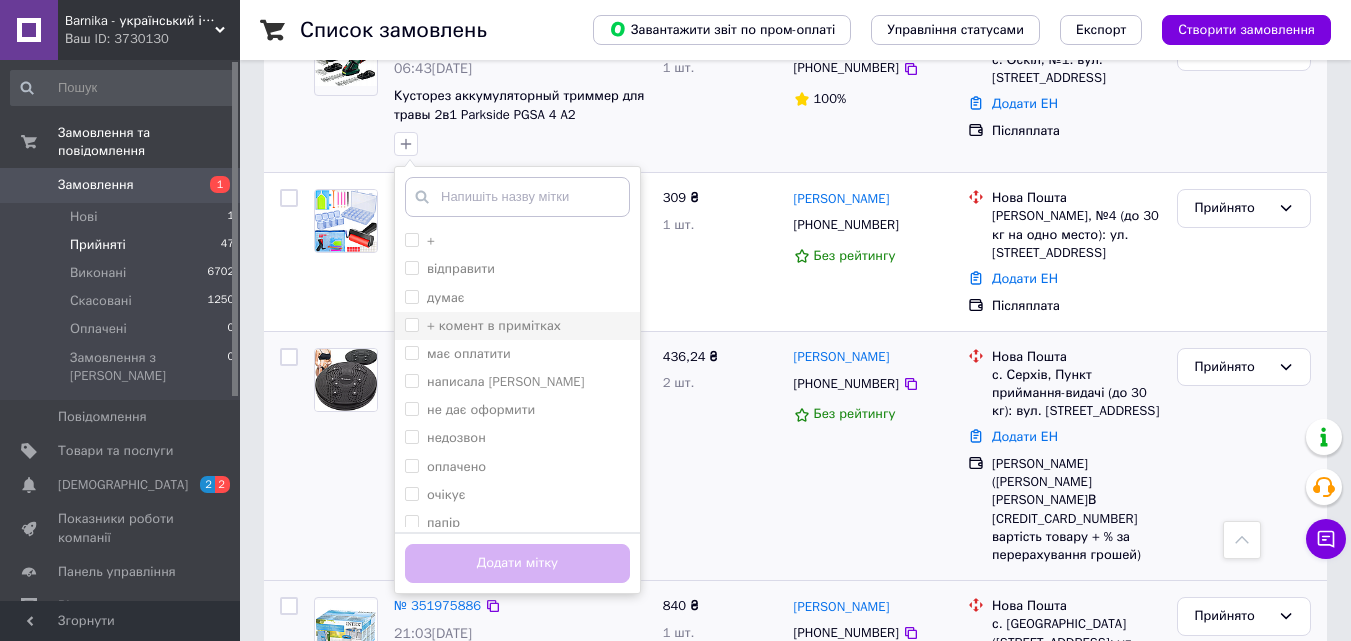 scroll, scrollTop: 1257, scrollLeft: 0, axis: vertical 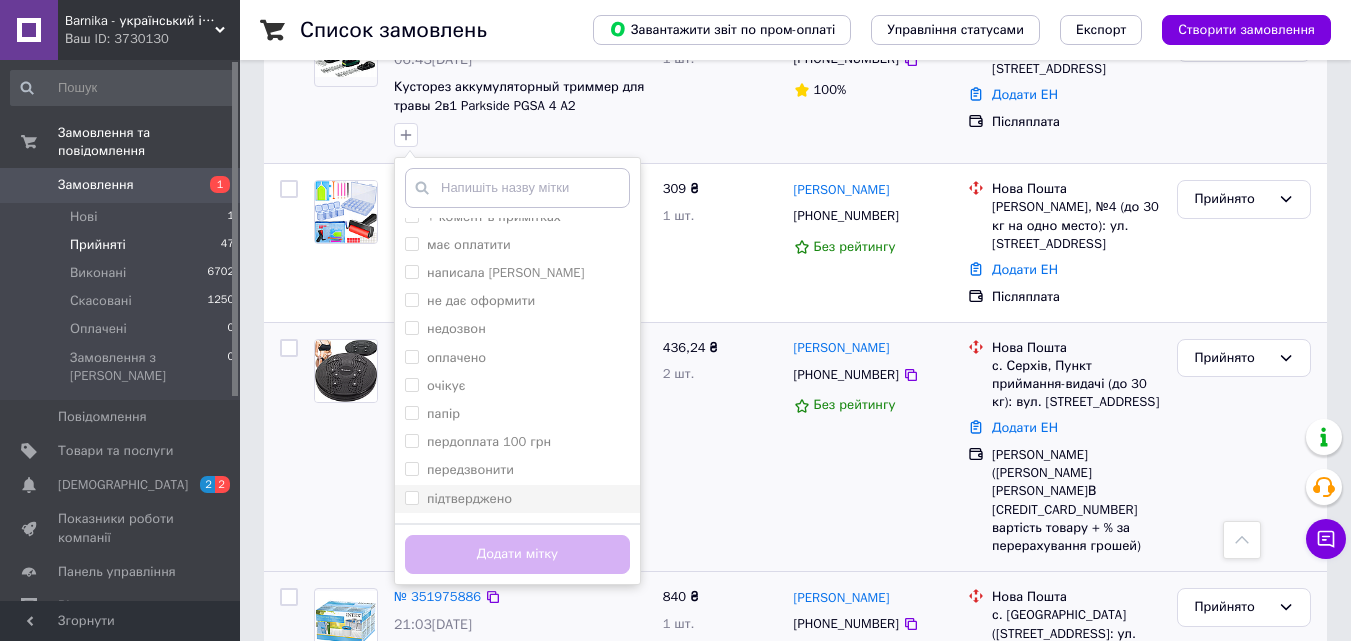 click on "підтверджено" at bounding box center [517, 499] 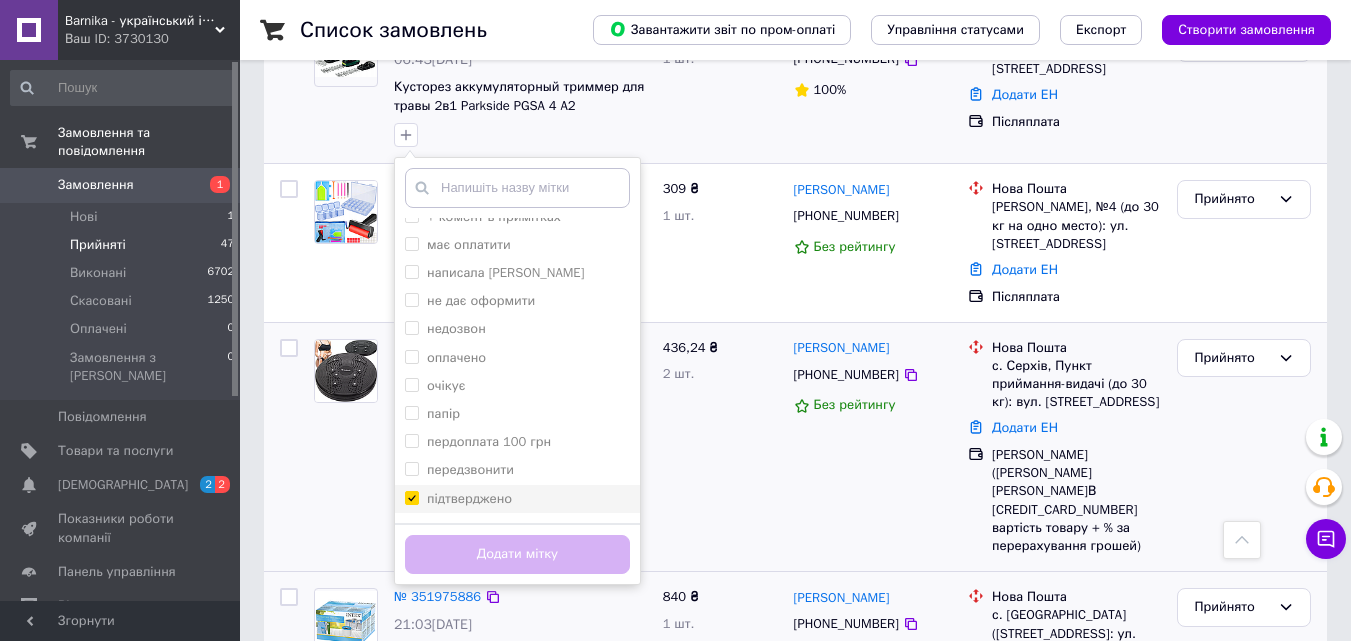 checkbox on "true" 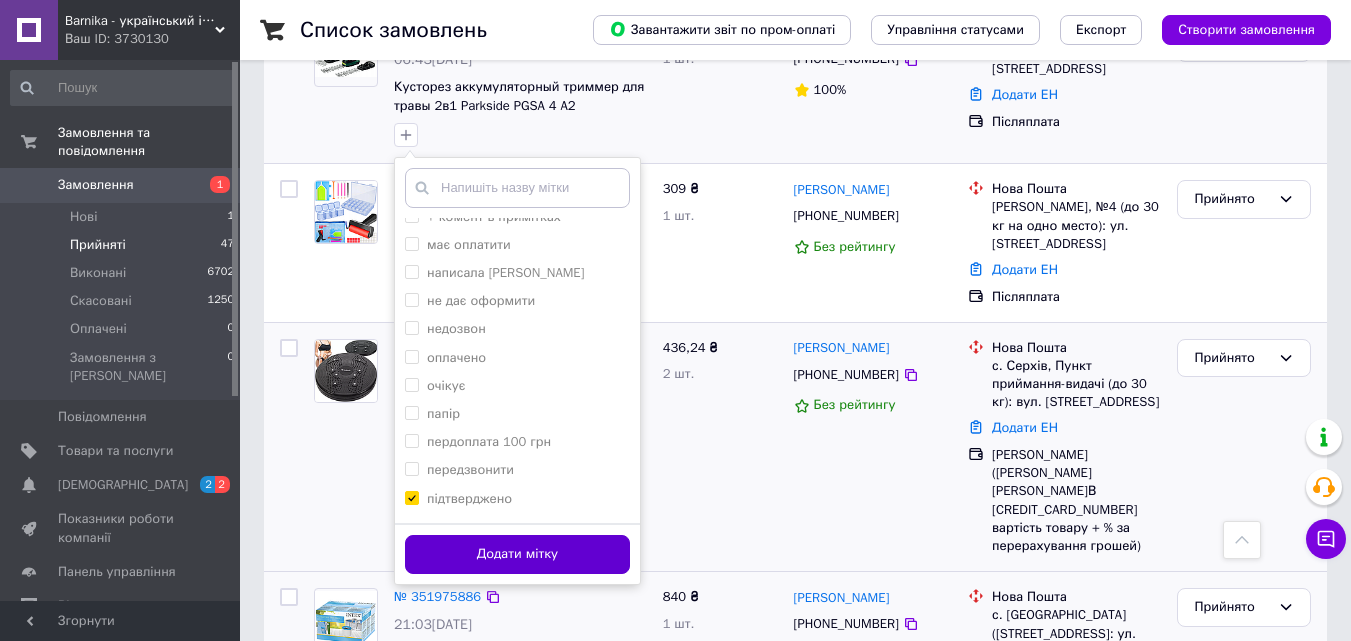 click on "Додати мітку" at bounding box center (517, 554) 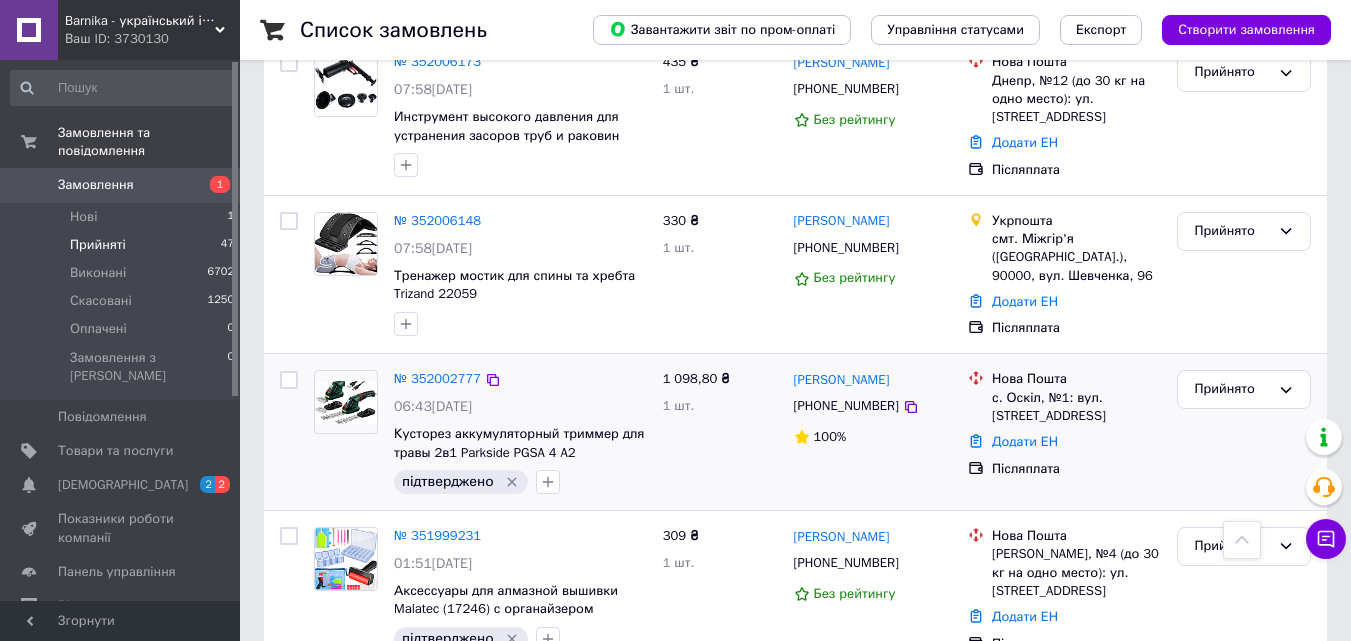 scroll, scrollTop: 957, scrollLeft: 0, axis: vertical 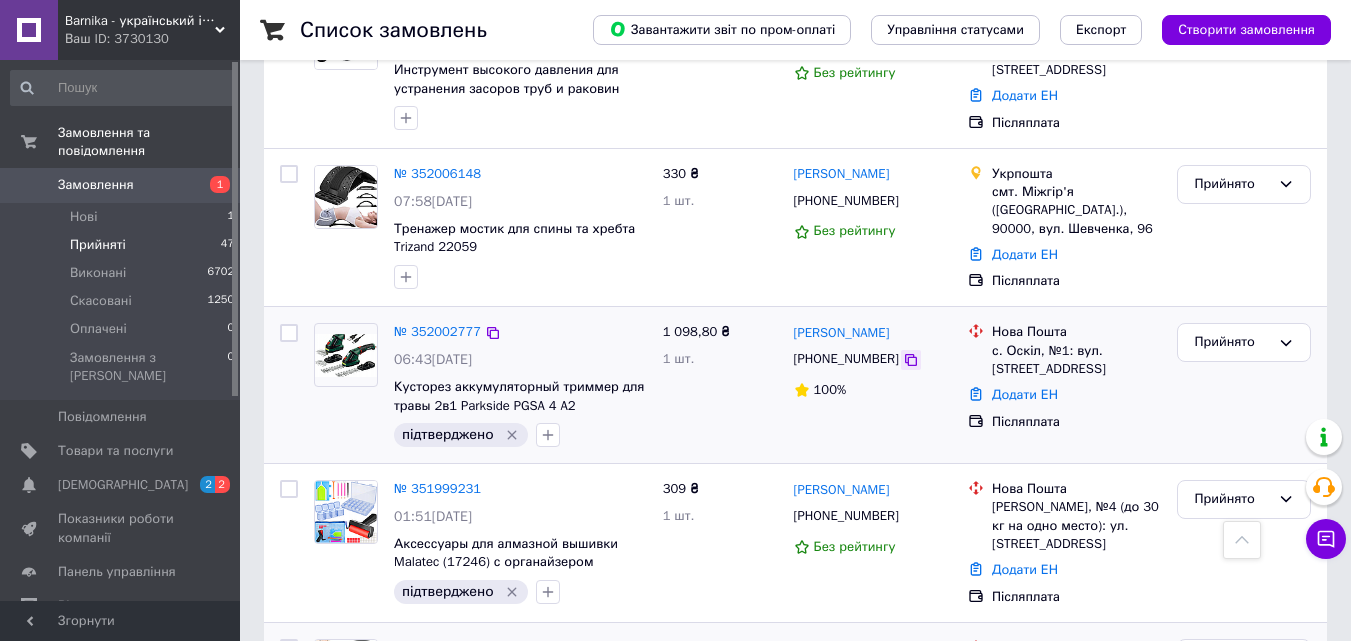 click 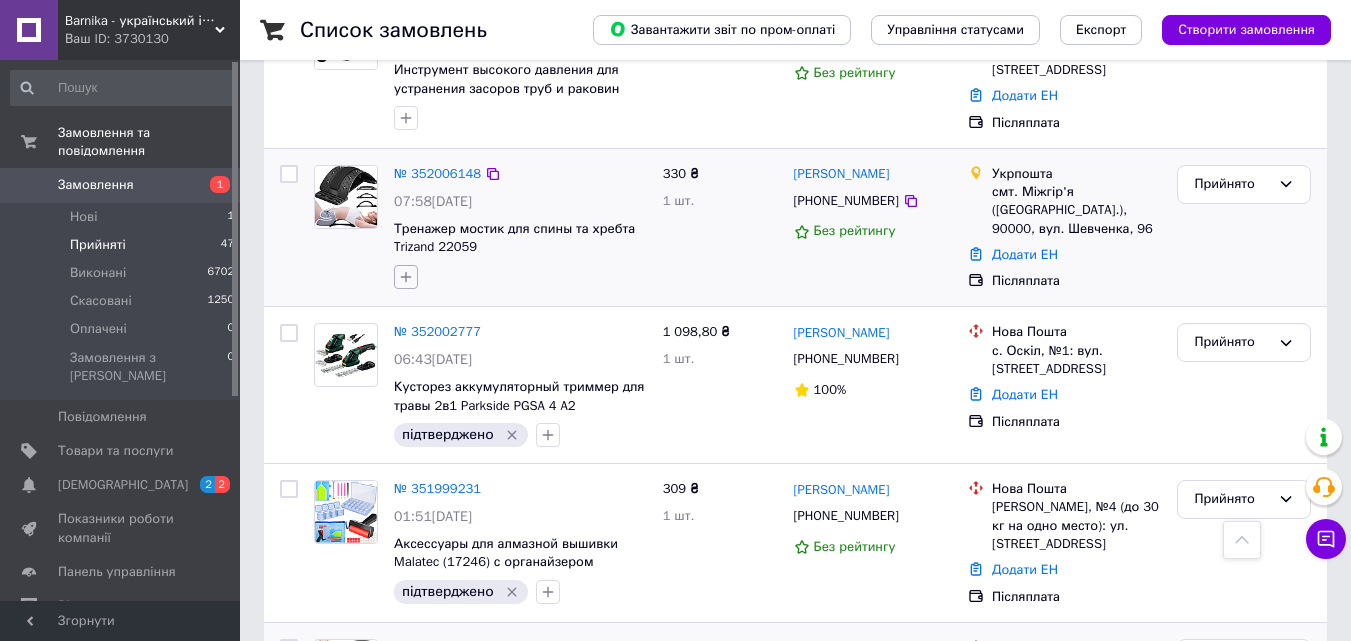 click 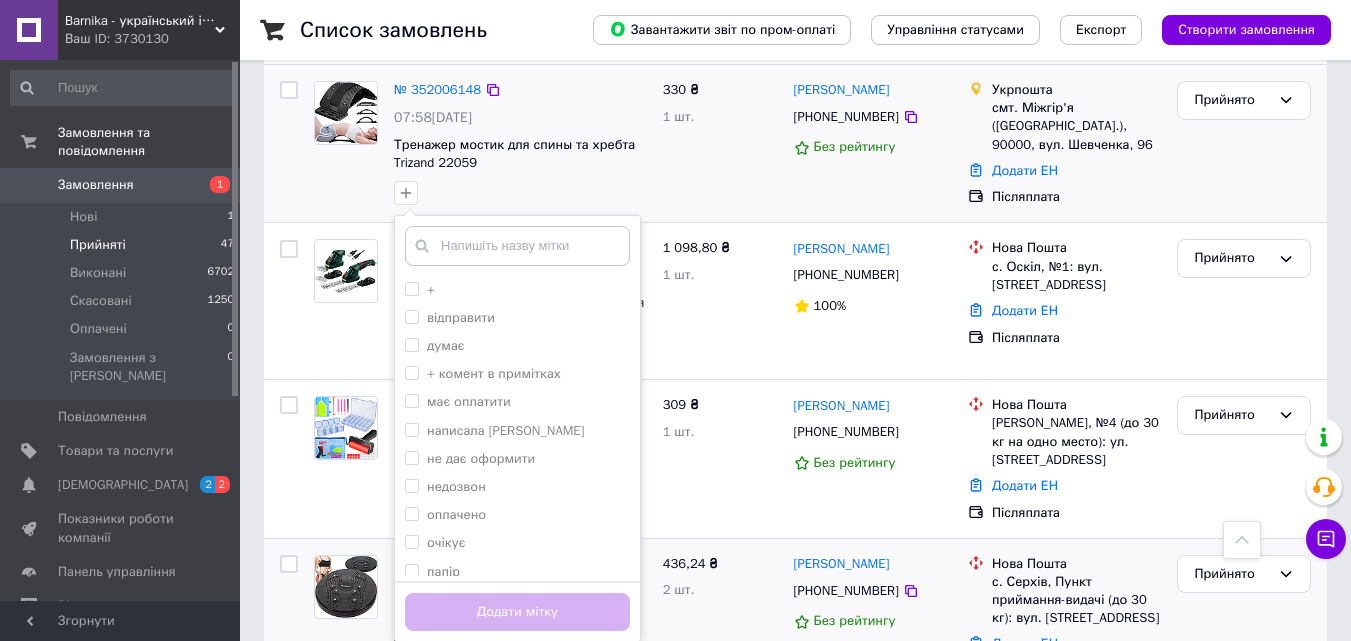 scroll, scrollTop: 1157, scrollLeft: 0, axis: vertical 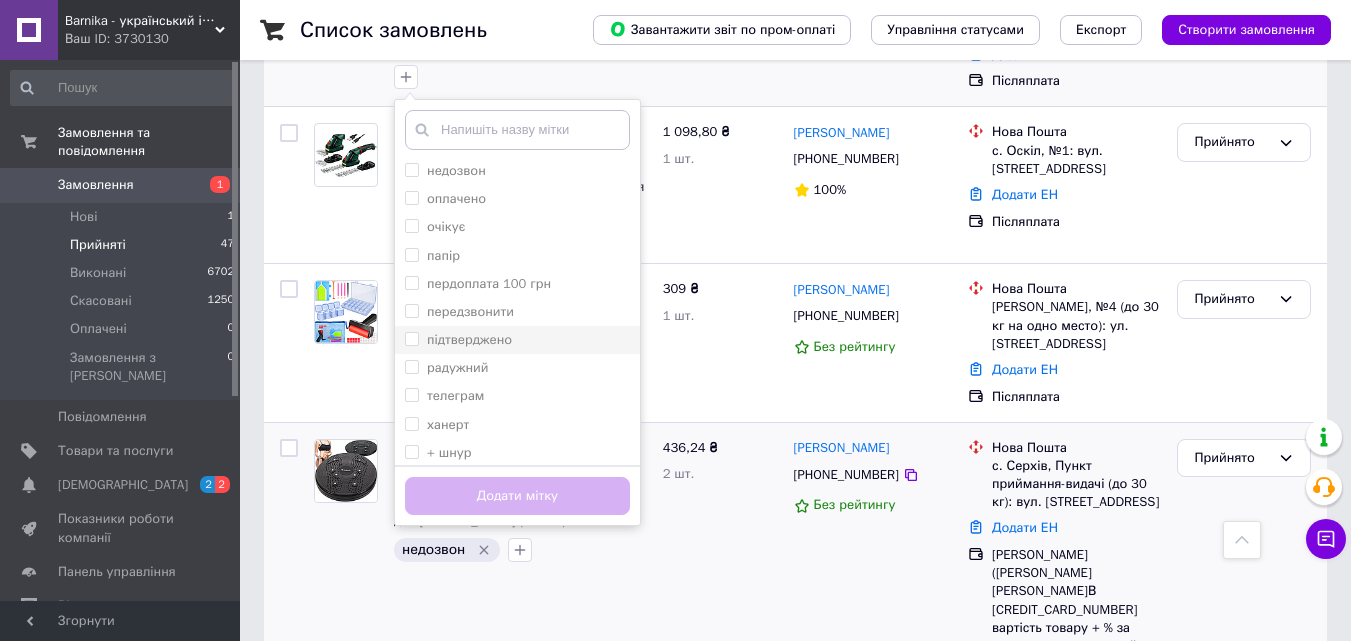 click on "підтверджено" at bounding box center (517, 340) 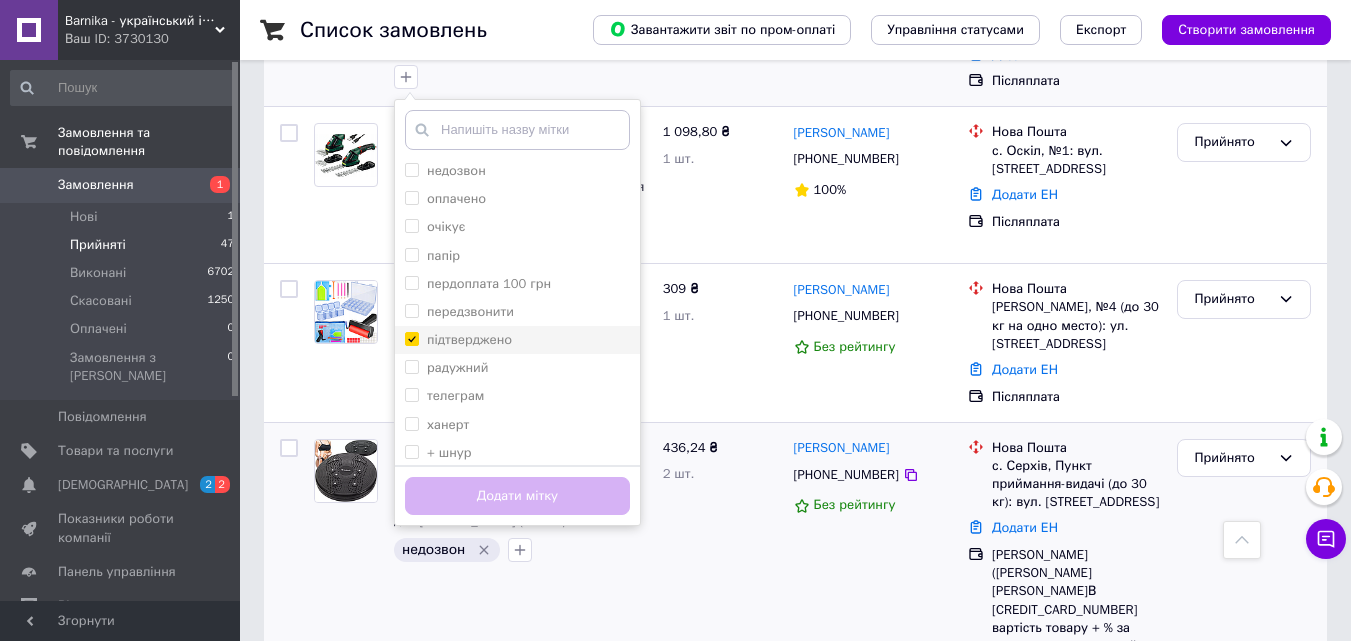 checkbox on "true" 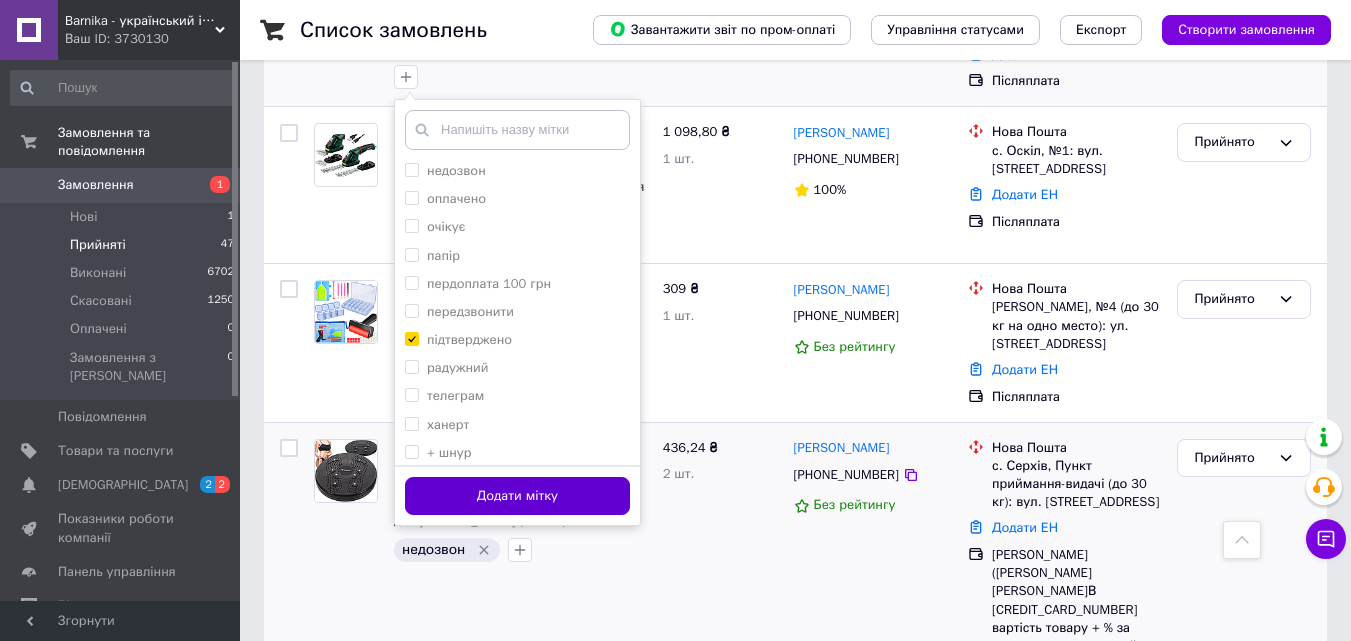 click on "Додати мітку" at bounding box center [517, 496] 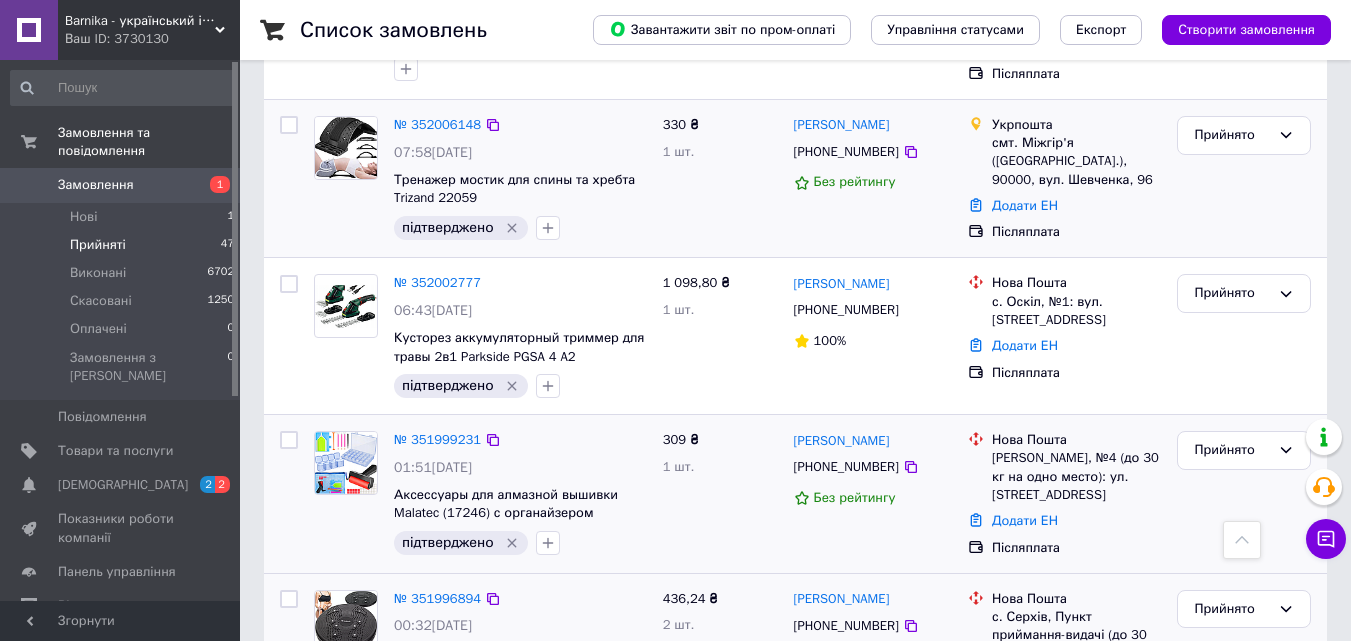 scroll, scrollTop: 957, scrollLeft: 0, axis: vertical 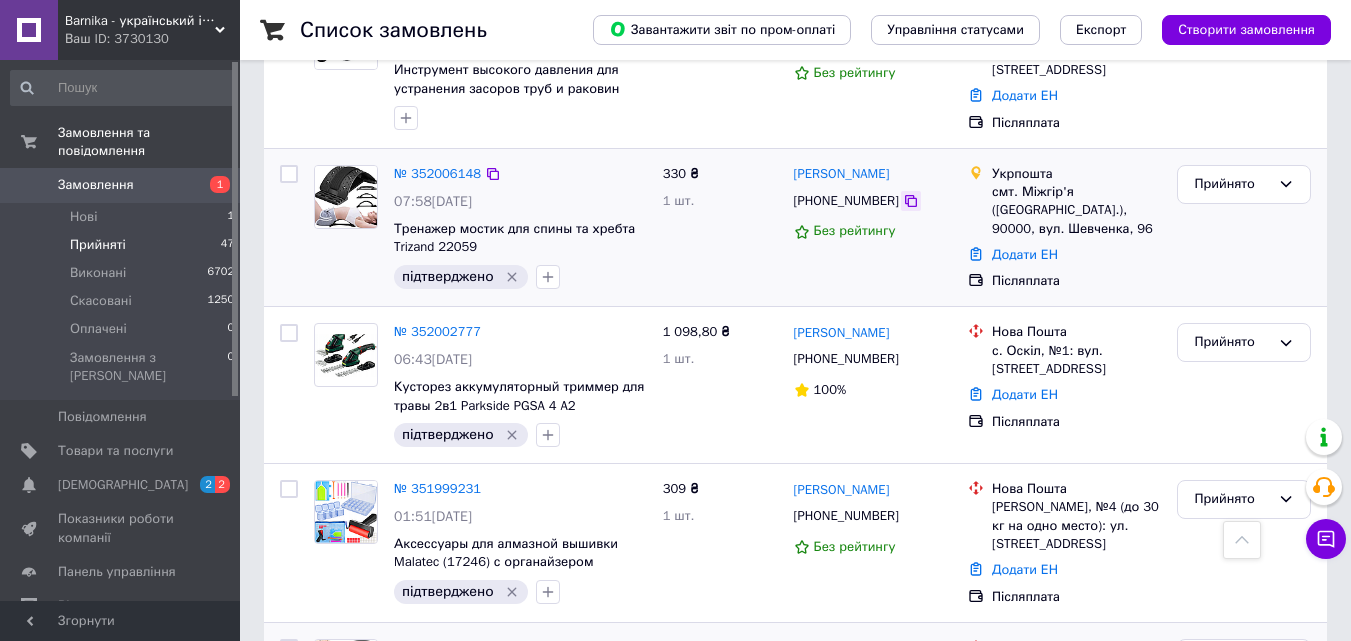 click 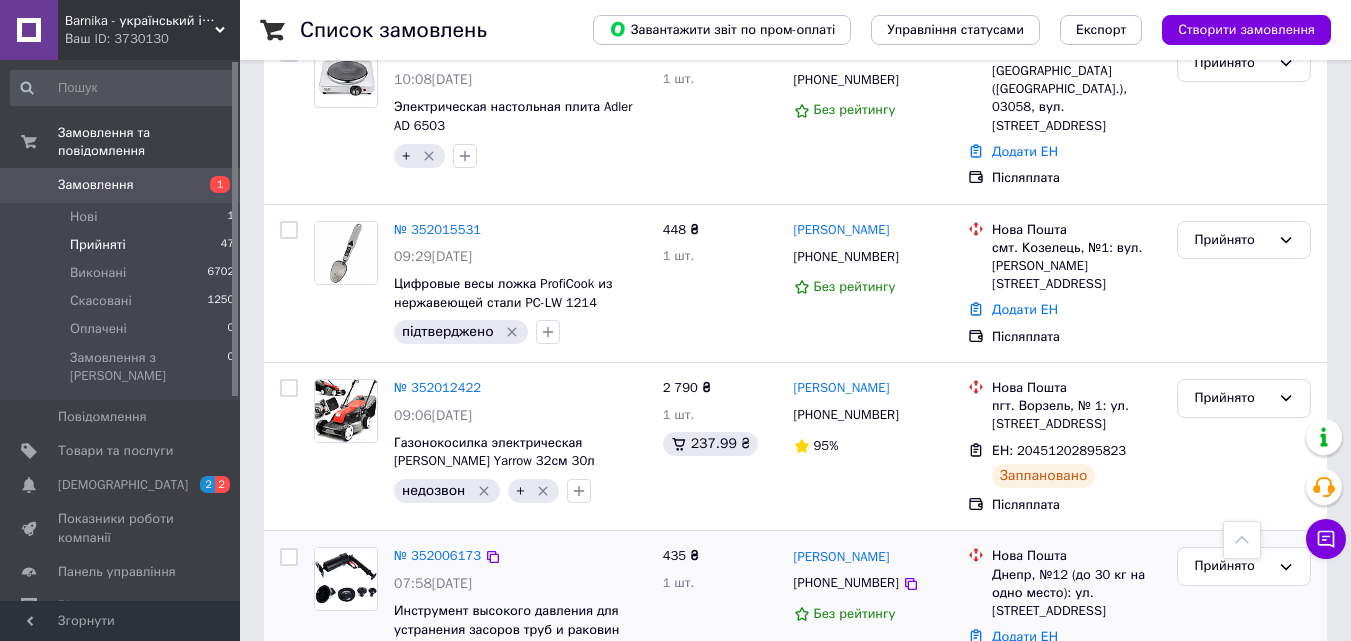 scroll, scrollTop: 400, scrollLeft: 0, axis: vertical 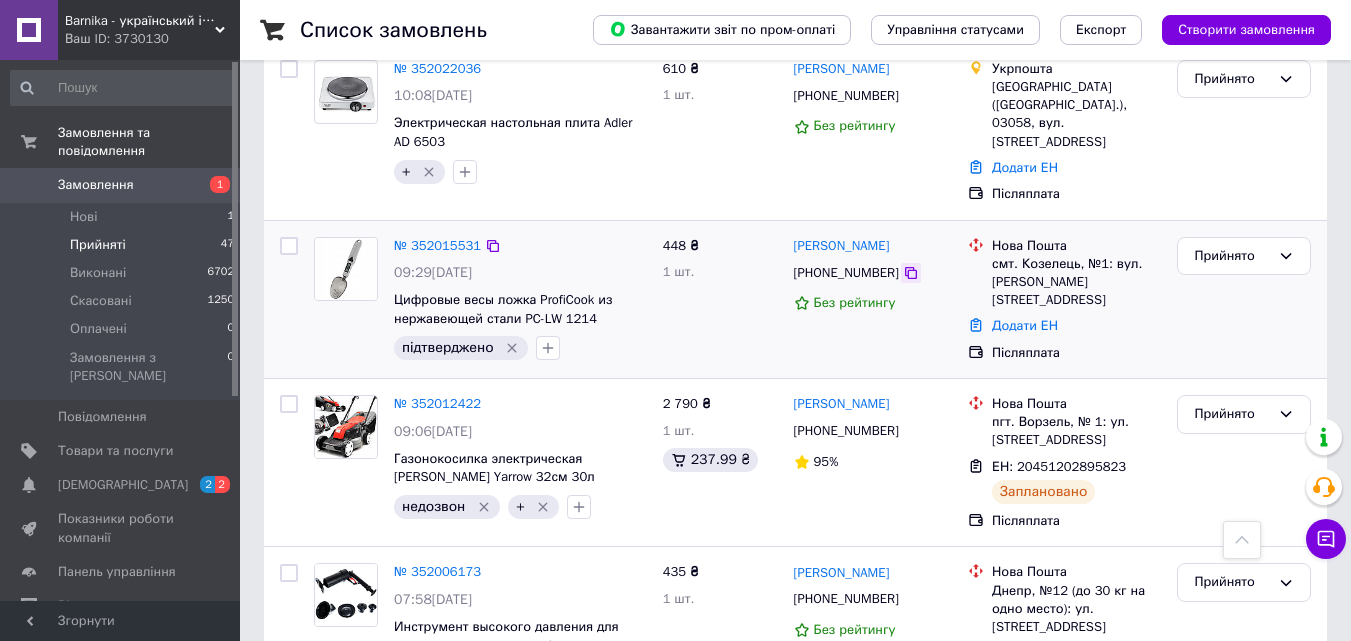 click 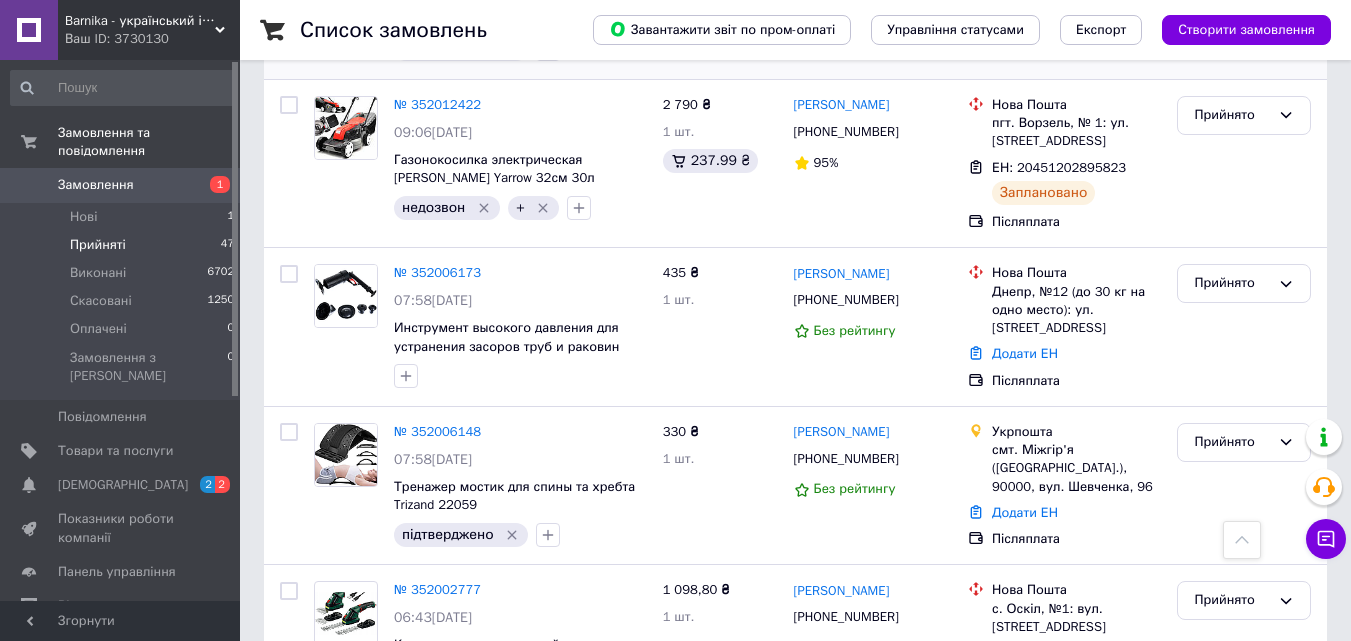 scroll, scrollTop: 700, scrollLeft: 0, axis: vertical 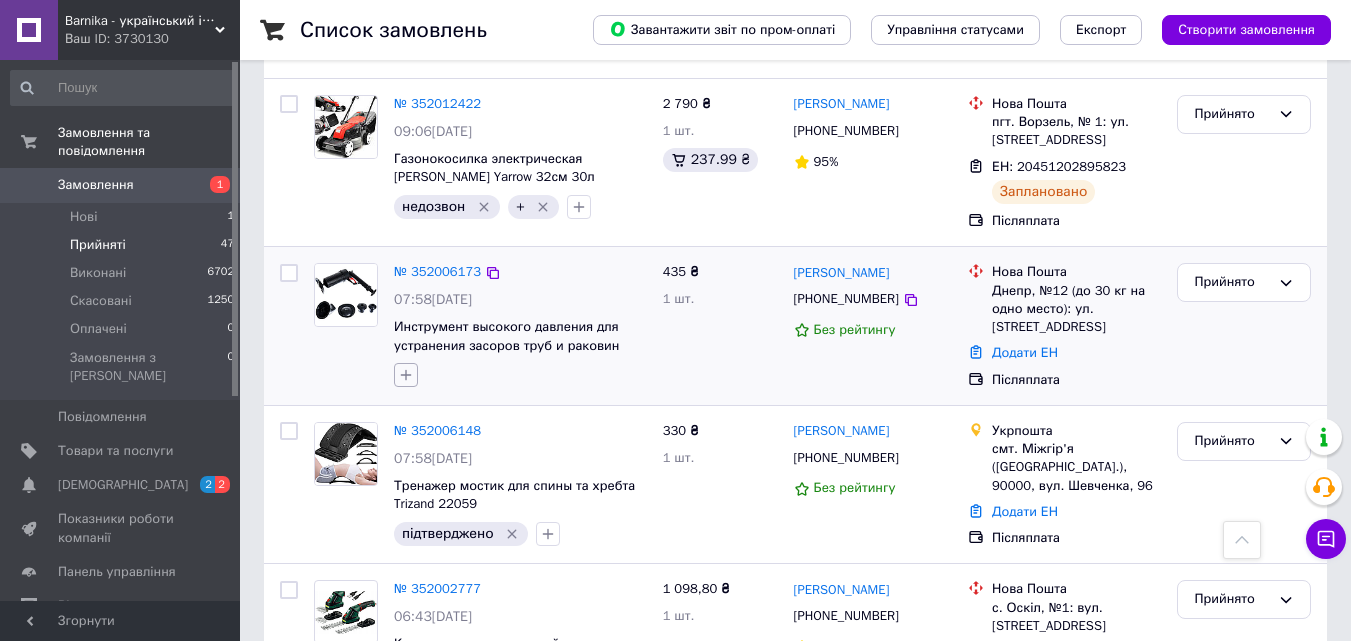 click 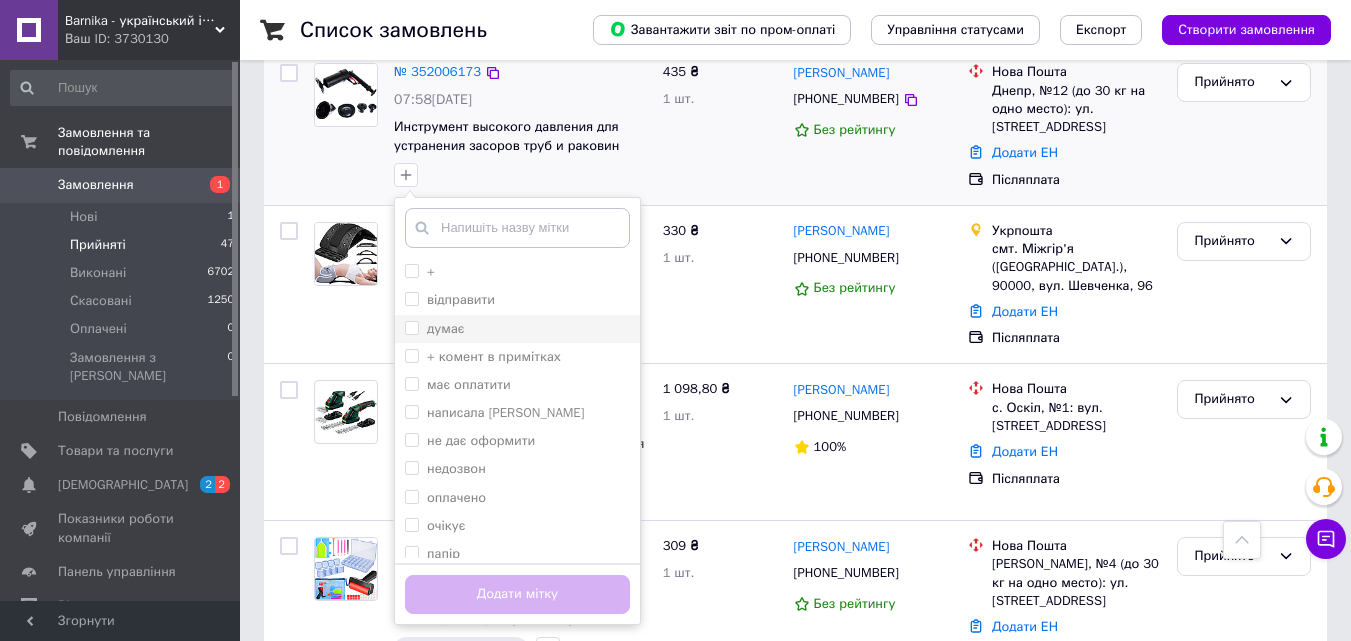 scroll, scrollTop: 1000, scrollLeft: 0, axis: vertical 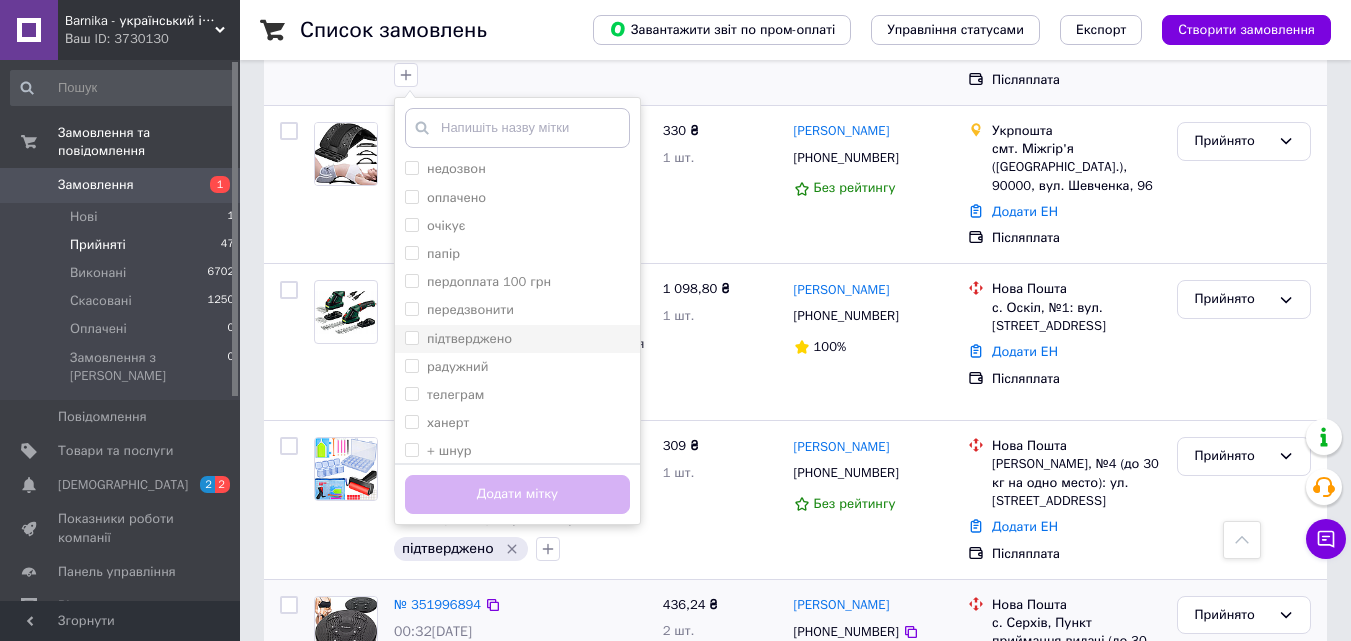 click on "підтверджено" at bounding box center [469, 338] 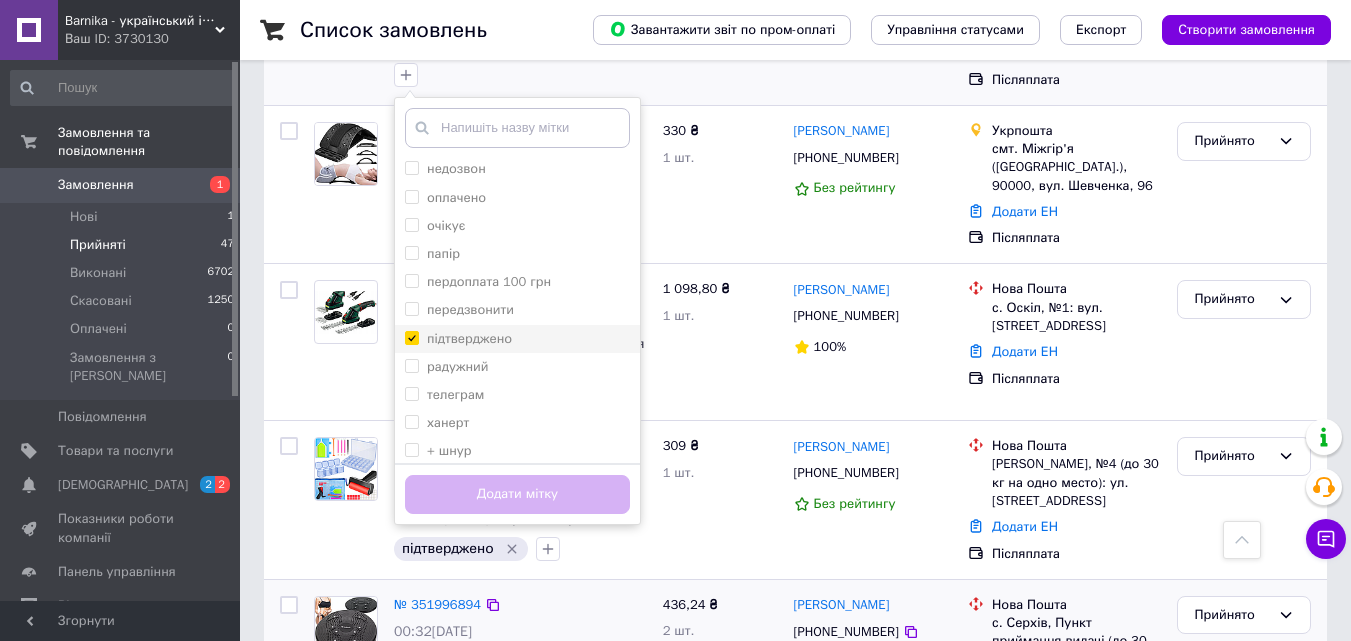 checkbox on "true" 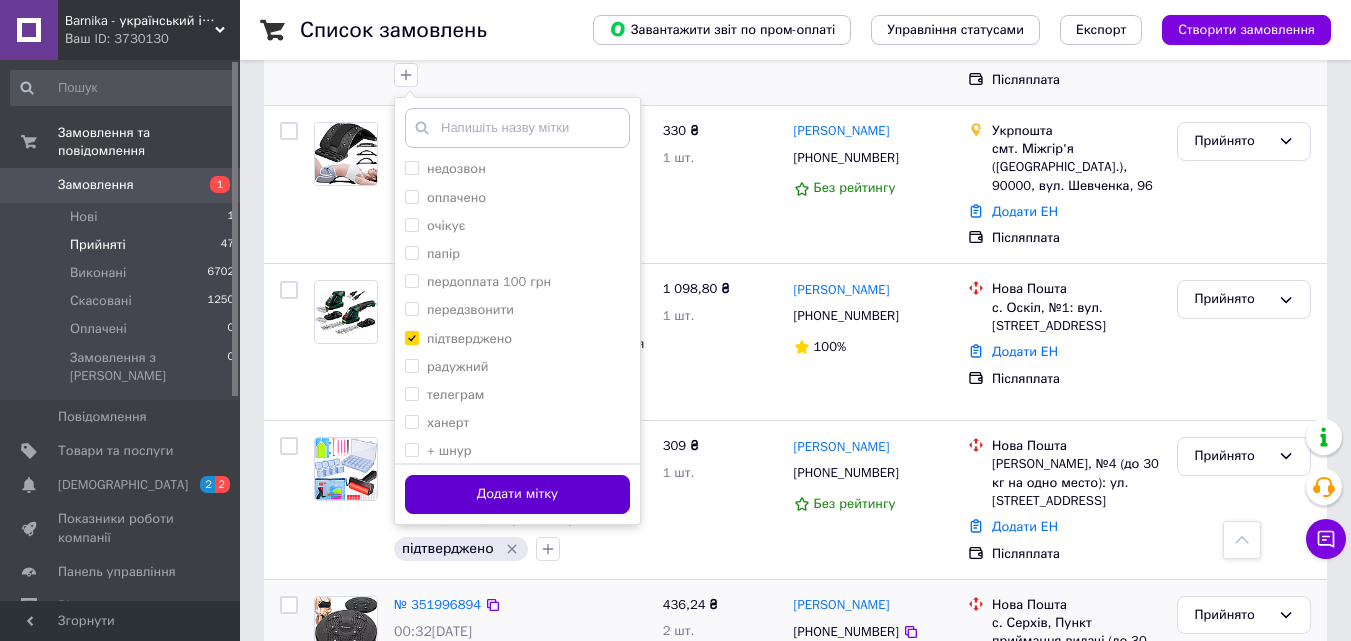 click on "Додати мітку" at bounding box center (517, 494) 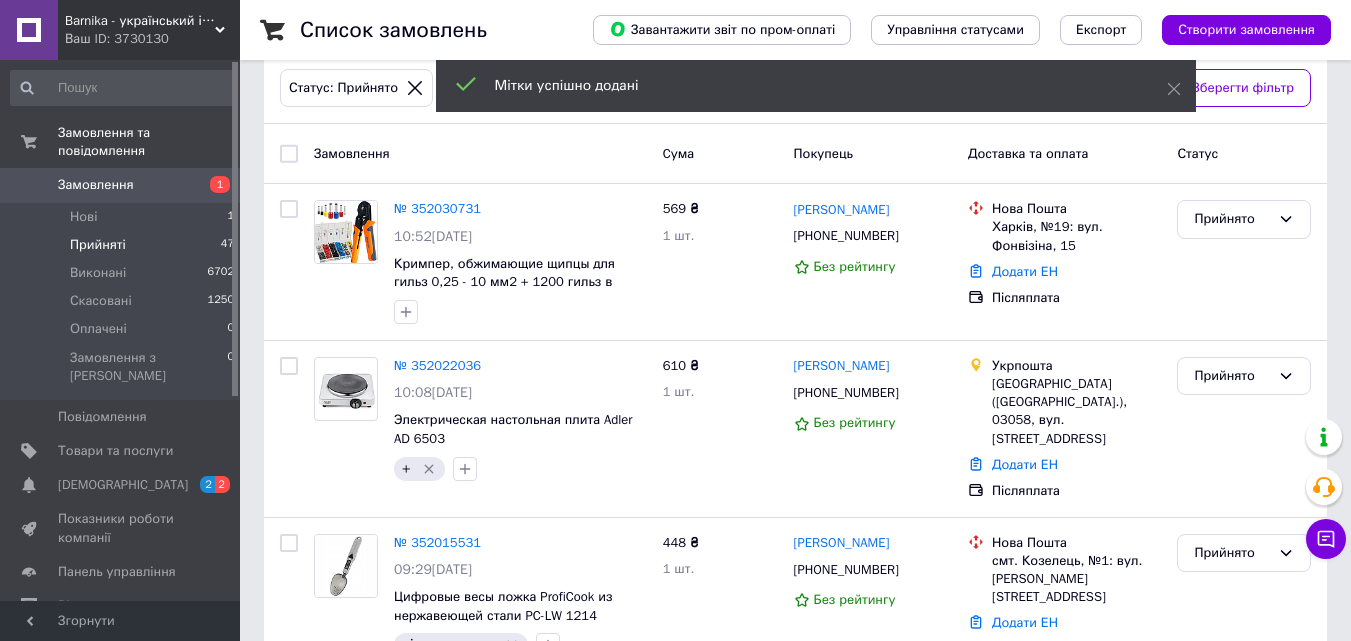 scroll, scrollTop: 100, scrollLeft: 0, axis: vertical 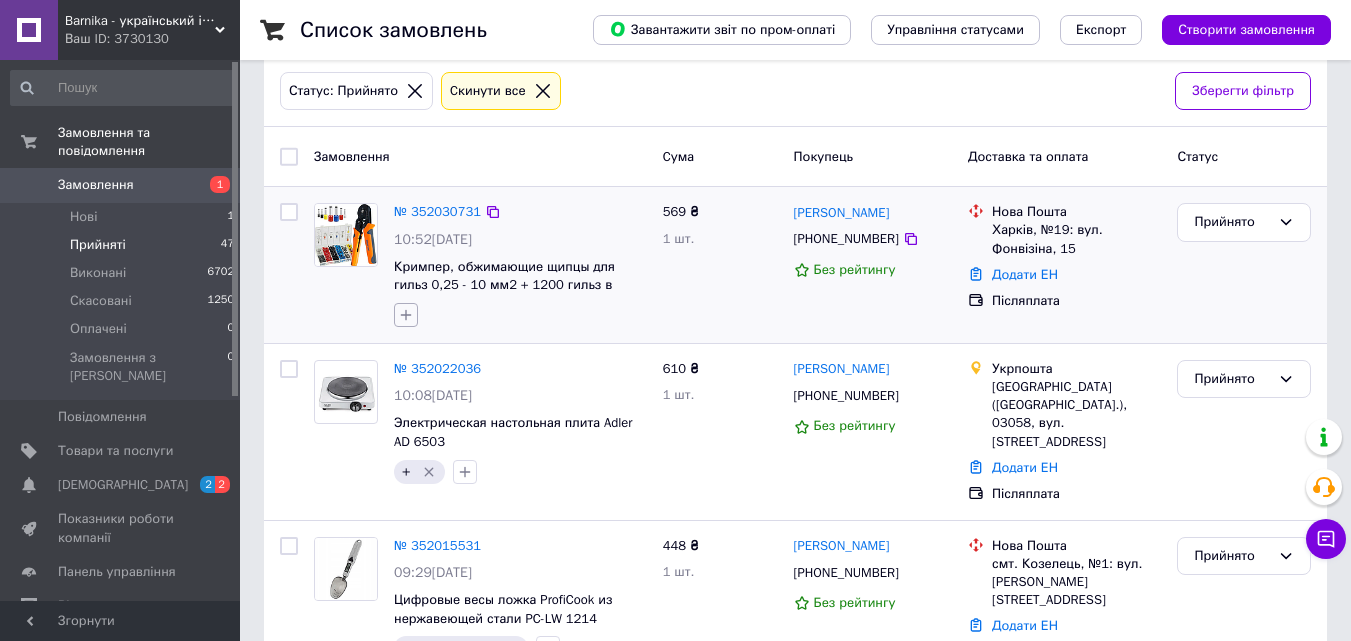 click 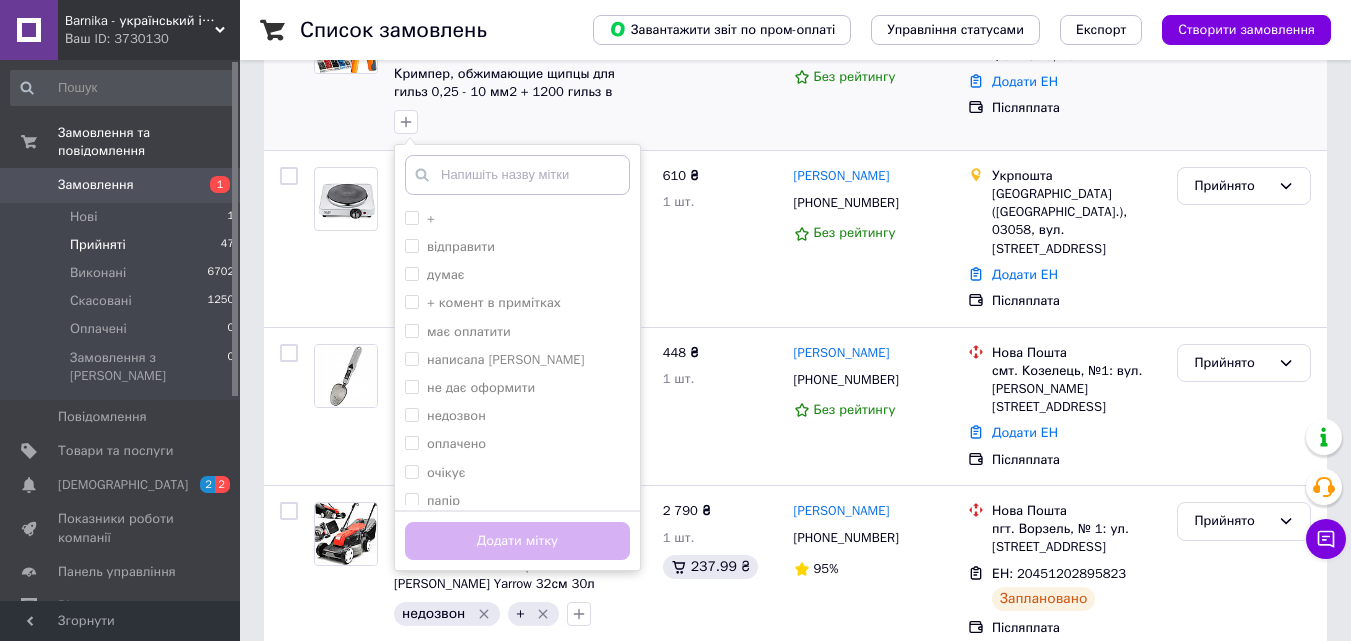 scroll, scrollTop: 300, scrollLeft: 0, axis: vertical 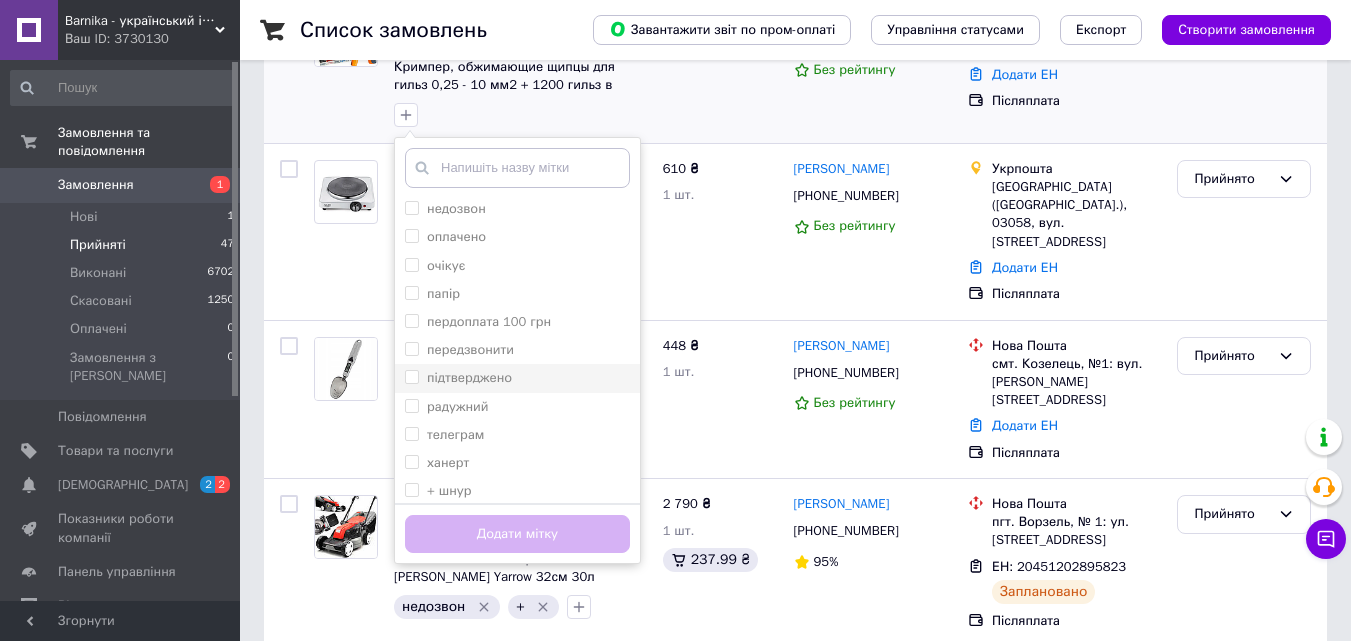click on "підтверджено" at bounding box center [517, 378] 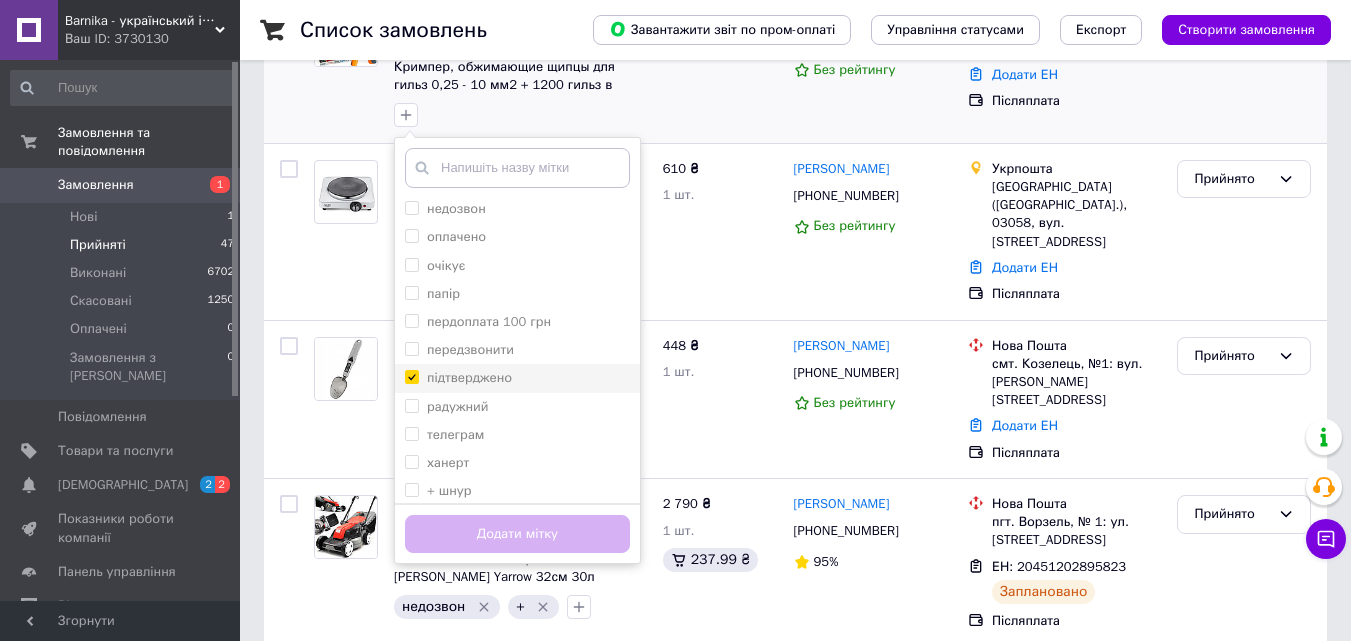 checkbox on "true" 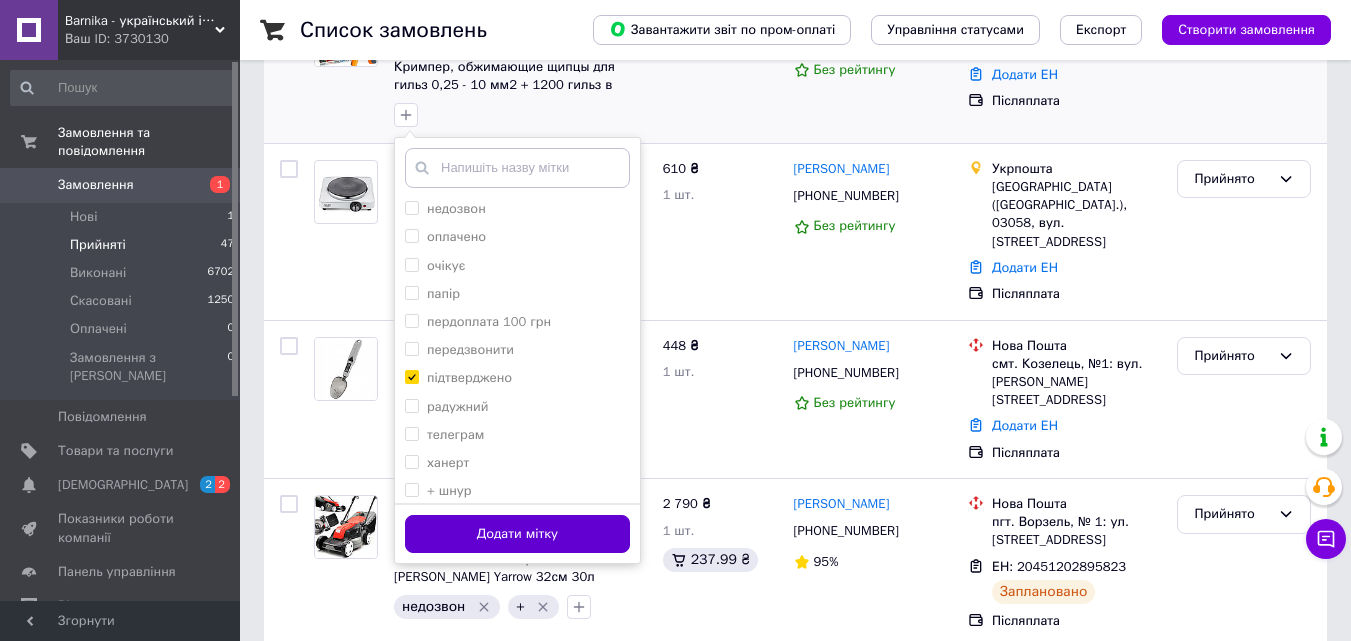 click on "Додати мітку" at bounding box center (517, 534) 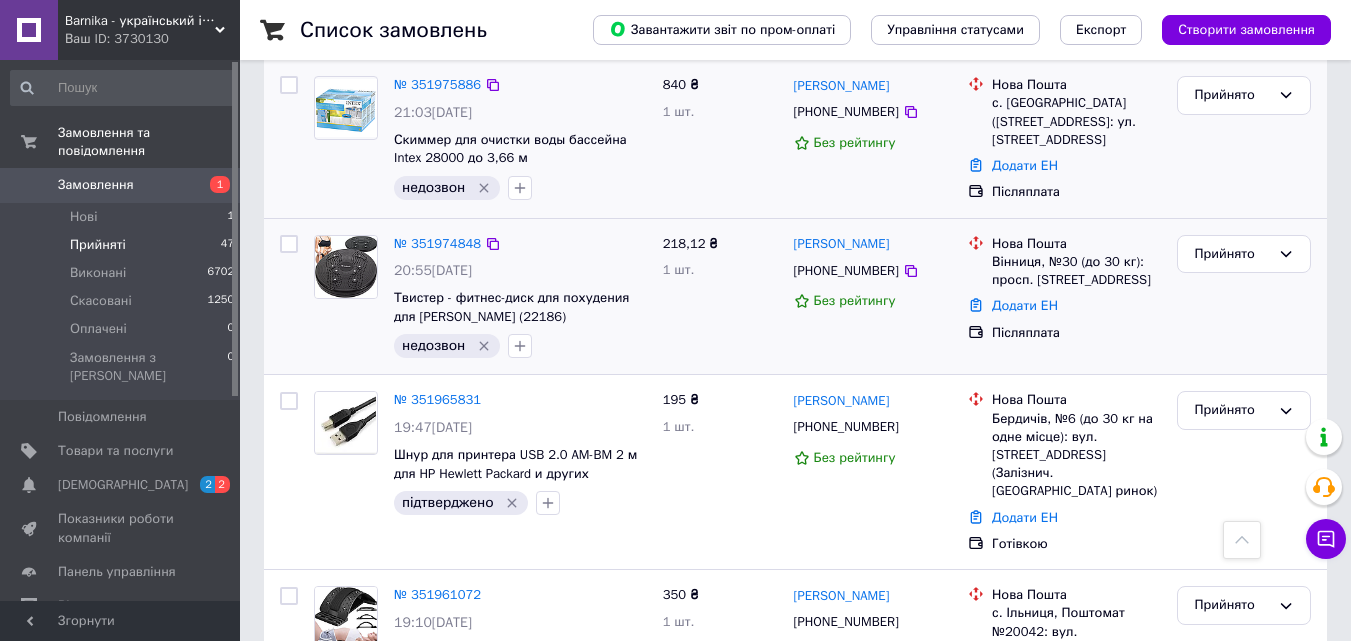 scroll, scrollTop: 1800, scrollLeft: 0, axis: vertical 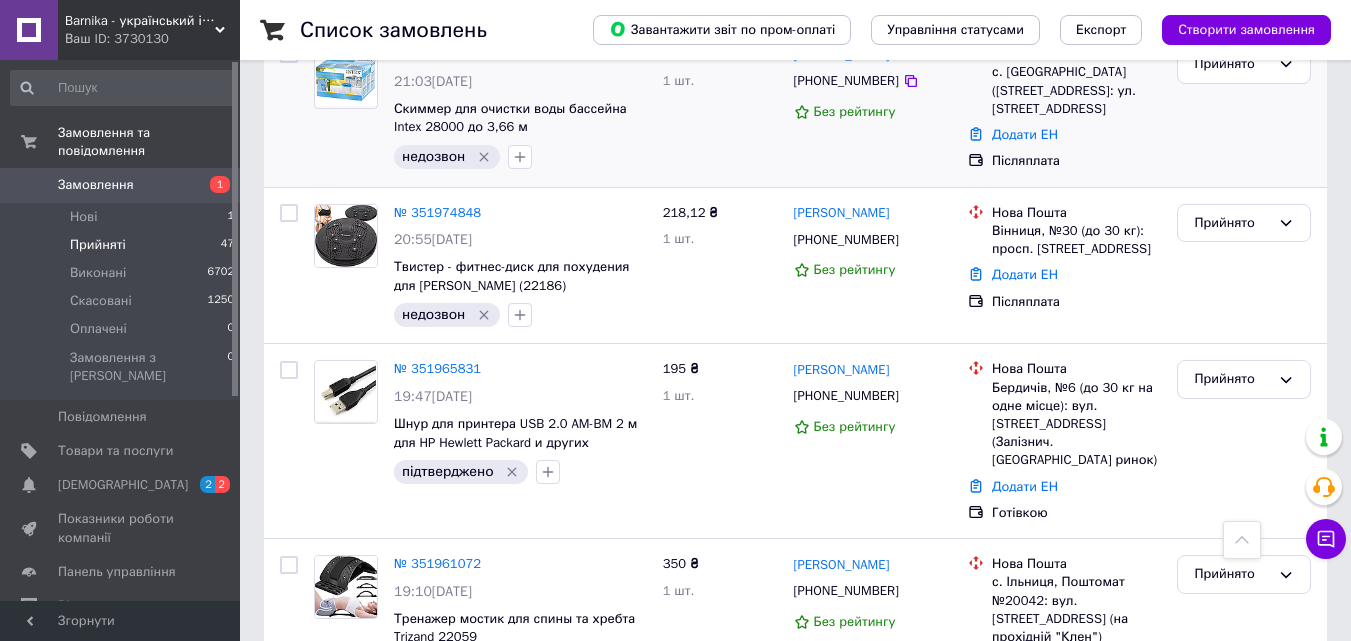 click 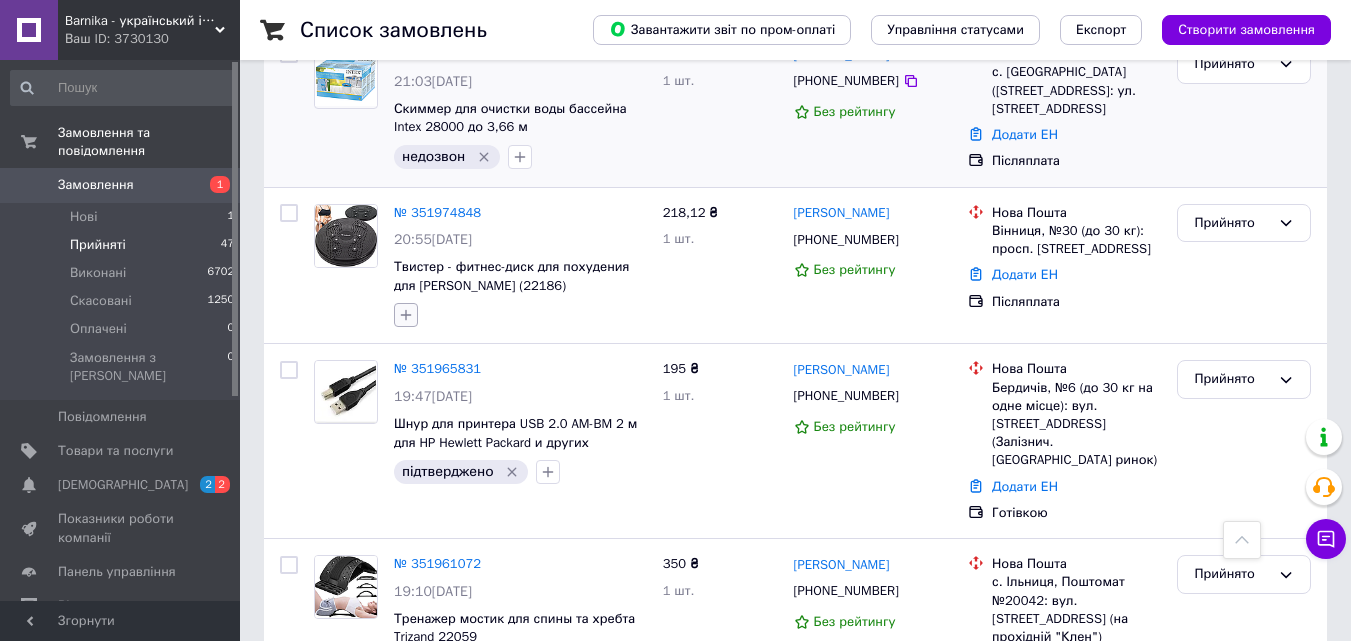 click 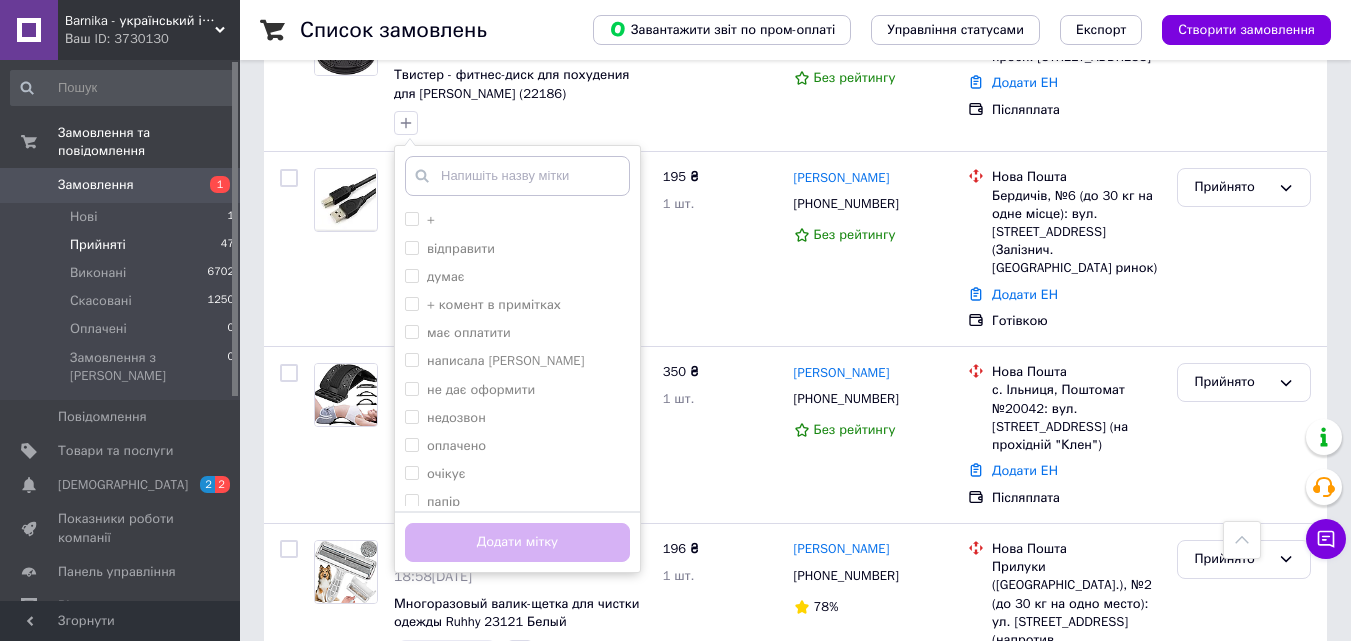 scroll, scrollTop: 2000, scrollLeft: 0, axis: vertical 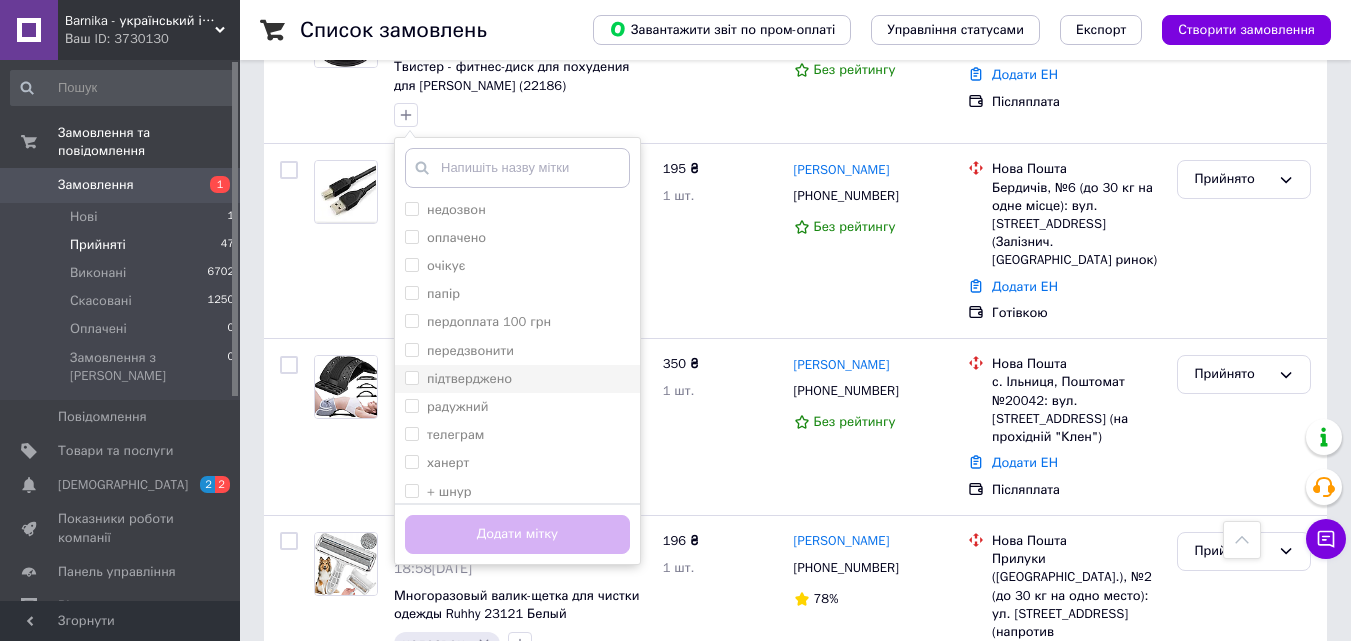 click on "підтверджено" at bounding box center (469, 378) 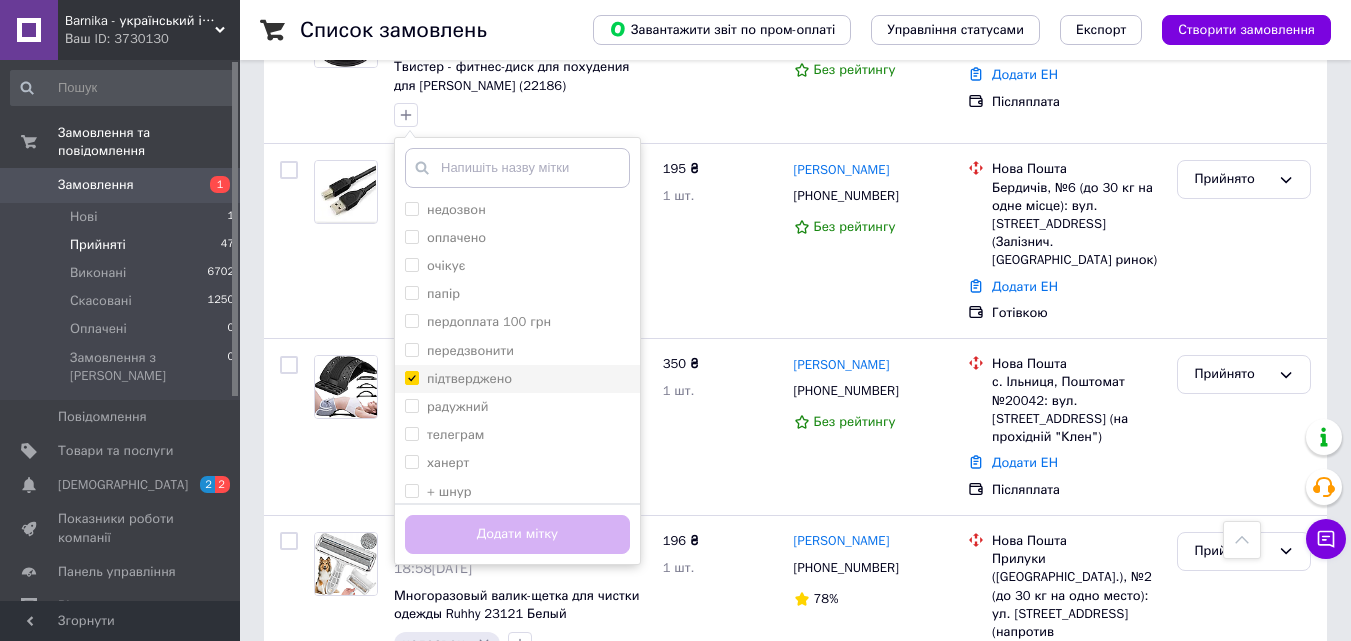 checkbox on "true" 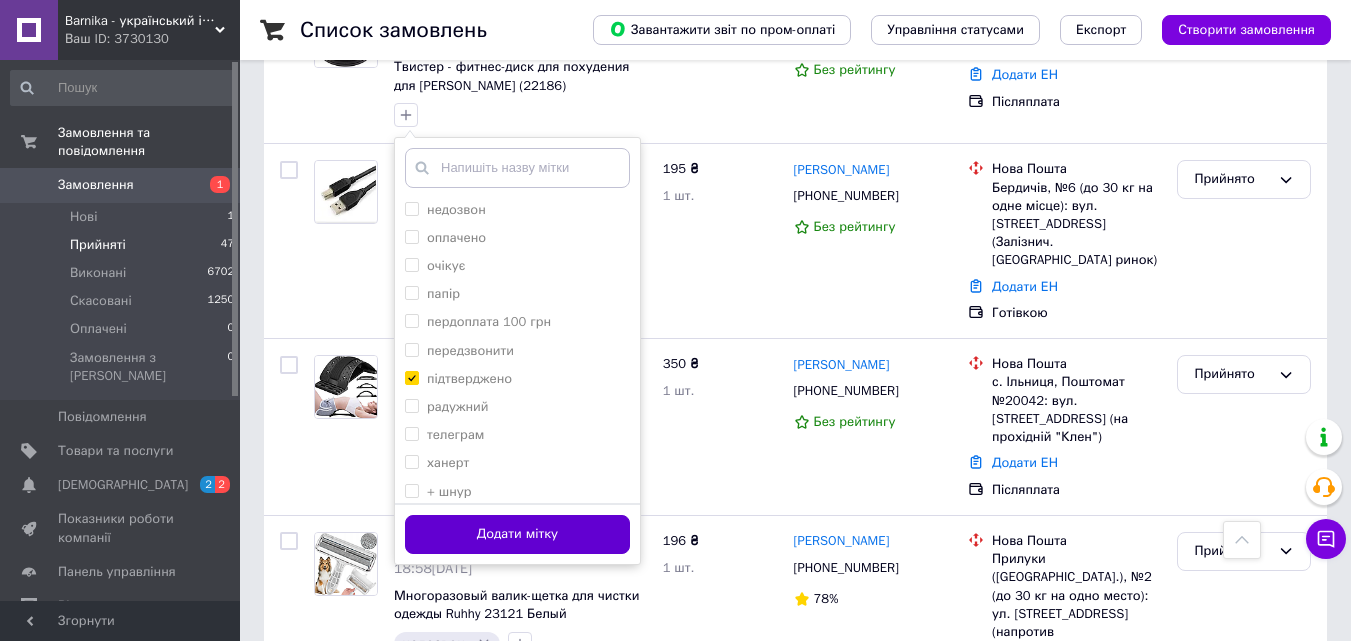 click on "Додати мітку" at bounding box center (517, 534) 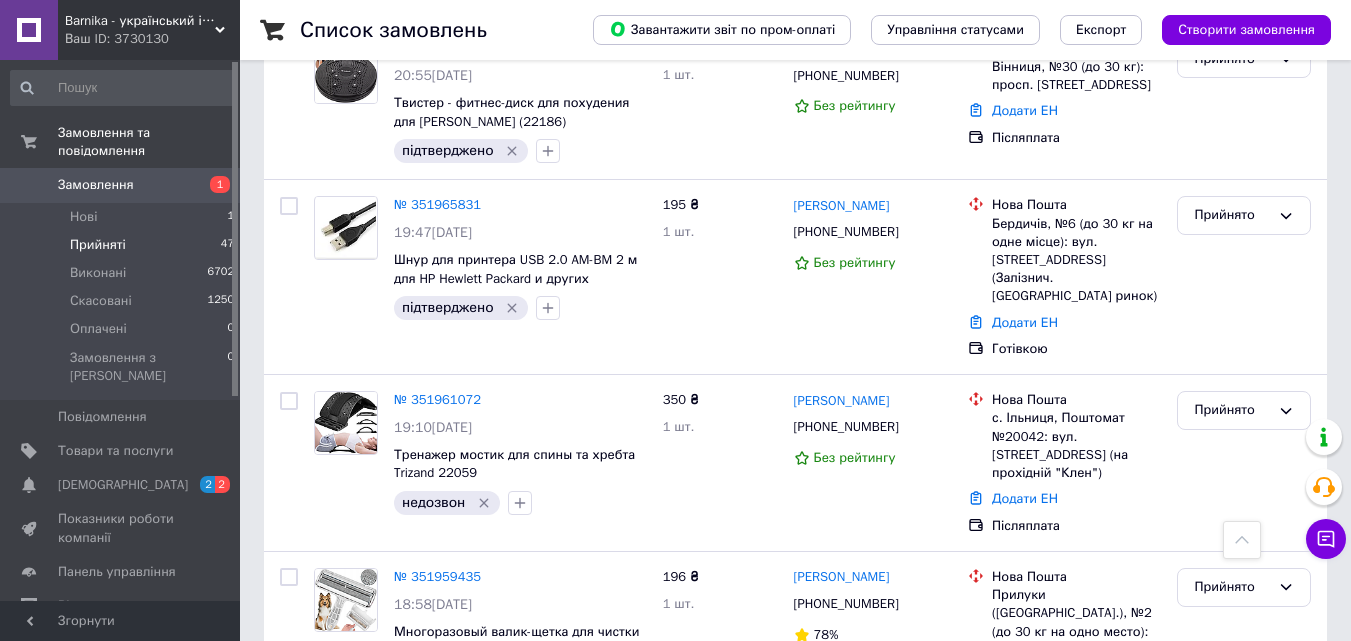 scroll, scrollTop: 2000, scrollLeft: 0, axis: vertical 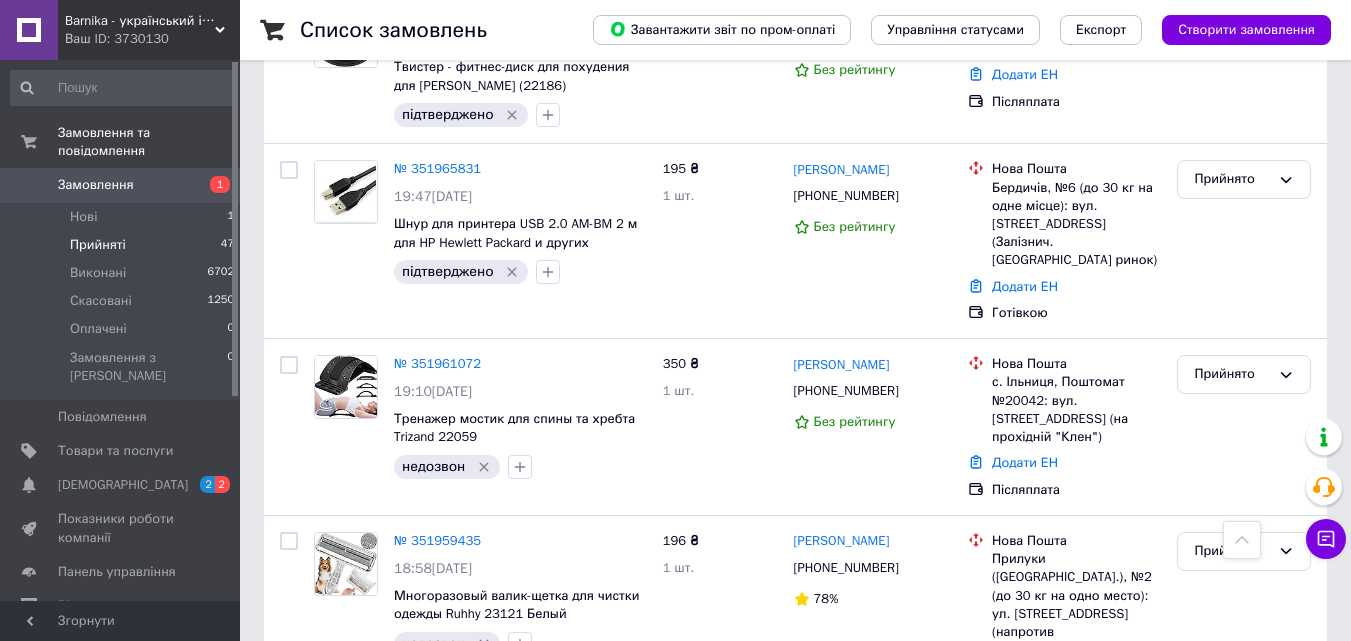 click 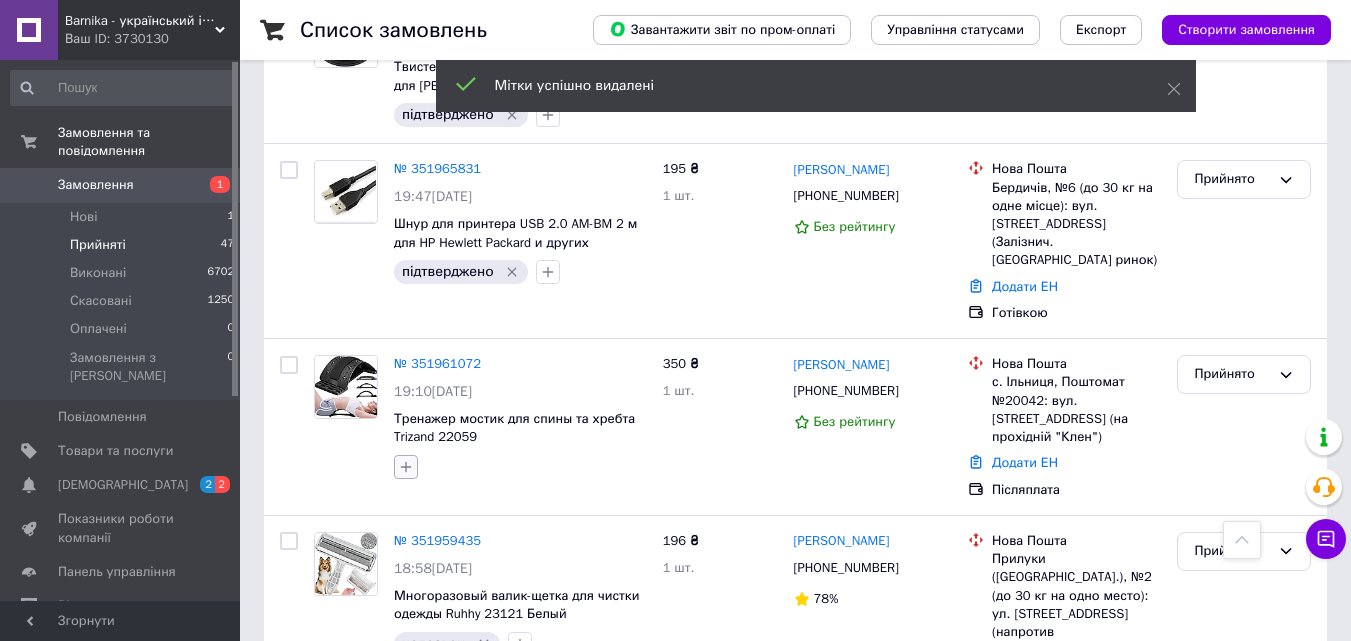 click 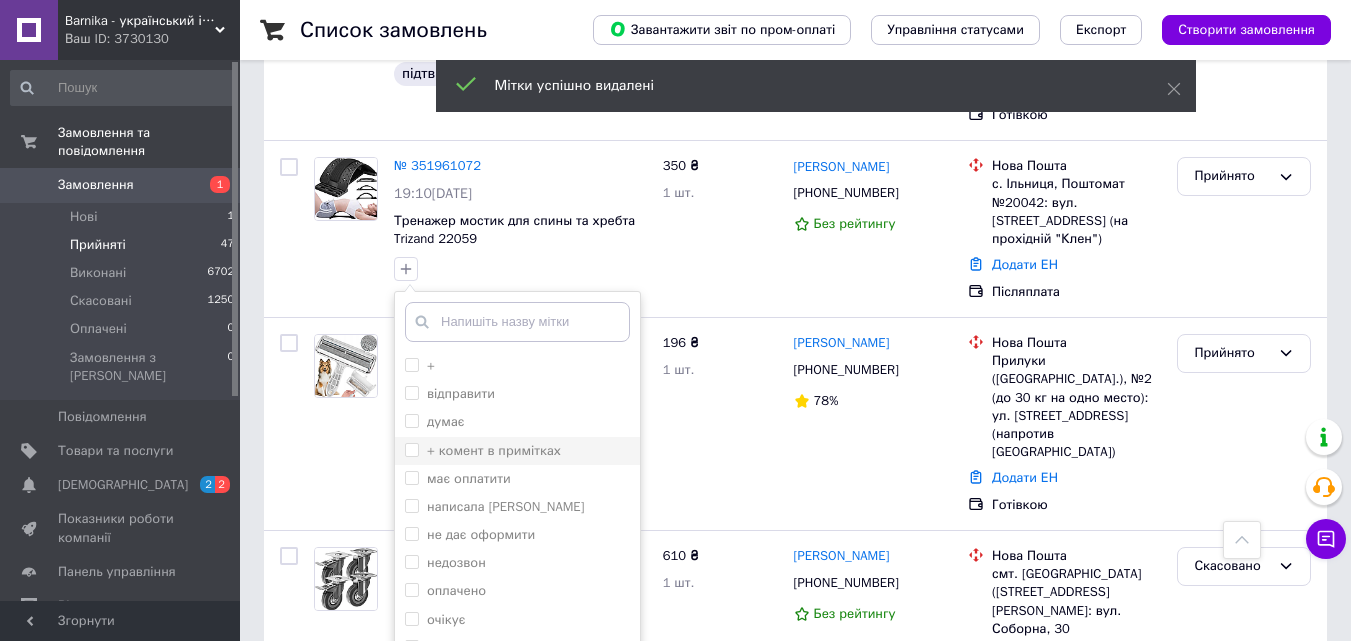 scroll, scrollTop: 2200, scrollLeft: 0, axis: vertical 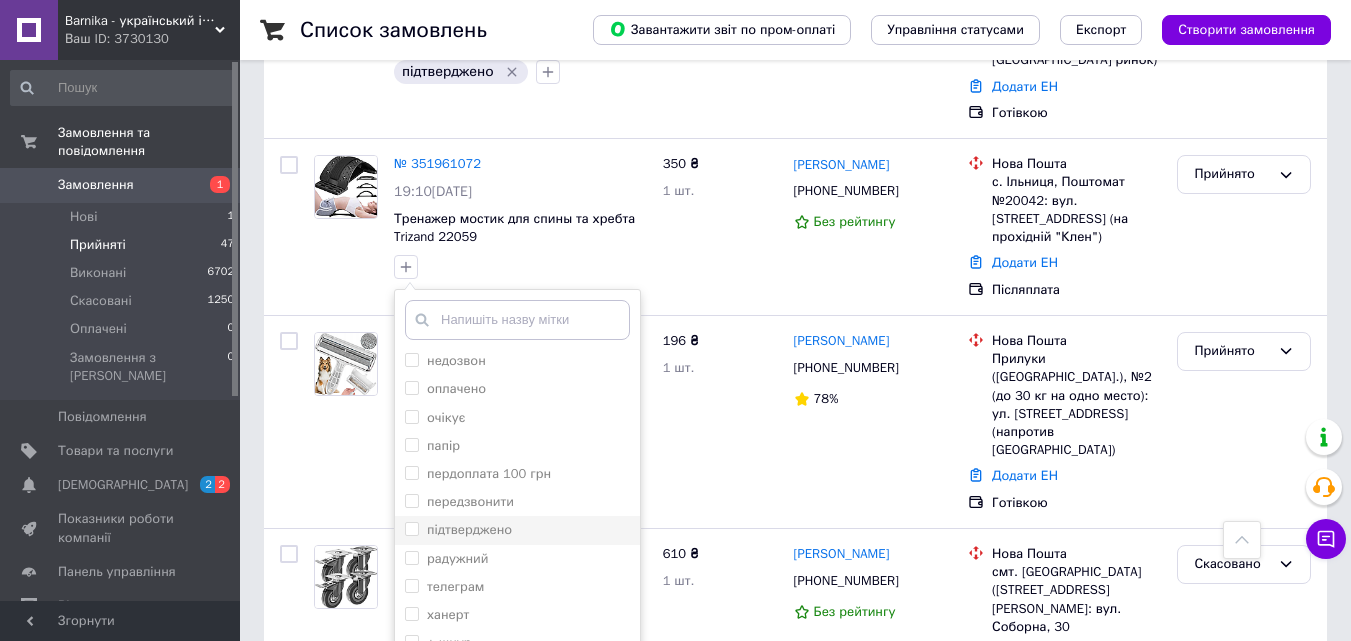 click on "підтверджено" at bounding box center (517, 530) 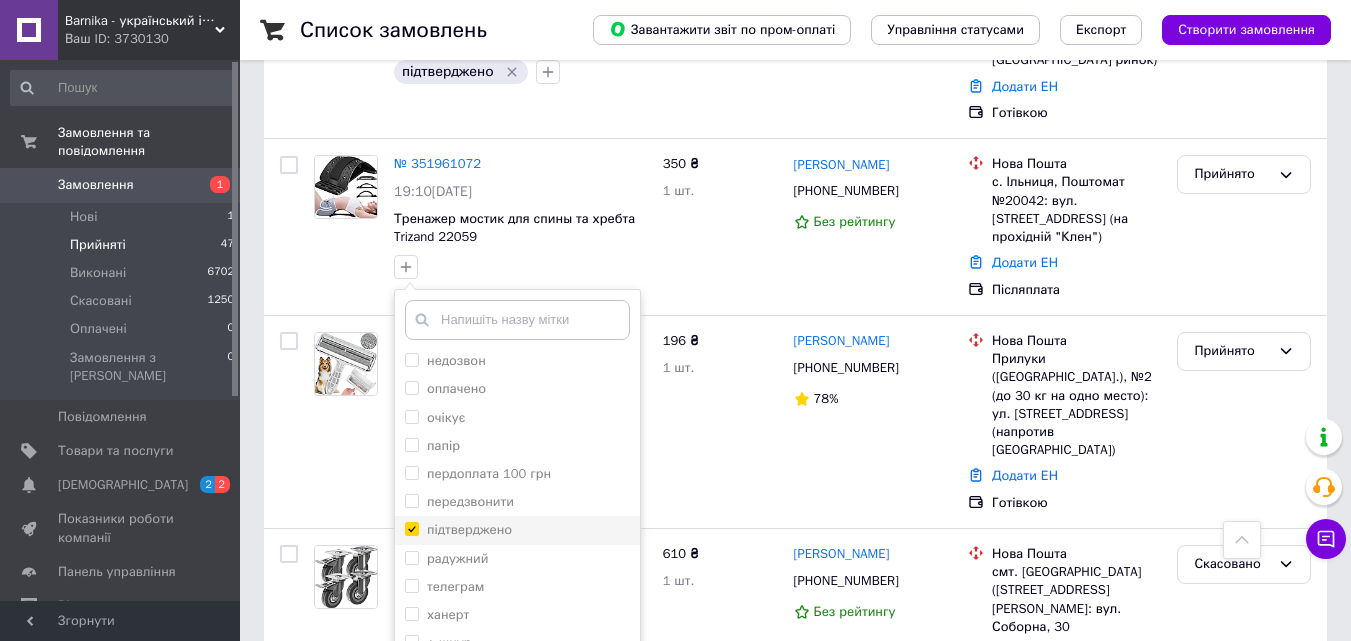 checkbox on "true" 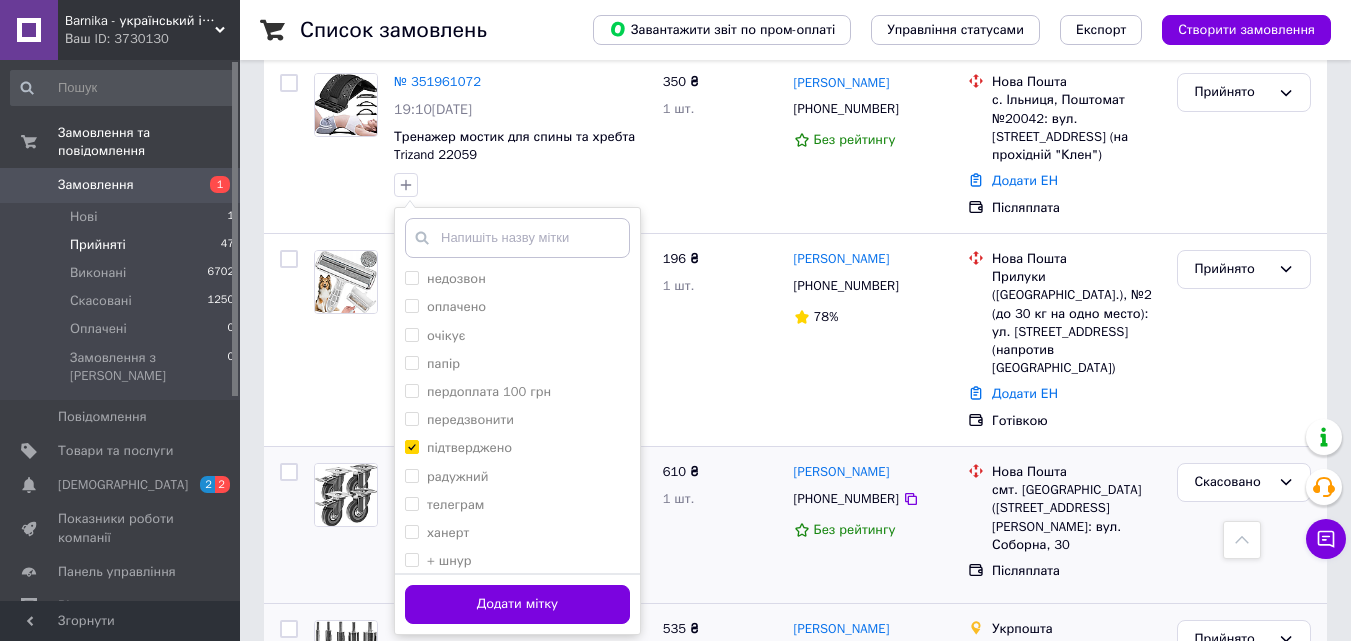 scroll, scrollTop: 2400, scrollLeft: 0, axis: vertical 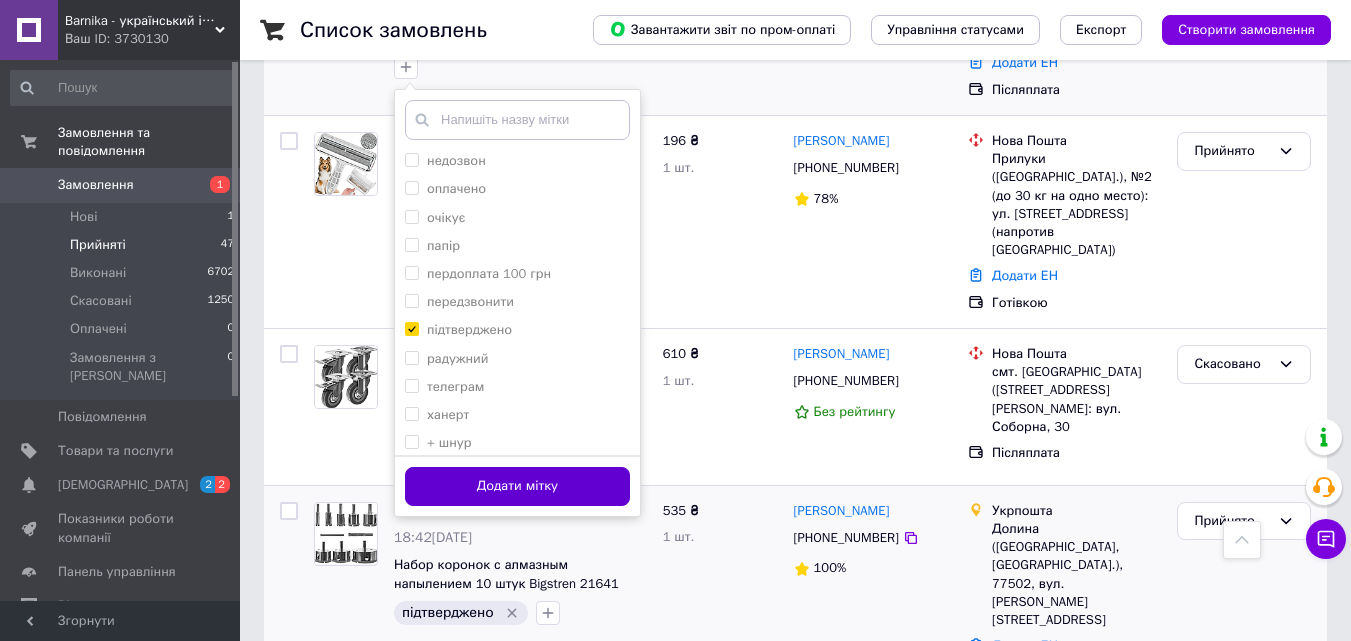 click on "Додати мітку" at bounding box center [517, 486] 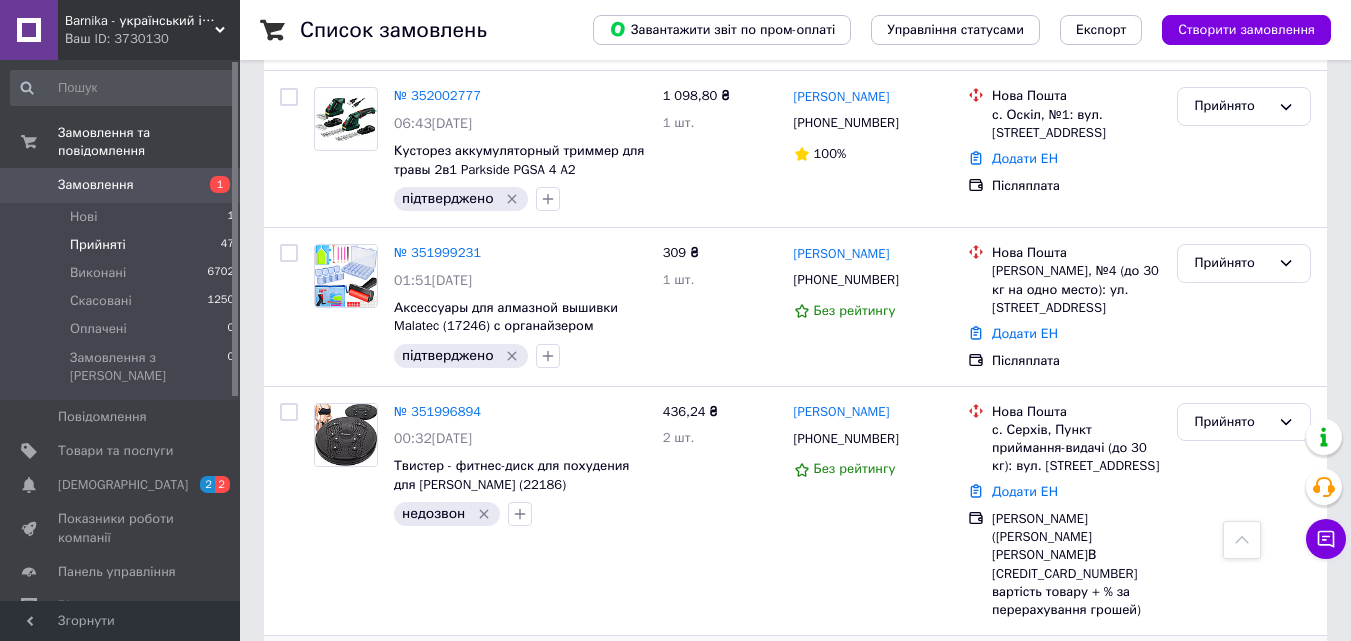 scroll, scrollTop: 1200, scrollLeft: 0, axis: vertical 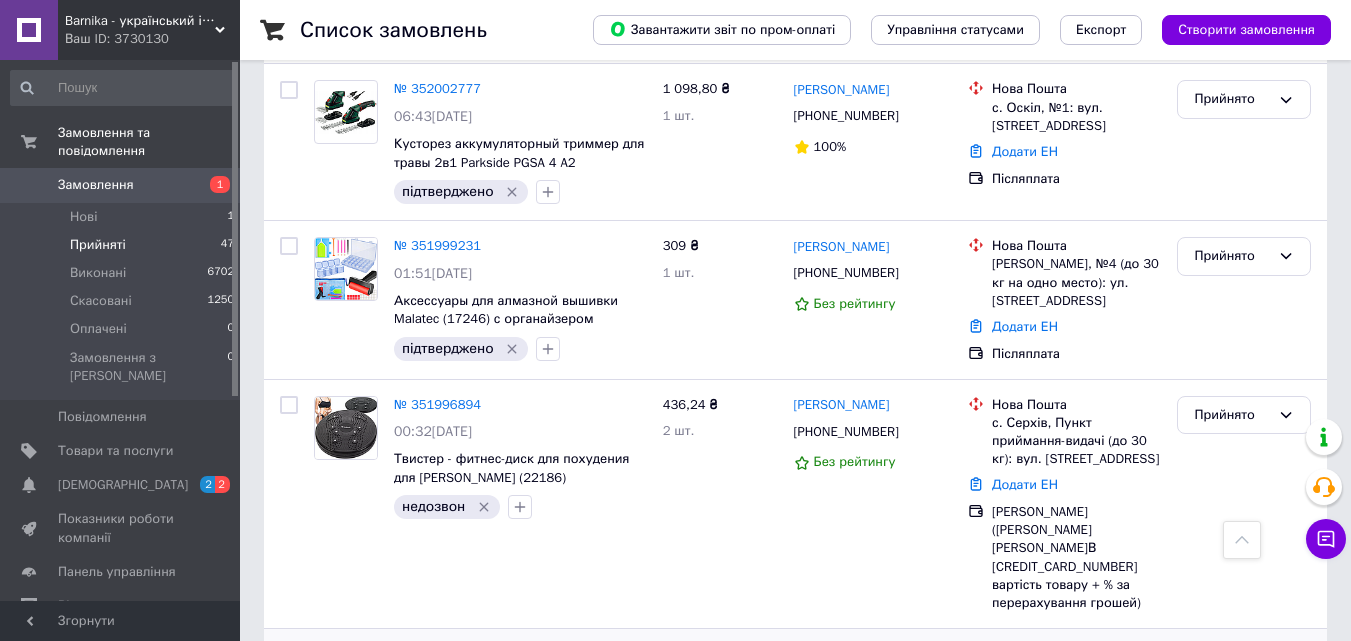 click 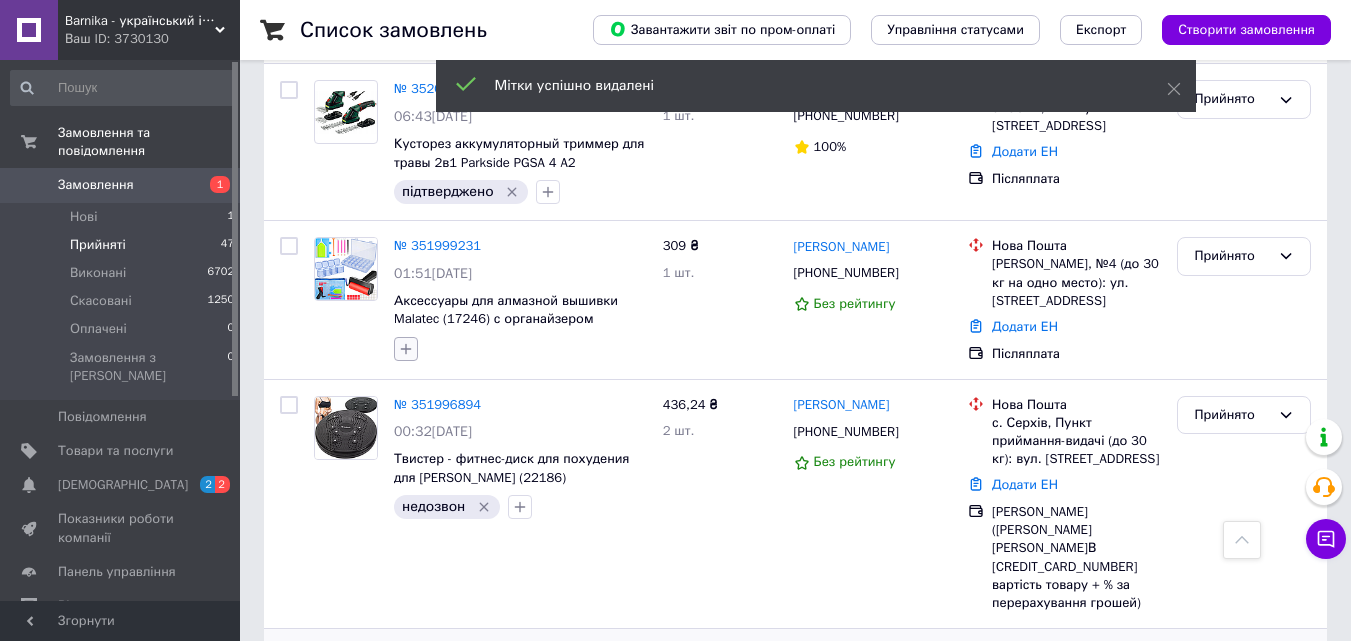 click 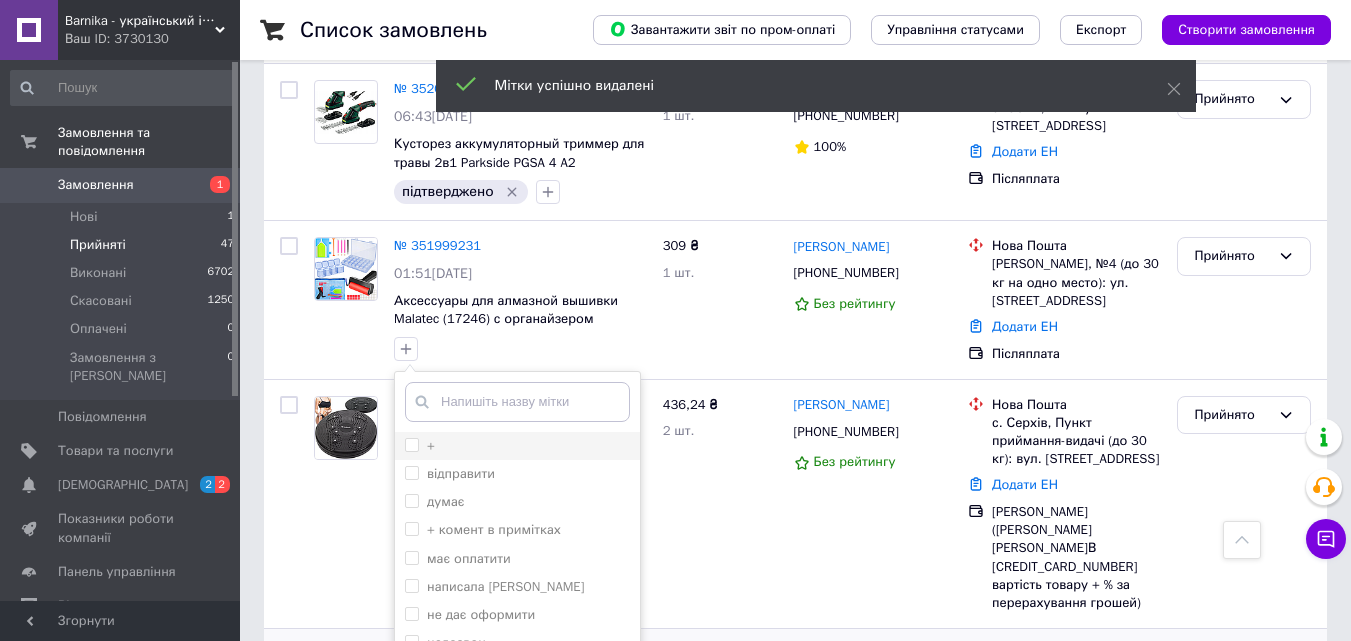 click on "+" at bounding box center [411, 444] 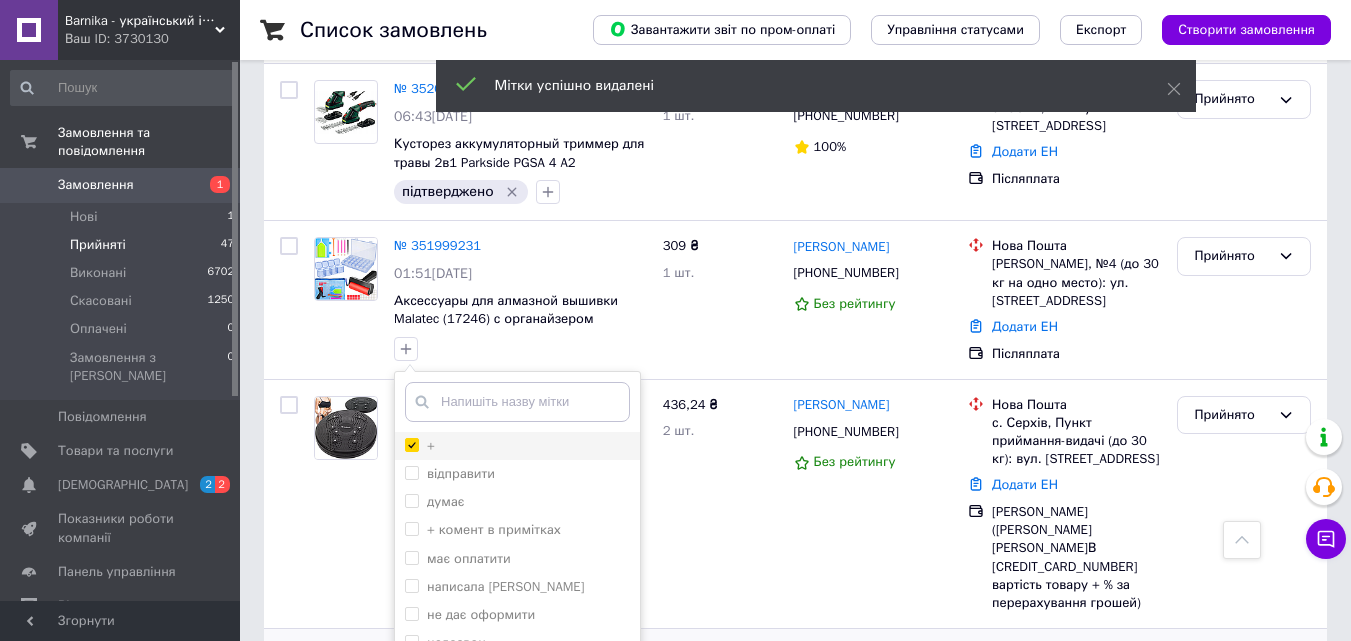 checkbox on "true" 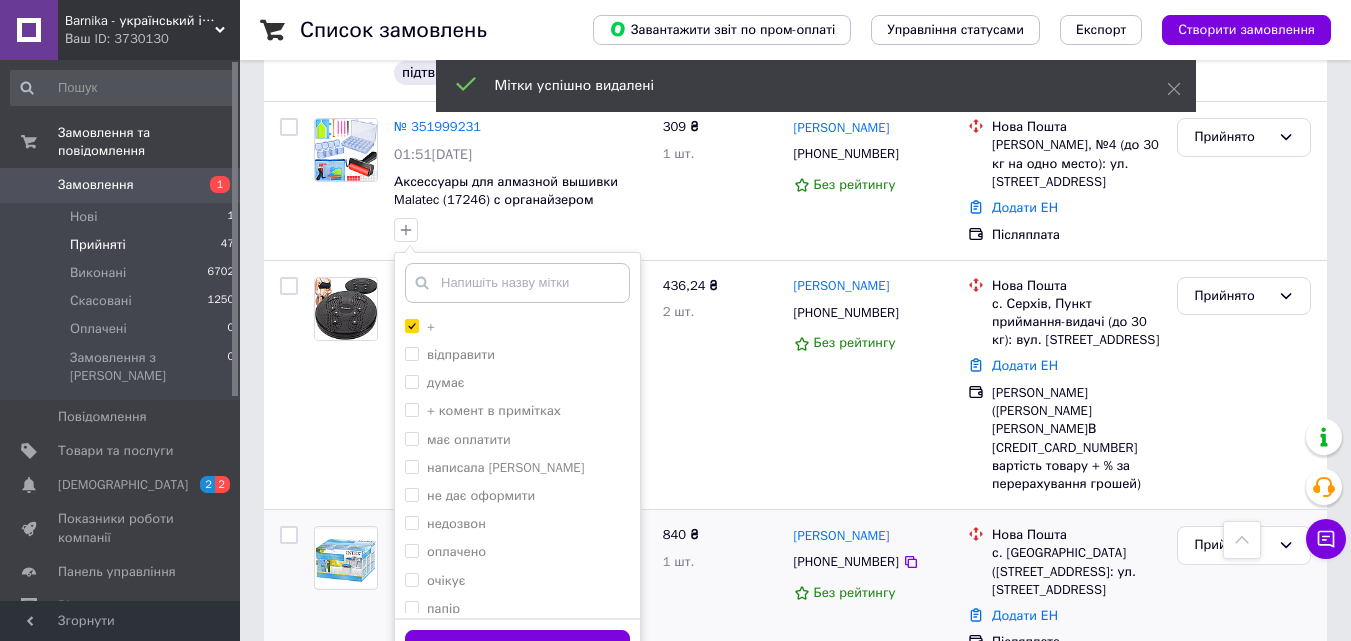 scroll, scrollTop: 1500, scrollLeft: 0, axis: vertical 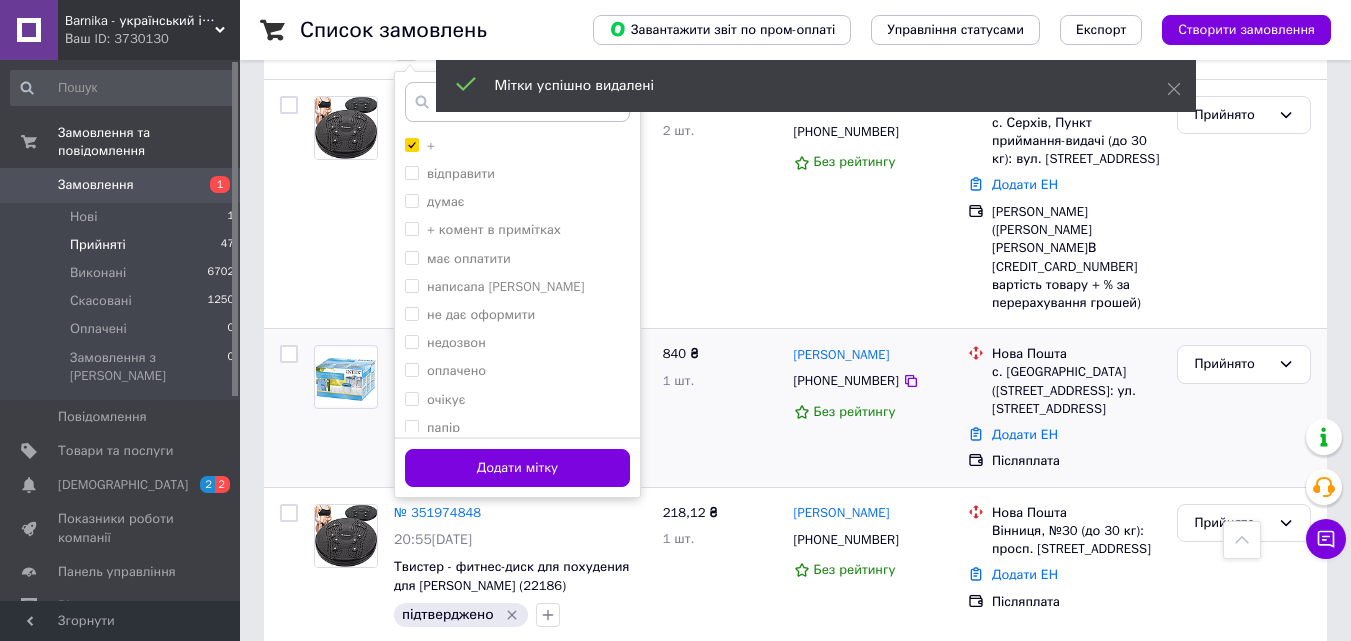 drag, startPoint x: 550, startPoint y: 455, endPoint x: 524, endPoint y: 439, distance: 30.528675 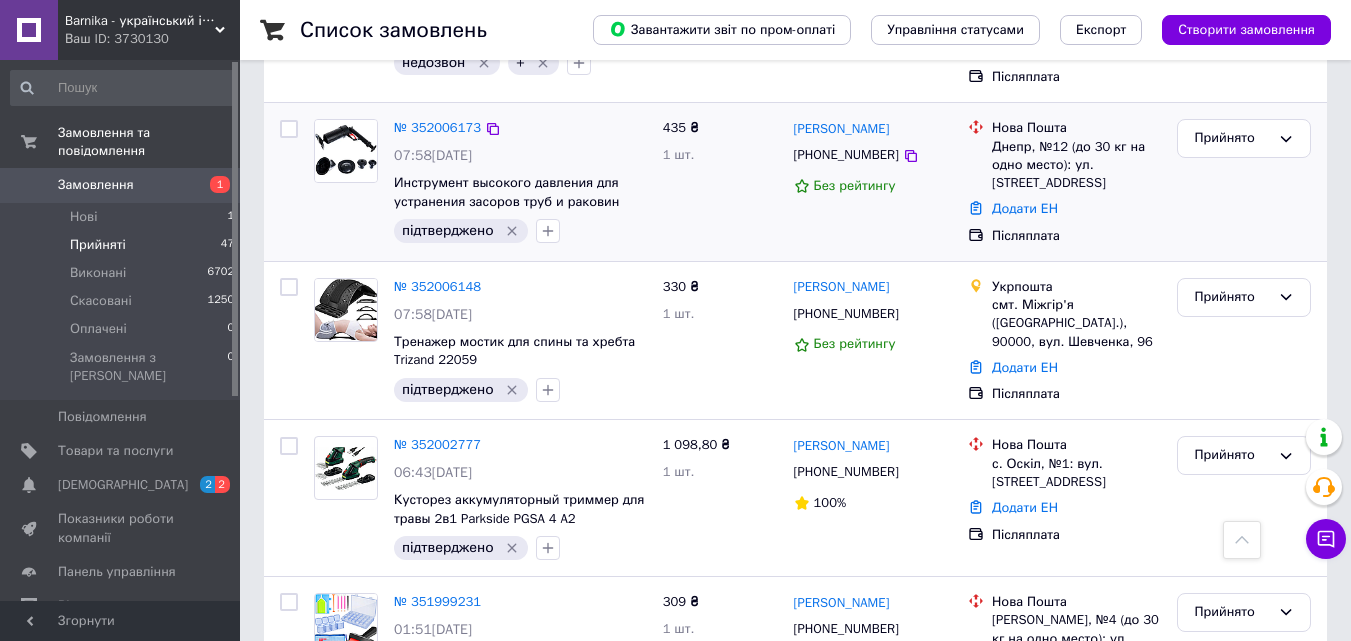 scroll, scrollTop: 800, scrollLeft: 0, axis: vertical 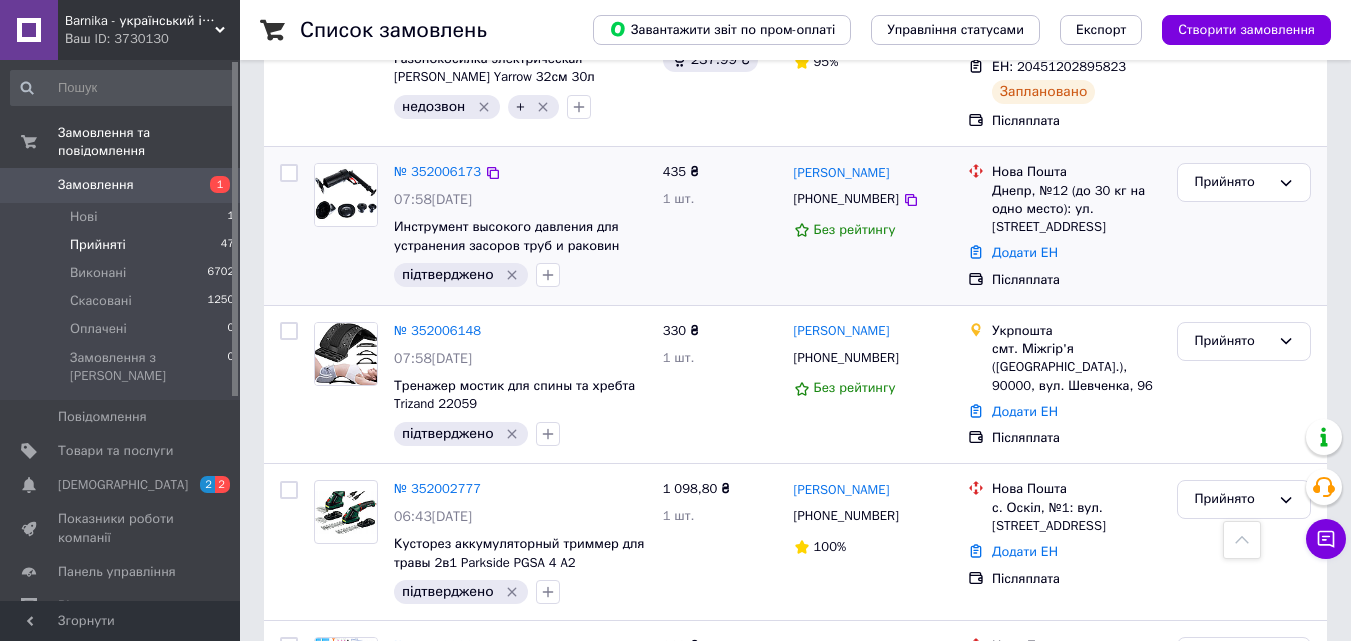click 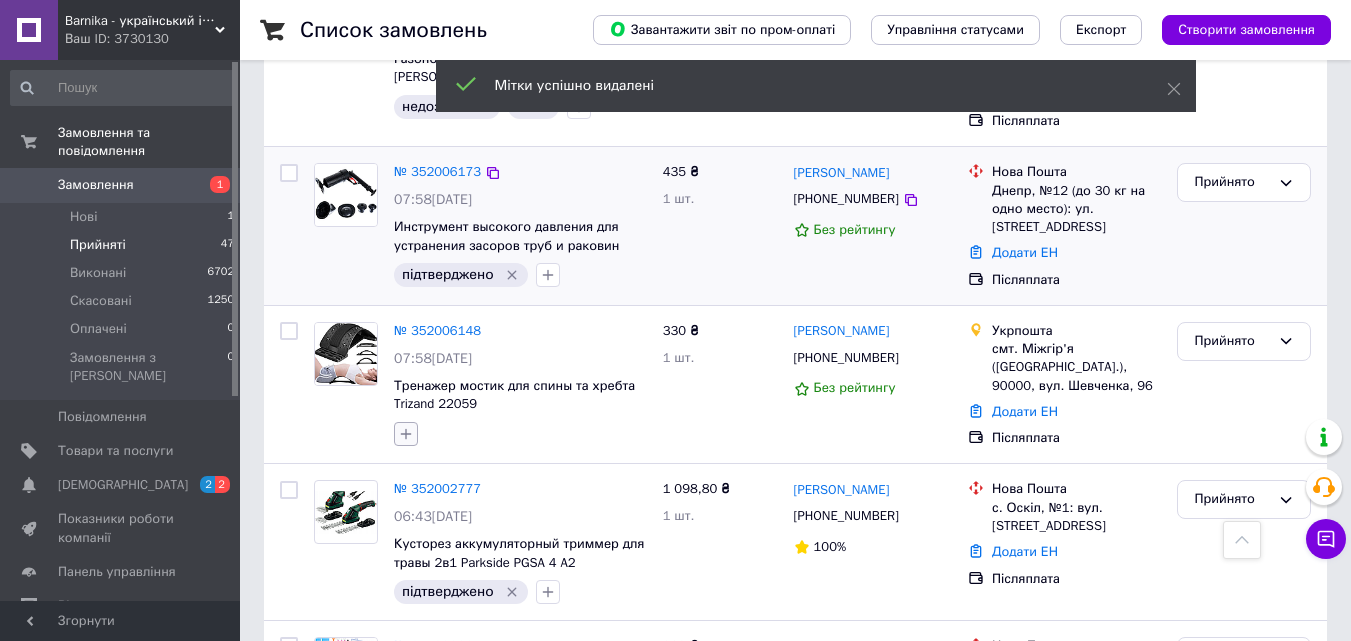 click 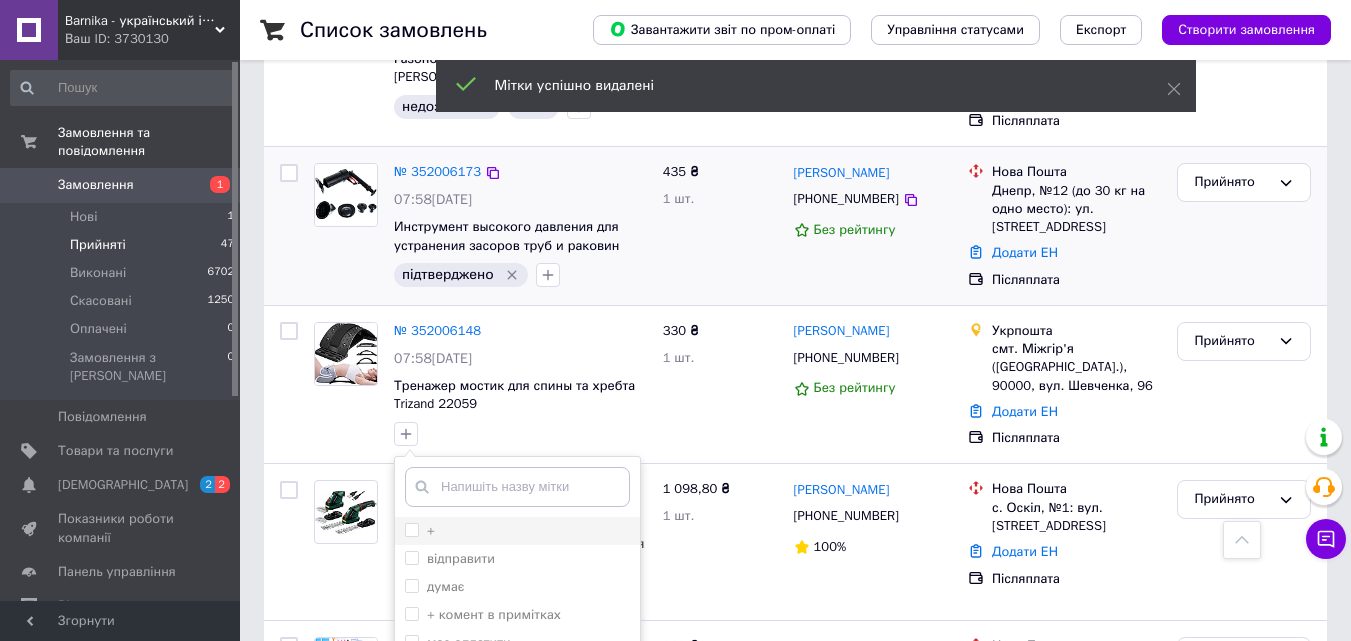 click on "+" at bounding box center (411, 529) 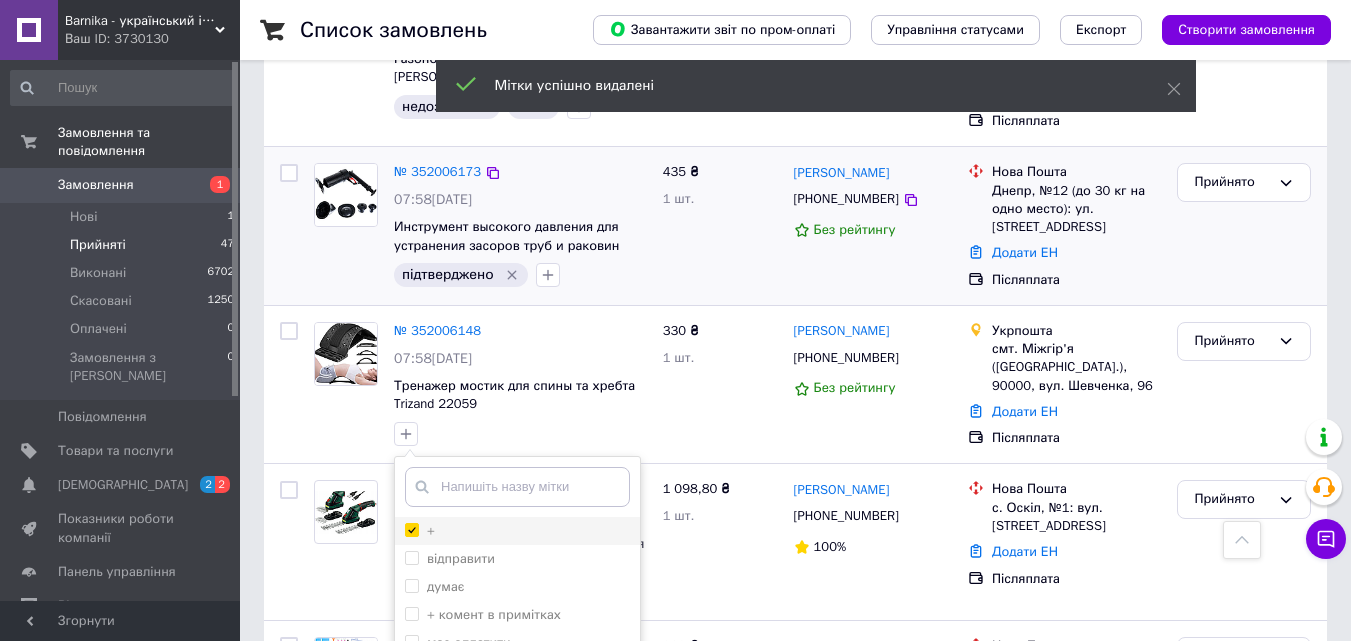 checkbox on "true" 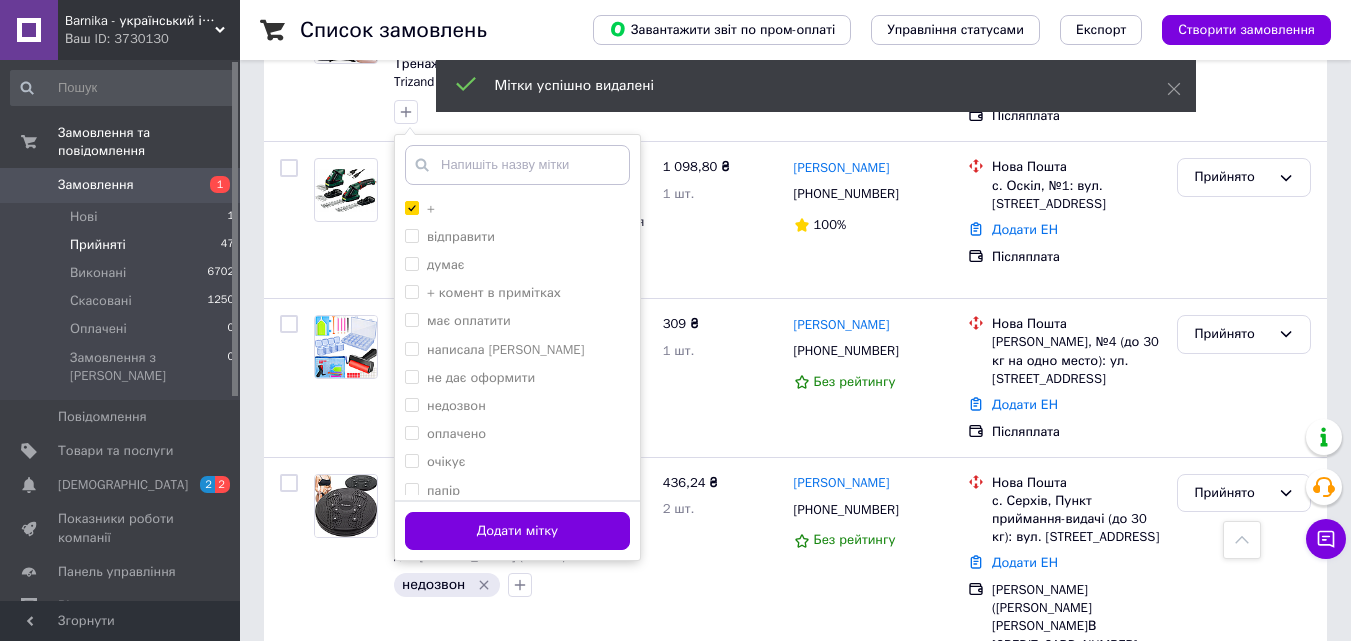 scroll, scrollTop: 1200, scrollLeft: 0, axis: vertical 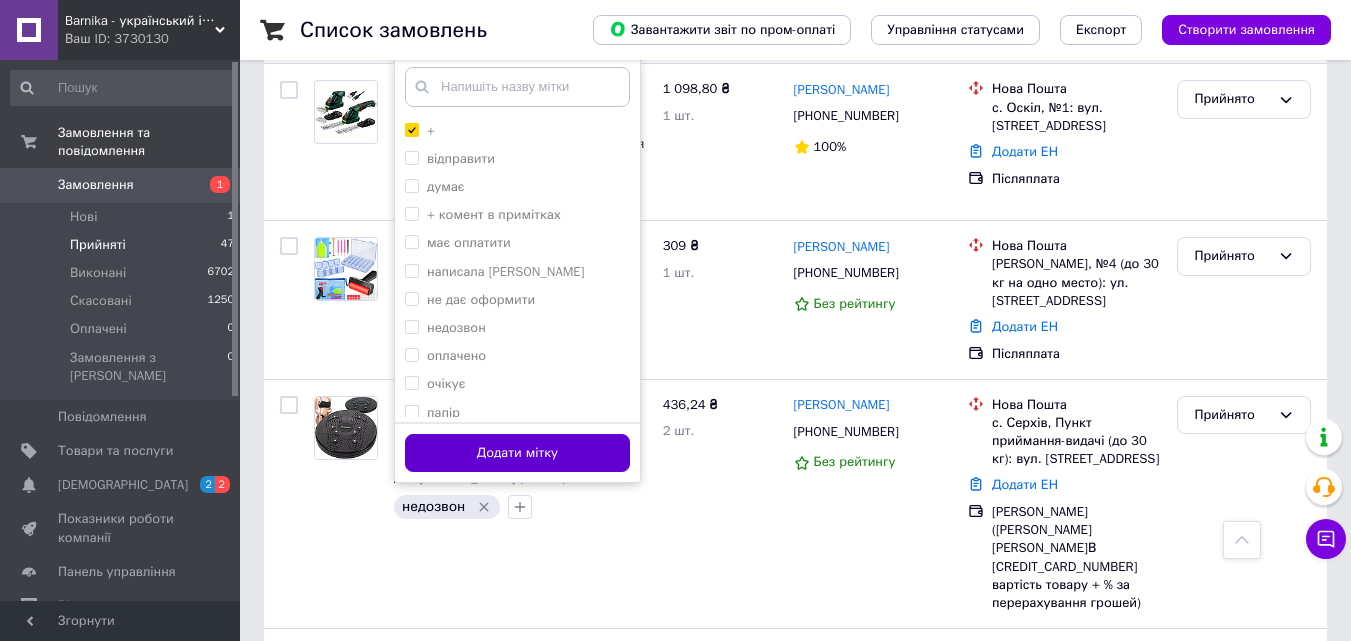 click on "Додати мітку" at bounding box center [517, 453] 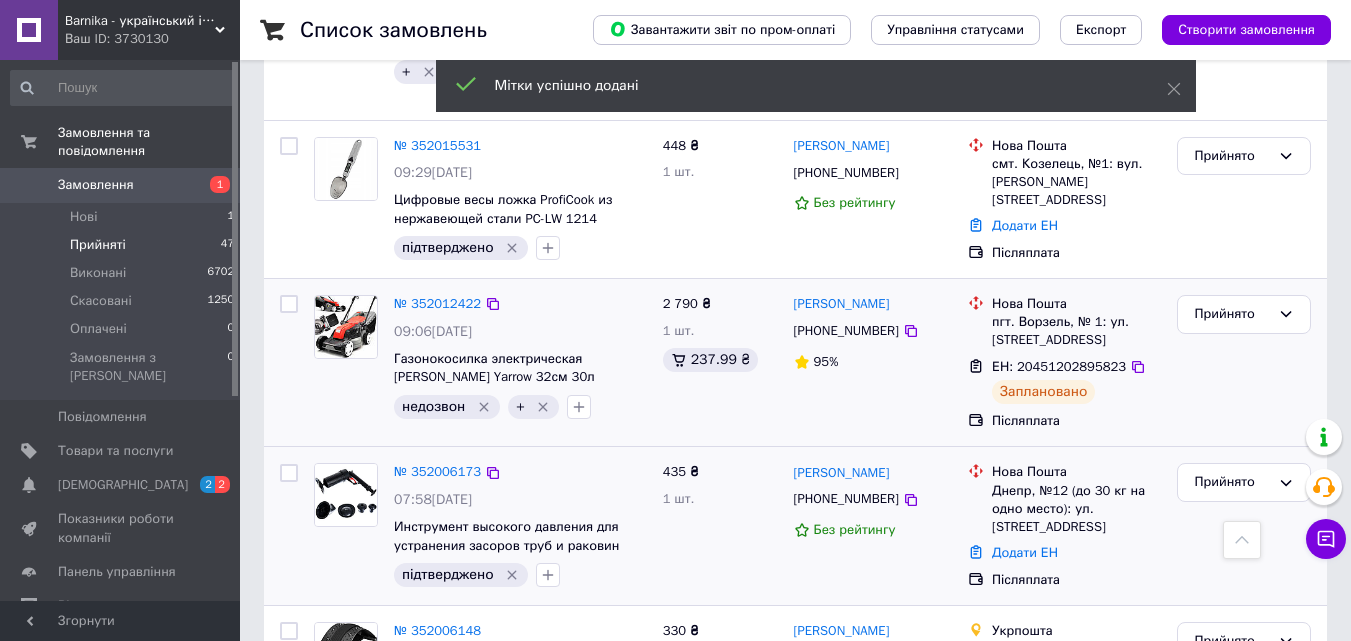 scroll, scrollTop: 0, scrollLeft: 0, axis: both 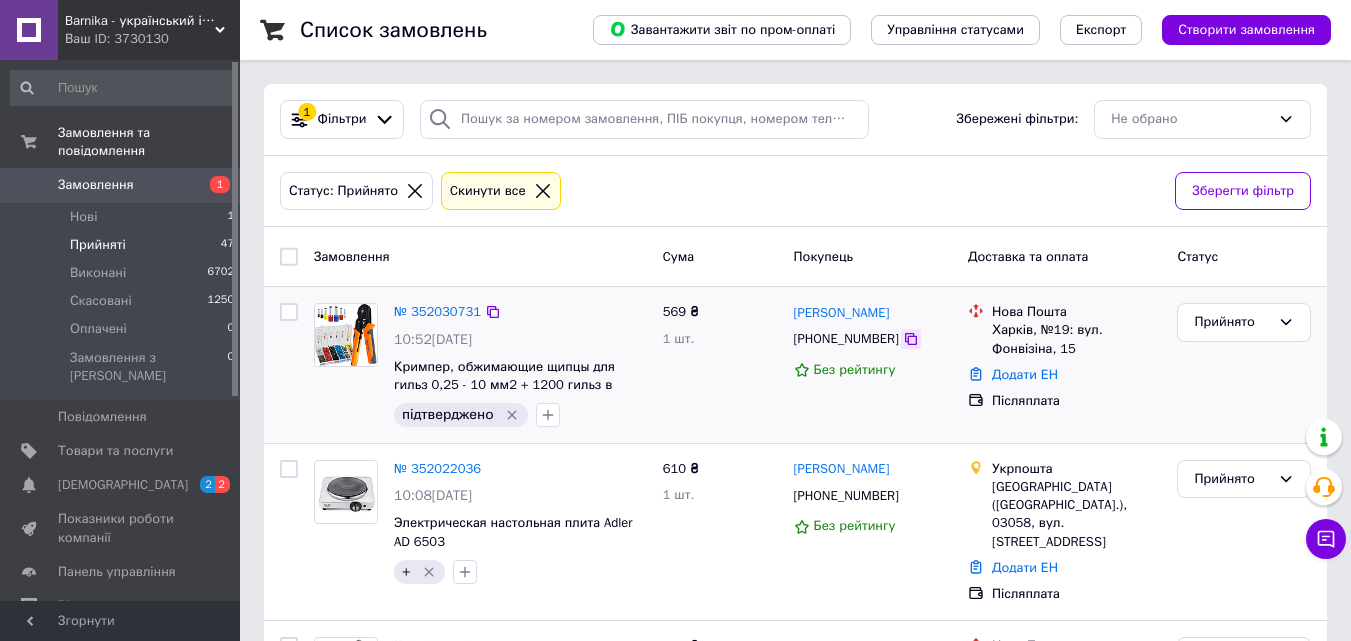 click 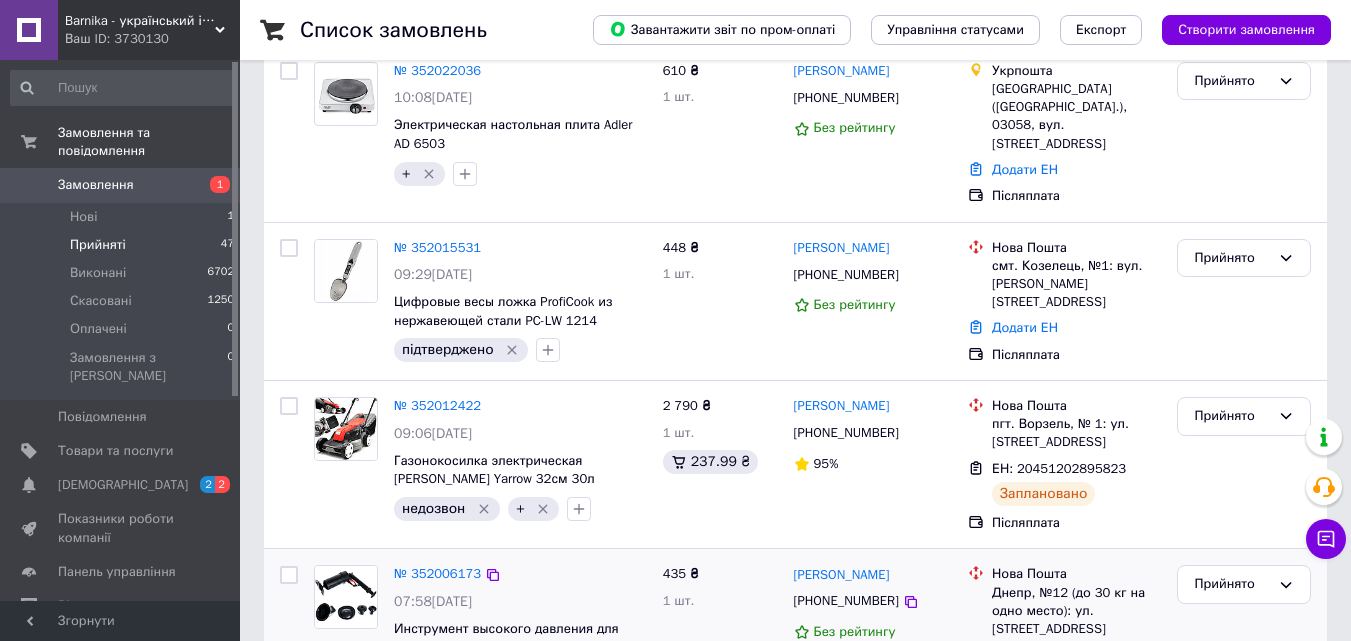 scroll, scrollTop: 400, scrollLeft: 0, axis: vertical 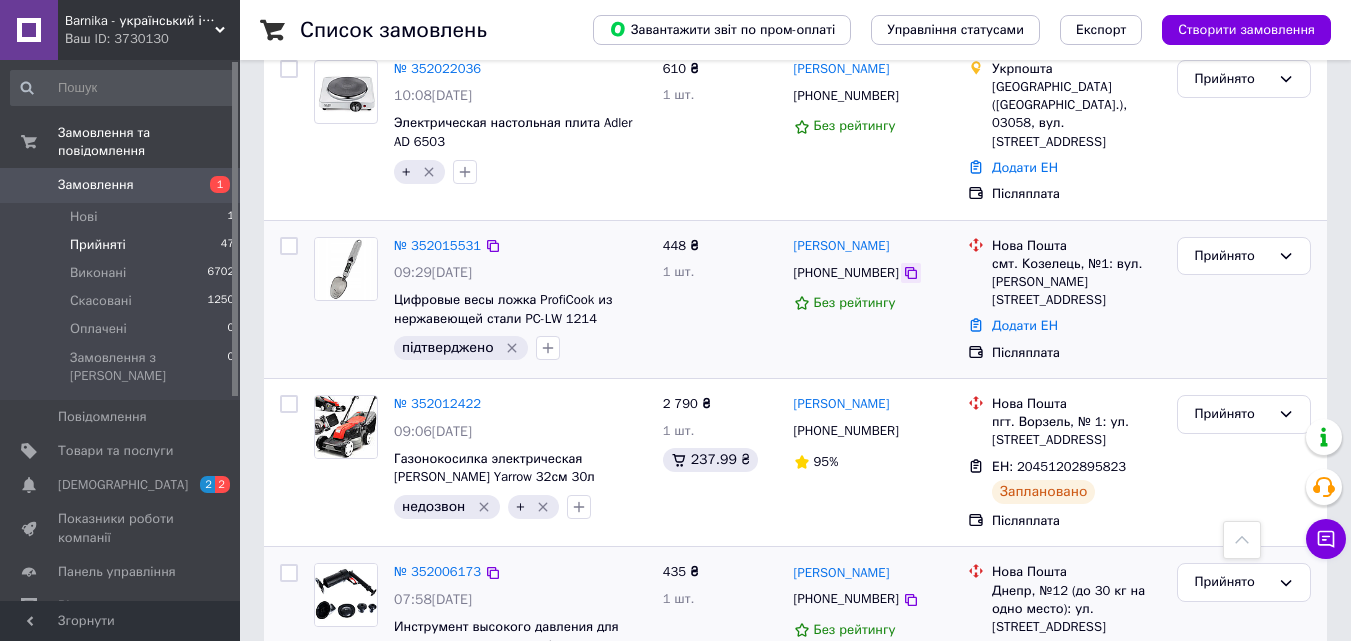 click 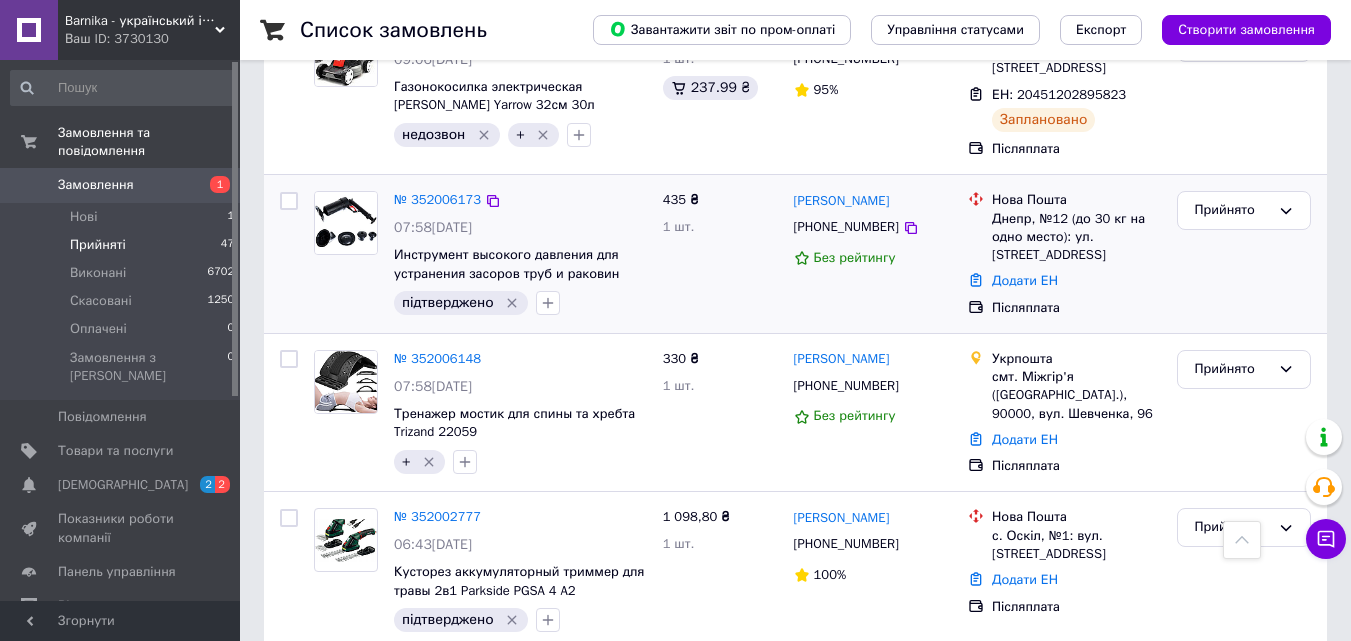scroll, scrollTop: 800, scrollLeft: 0, axis: vertical 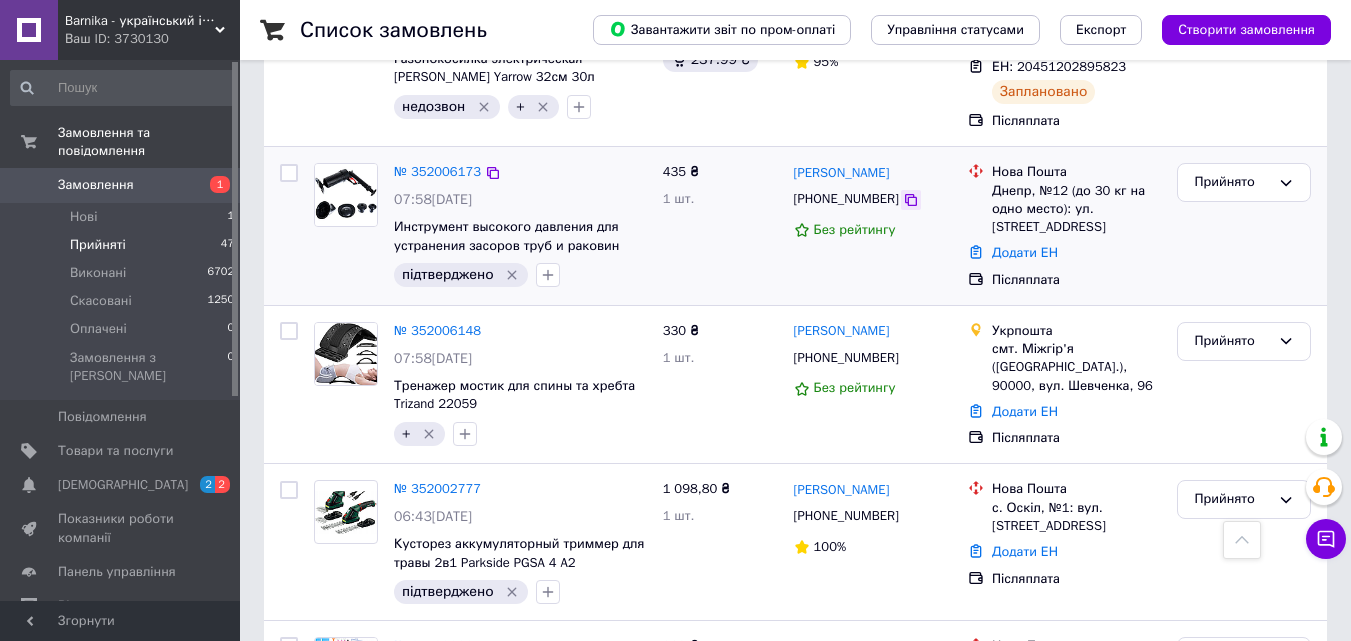 click 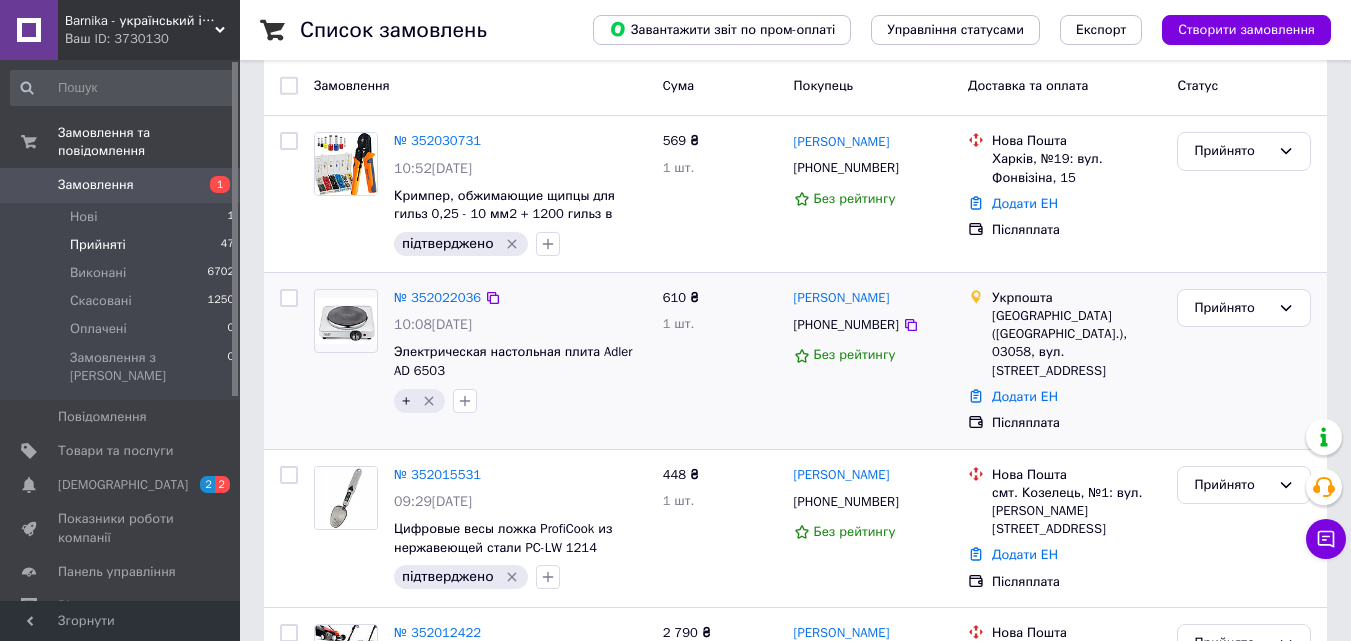 scroll, scrollTop: 100, scrollLeft: 0, axis: vertical 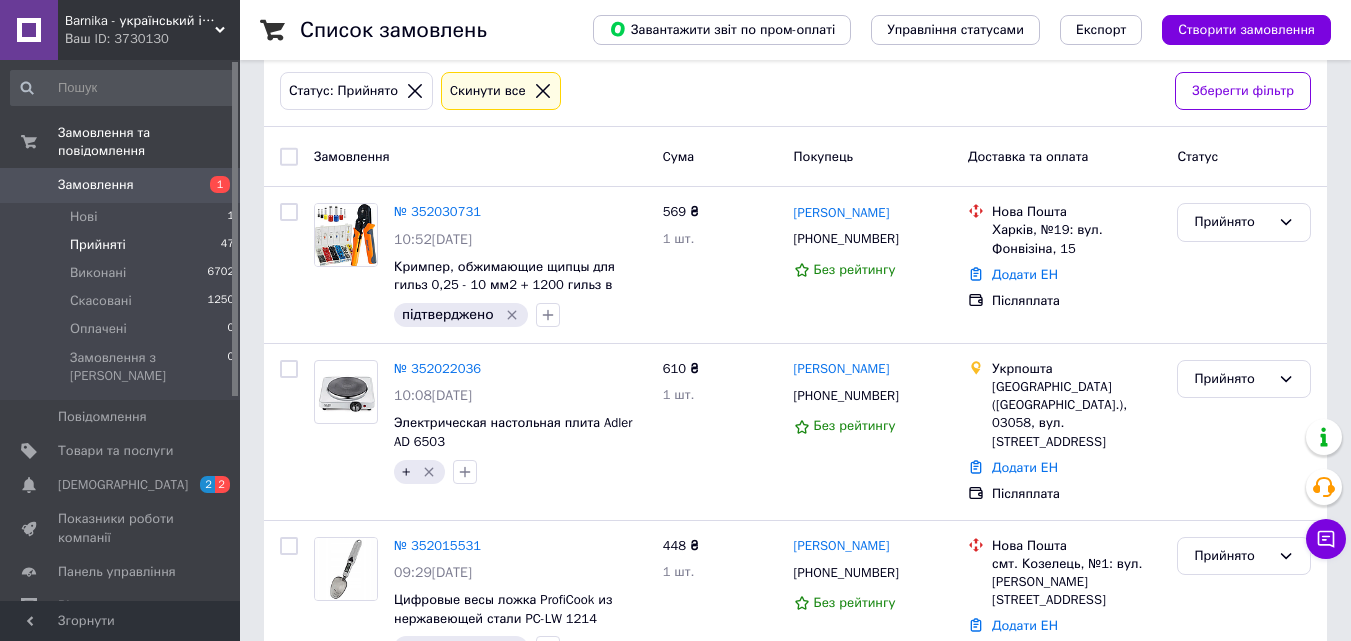 click 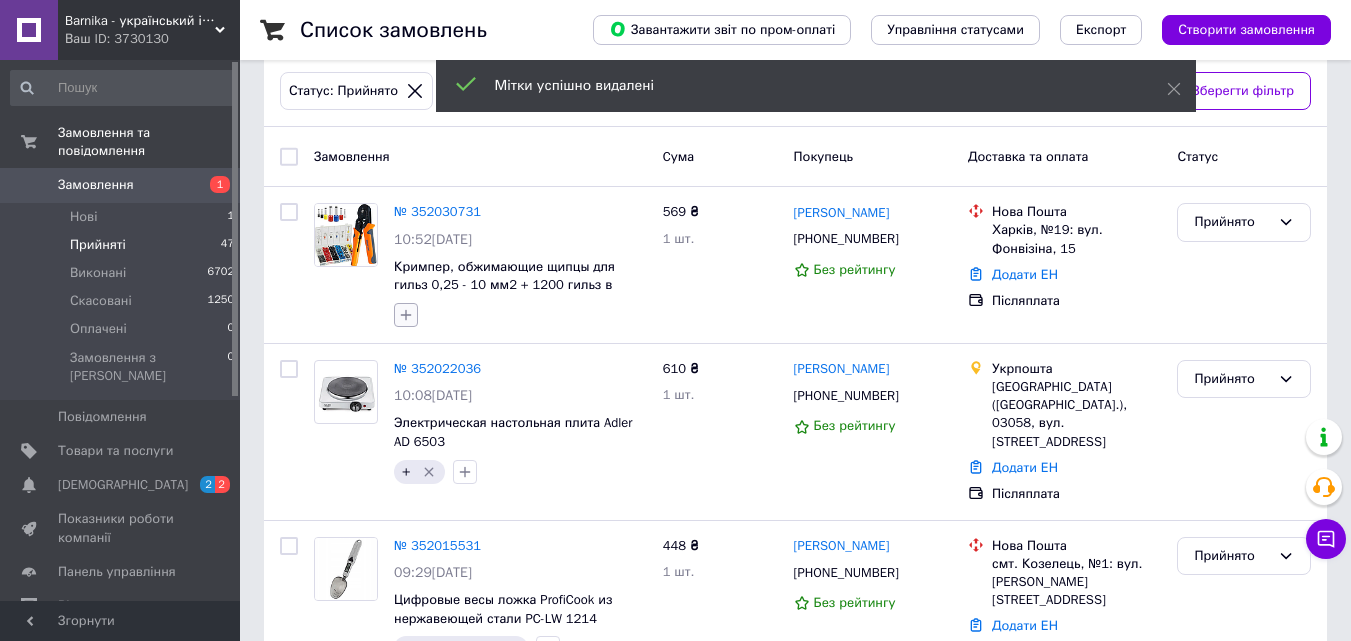 click 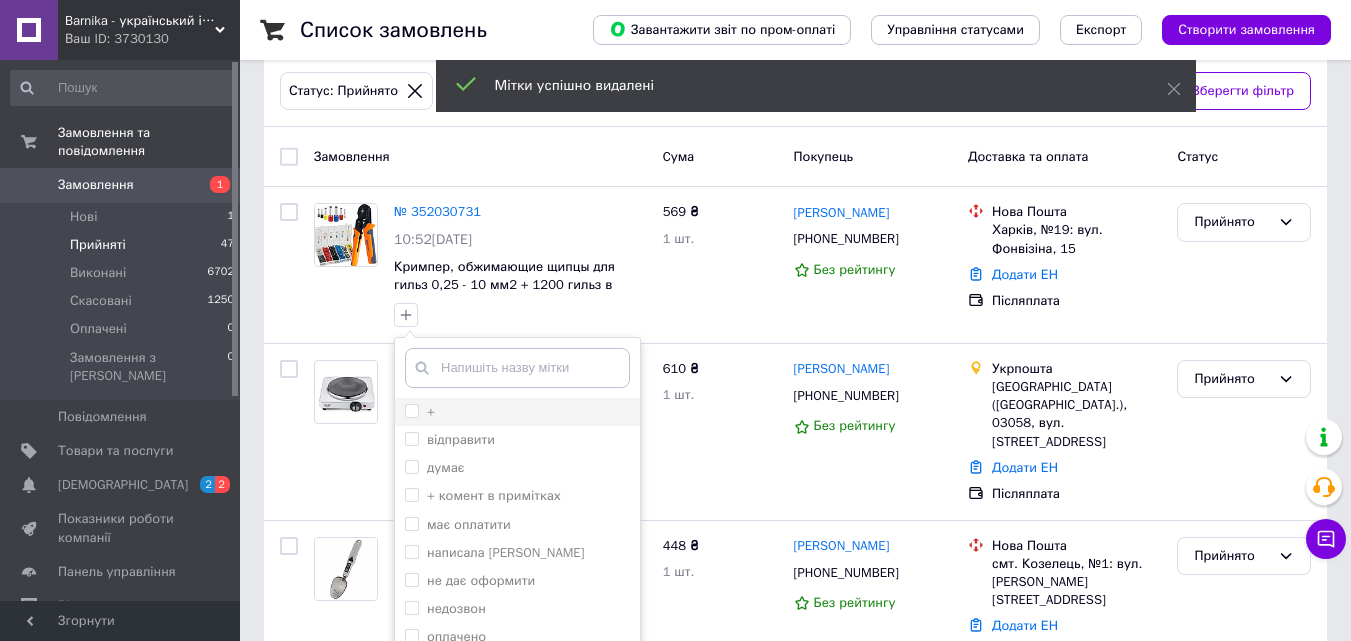 click on "+" at bounding box center [411, 410] 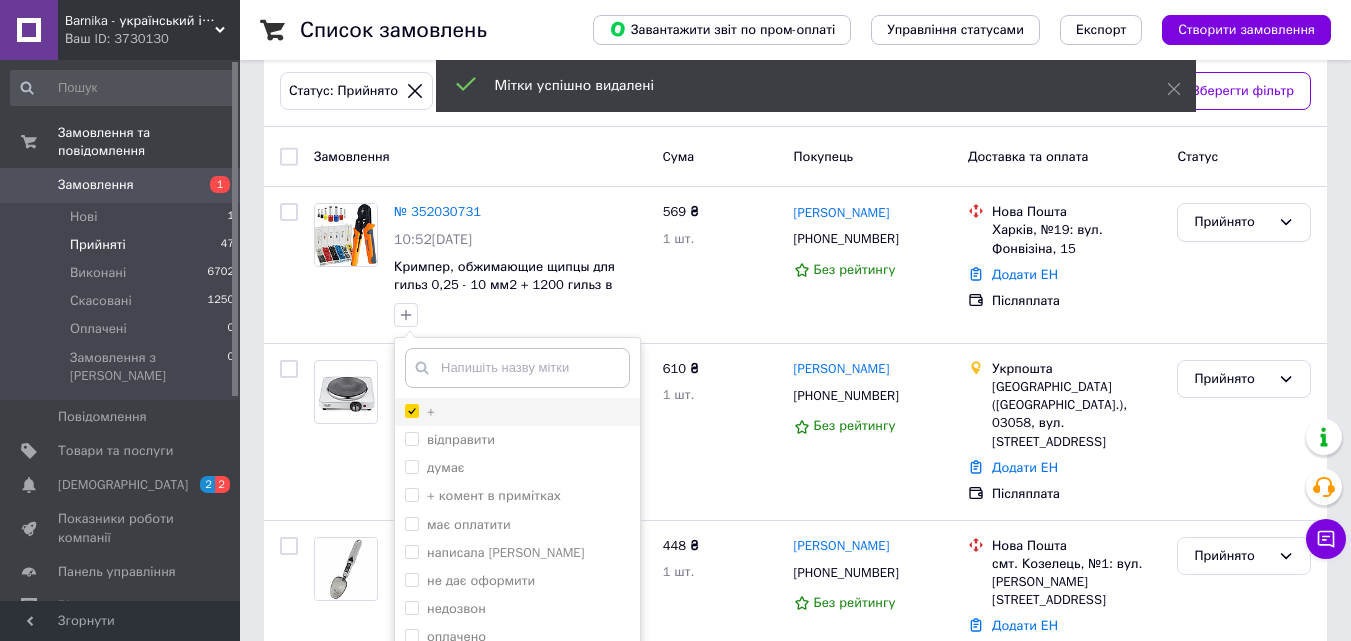 checkbox on "true" 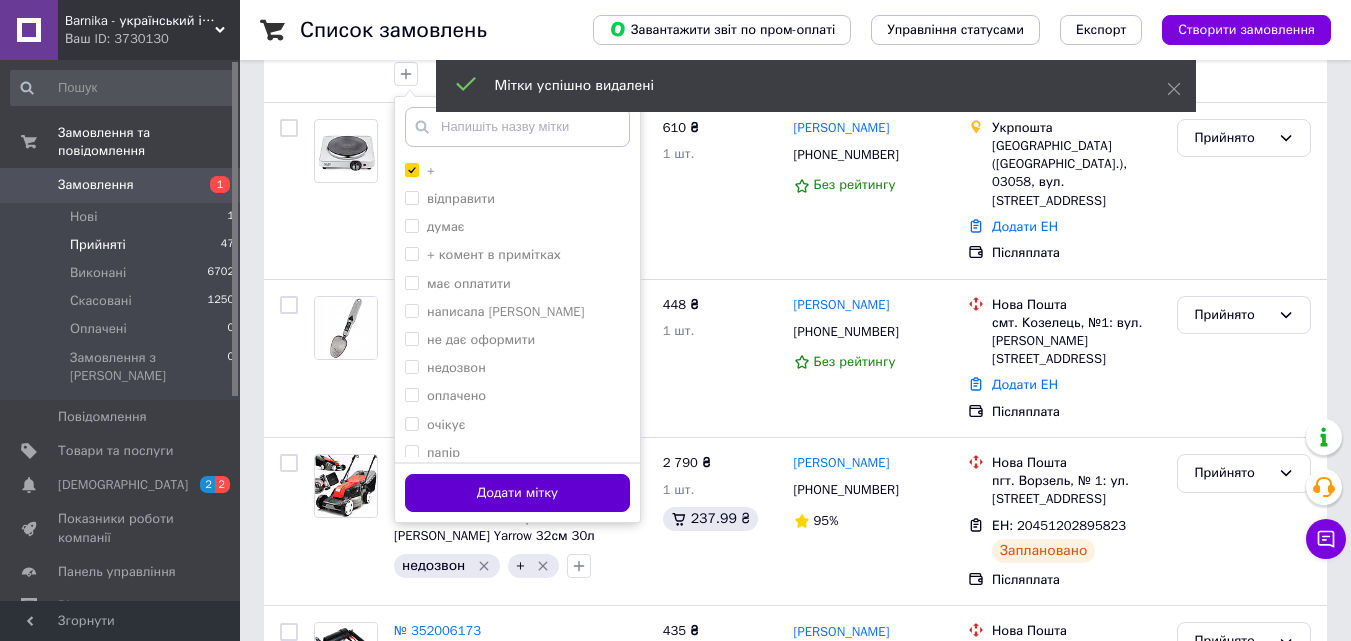 scroll, scrollTop: 400, scrollLeft: 0, axis: vertical 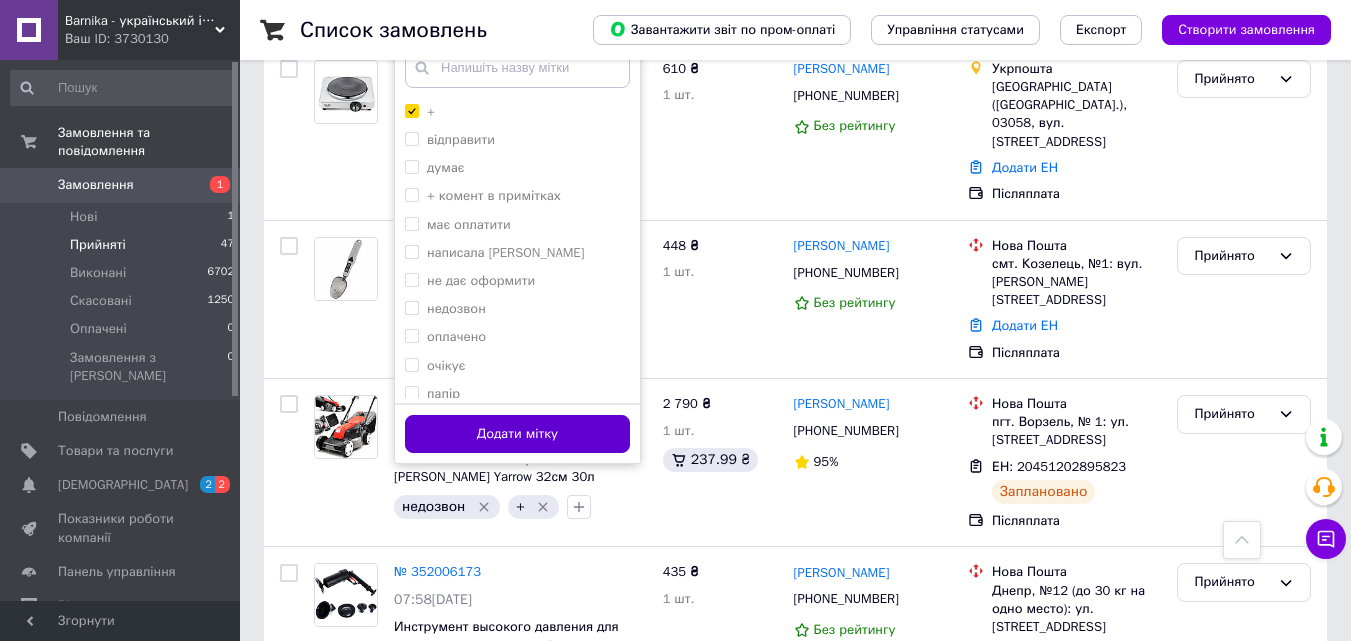 click on "Додати мітку" at bounding box center (517, 434) 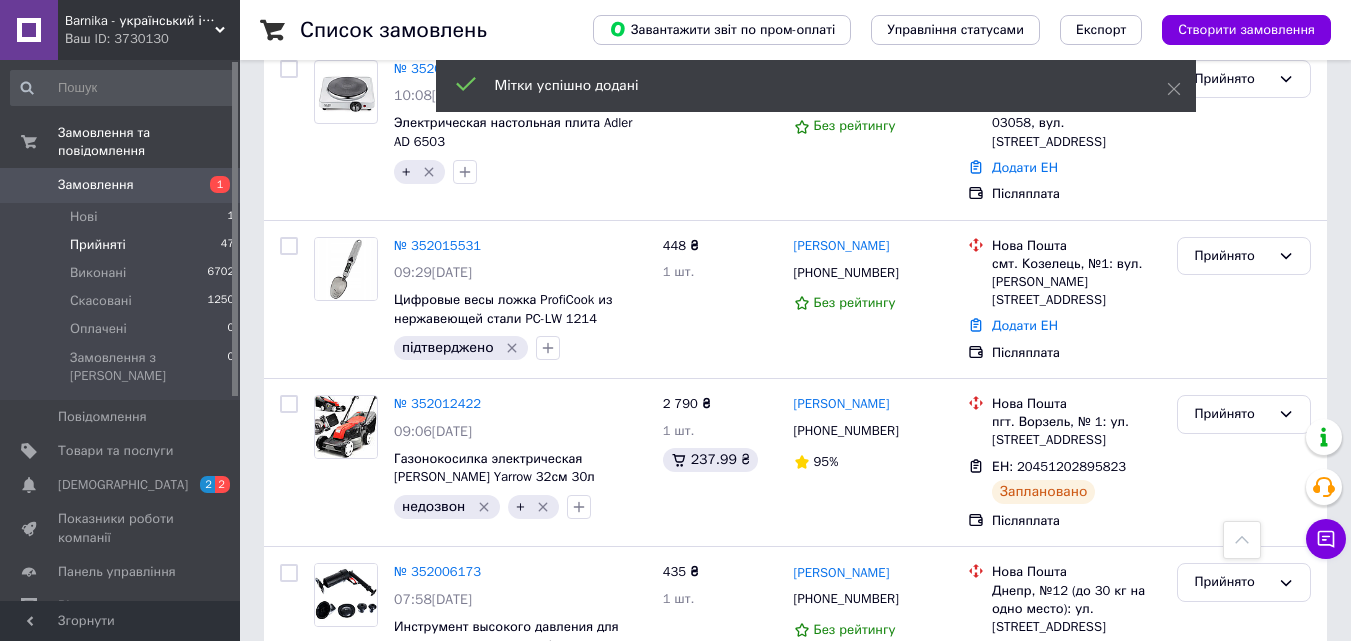 click 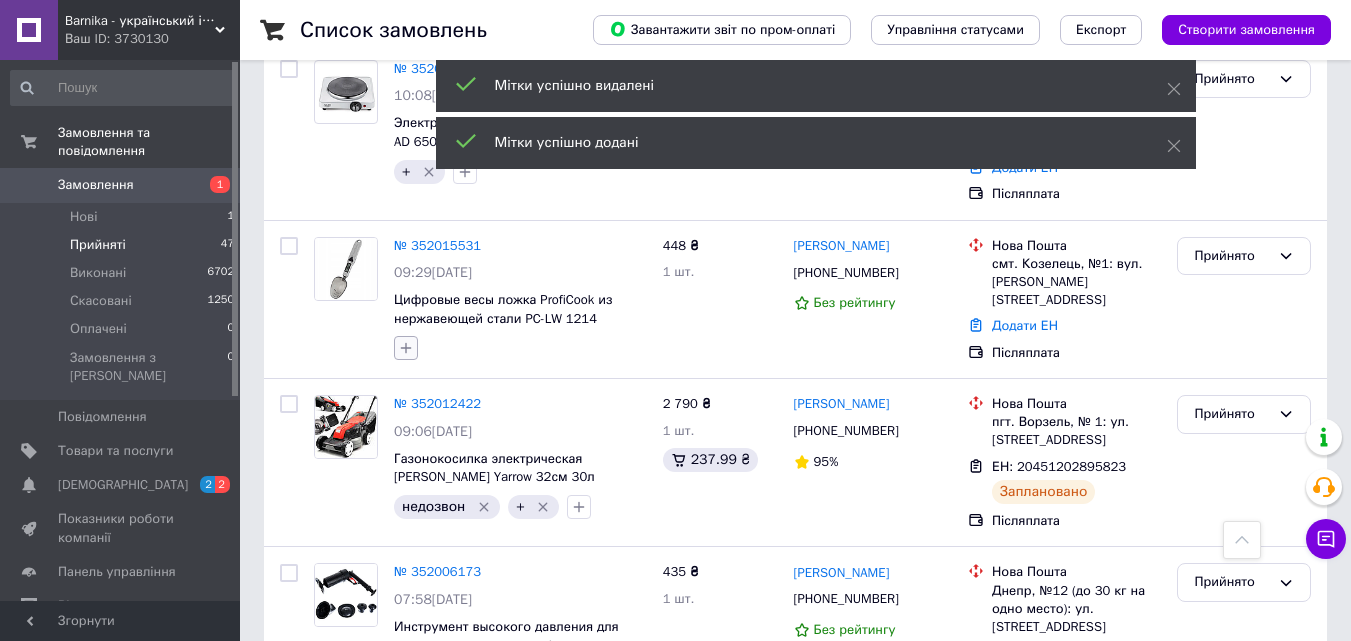 click 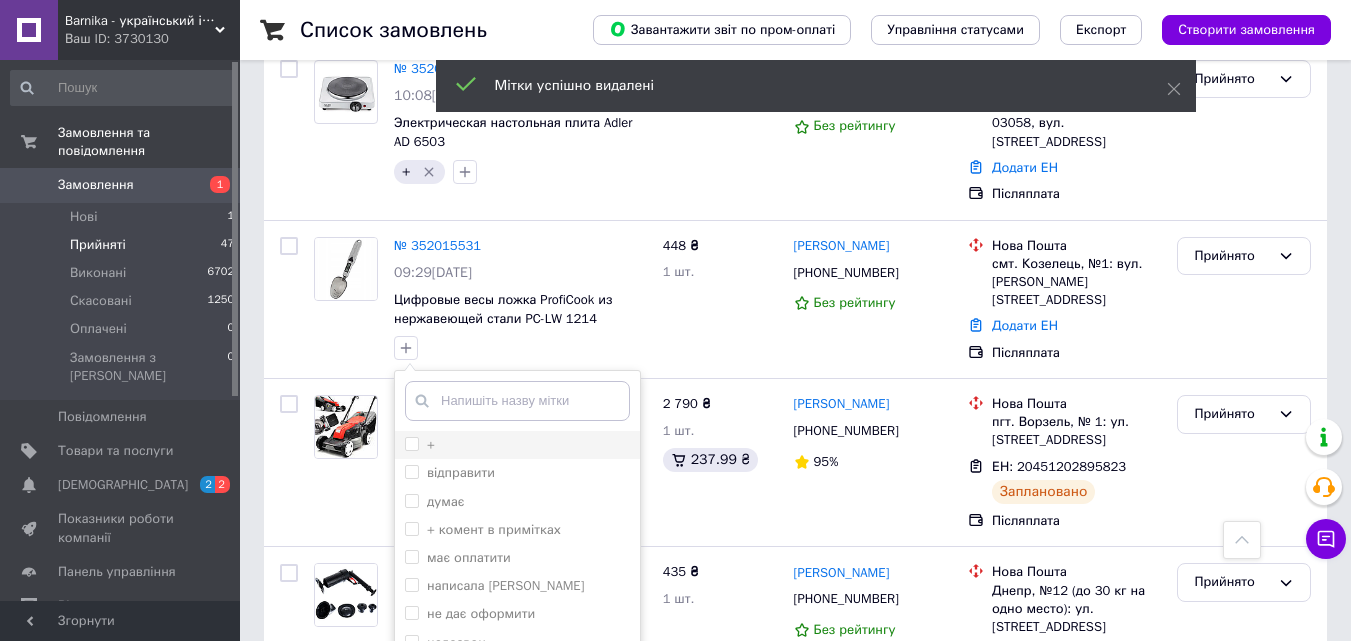 click on "+" at bounding box center (411, 443) 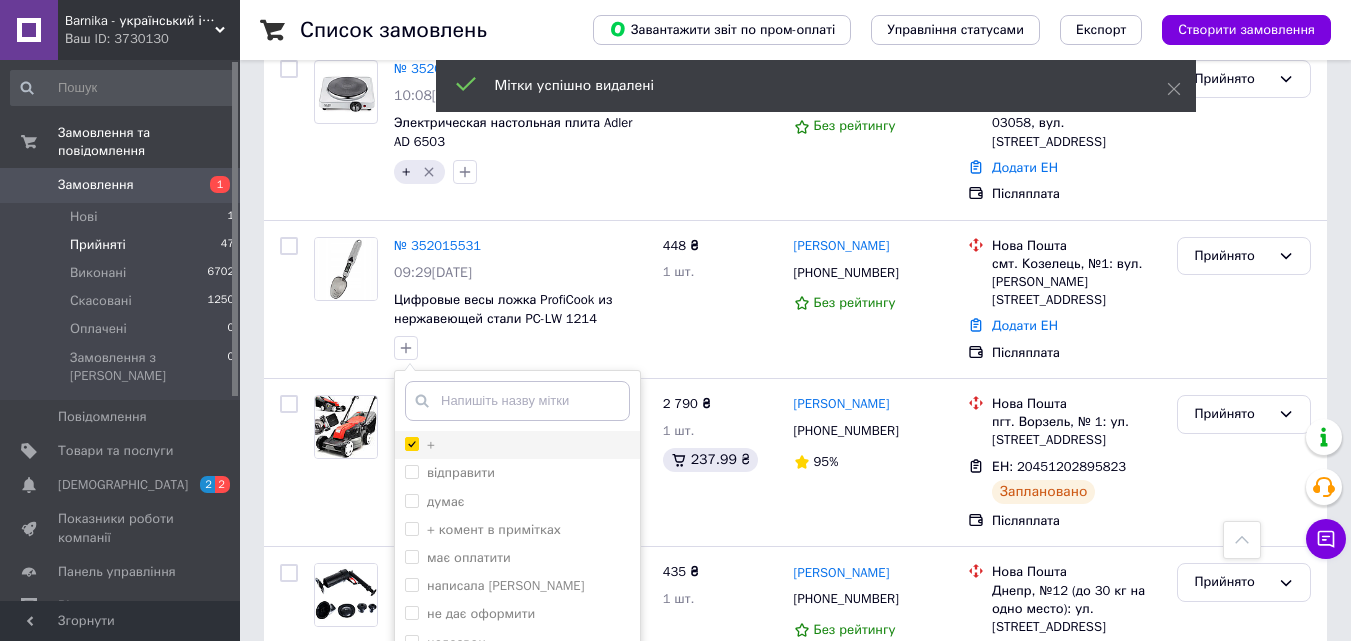 checkbox on "true" 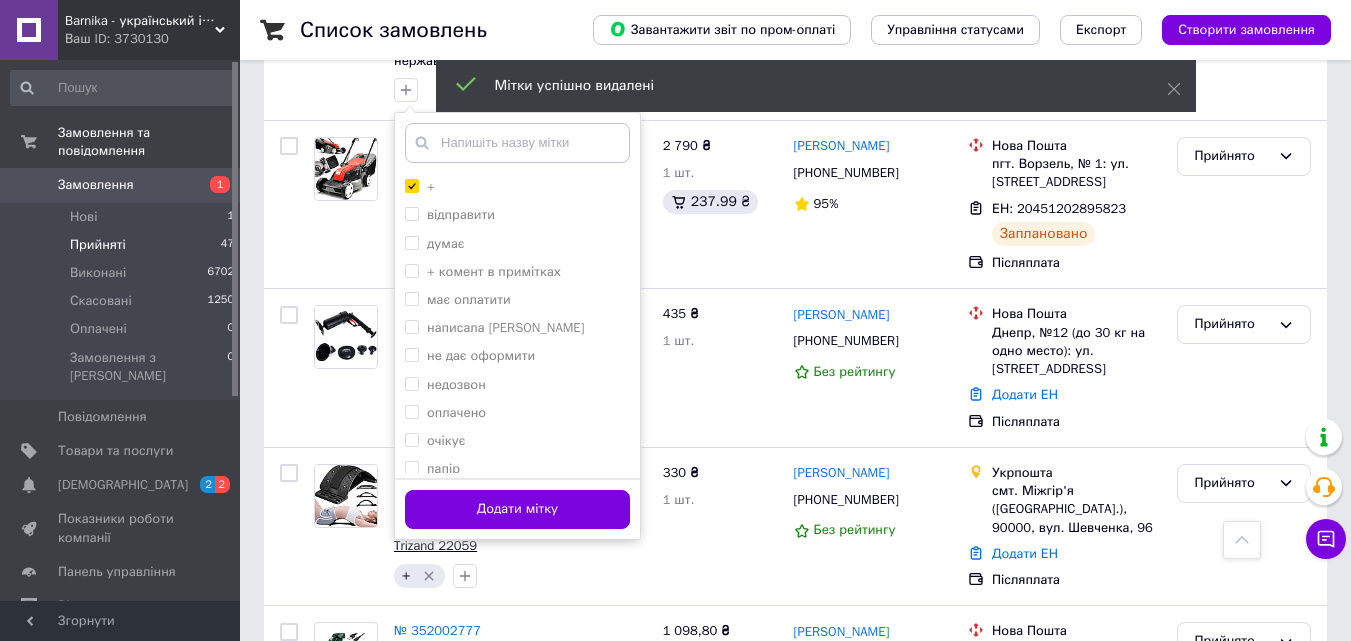 scroll, scrollTop: 700, scrollLeft: 0, axis: vertical 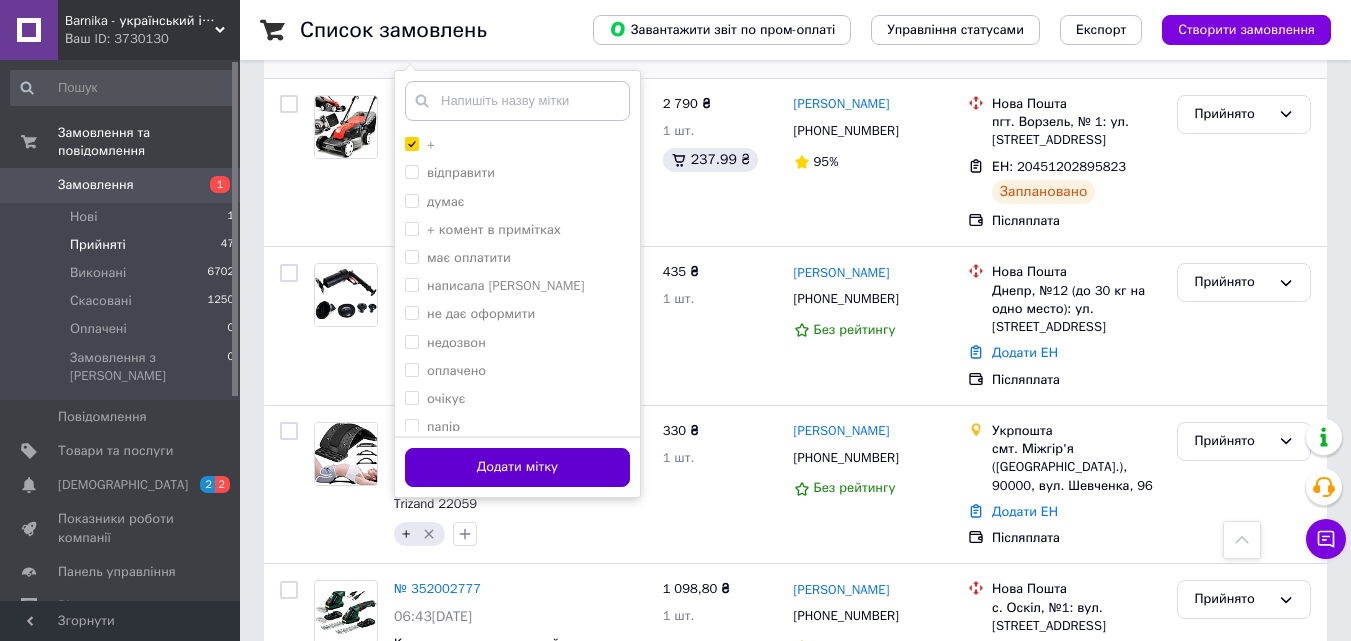 click on "Додати мітку" at bounding box center [517, 467] 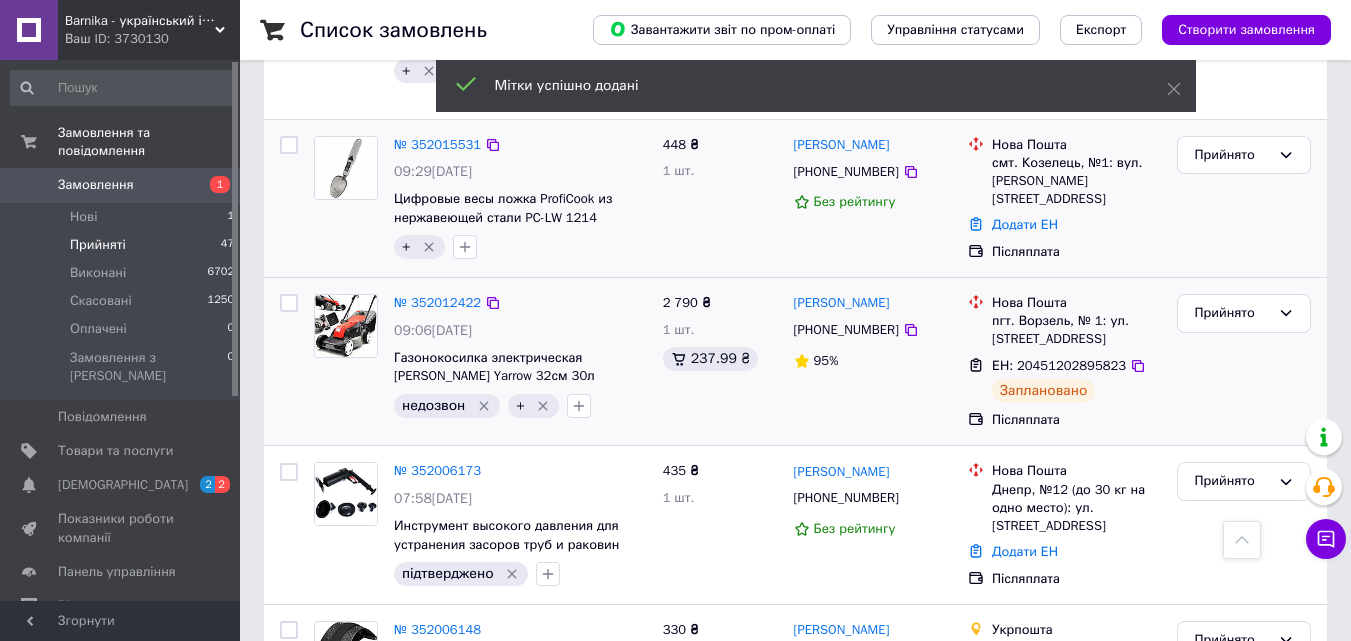 scroll, scrollTop: 500, scrollLeft: 0, axis: vertical 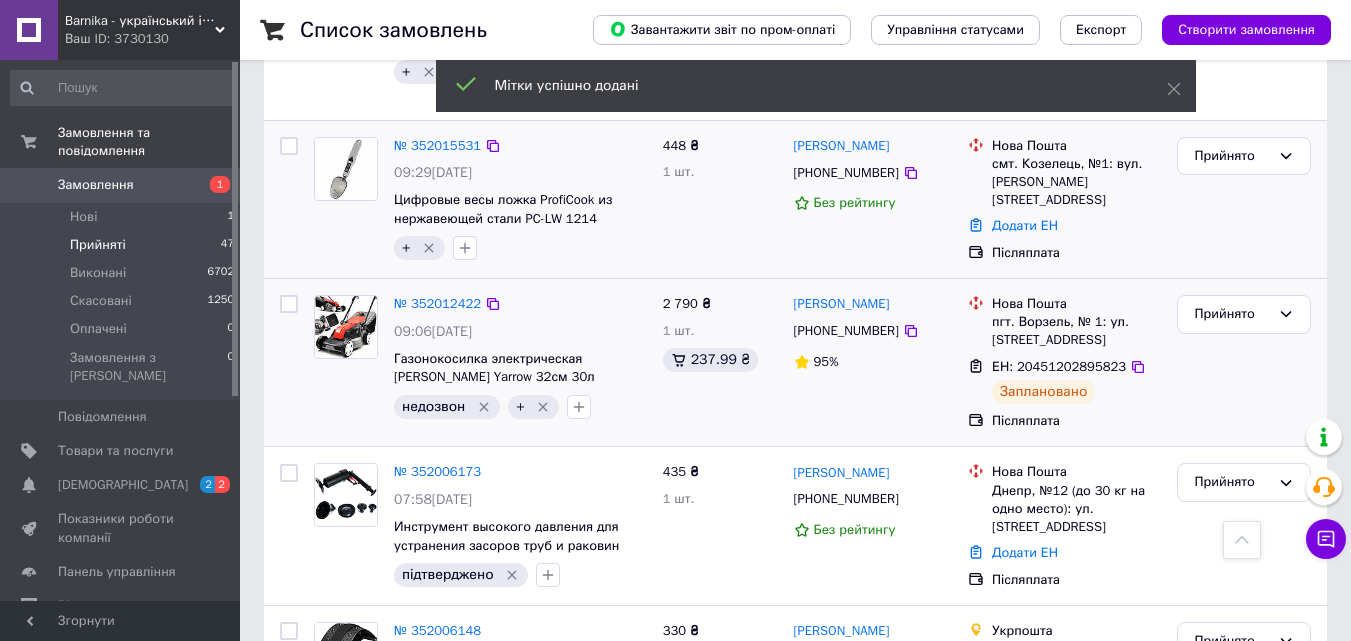 click 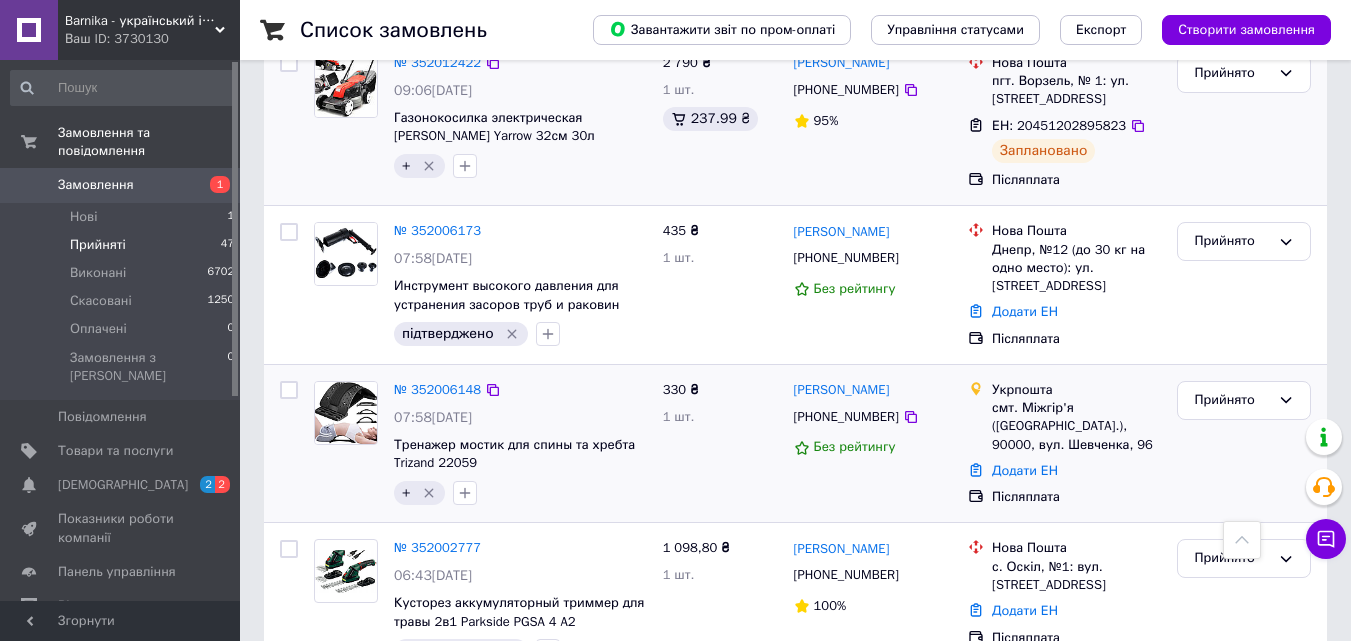 scroll, scrollTop: 800, scrollLeft: 0, axis: vertical 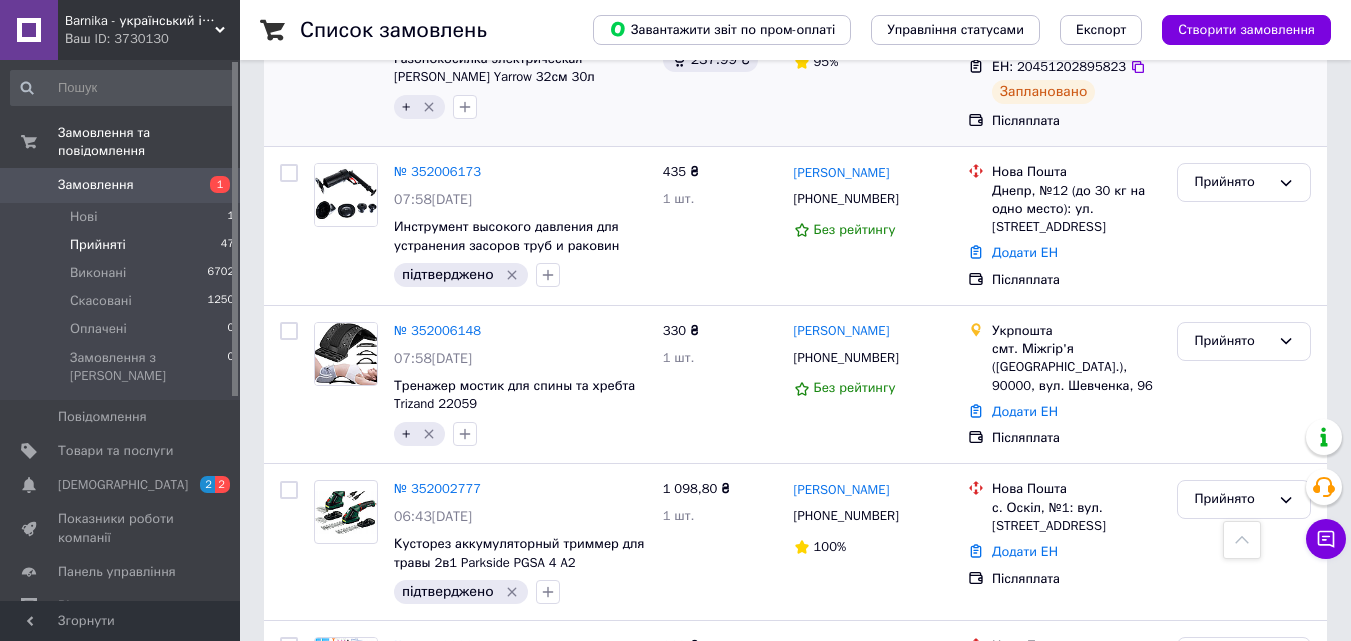 click 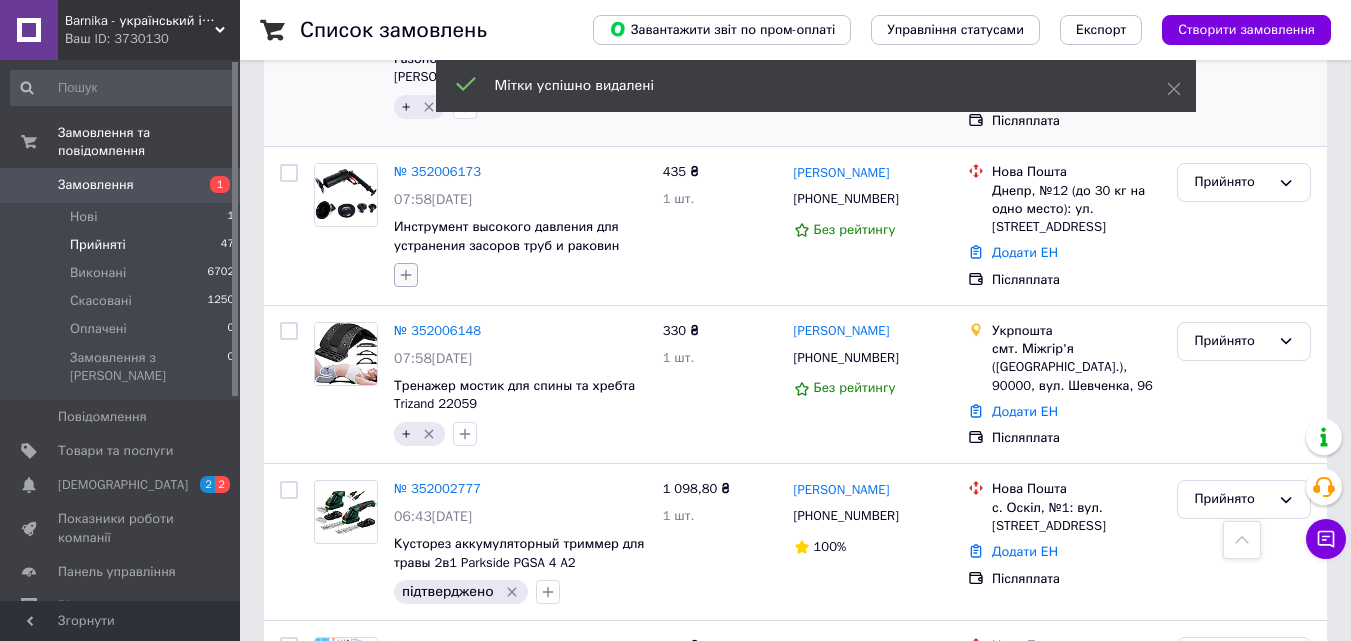 click 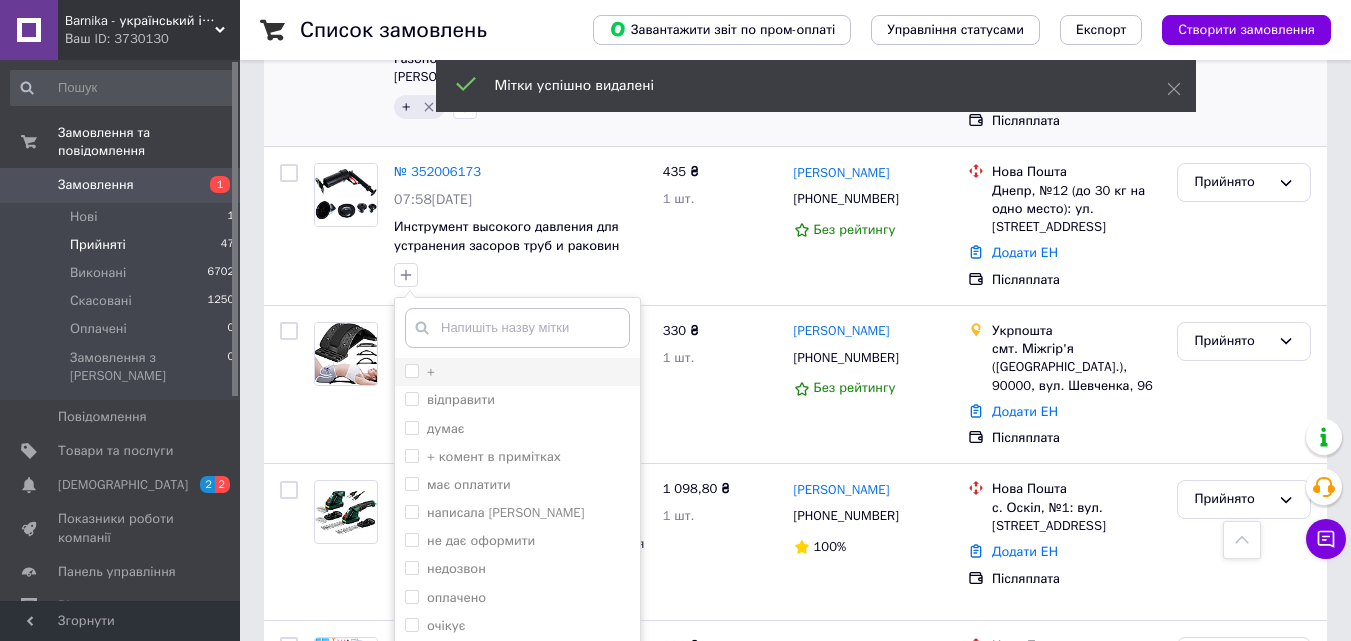 click on "+" at bounding box center [411, 370] 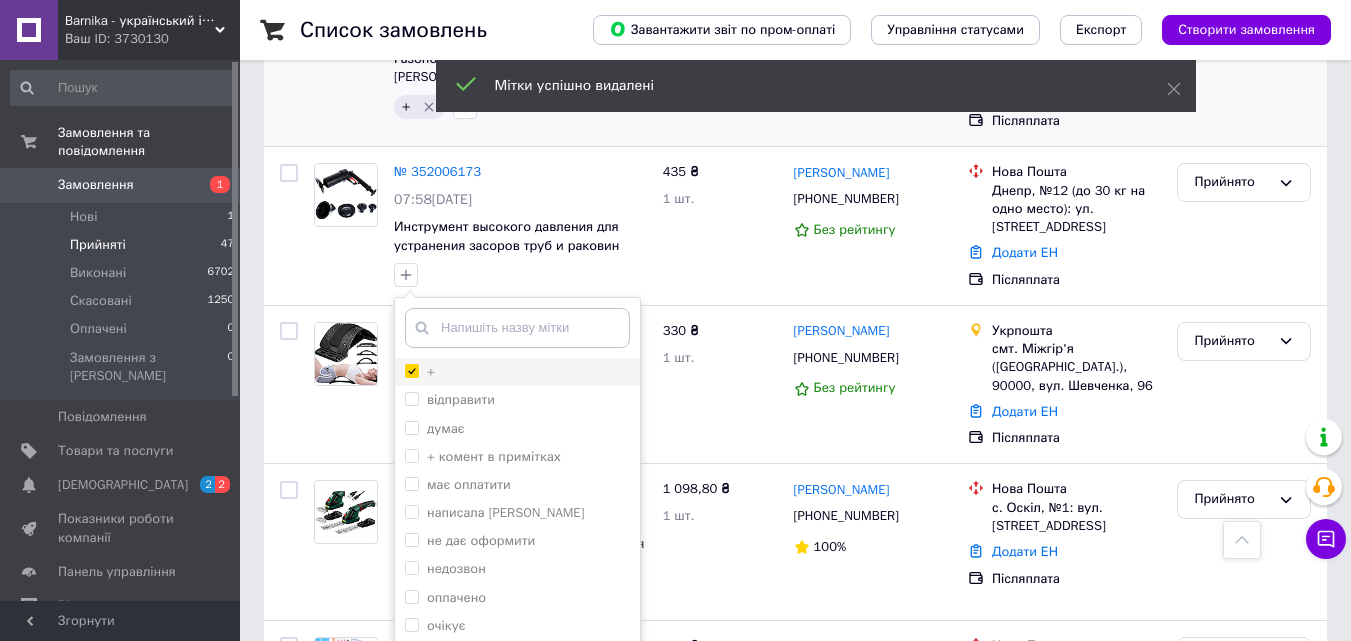 checkbox on "true" 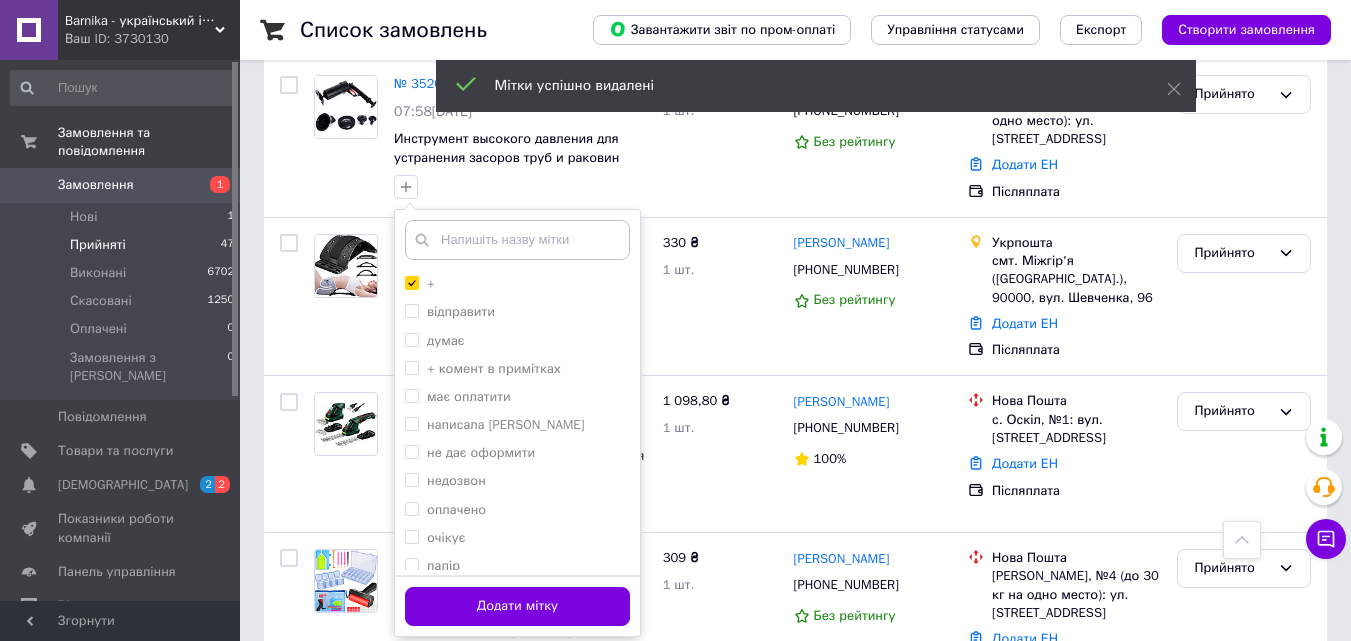 scroll, scrollTop: 1000, scrollLeft: 0, axis: vertical 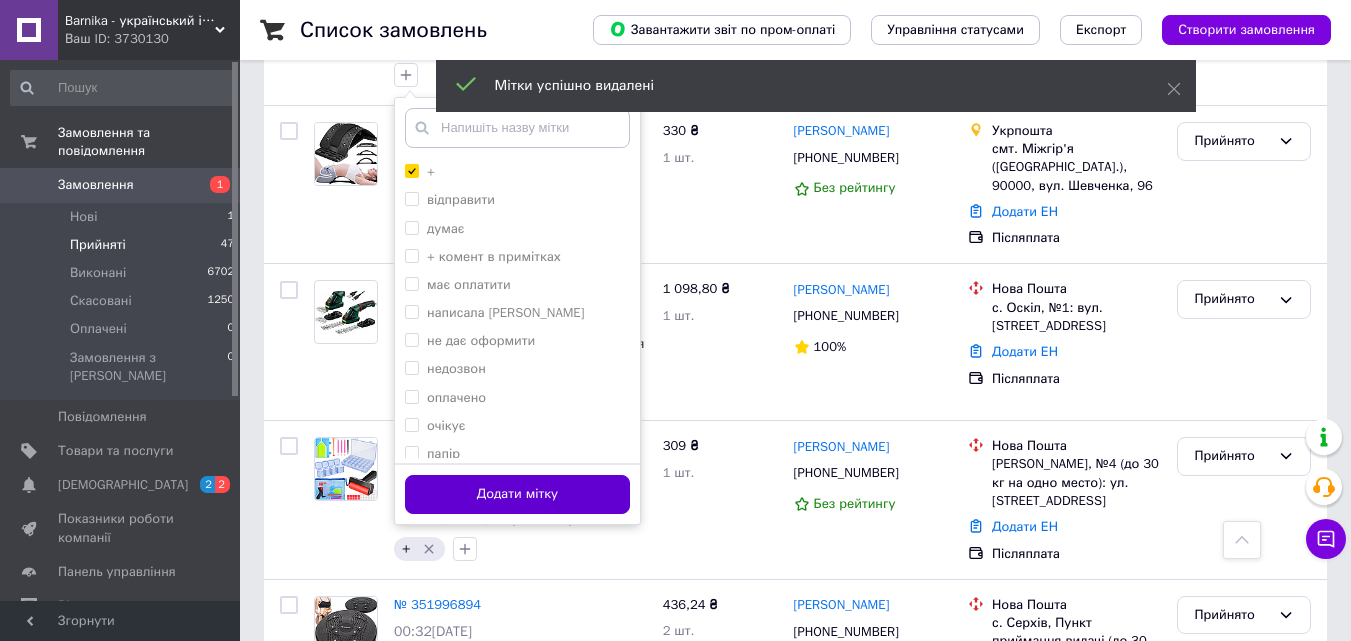 click on "Додати мітку" at bounding box center (517, 494) 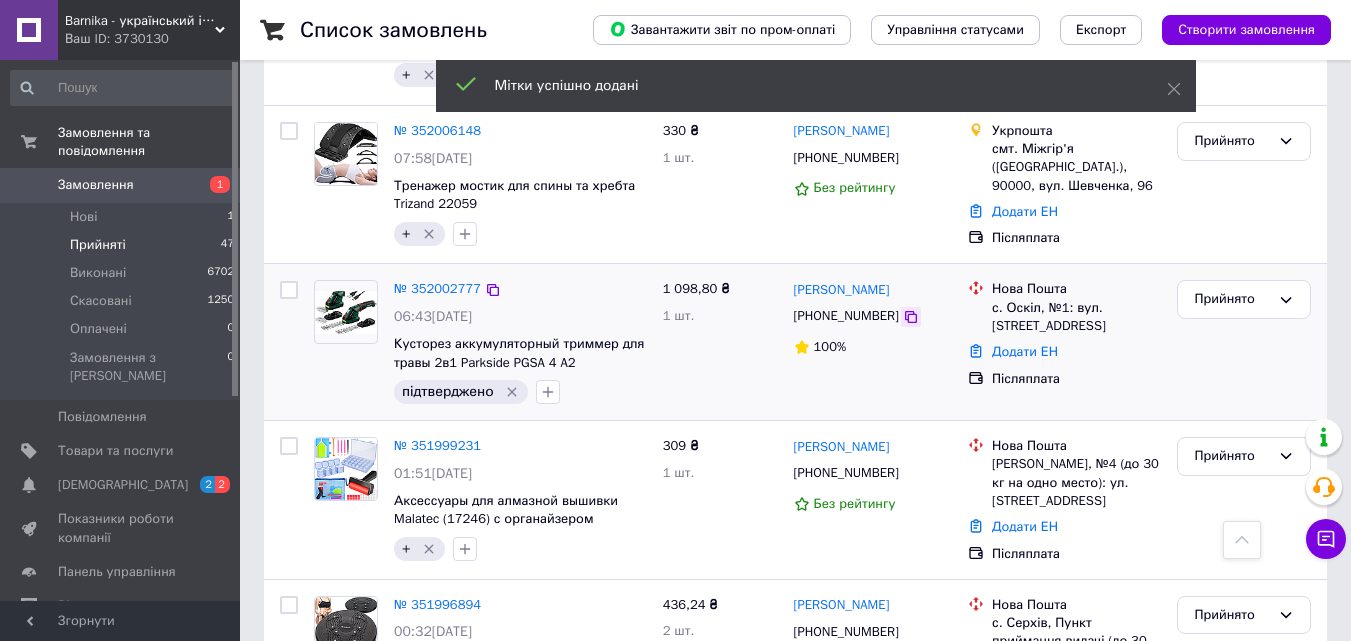 click 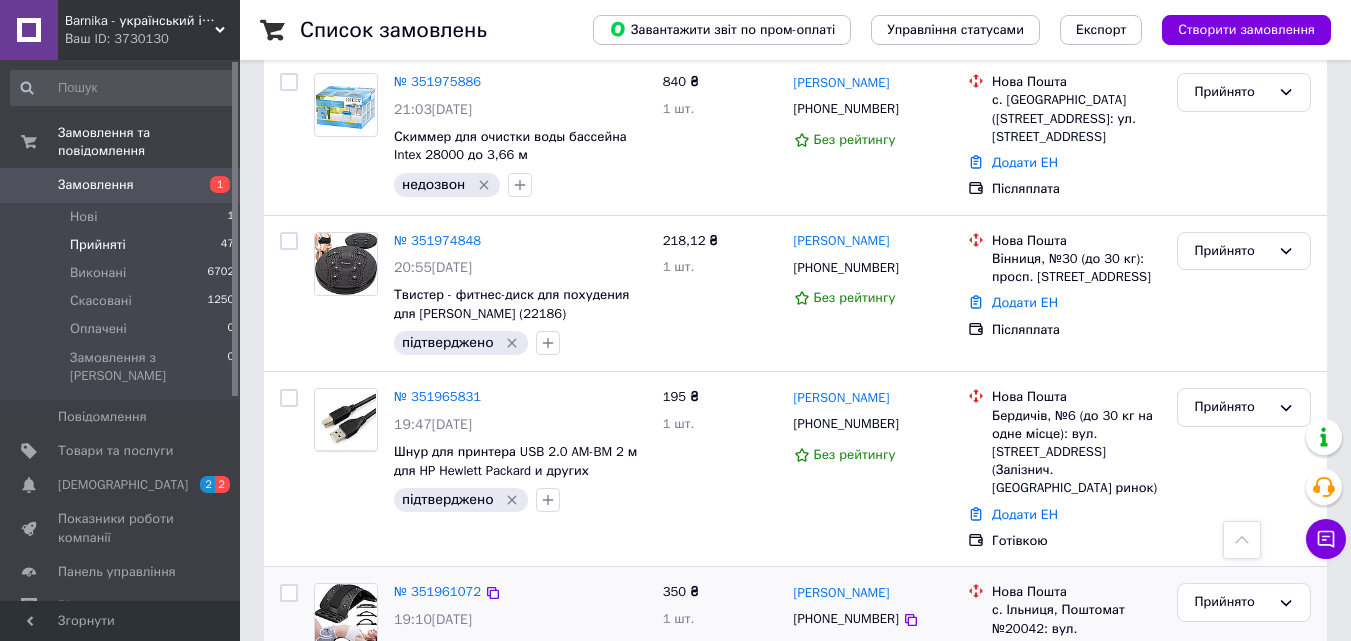 scroll, scrollTop: 1800, scrollLeft: 0, axis: vertical 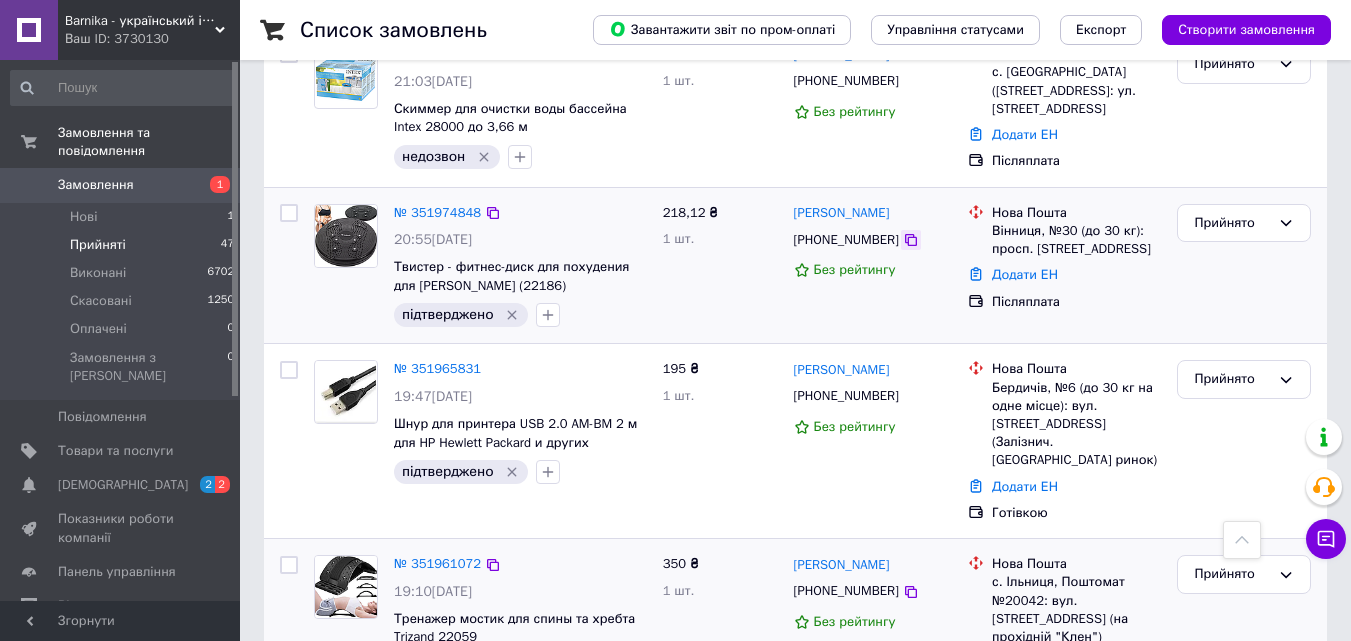 click 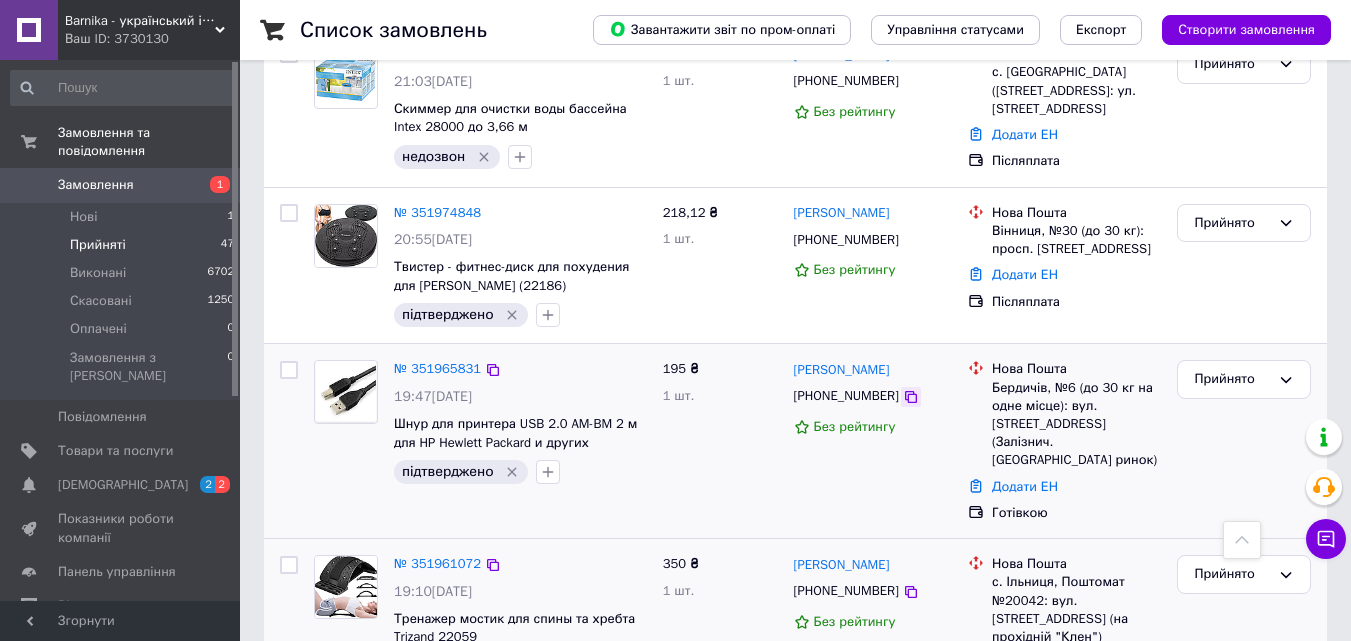 click 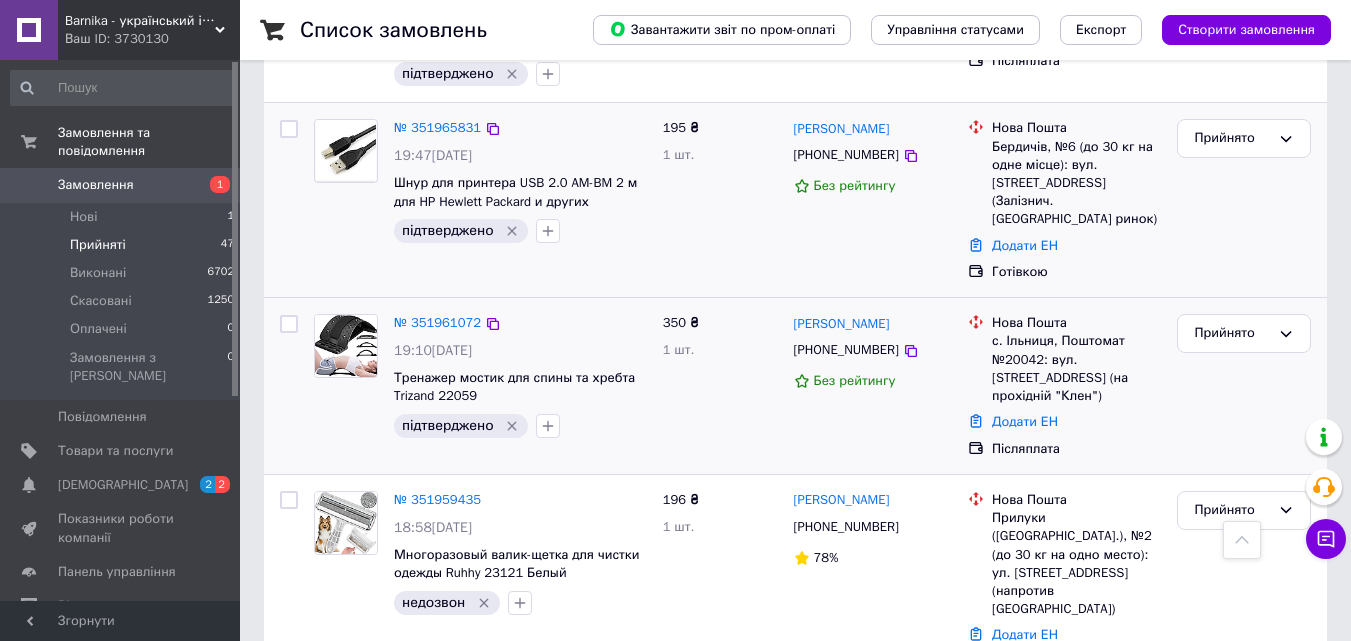 scroll, scrollTop: 2200, scrollLeft: 0, axis: vertical 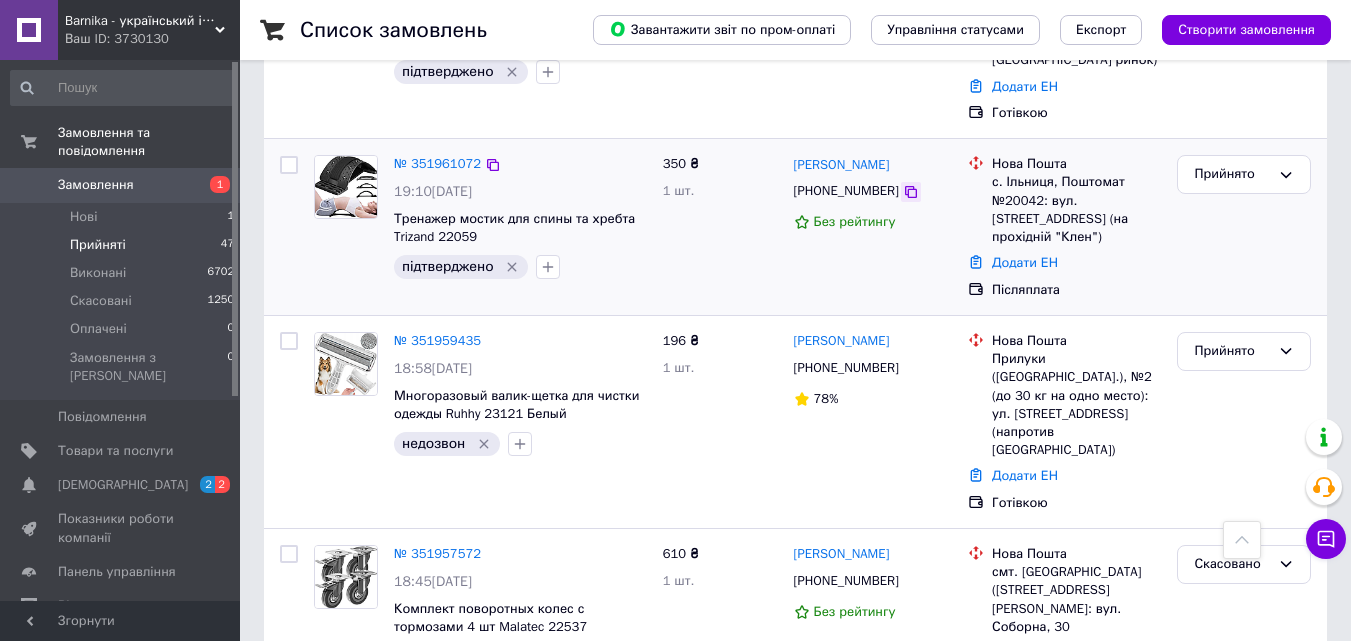 click 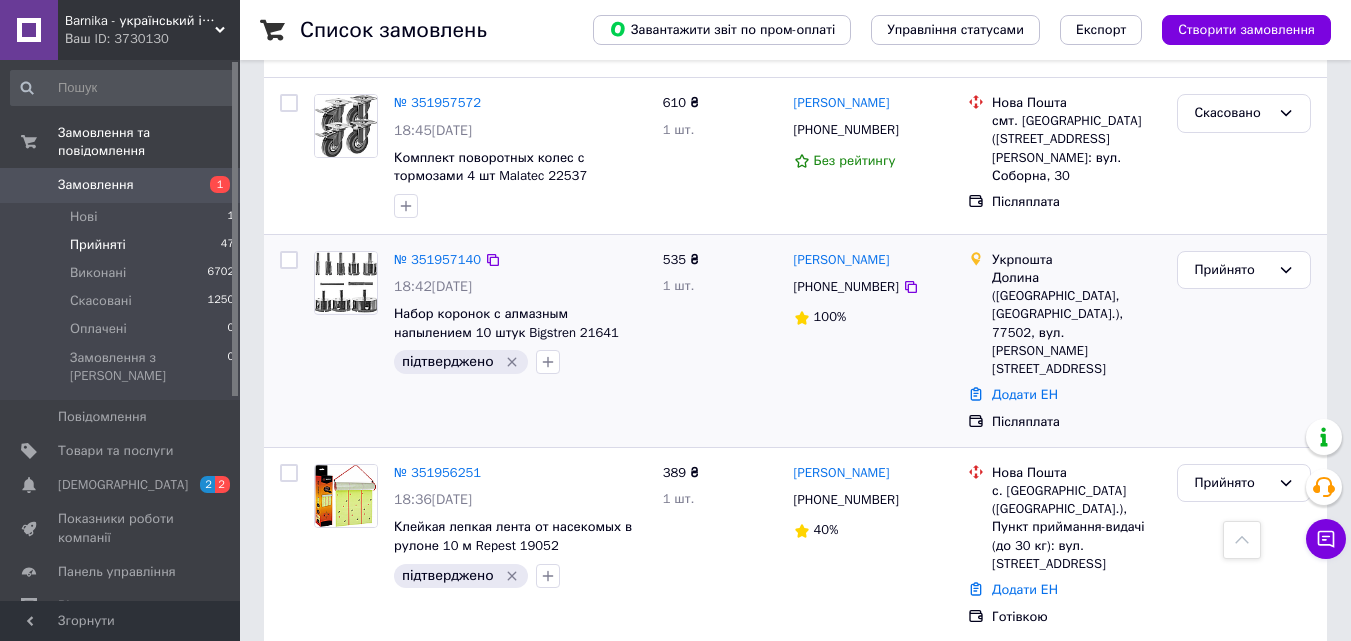 scroll, scrollTop: 2700, scrollLeft: 0, axis: vertical 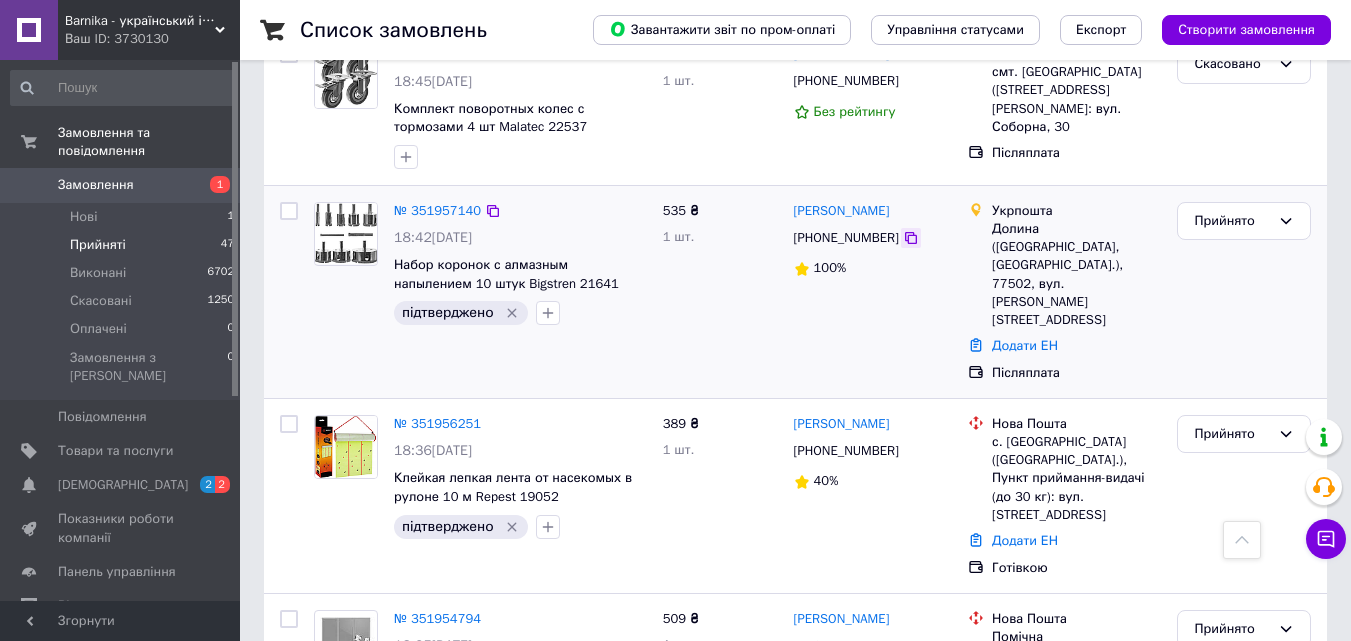 click 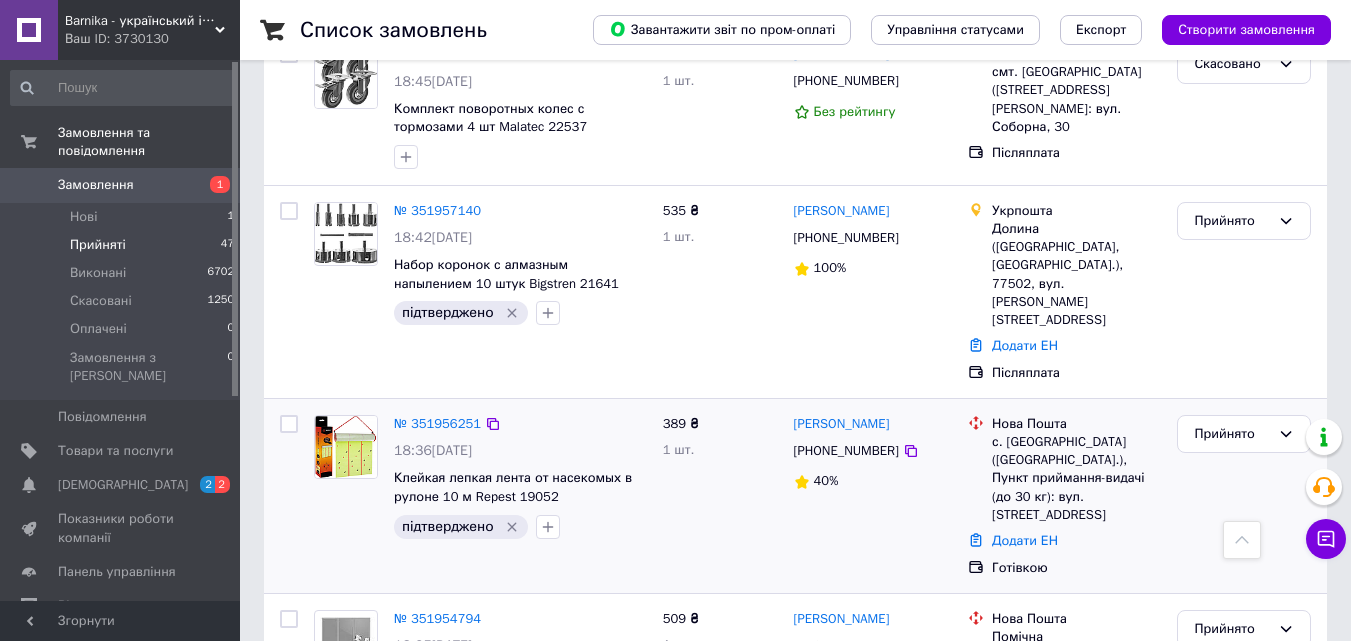 drag, startPoint x: 901, startPoint y: 302, endPoint x: 916, endPoint y: 303, distance: 15.033297 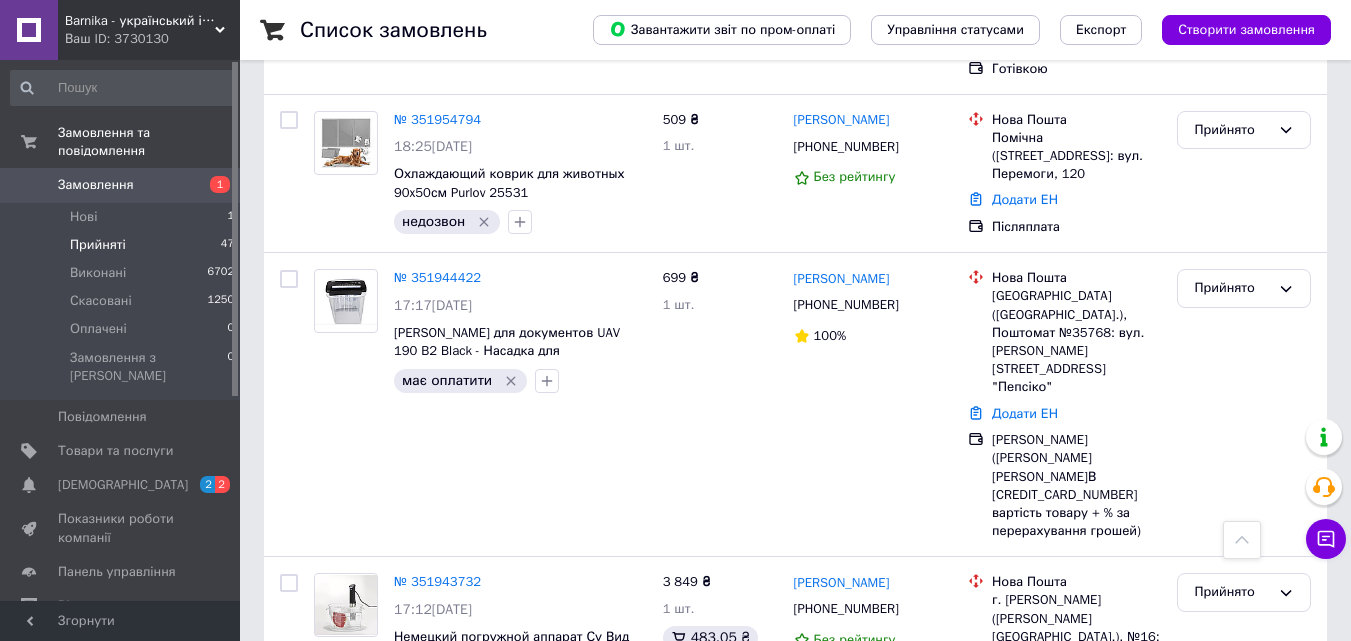 scroll, scrollTop: 3200, scrollLeft: 0, axis: vertical 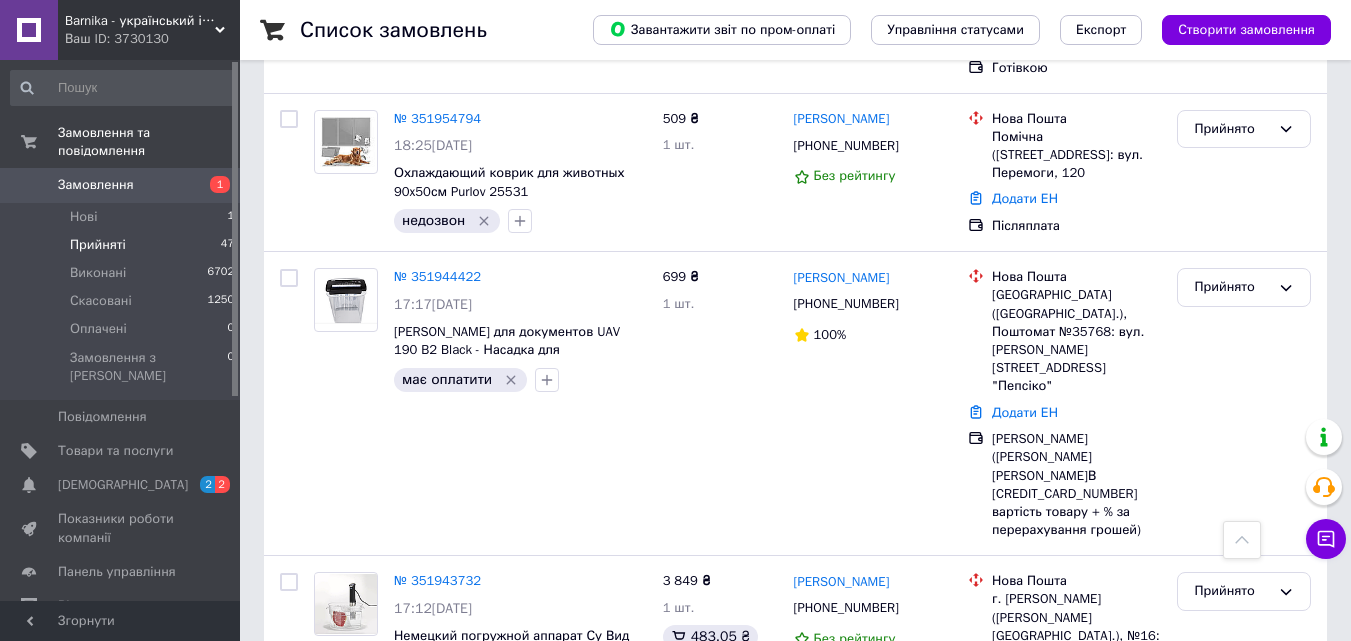 click on "Список замовлень   Завантажити звіт по пром-оплаті Управління статусами Експорт Створити замовлення 1 Фільтри Збережені фільтри: Не обрано Статус: Прийнято Cкинути все Зберегти фільтр Замовлення Cума Покупець Доставка та оплата Статус № 352030731 10:52, 10.07.2025 Кримпер, обжимающие щипцы для гильз 0,25 - 10 мм2 + 1200 гильз в органайзере,обжим Bigstren 22717 +   569 ₴ 1 шт. Сергий Масалов +380964741842 Без рейтингу Нова Пошта Харків, №19: вул. Фонвізіна, 15 Додати ЕН Післяплата Прийнято № 352022036 10:08, 10.07.2025 Электрическая настольная плита Adler AD 6503 +   610 ₴ 1 шт. Любов Козлова +380634868525 Без рейтингу" at bounding box center (795, 1535) 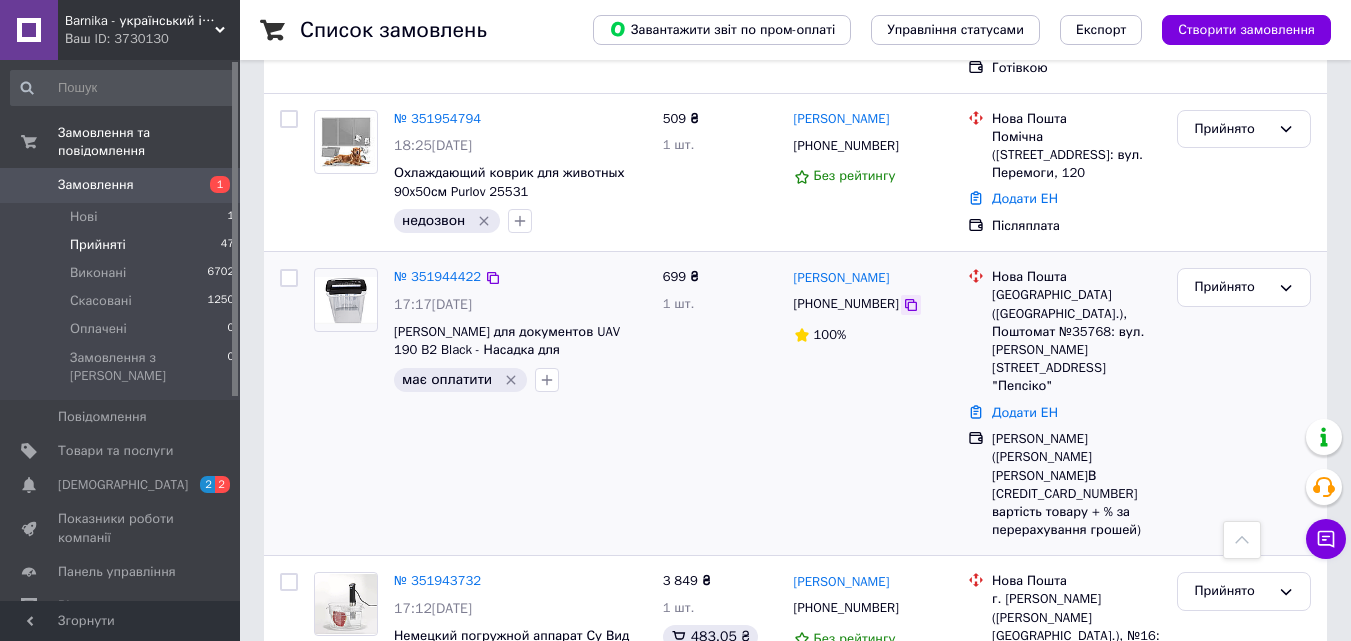 click 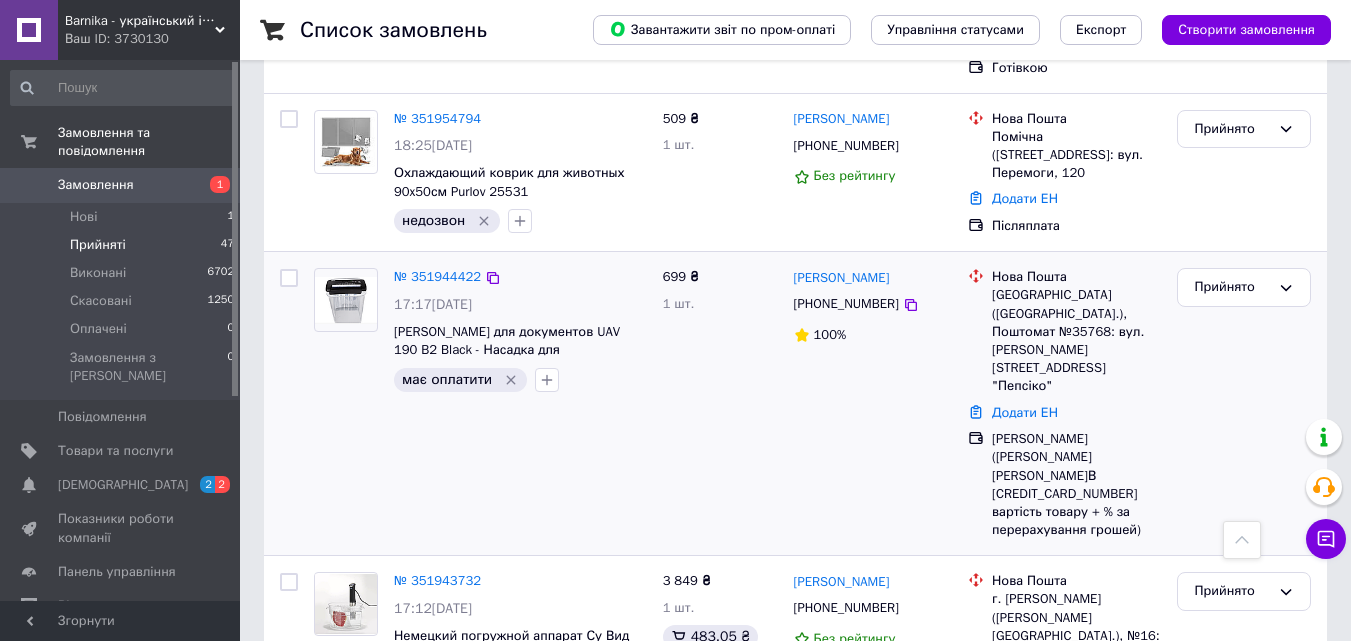 click 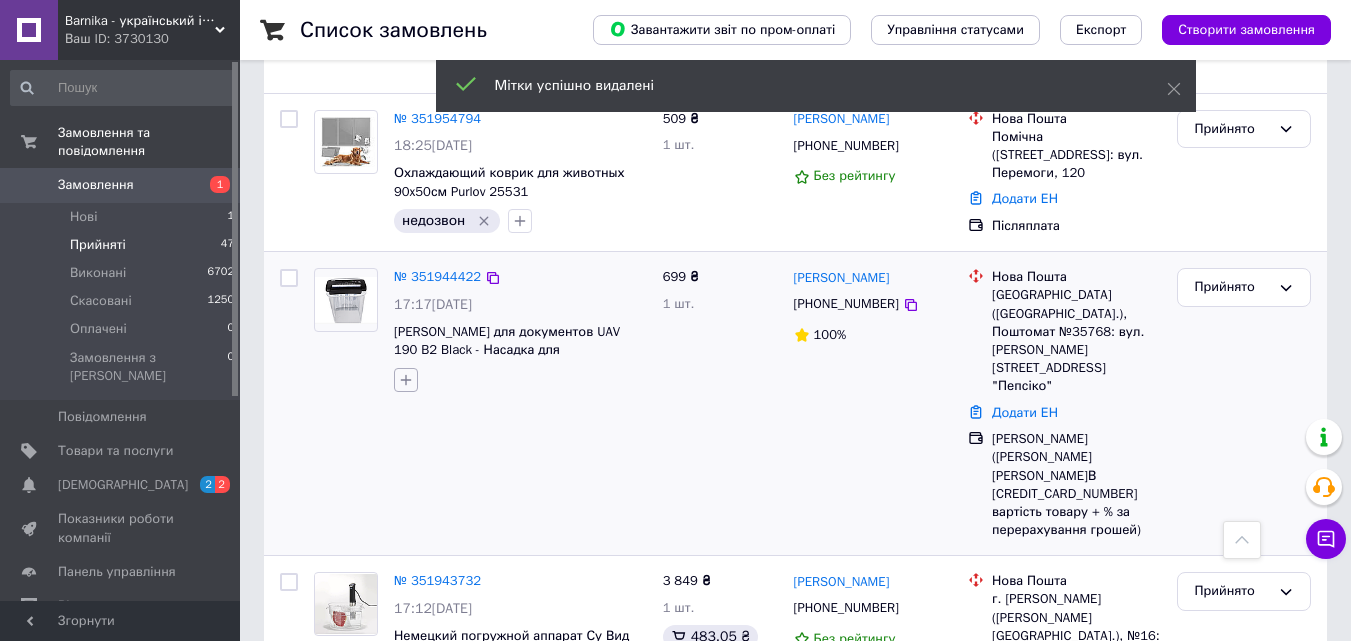 click 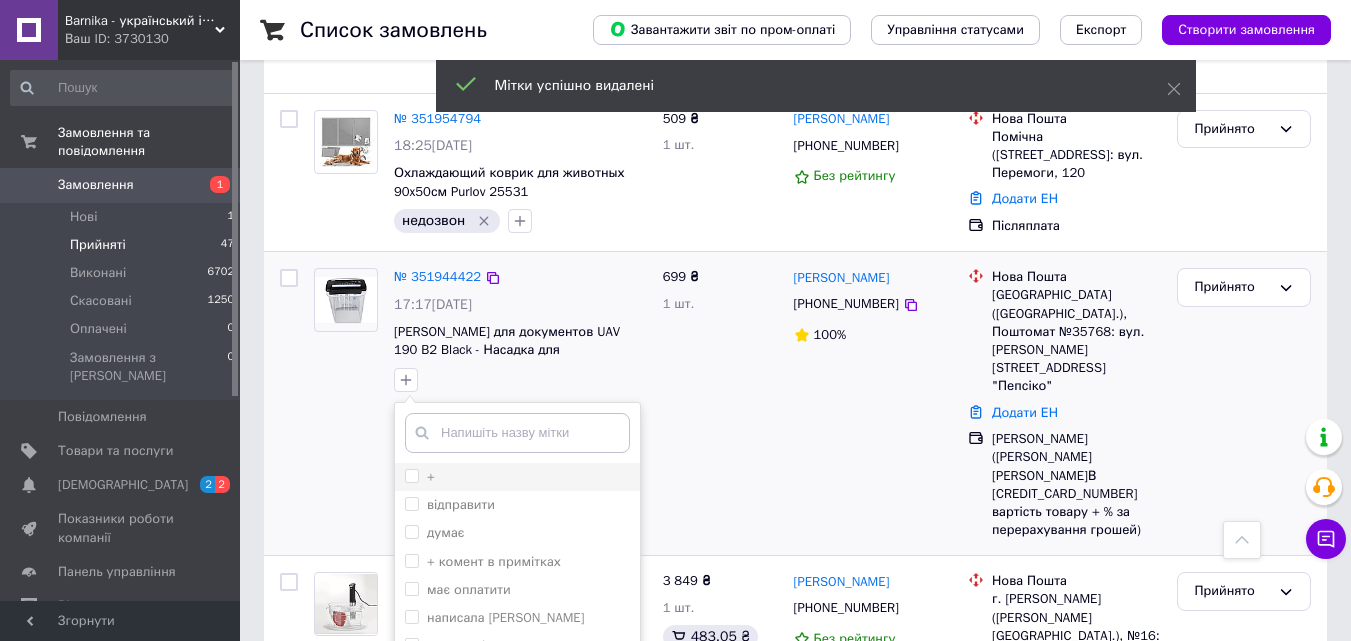 click on "+" at bounding box center [411, 475] 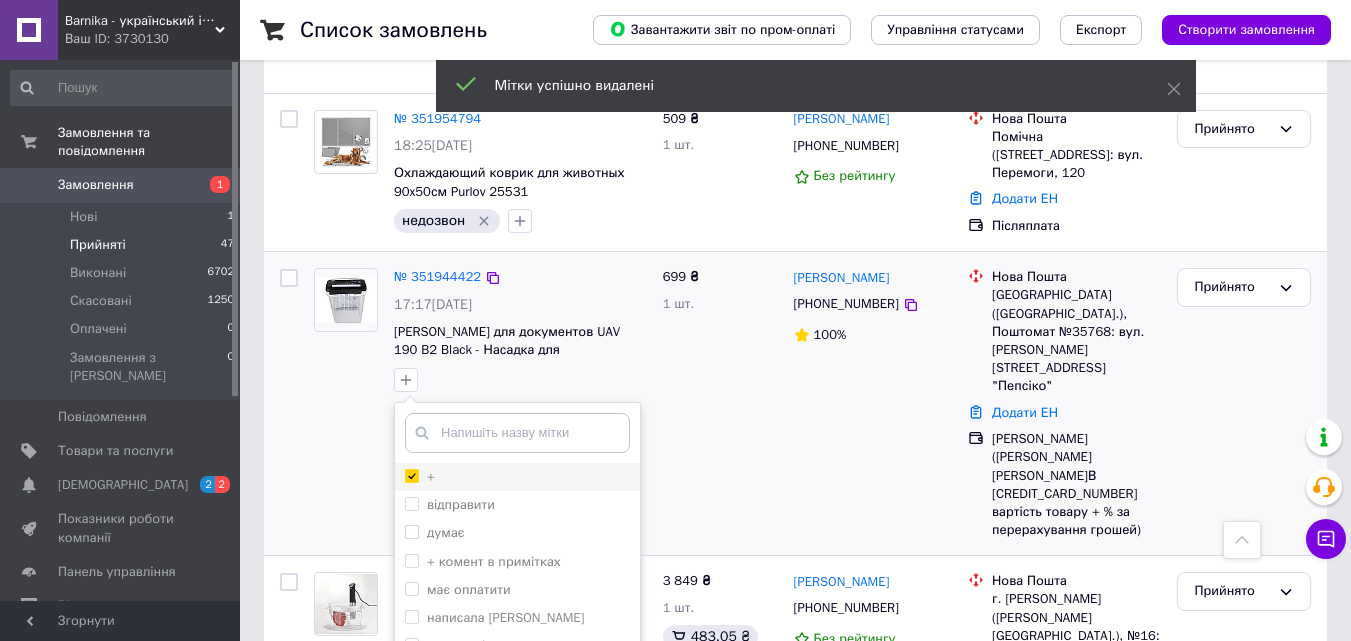 checkbox on "true" 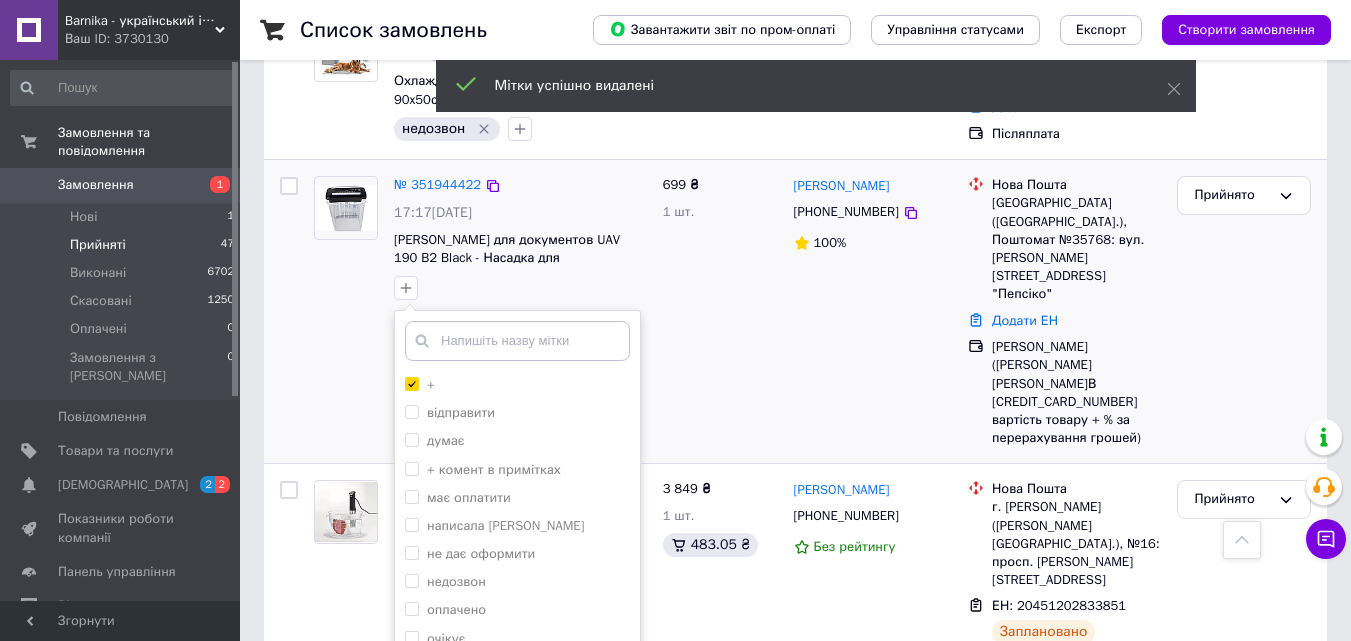 scroll, scrollTop: 3400, scrollLeft: 0, axis: vertical 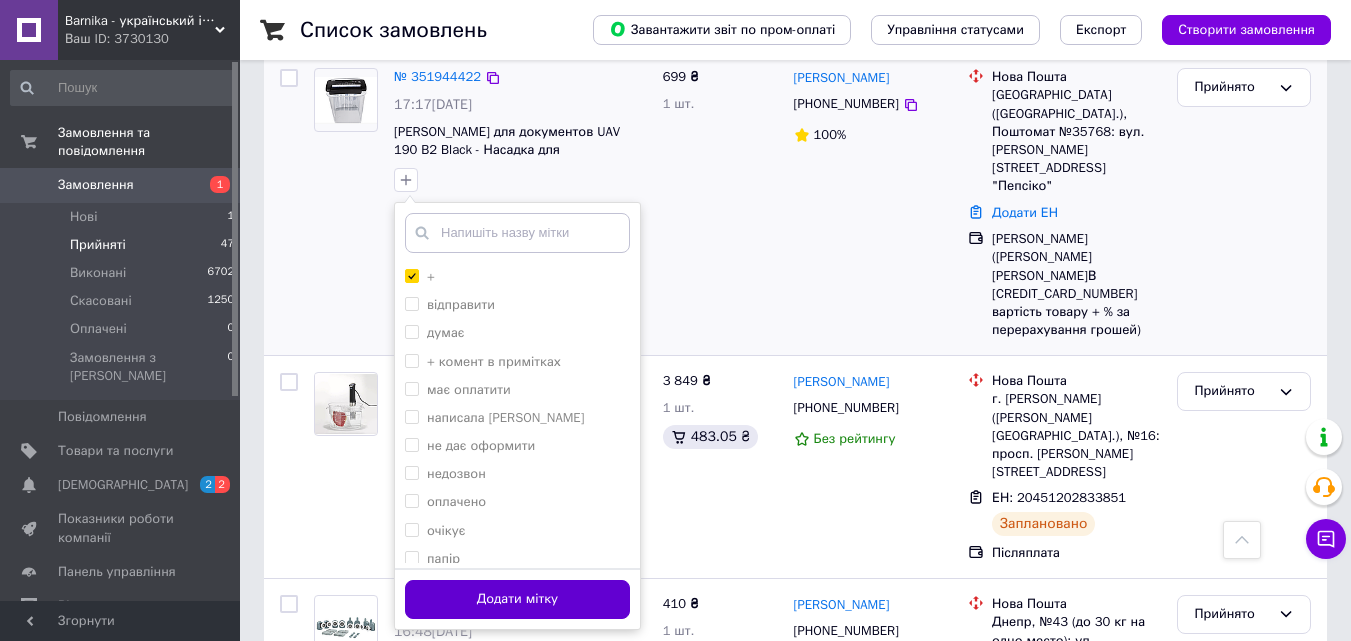 click on "Додати мітку" at bounding box center [517, 599] 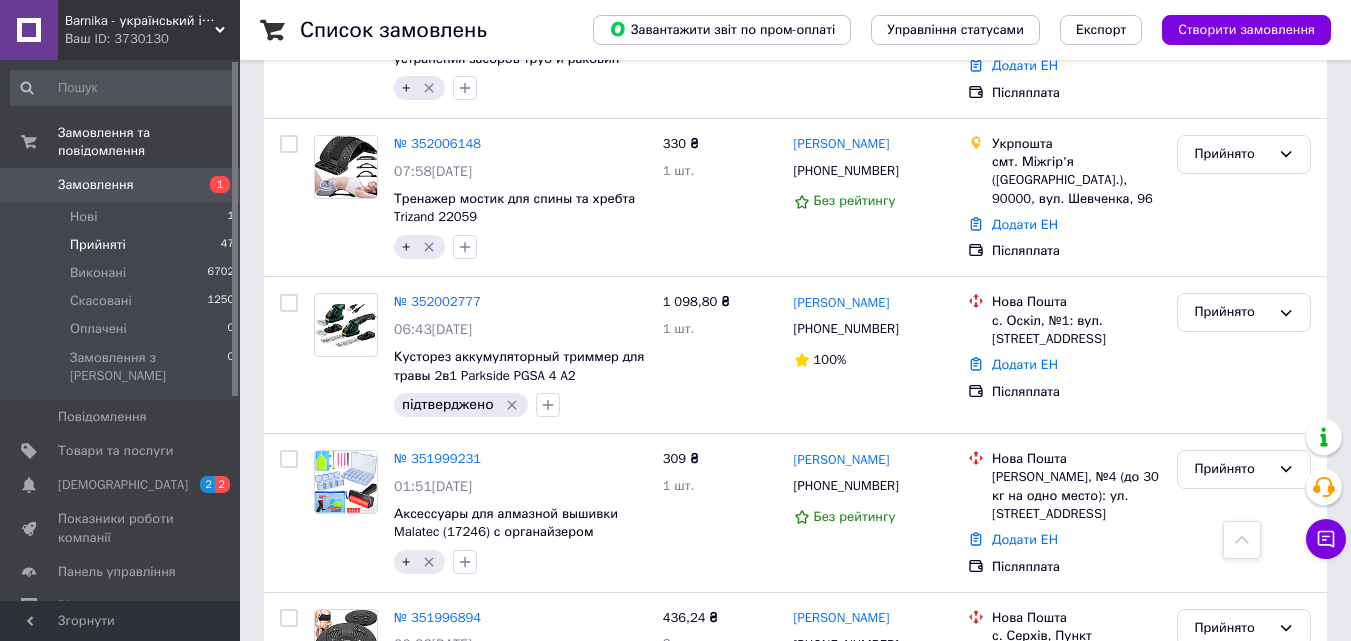 scroll, scrollTop: 900, scrollLeft: 0, axis: vertical 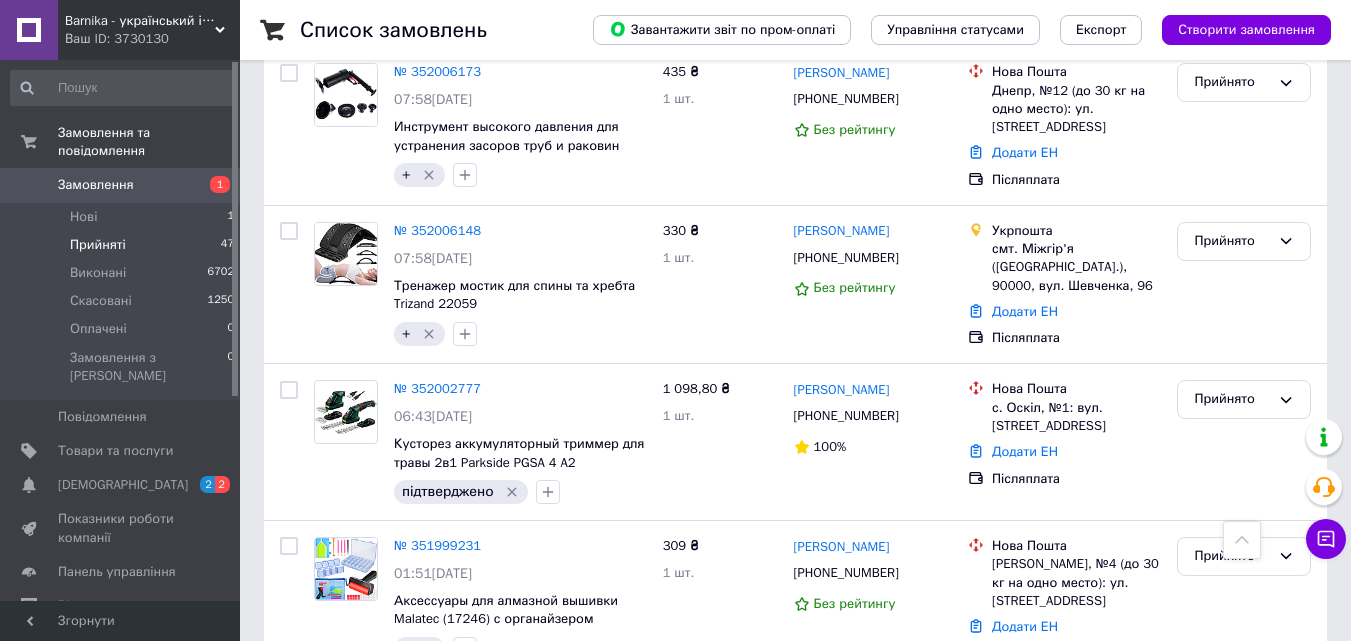 click 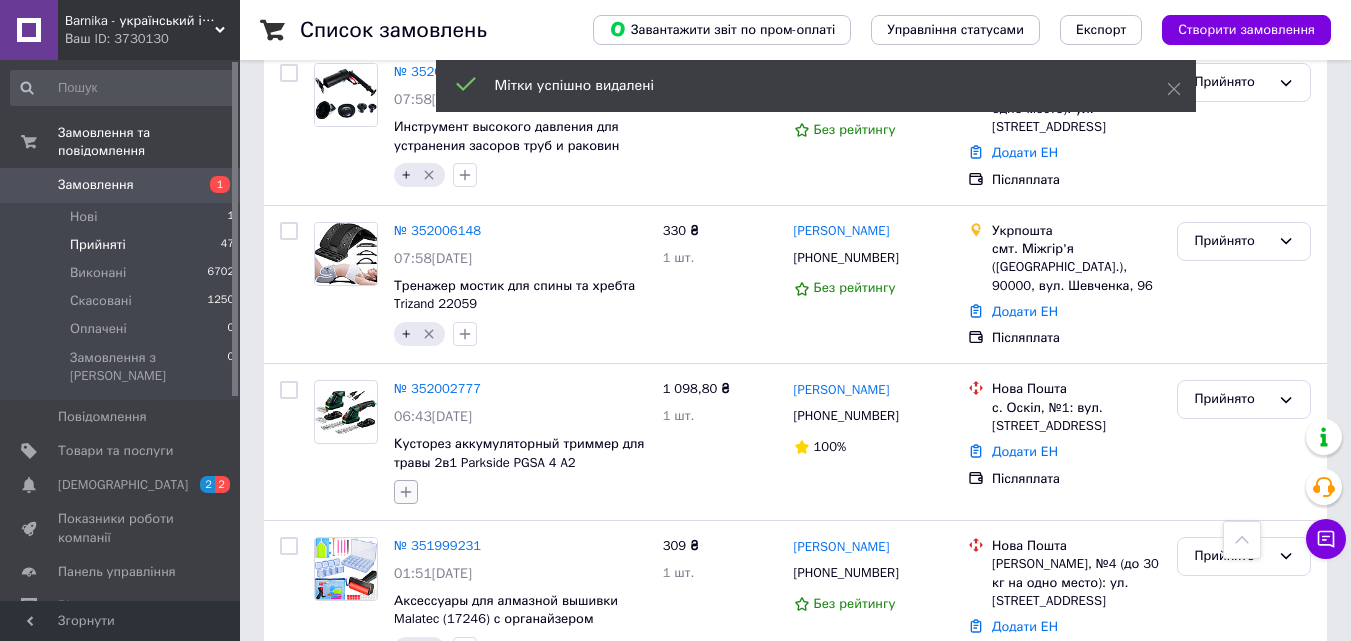 click 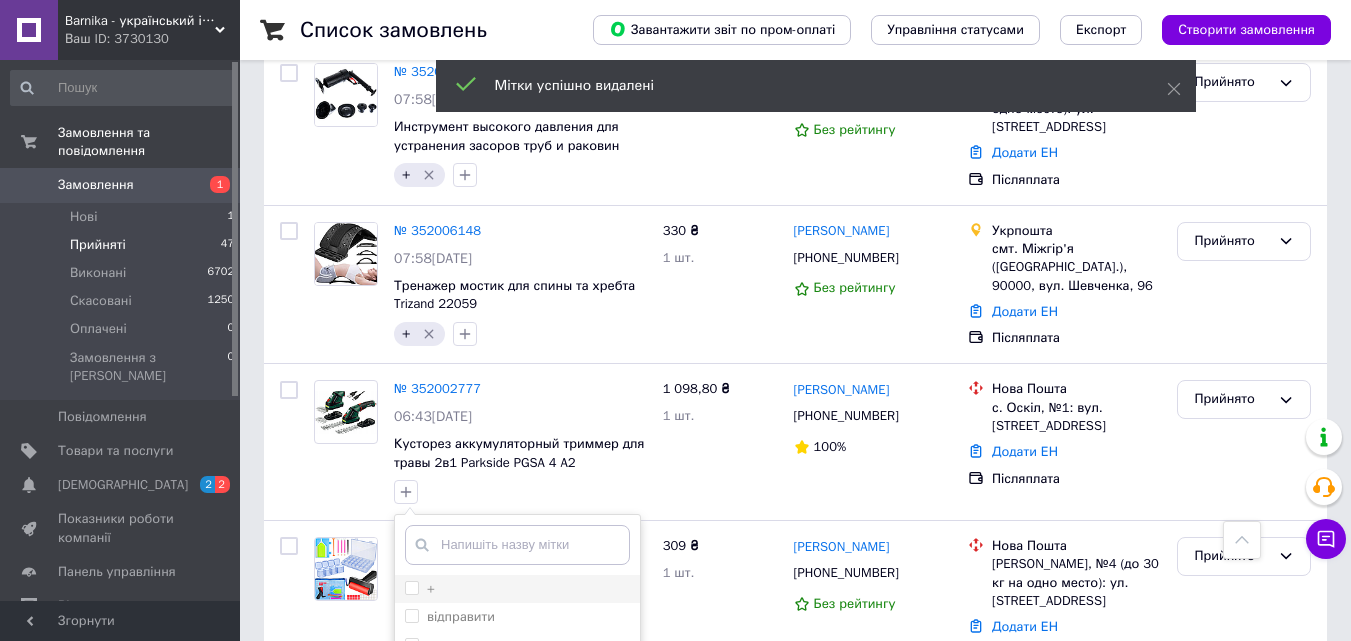 click on "+" at bounding box center [411, 587] 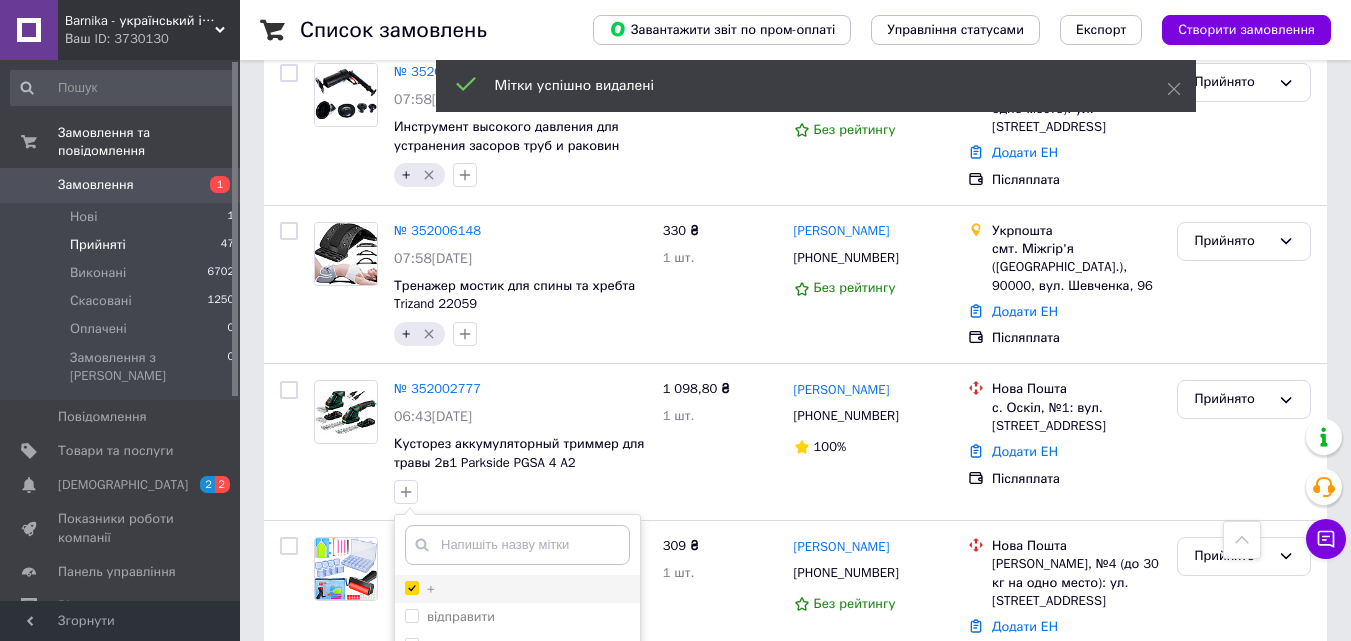 checkbox on "true" 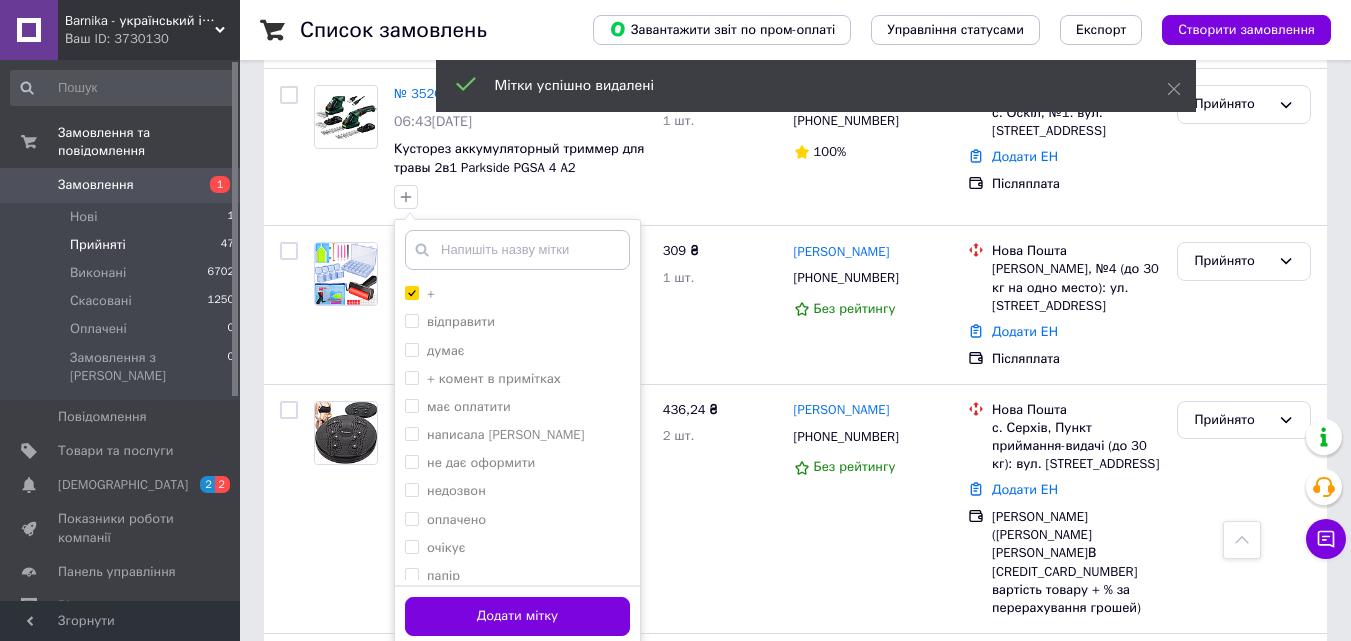 scroll, scrollTop: 1200, scrollLeft: 0, axis: vertical 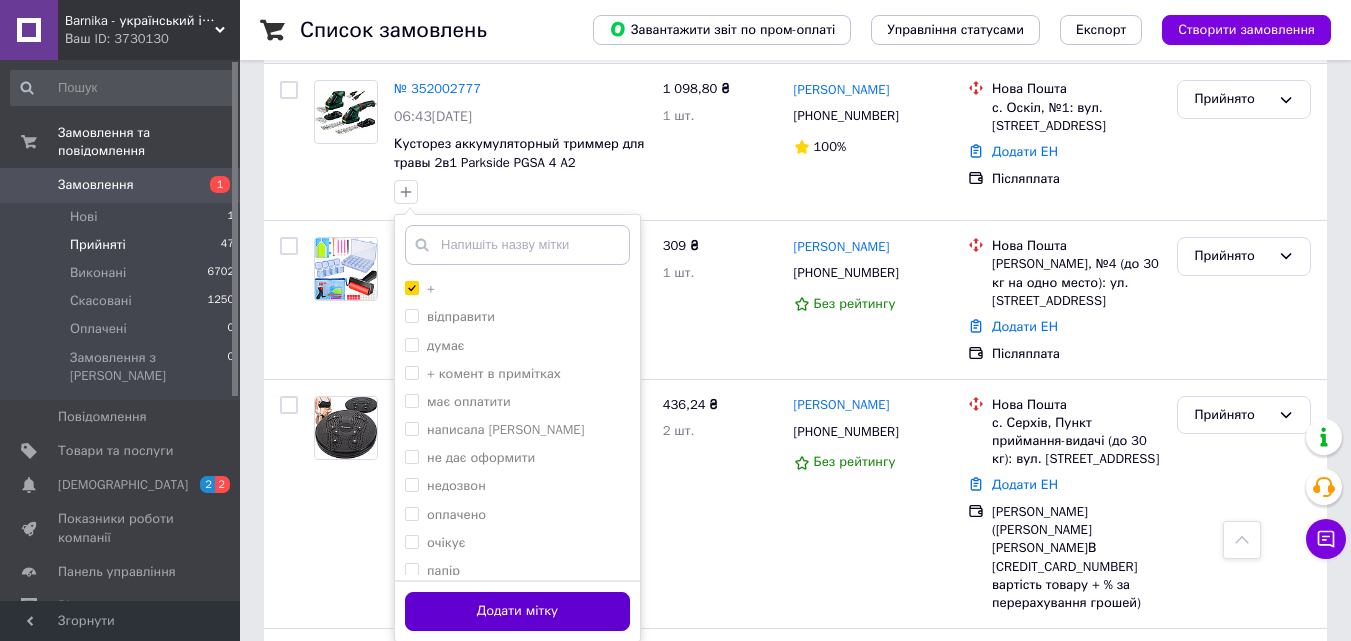 click on "Додати мітку" at bounding box center (517, 611) 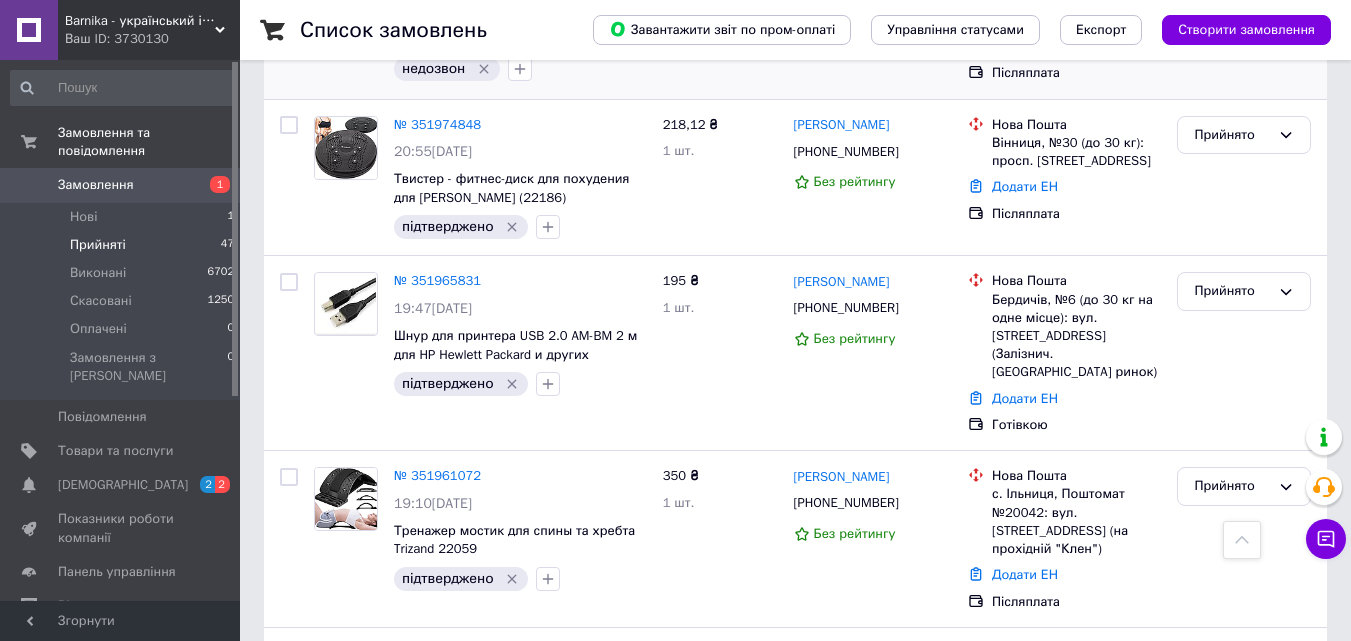 scroll, scrollTop: 1900, scrollLeft: 0, axis: vertical 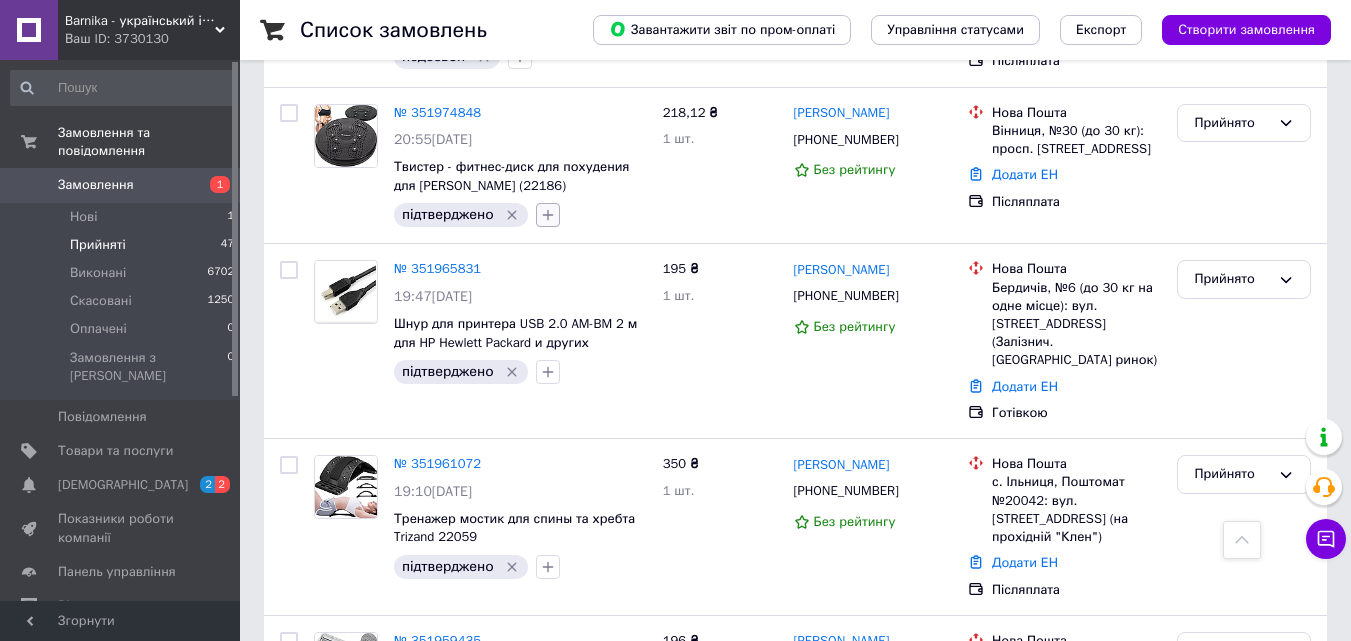 click 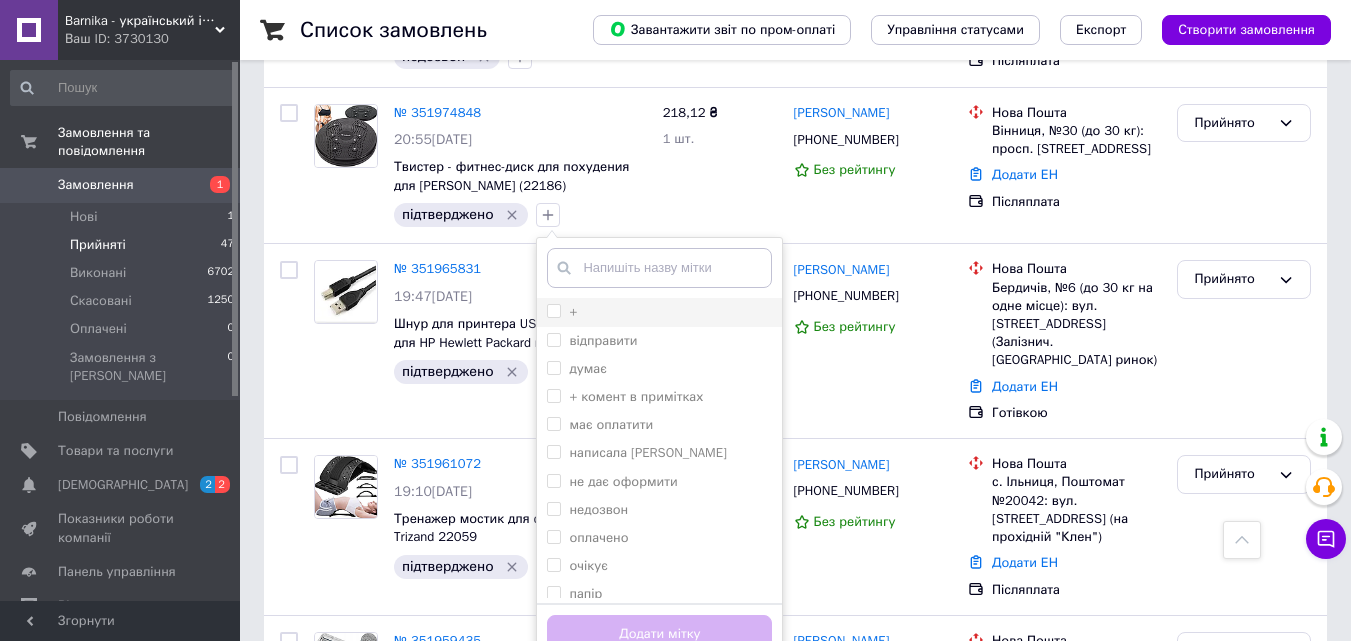 click on "+" at bounding box center [553, 310] 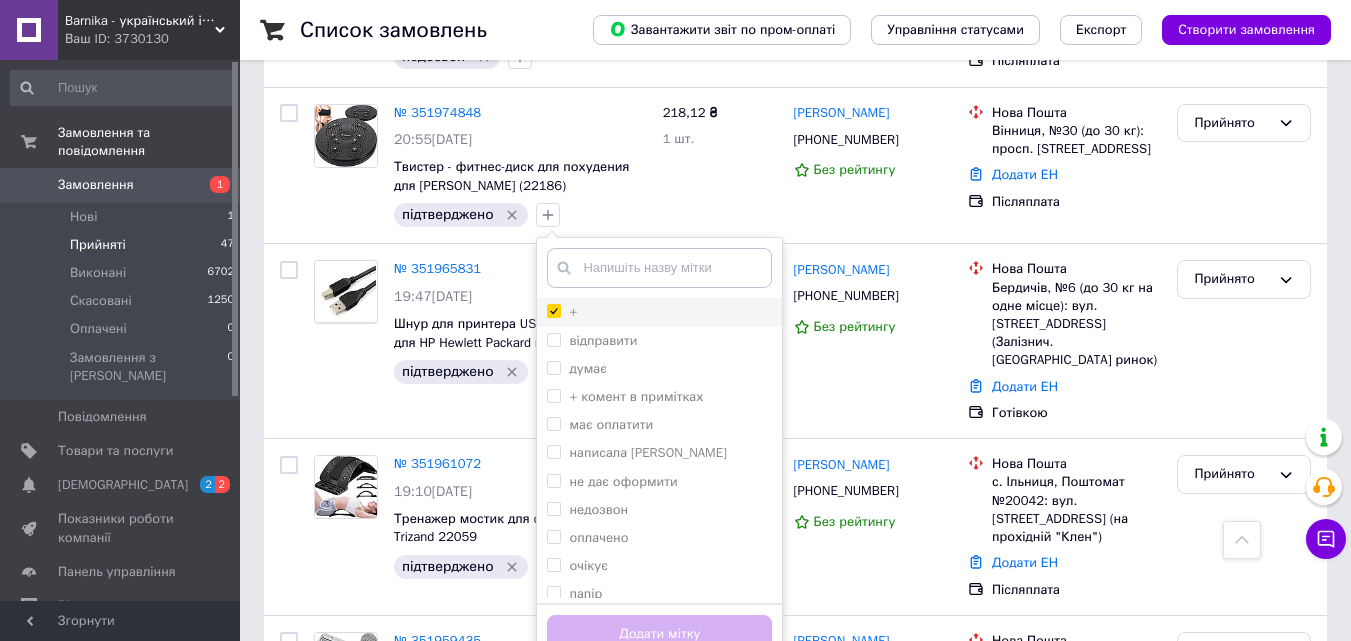 checkbox on "true" 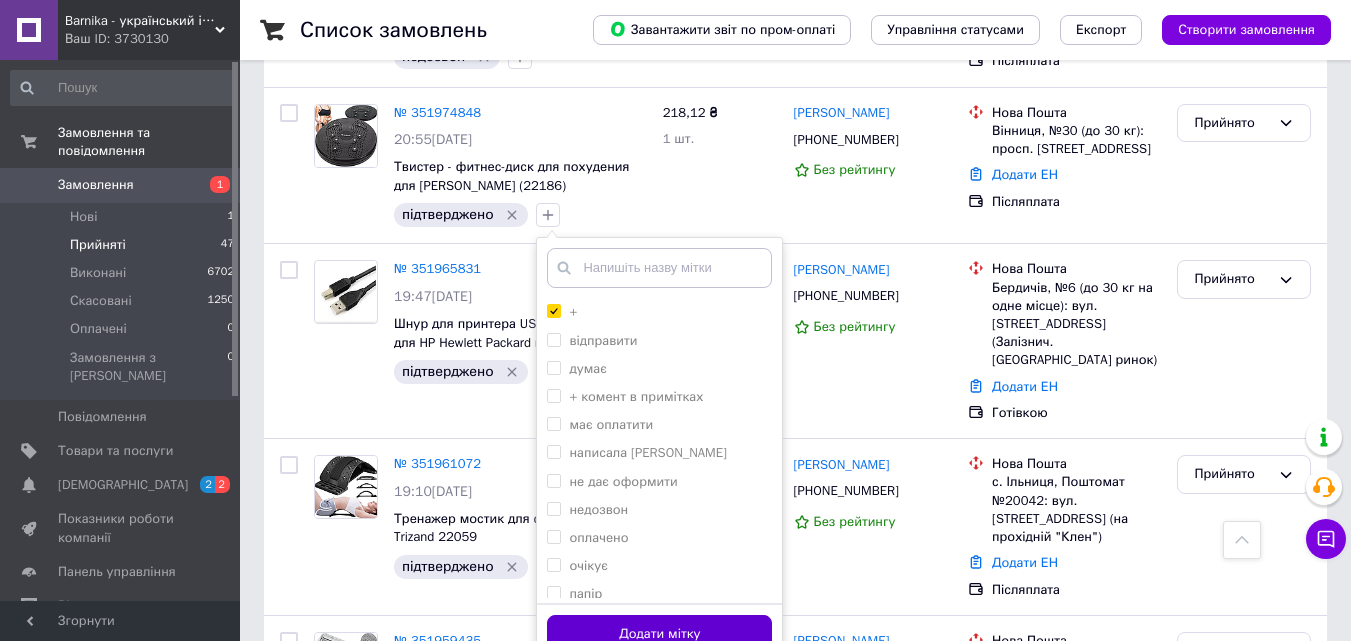 click on "Додати мітку" at bounding box center [659, 634] 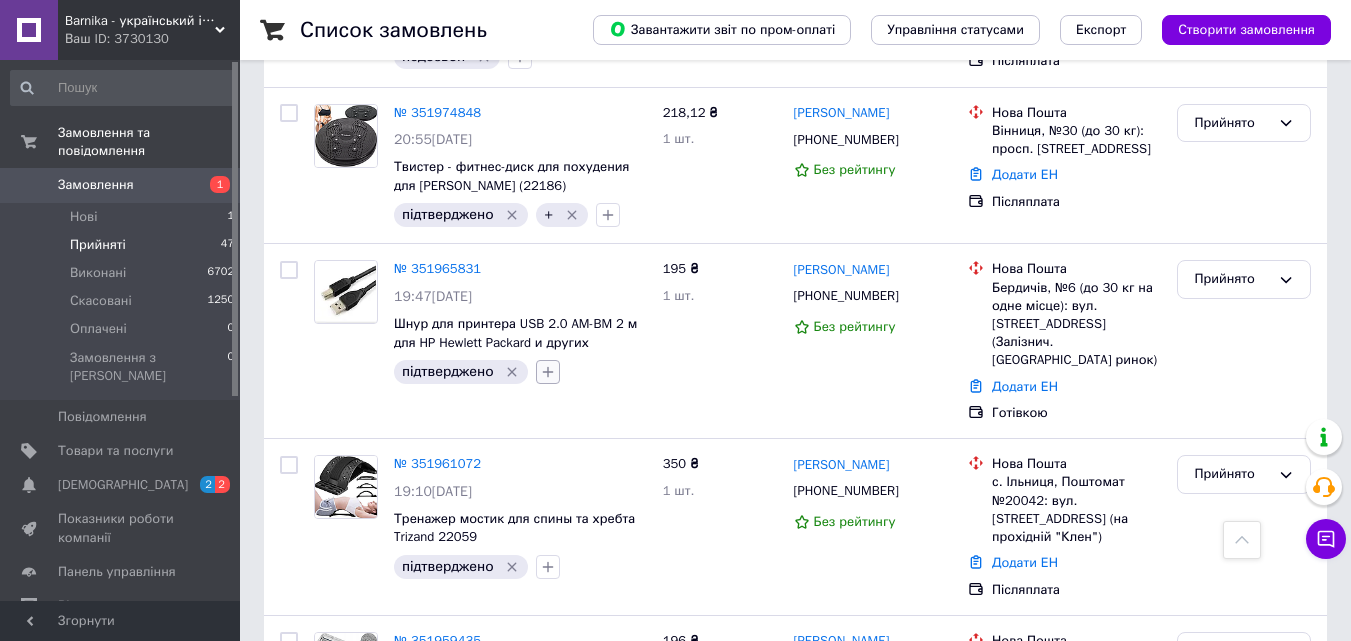 click 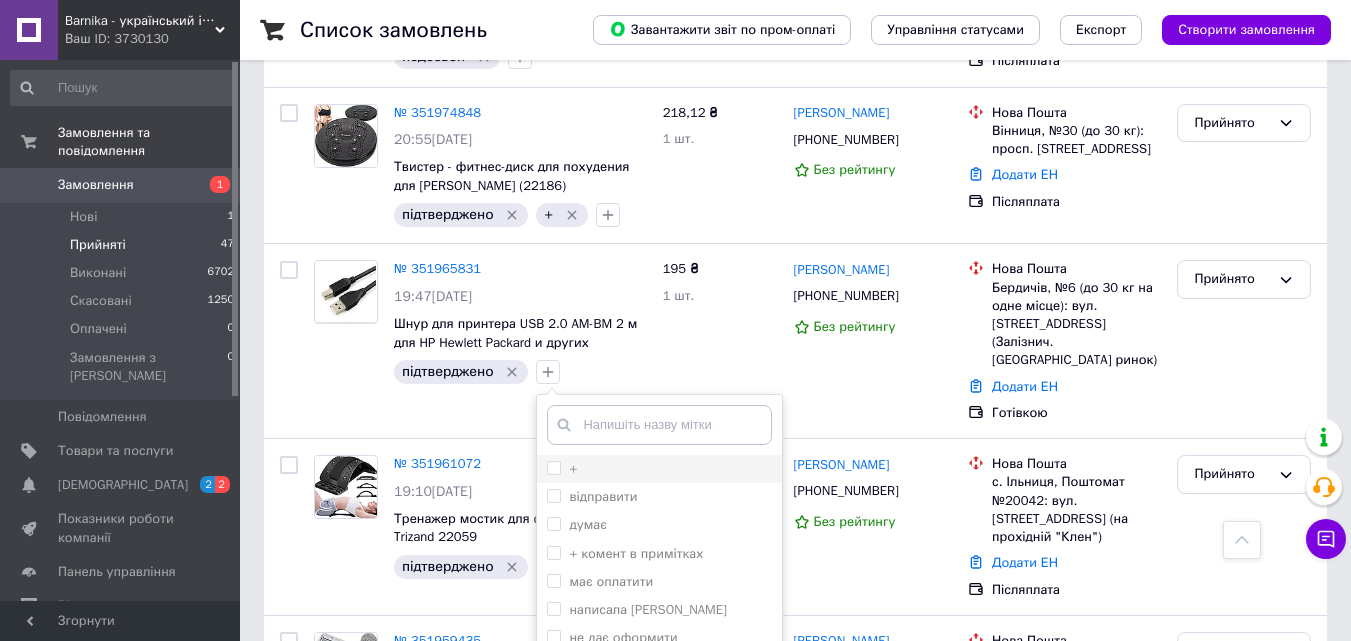 click on "+" at bounding box center (553, 467) 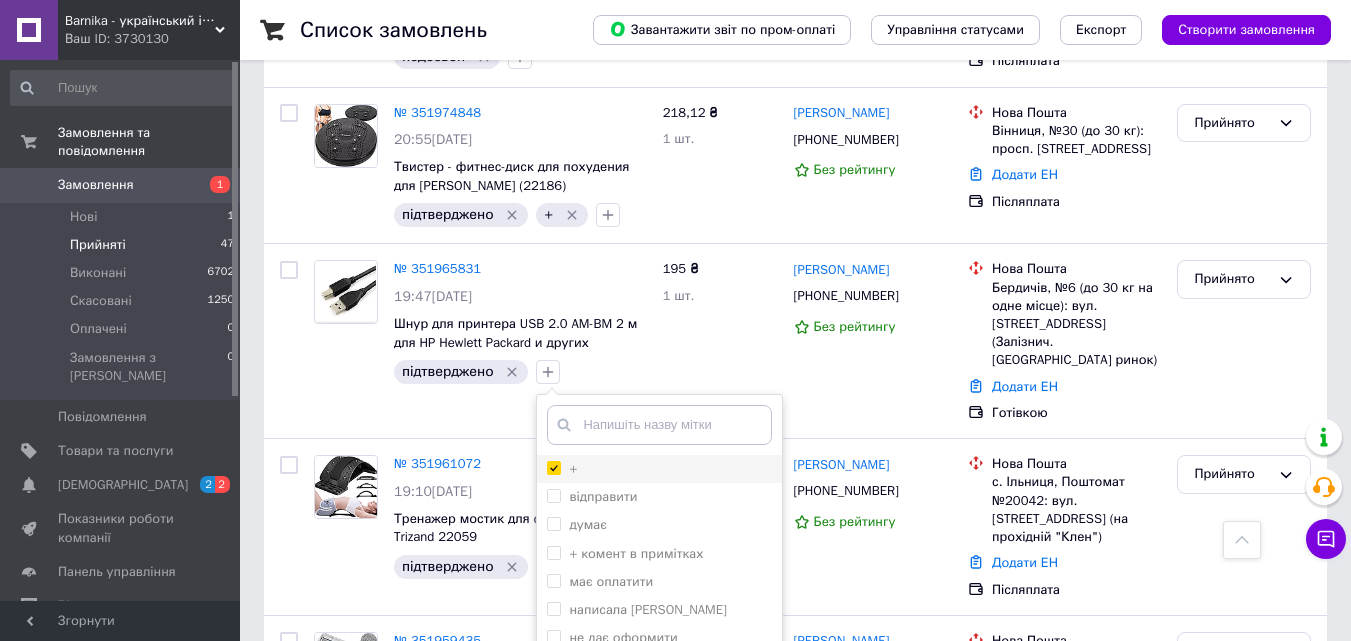 checkbox on "true" 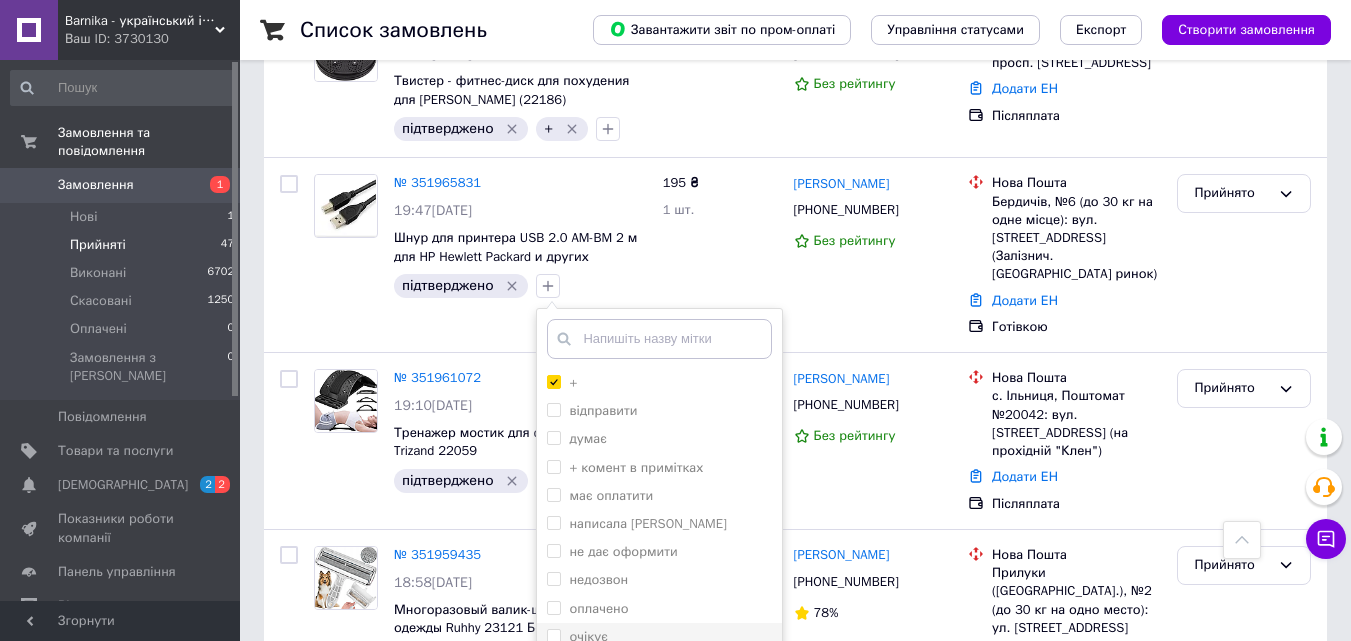scroll, scrollTop: 2100, scrollLeft: 0, axis: vertical 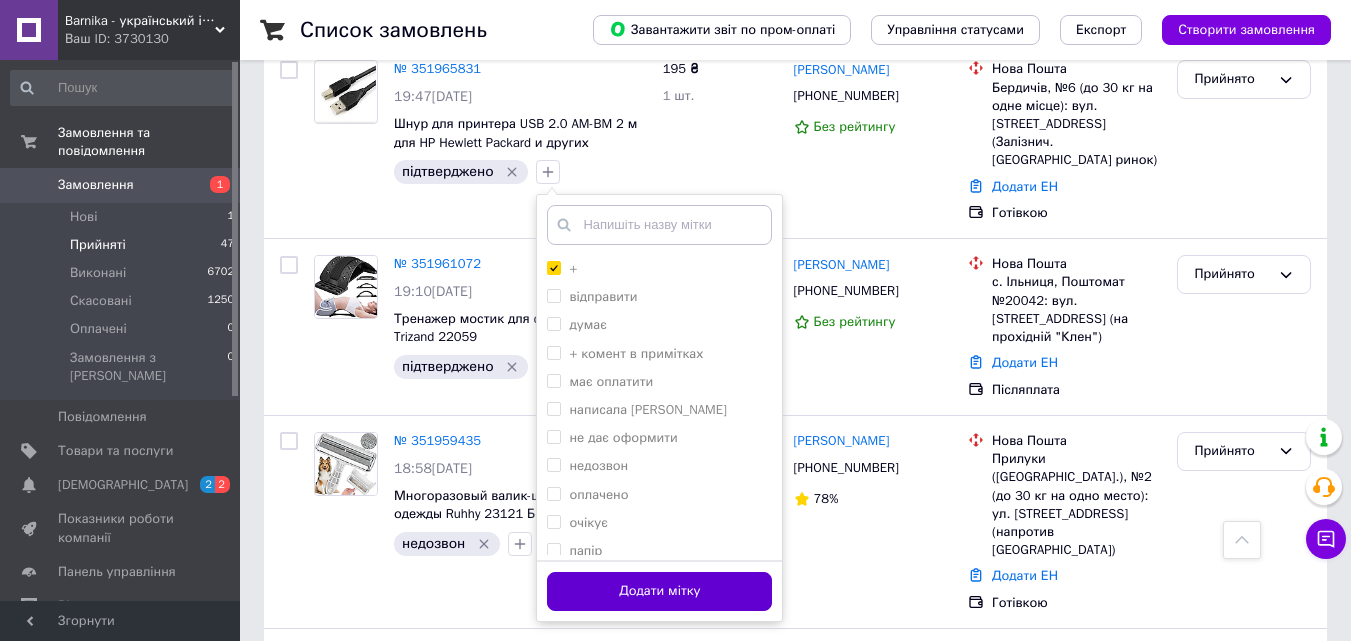 click on "Додати мітку" at bounding box center (659, 591) 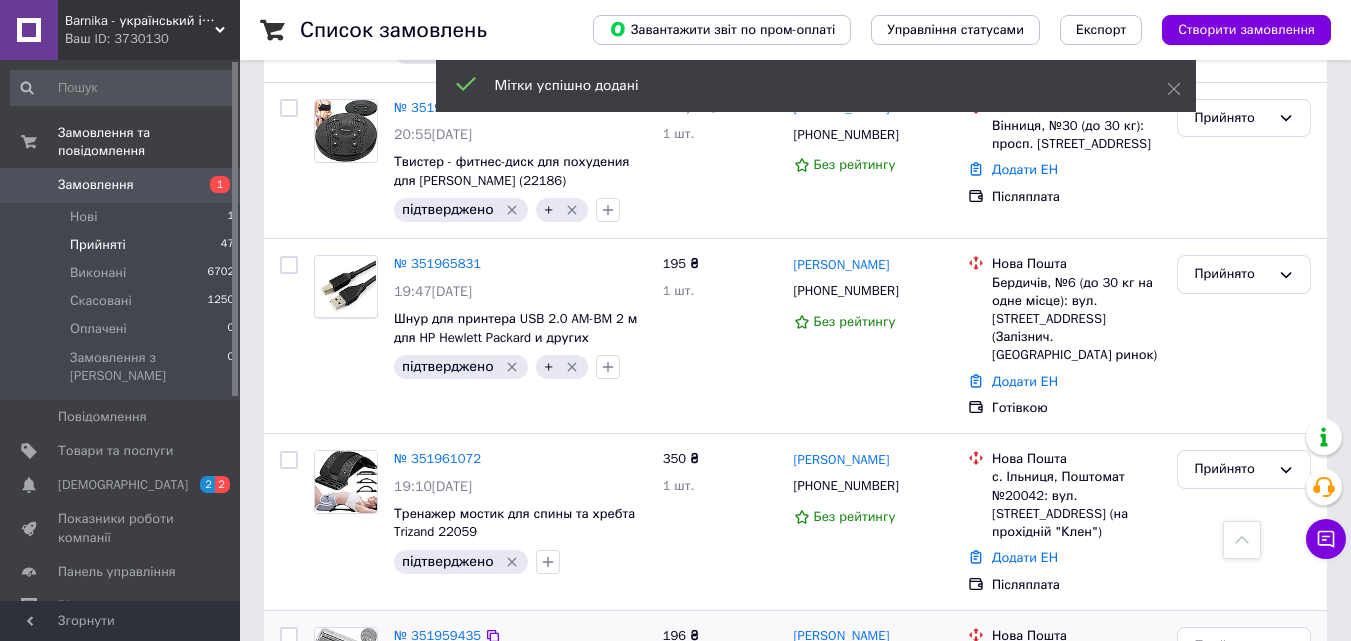 scroll, scrollTop: 1900, scrollLeft: 0, axis: vertical 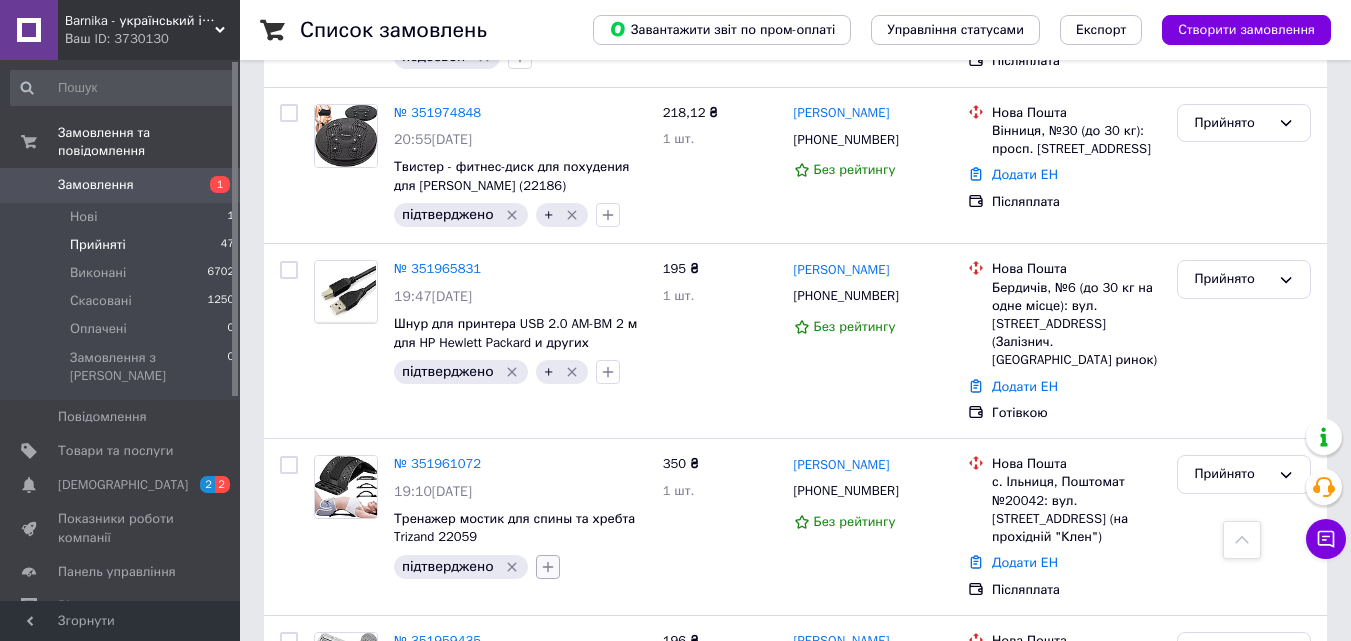 click 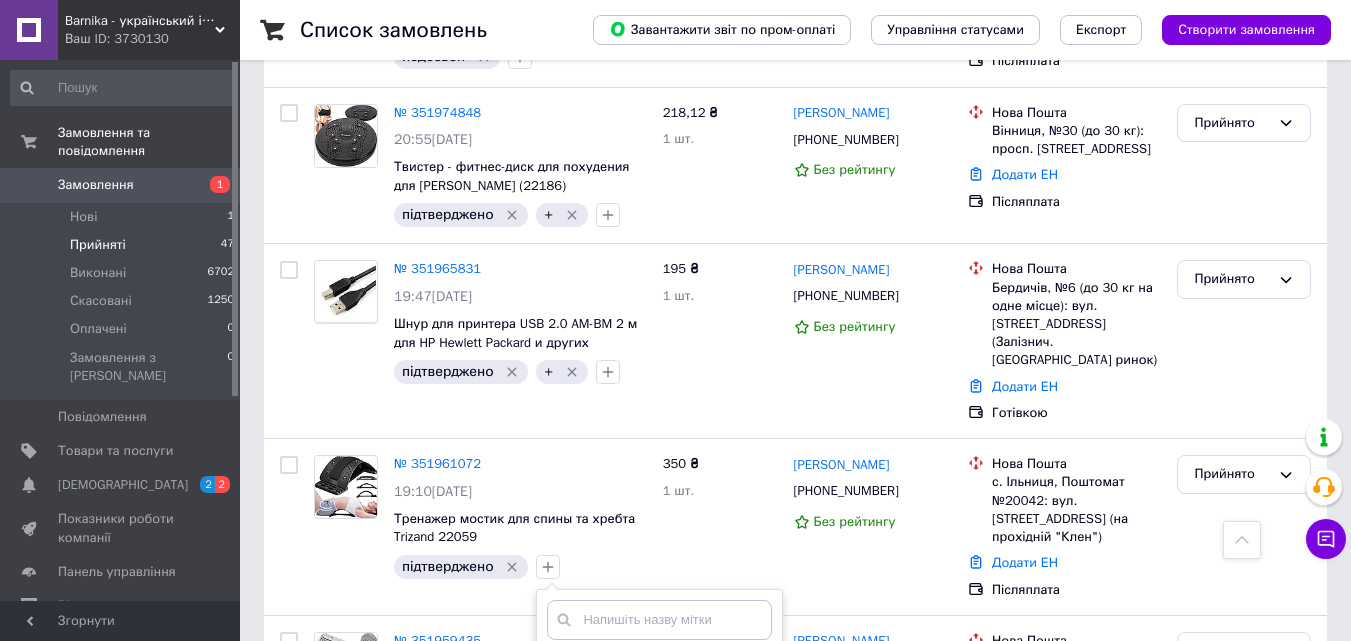 click on "+" at bounding box center (553, 662) 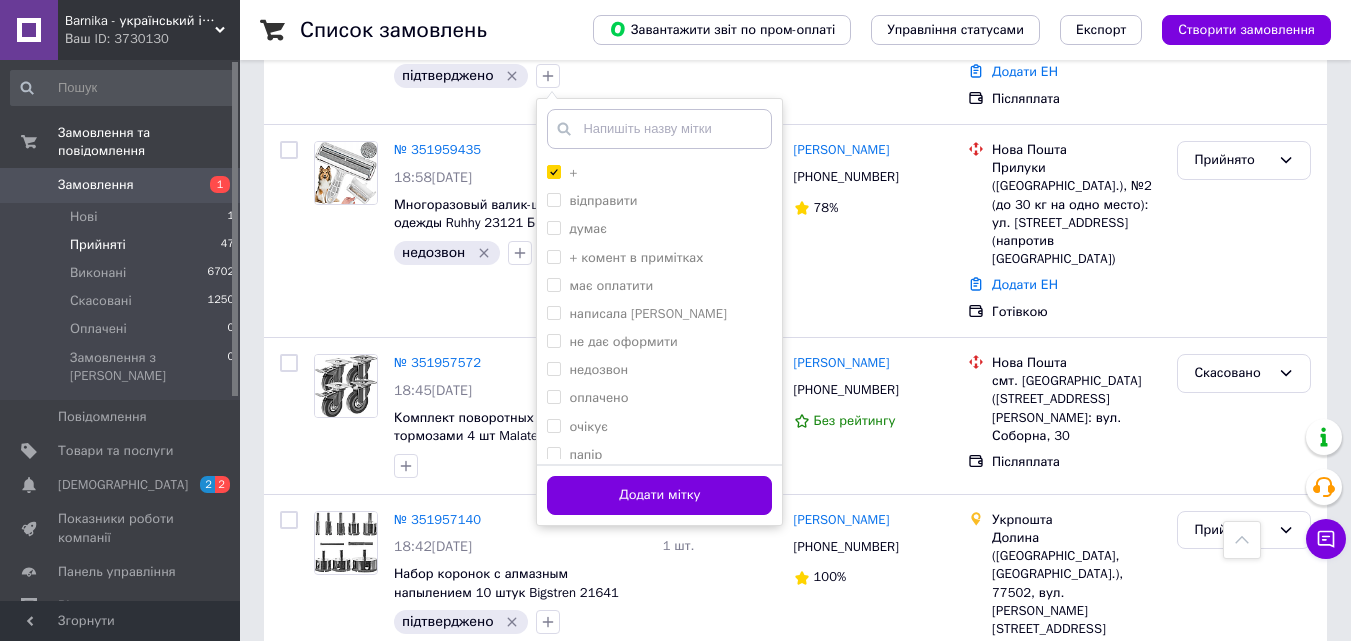 scroll, scrollTop: 2400, scrollLeft: 0, axis: vertical 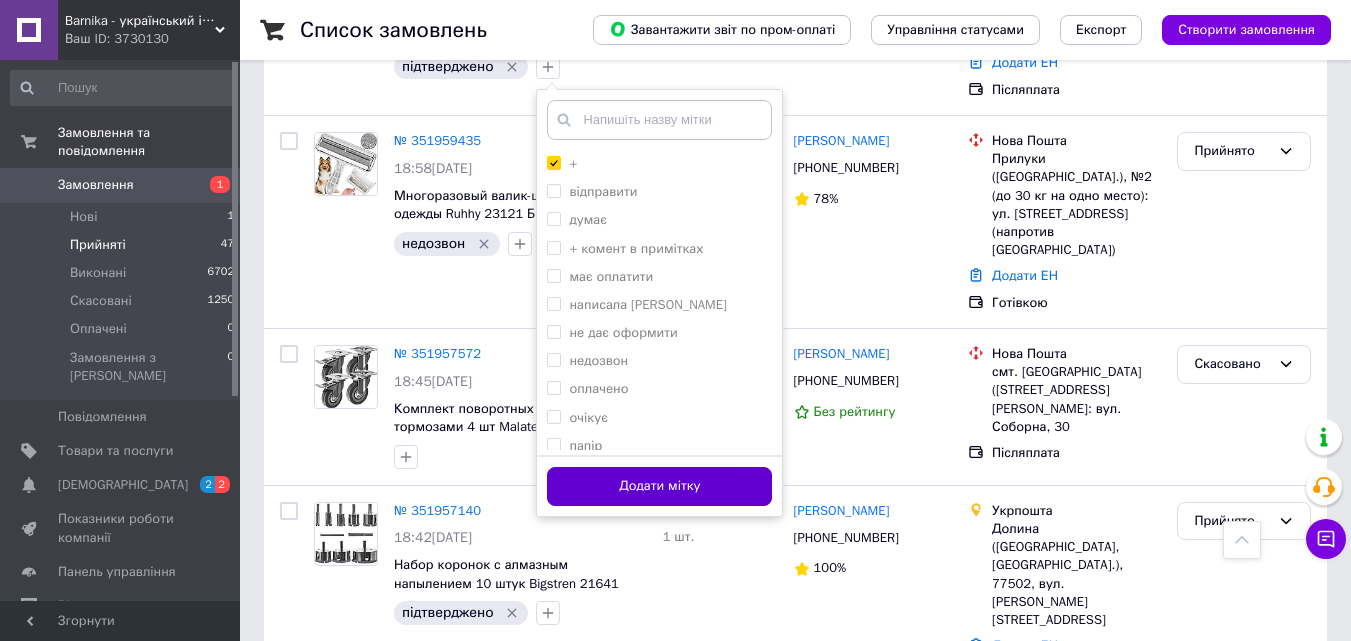 click on "Додати мітку" at bounding box center [659, 486] 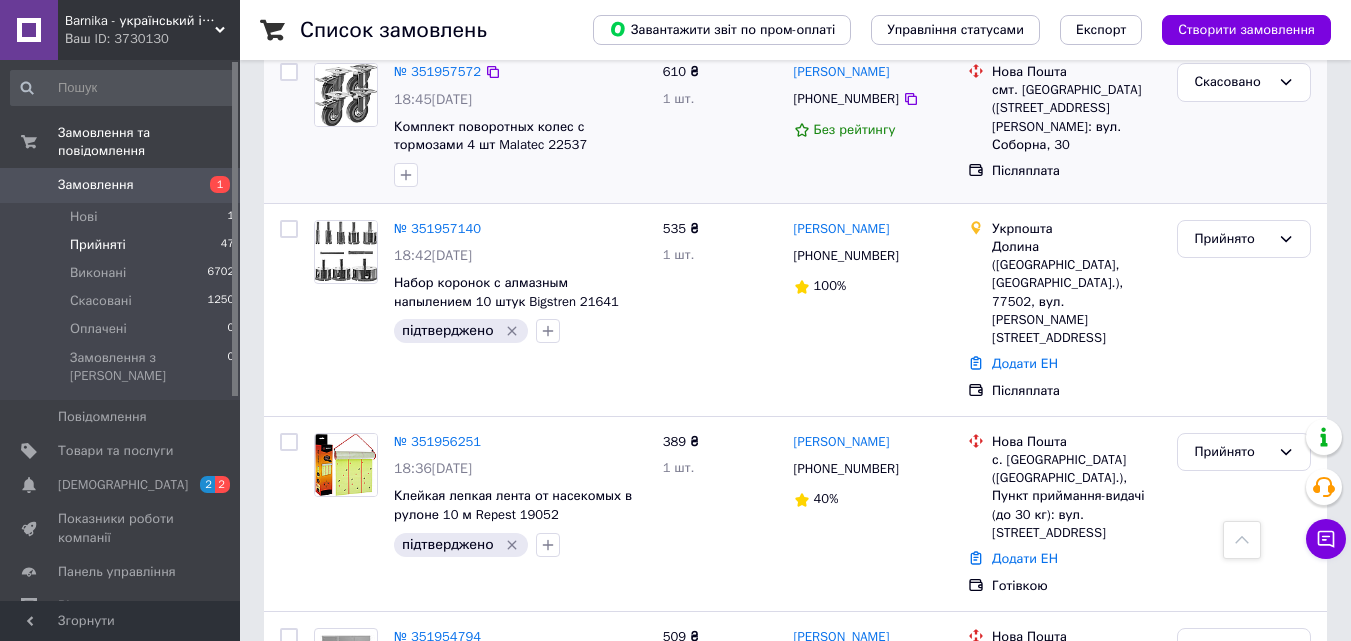 scroll, scrollTop: 2700, scrollLeft: 0, axis: vertical 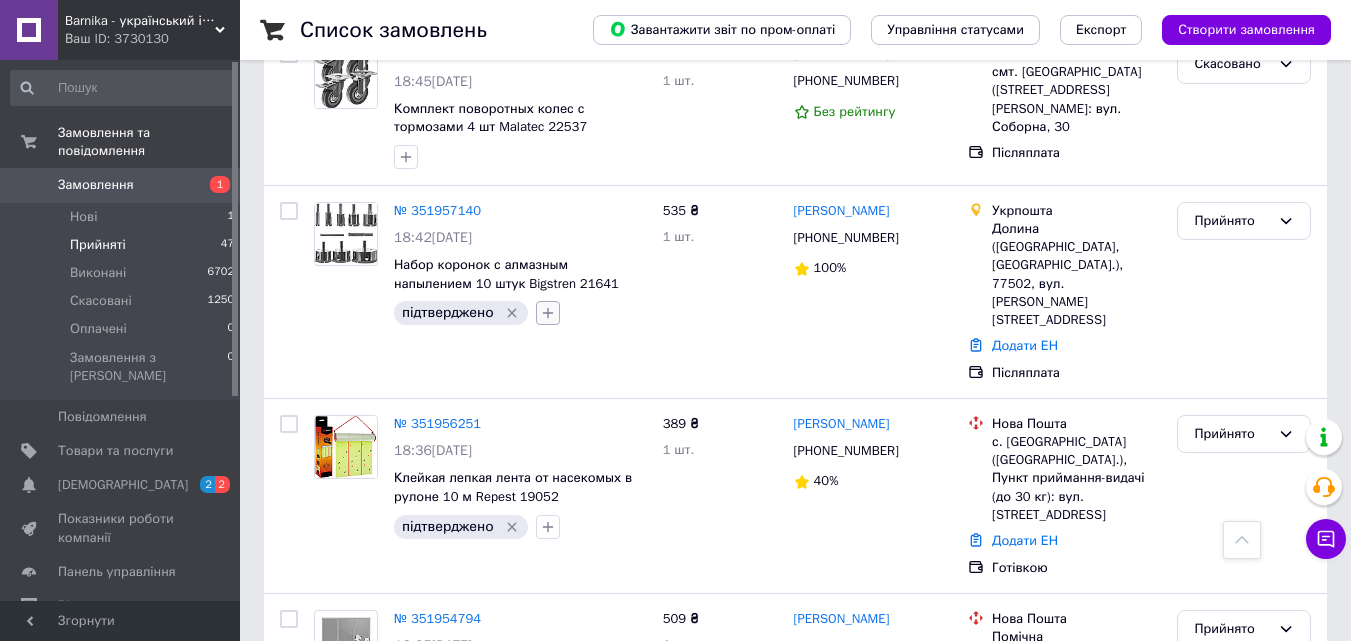 click 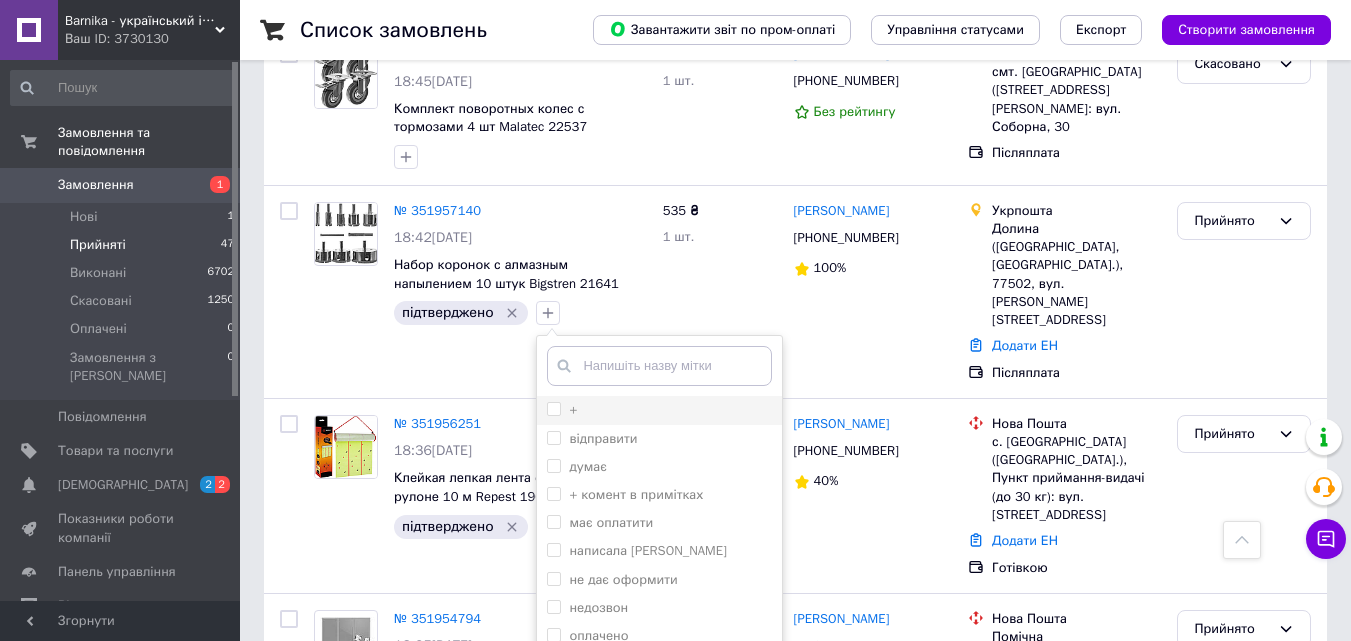 click on "+" at bounding box center (553, 408) 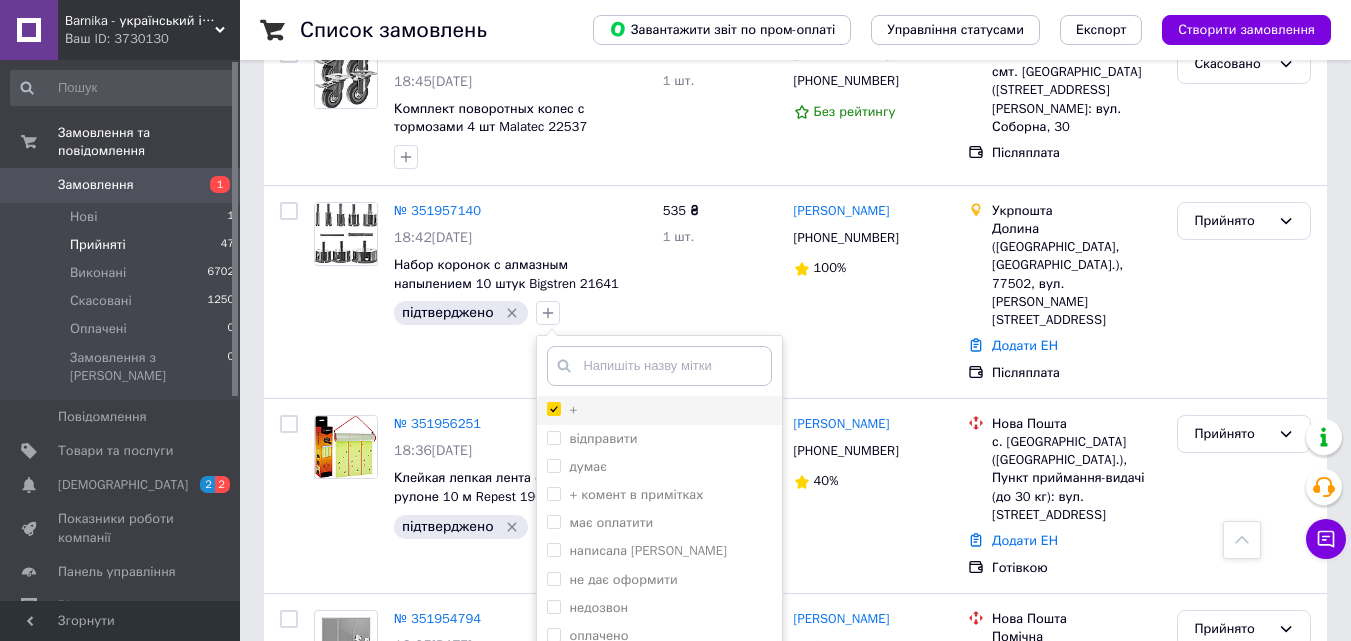 checkbox on "true" 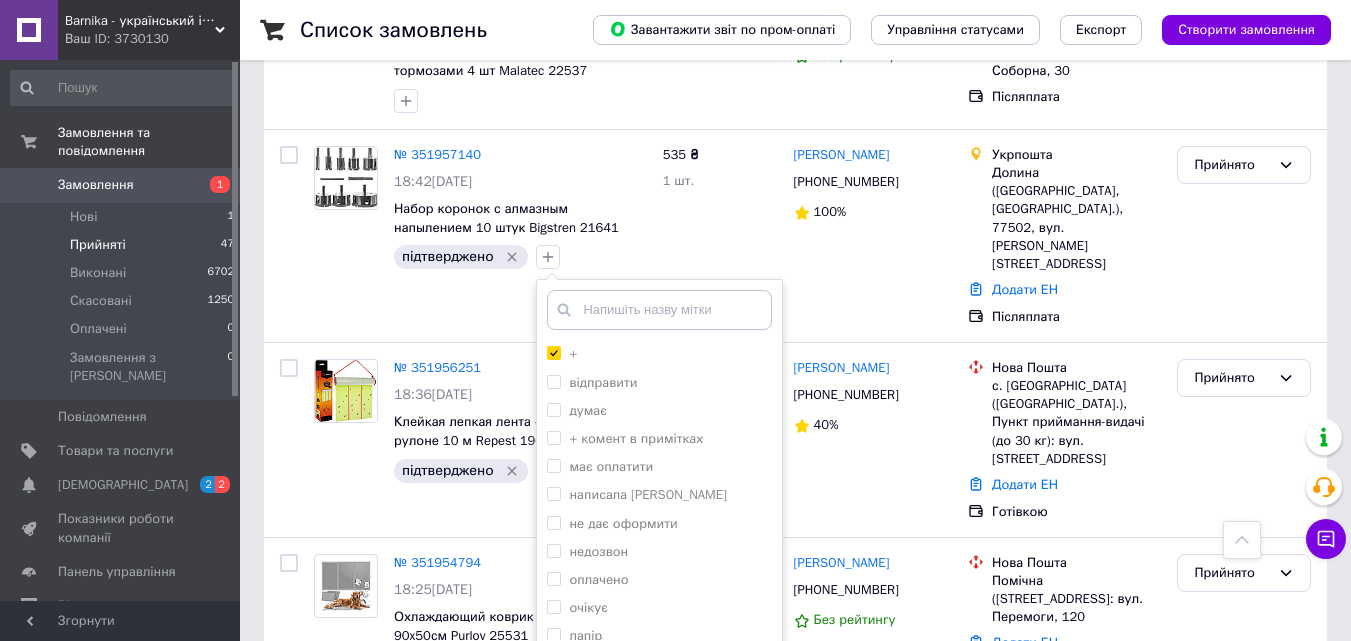 scroll, scrollTop: 2900, scrollLeft: 0, axis: vertical 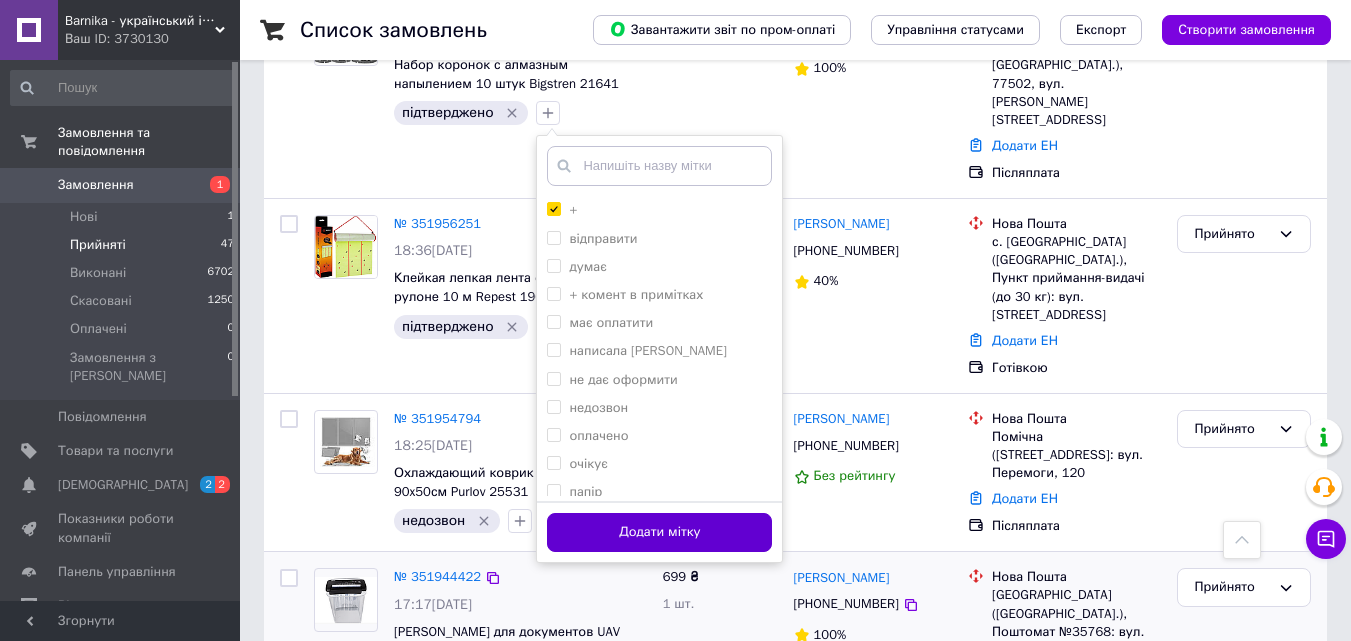 click on "Додати мітку" at bounding box center (659, 532) 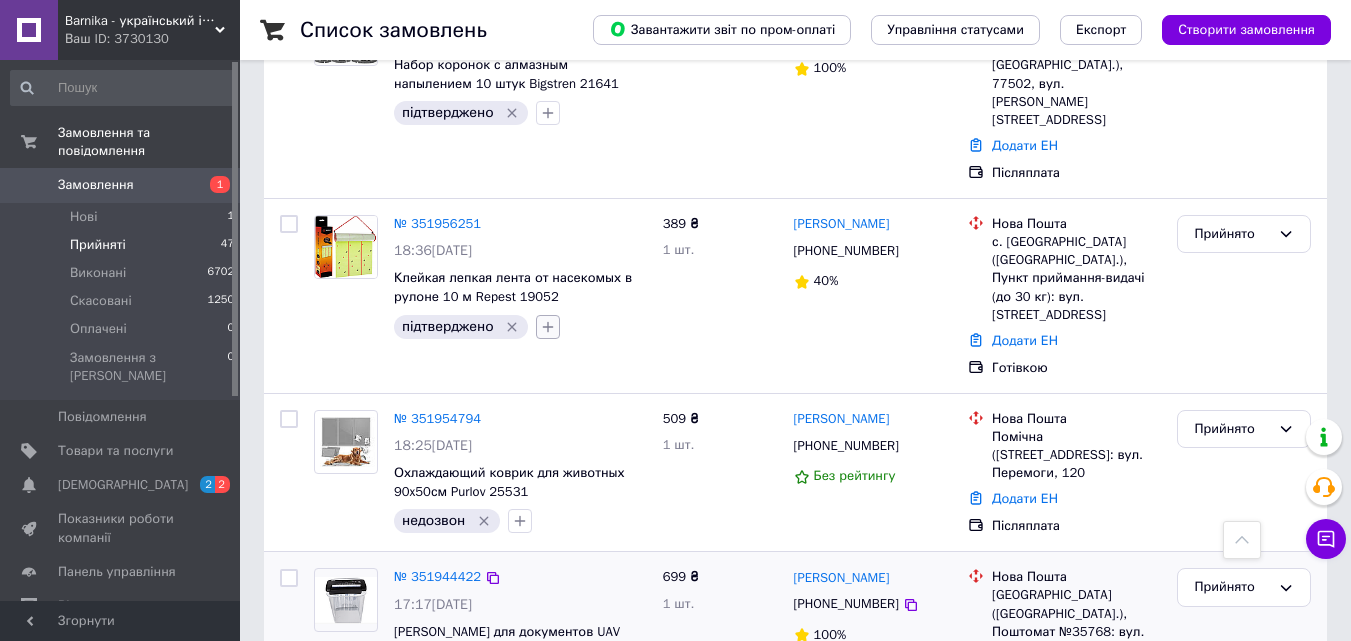 click 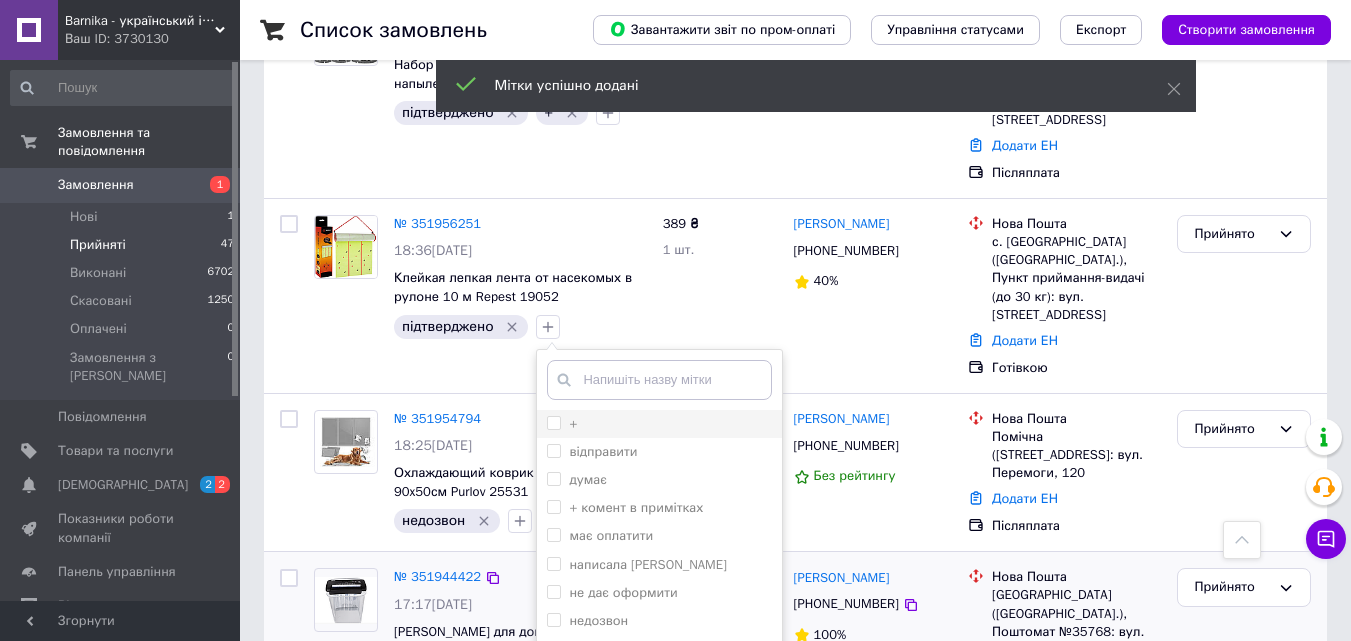 click on "+" at bounding box center [553, 422] 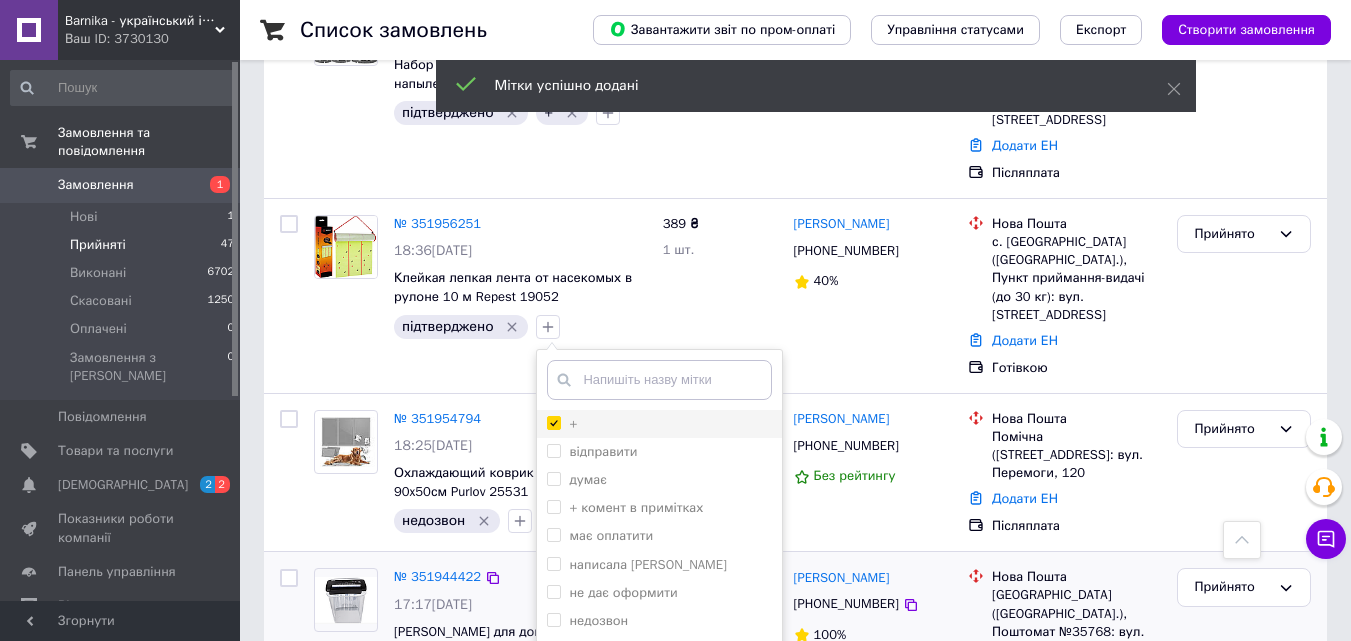 checkbox on "true" 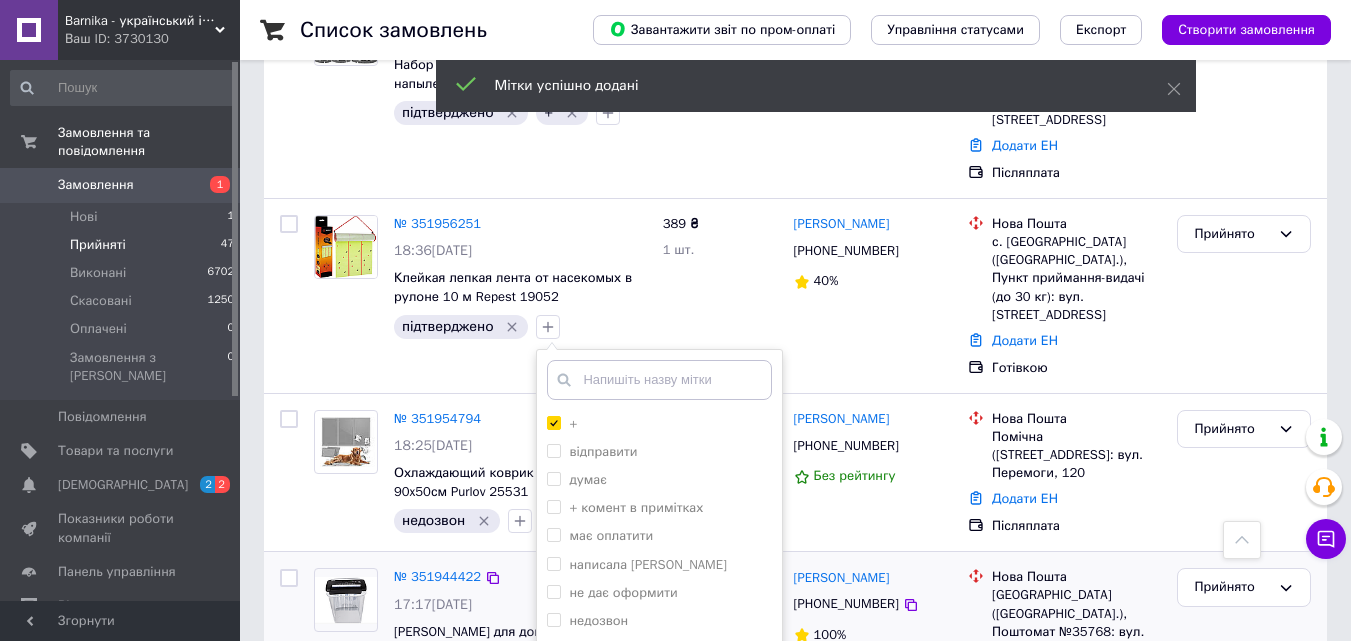 click on "Додати мітку" at bounding box center (659, 746) 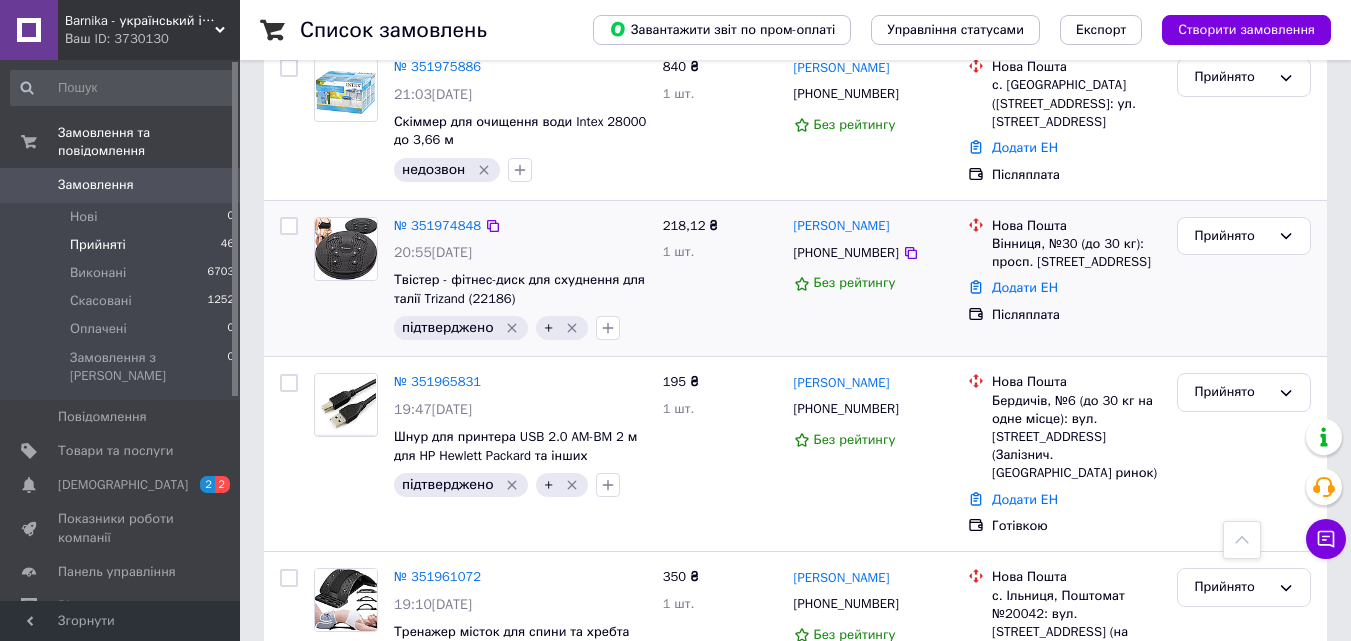 scroll, scrollTop: 2100, scrollLeft: 0, axis: vertical 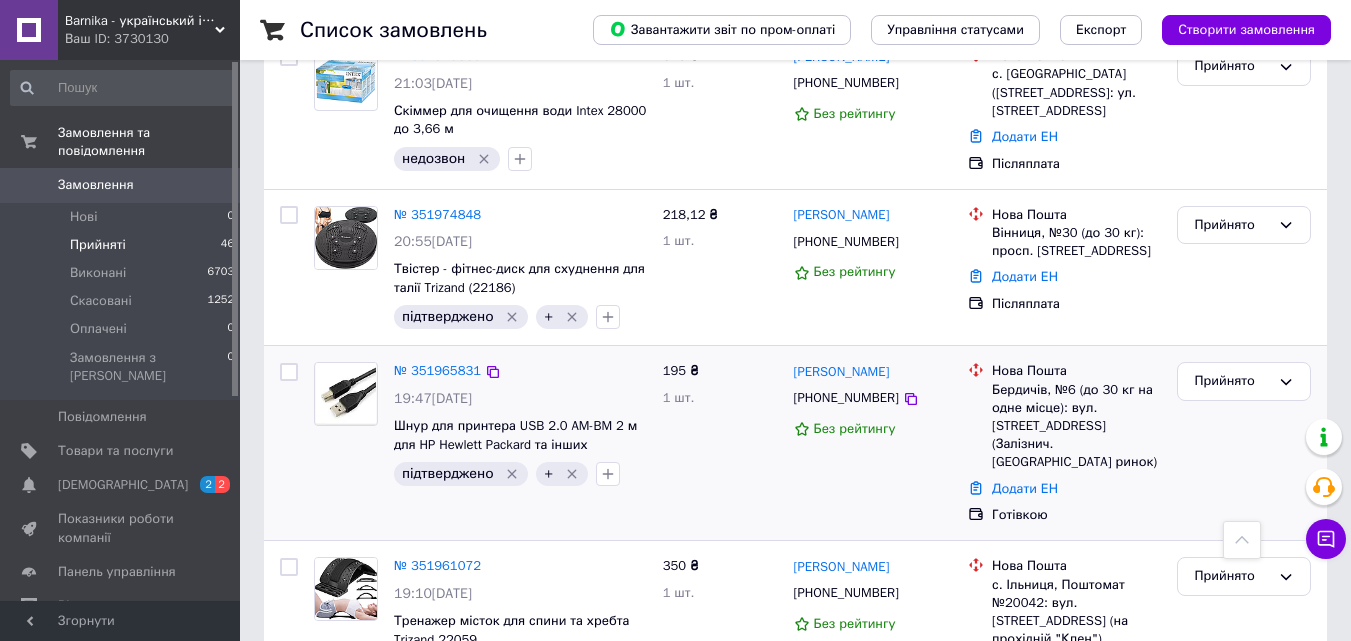 drag, startPoint x: 512, startPoint y: 223, endPoint x: 509, endPoint y: 260, distance: 37.12142 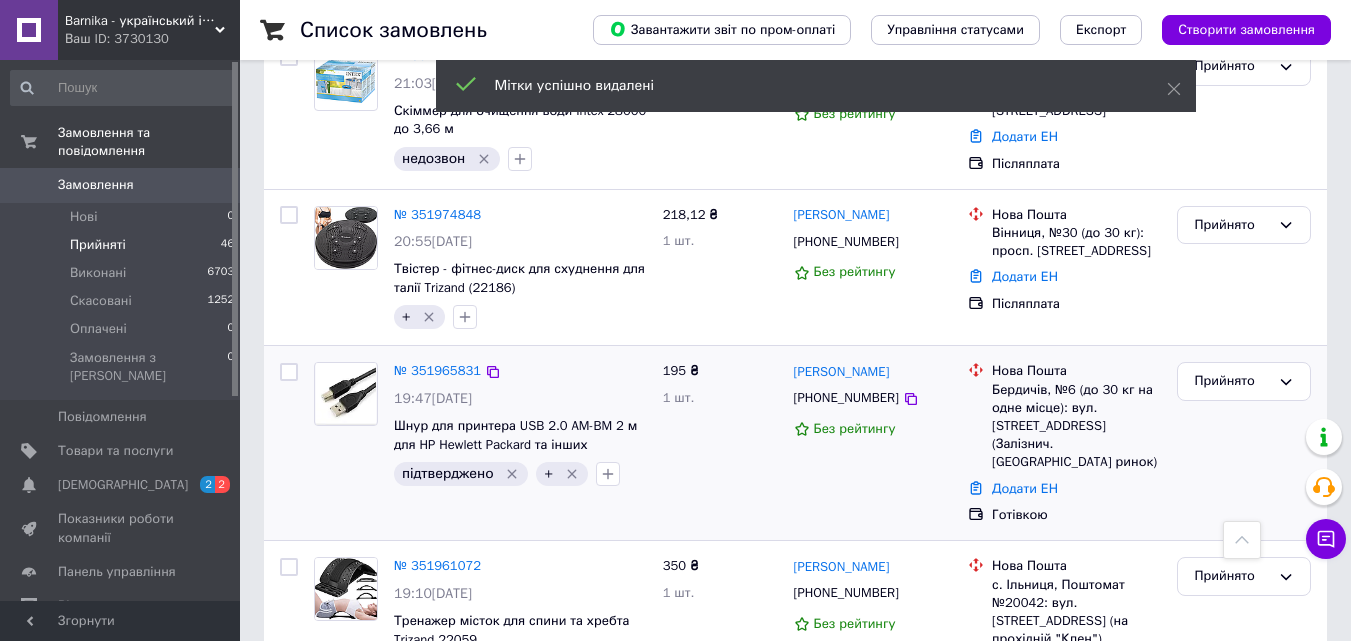 click 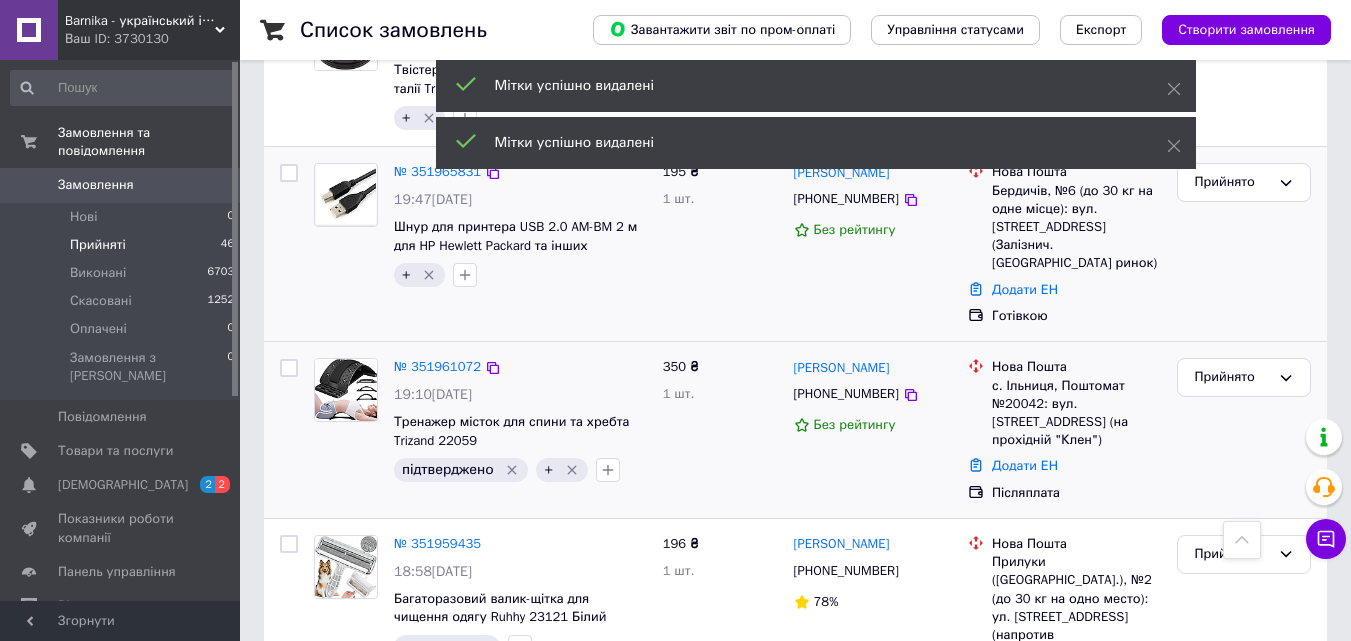 scroll, scrollTop: 2300, scrollLeft: 0, axis: vertical 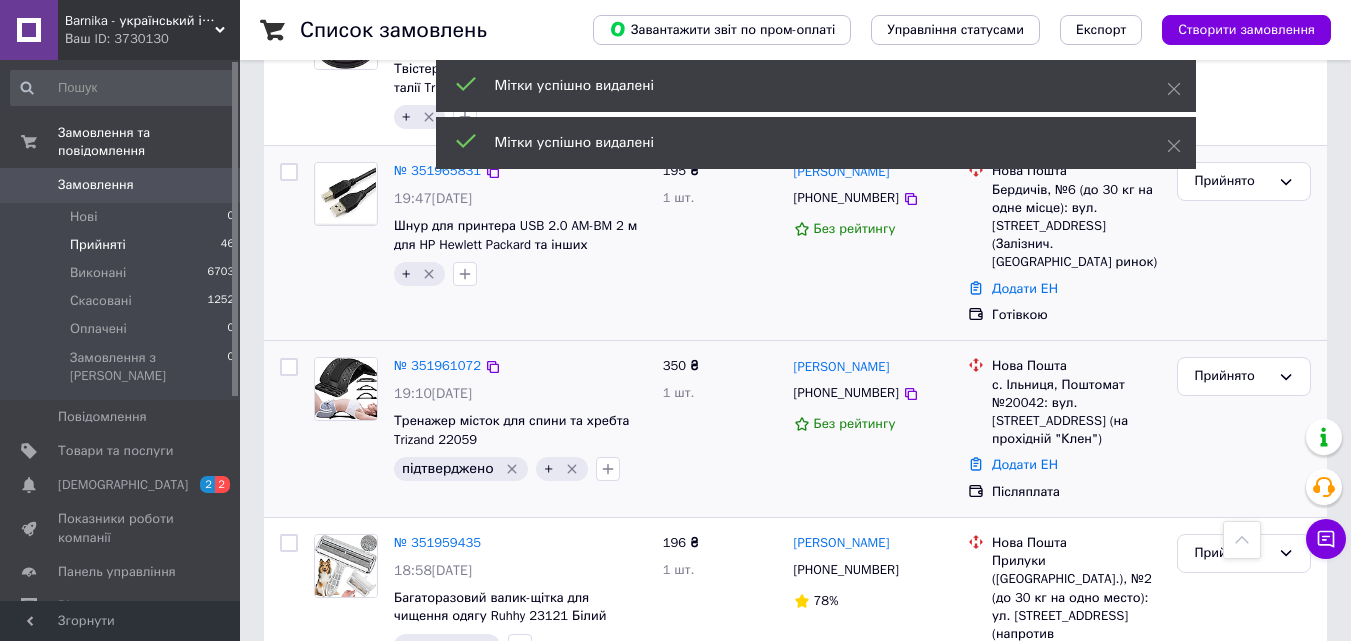 click 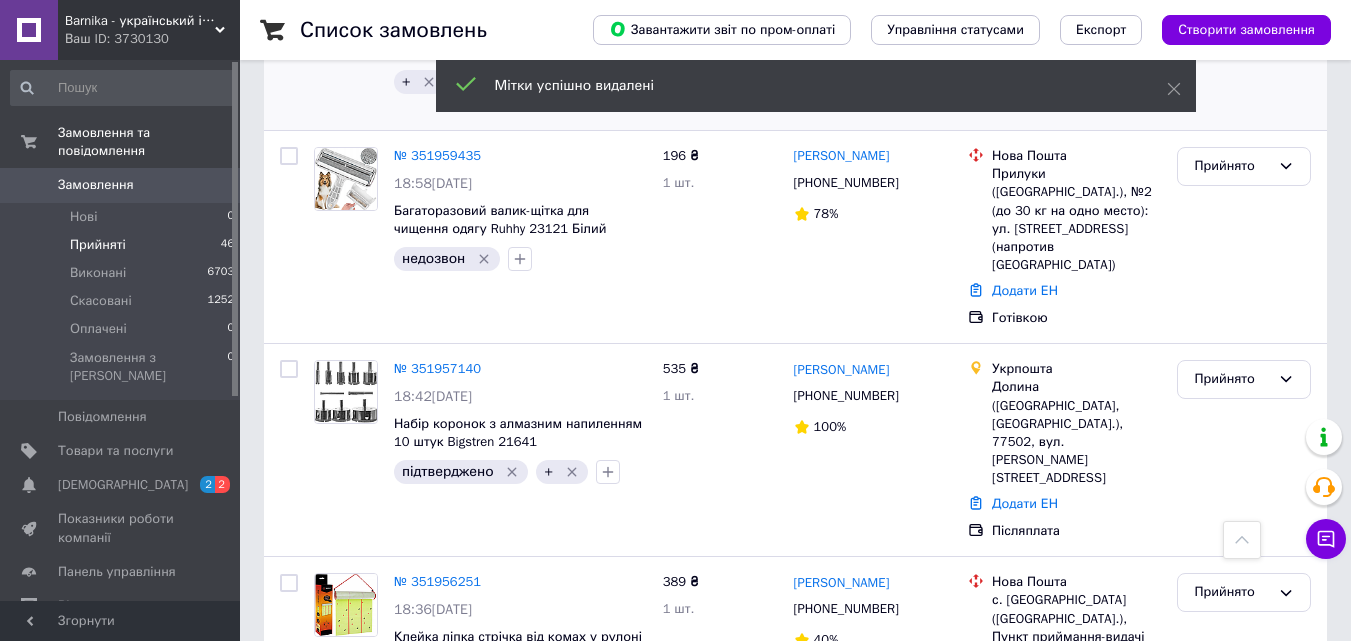 scroll, scrollTop: 2700, scrollLeft: 0, axis: vertical 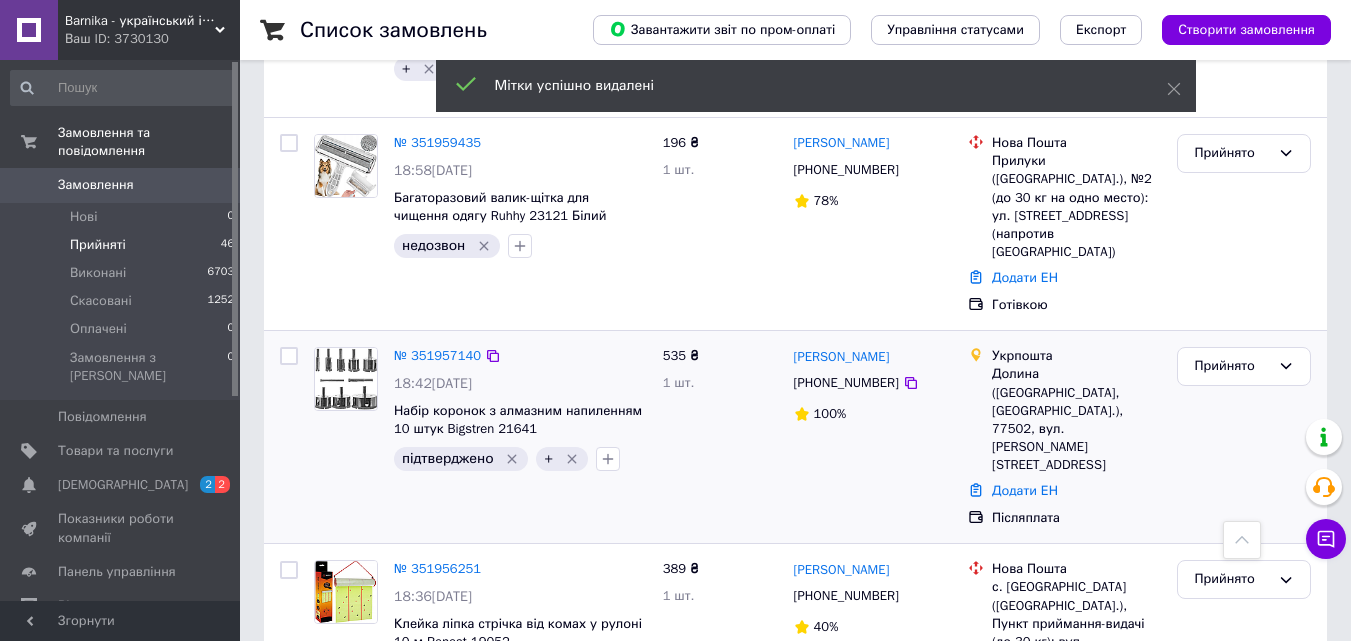 click 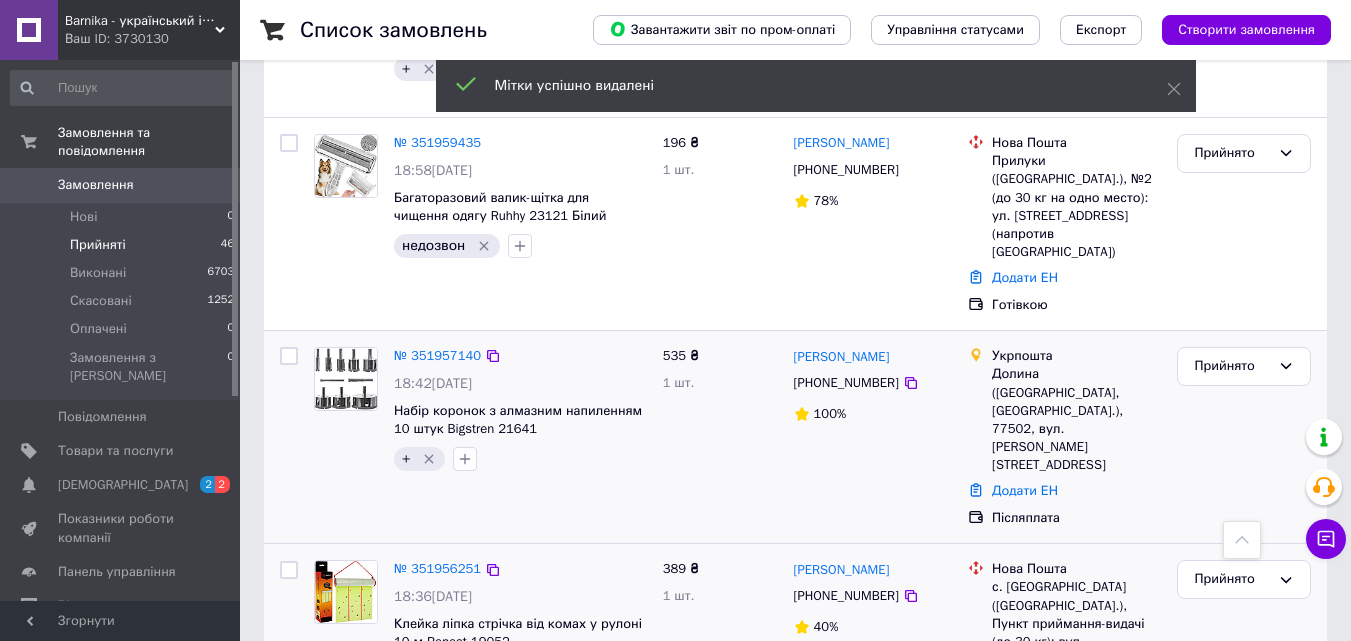 click 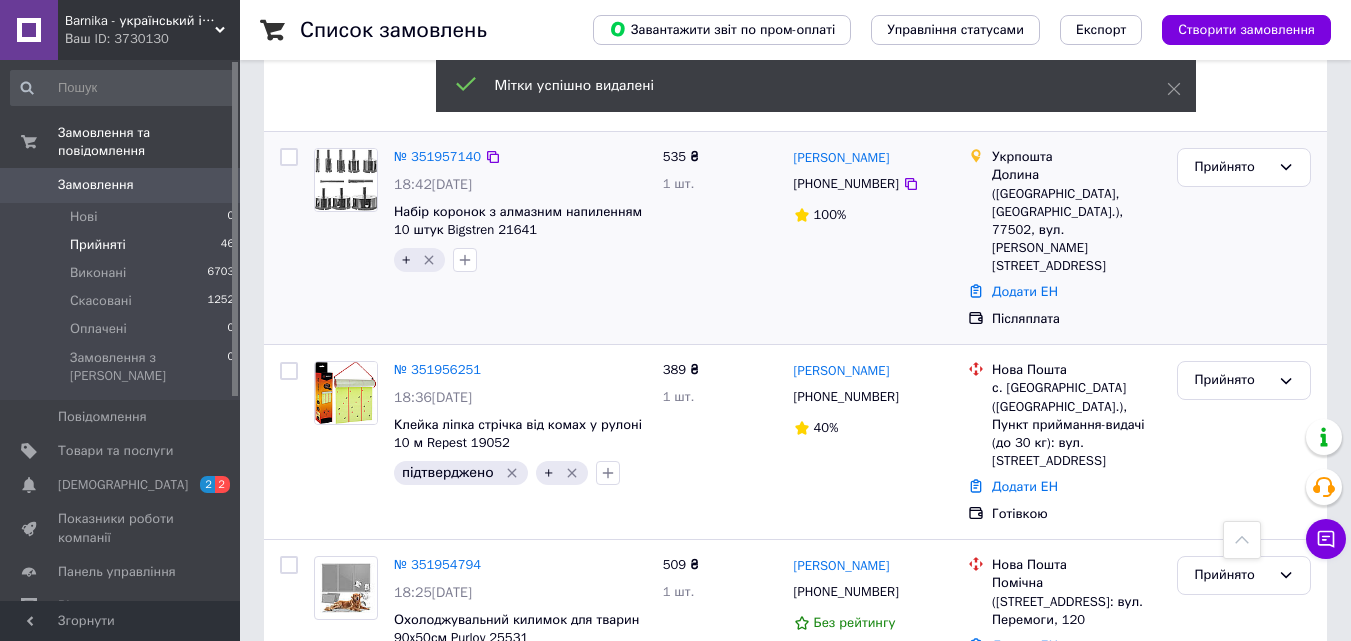 scroll, scrollTop: 2900, scrollLeft: 0, axis: vertical 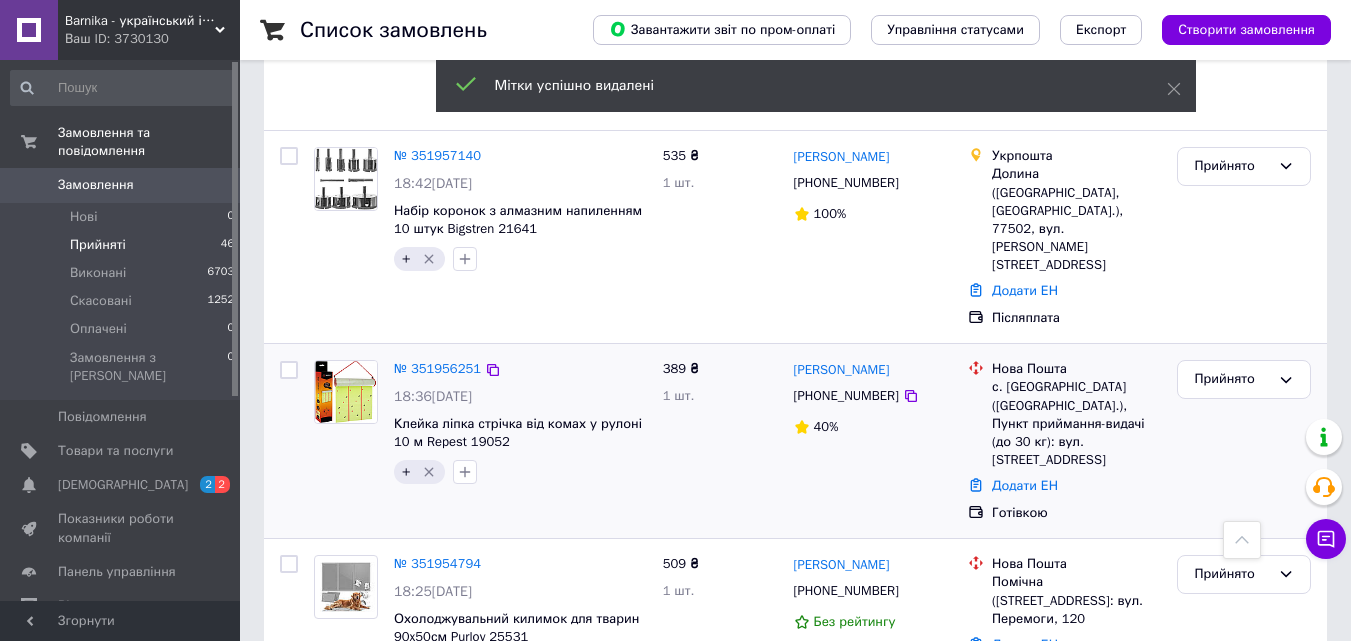 click on "+" at bounding box center [520, 472] 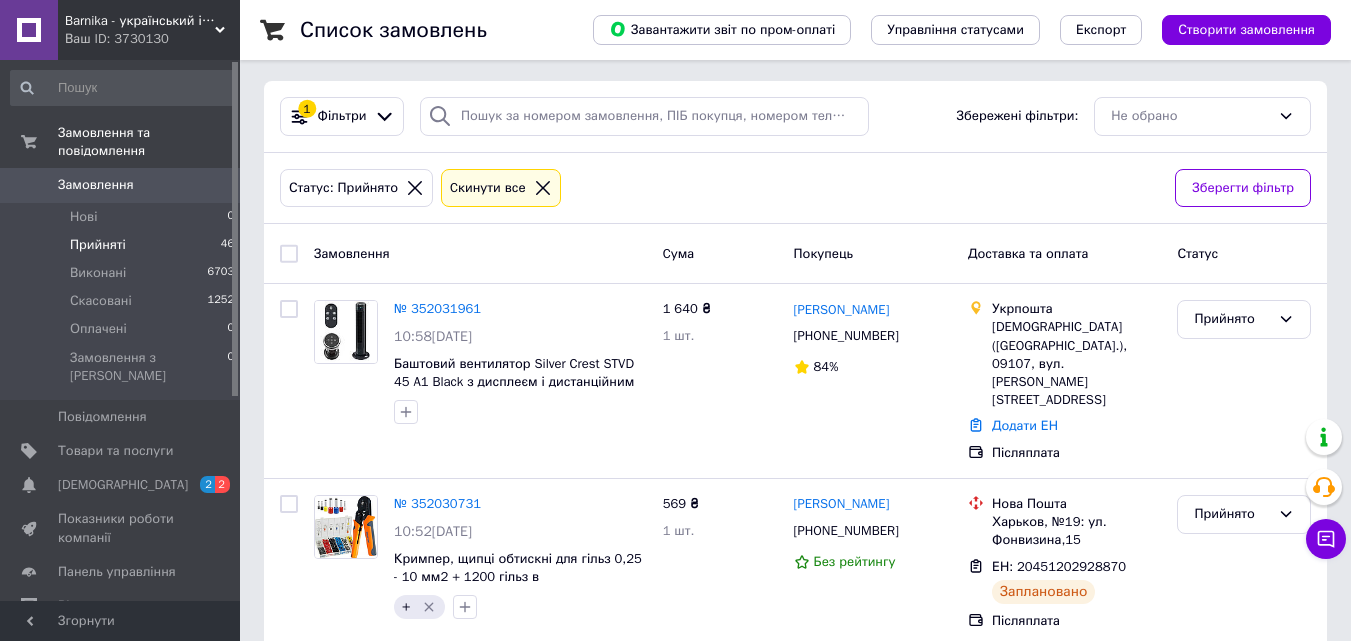 scroll, scrollTop: 0, scrollLeft: 0, axis: both 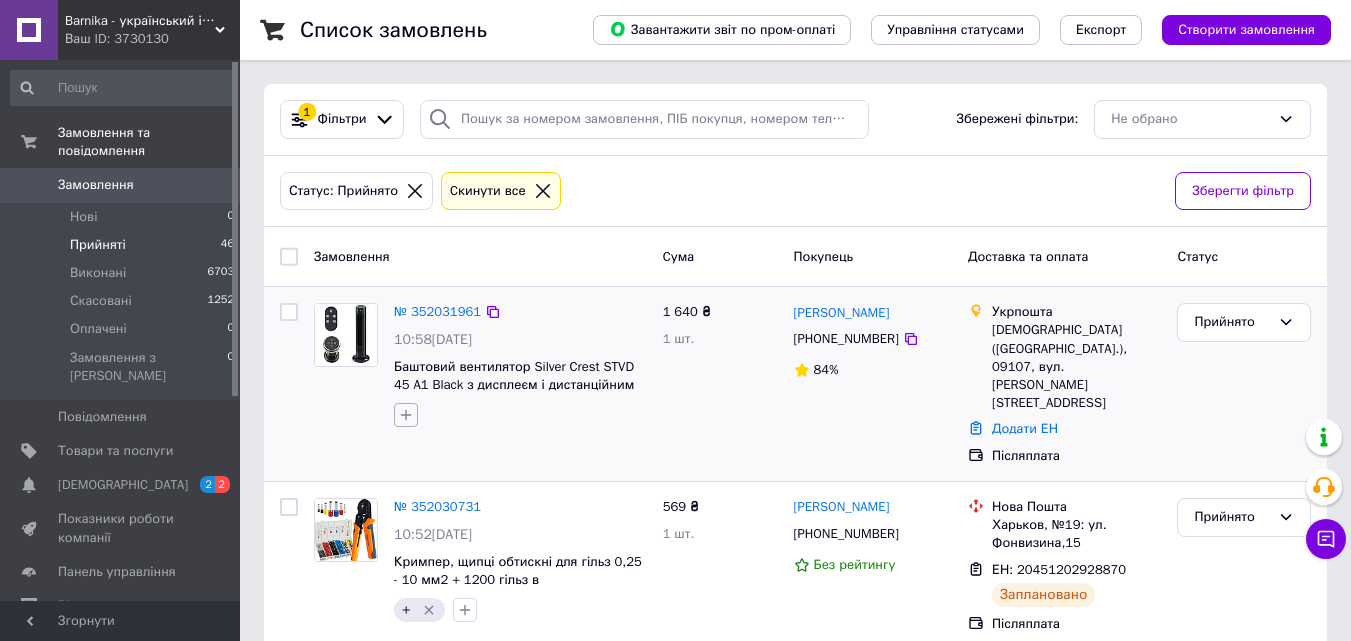 click 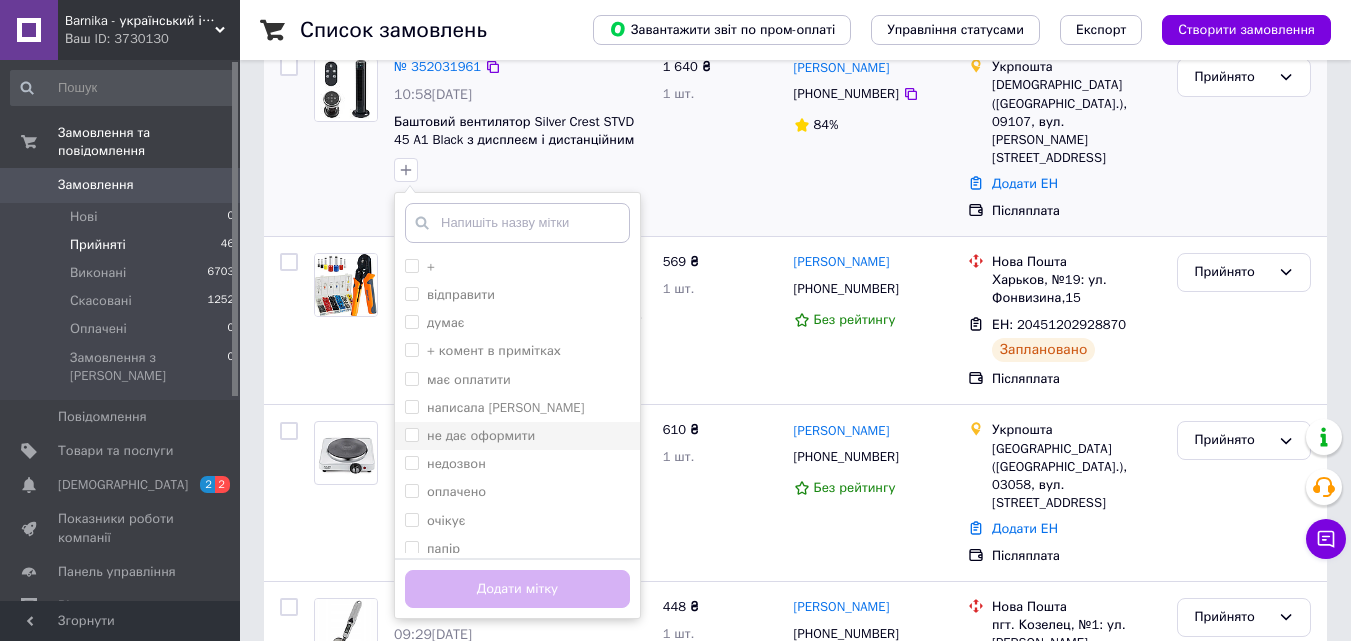 scroll, scrollTop: 300, scrollLeft: 0, axis: vertical 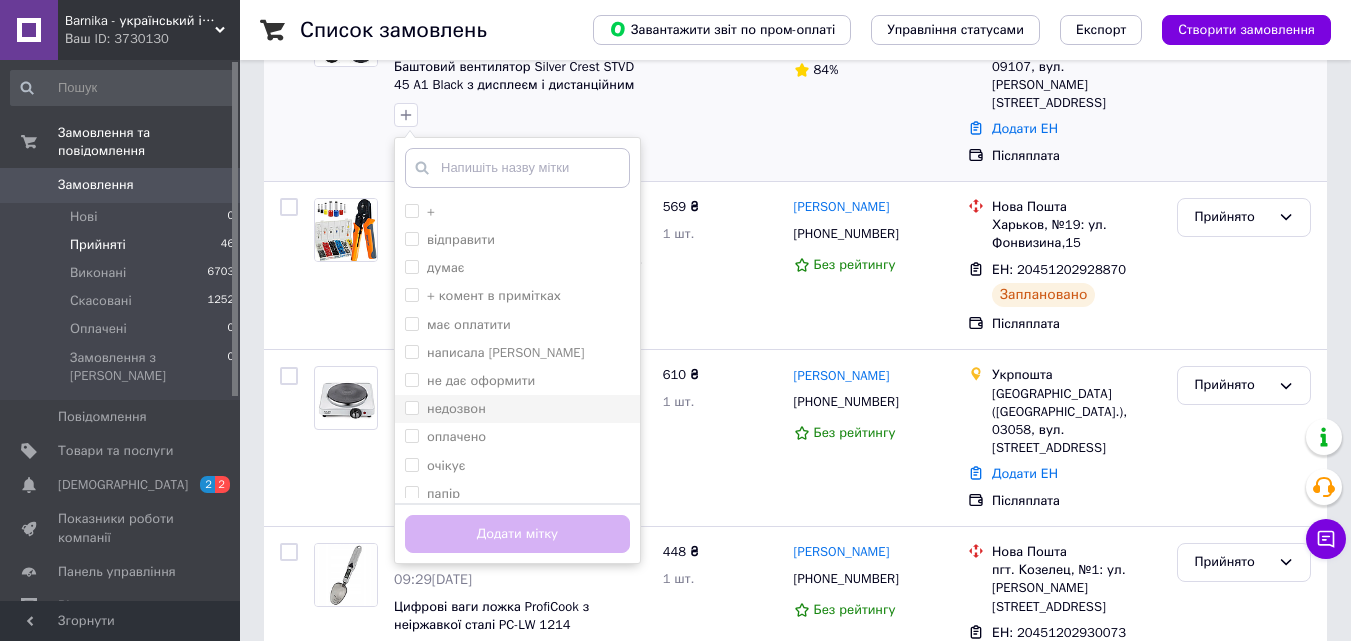 click on "недозвон" at bounding box center [517, 409] 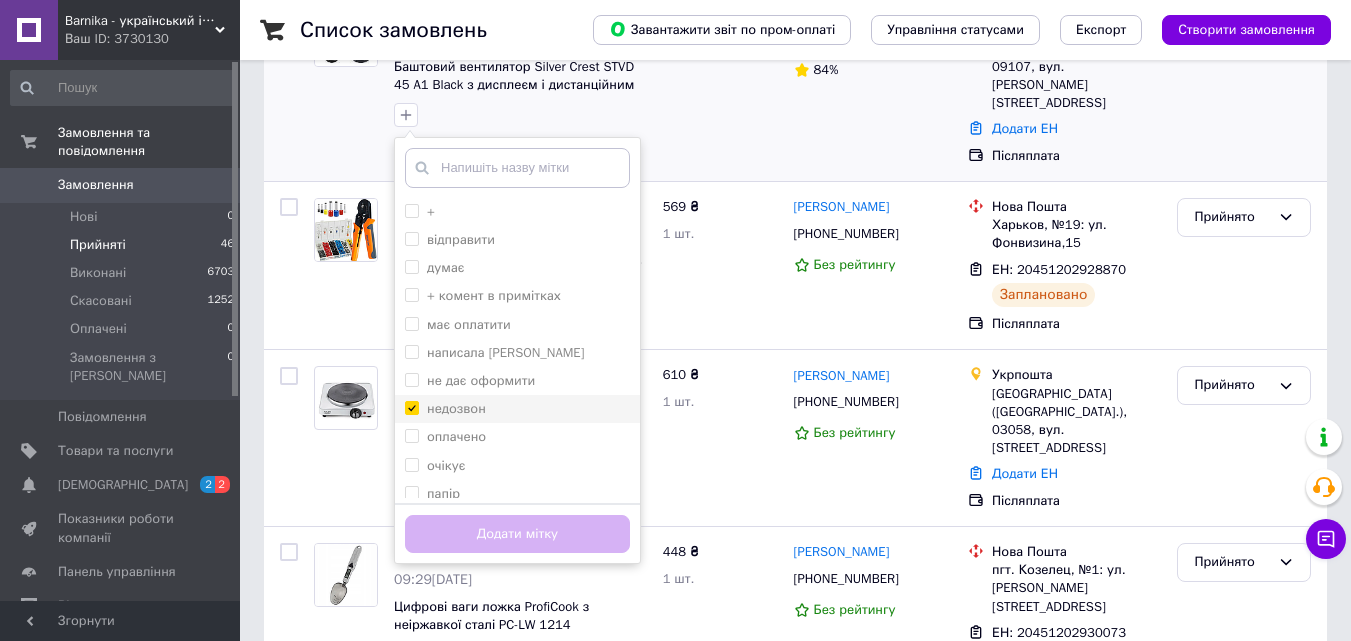 checkbox on "true" 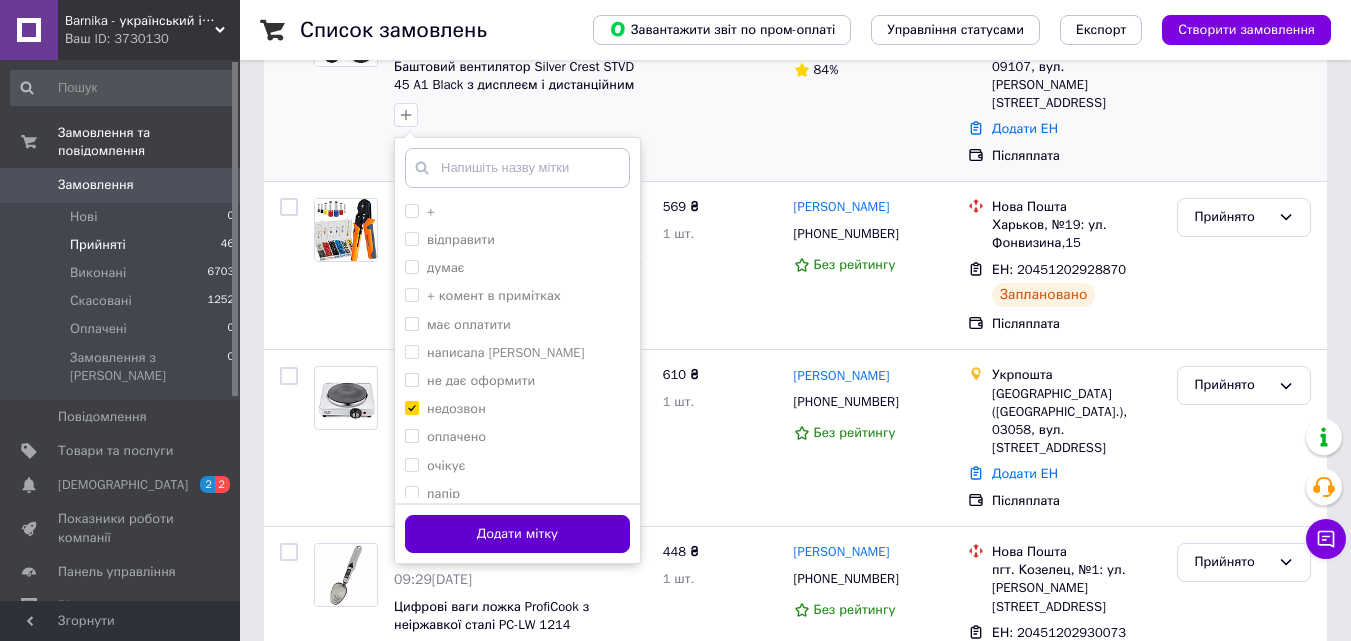 click on "Додати мітку" at bounding box center [517, 534] 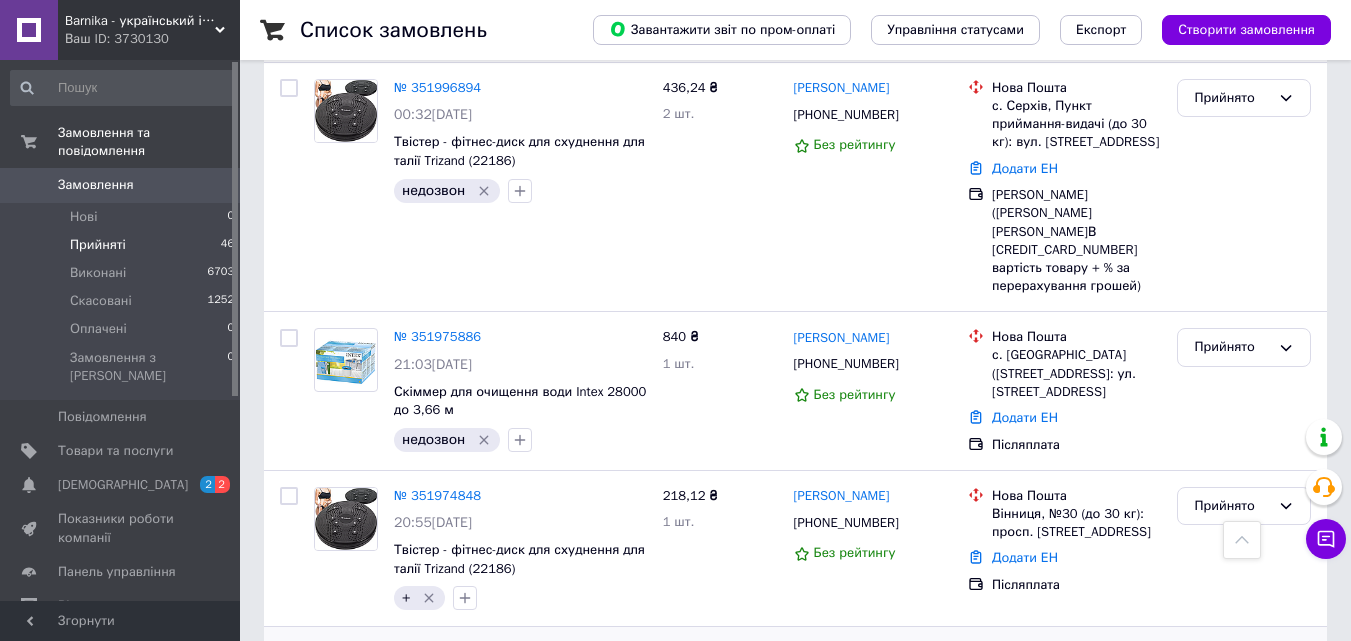 scroll, scrollTop: 1900, scrollLeft: 0, axis: vertical 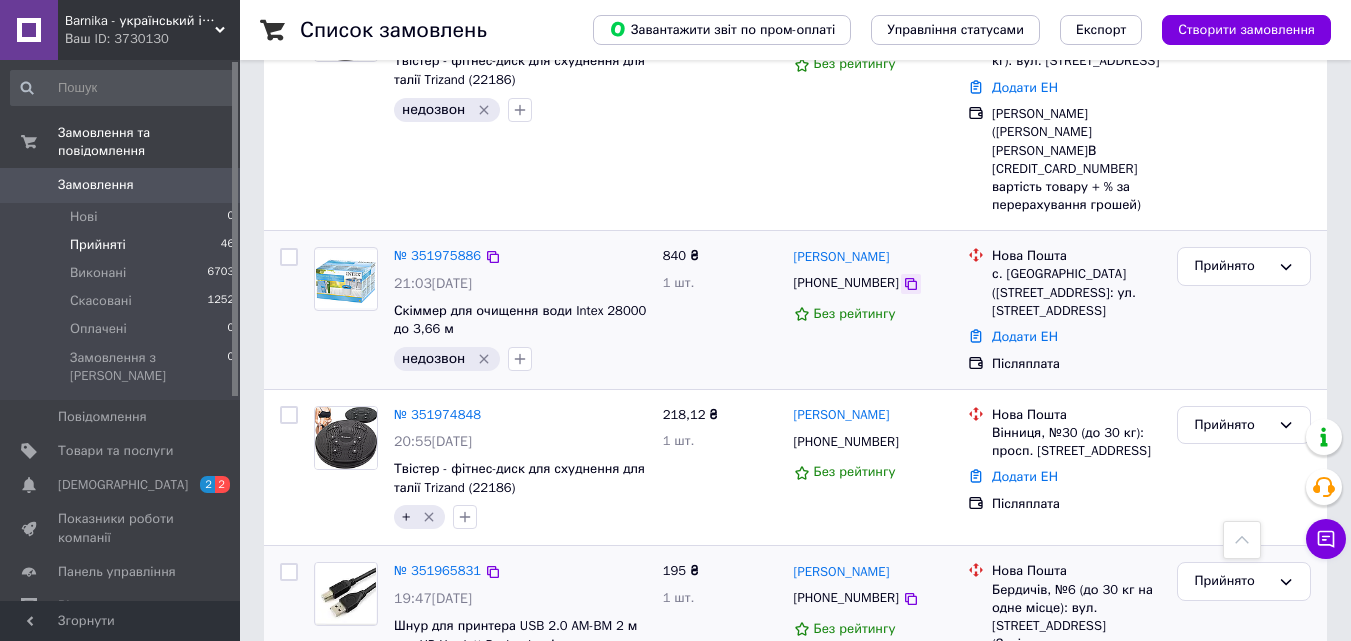 click 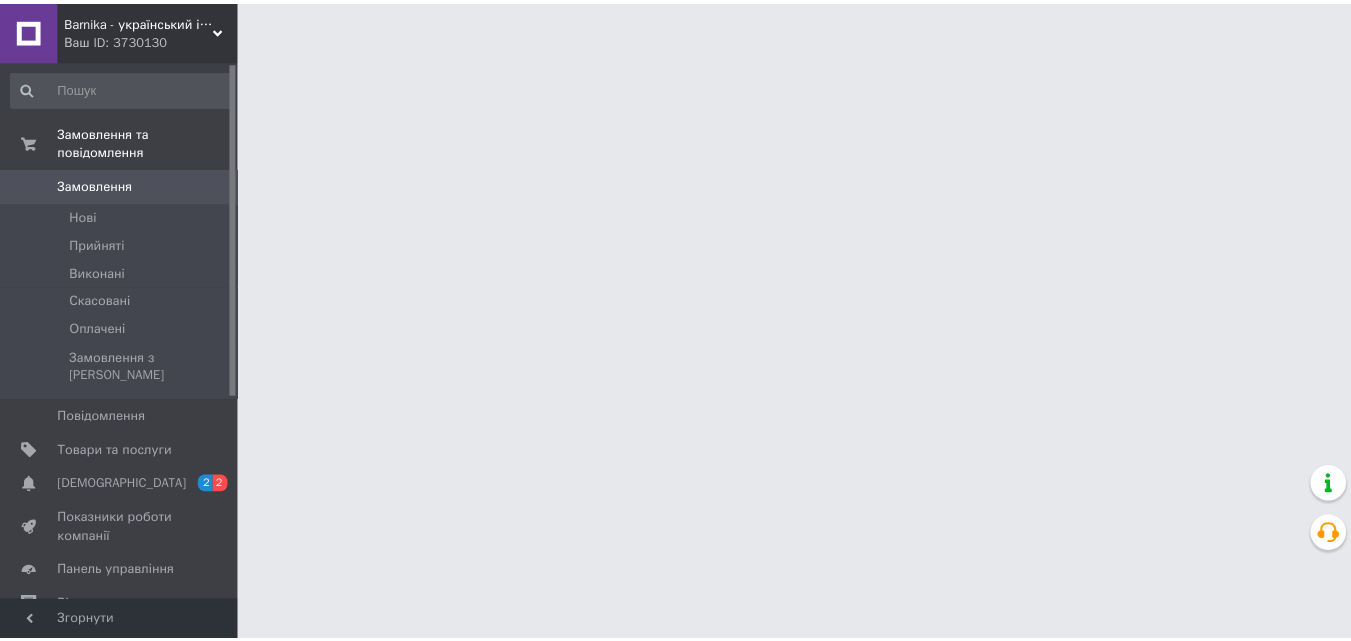 scroll, scrollTop: 0, scrollLeft: 0, axis: both 